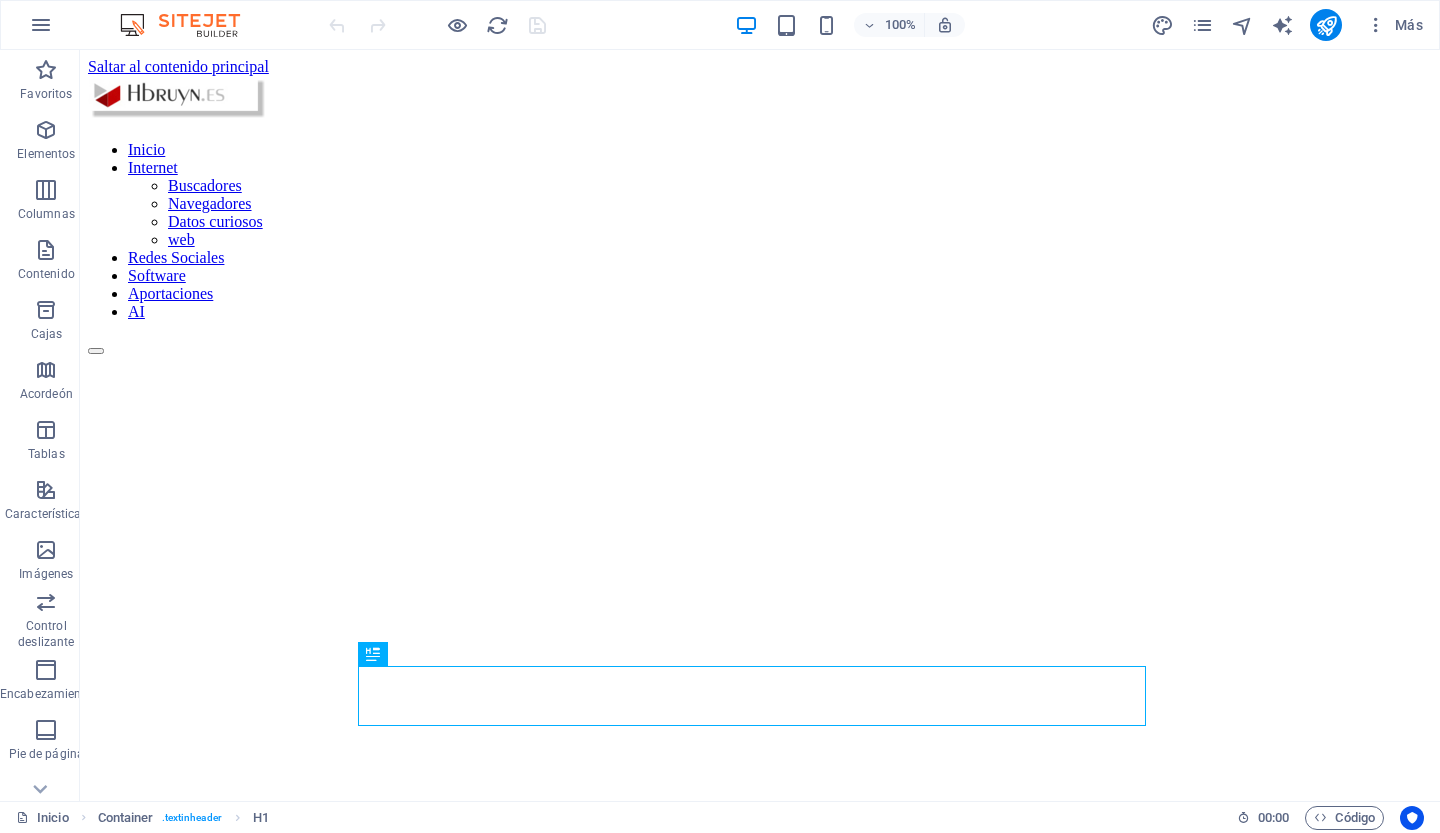 scroll, scrollTop: 0, scrollLeft: 0, axis: both 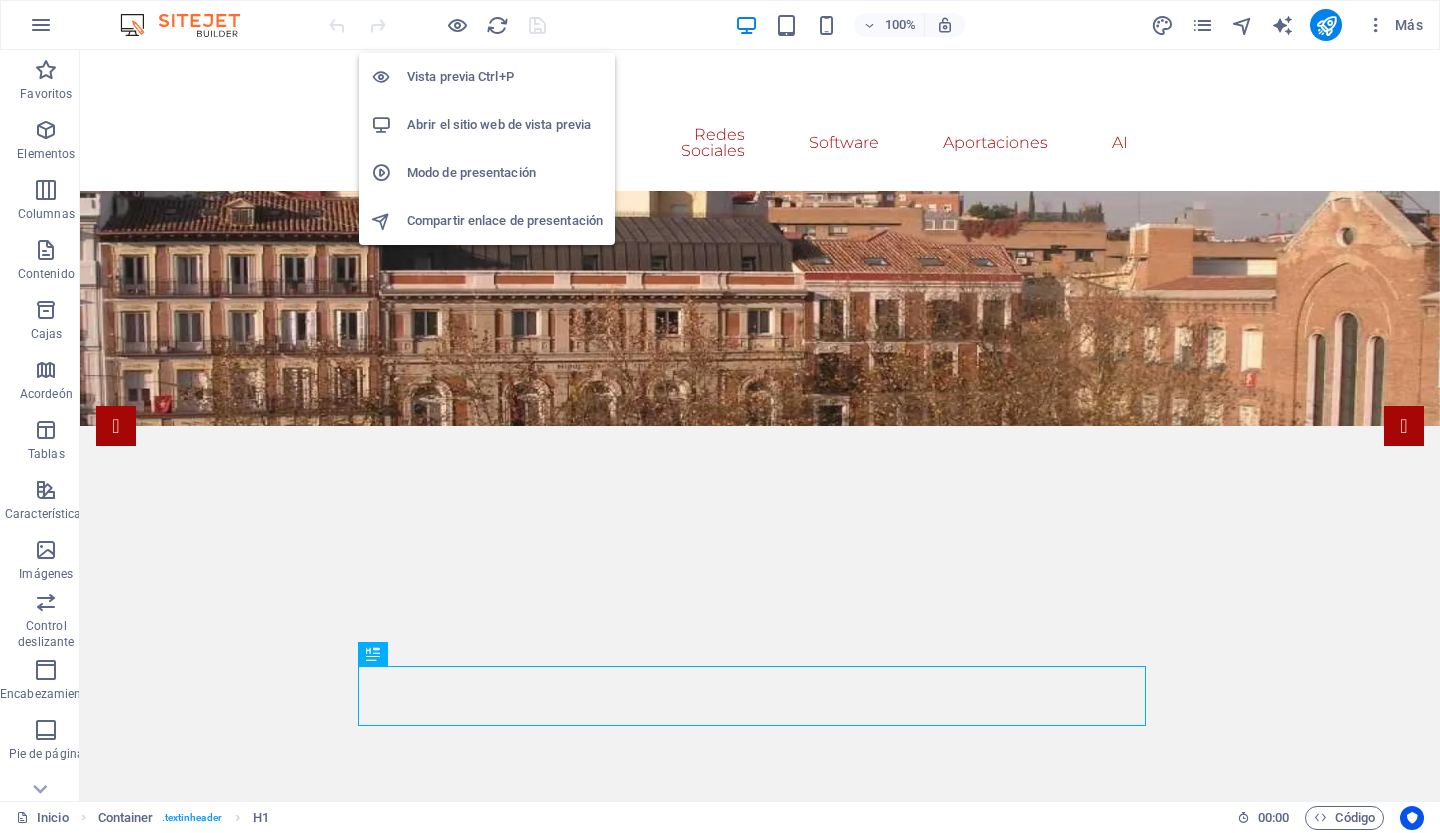 click on "Abrir el sitio web de vista previa" at bounding box center [499, 124] 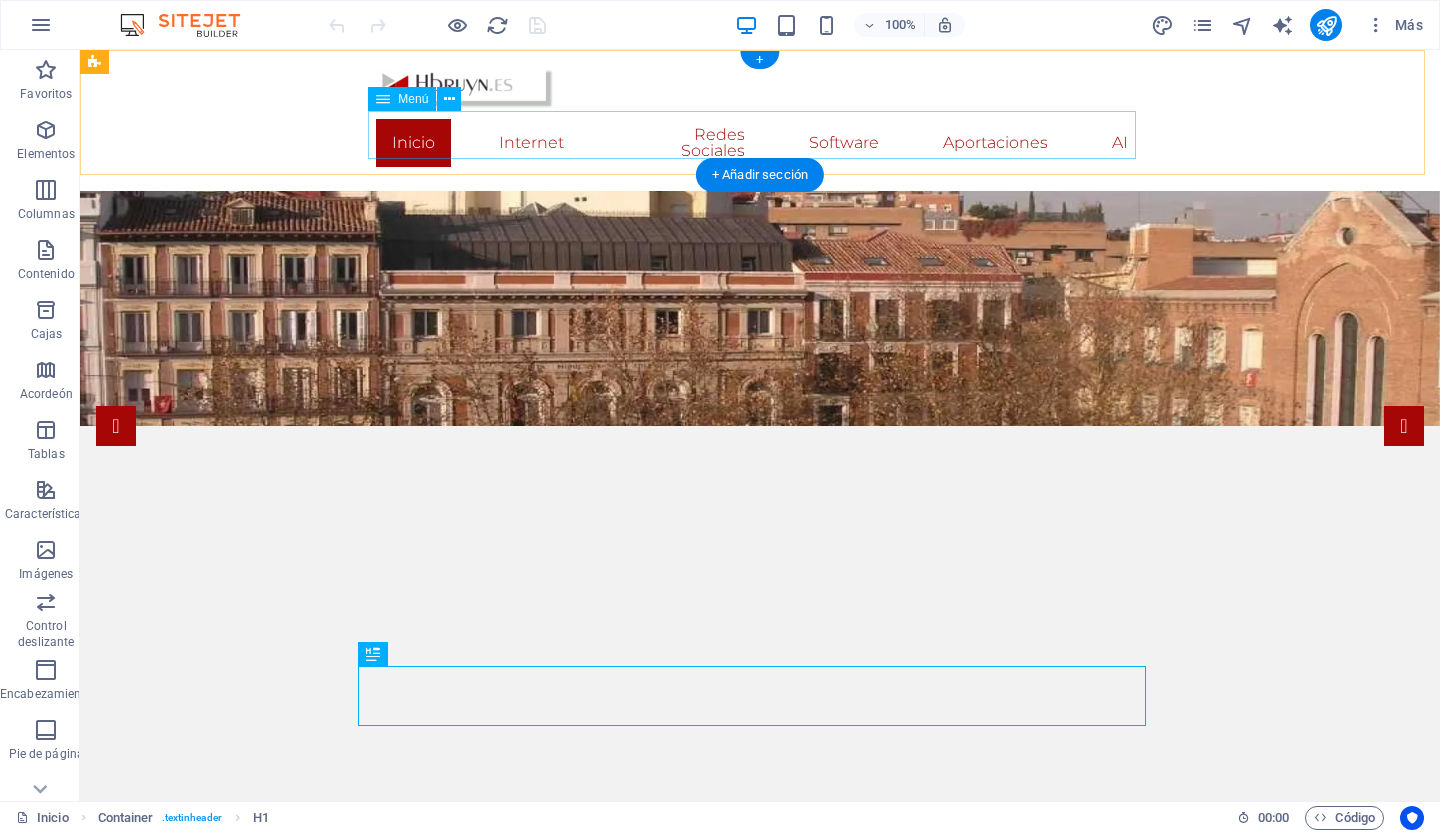 click on "Inicio Internet Buscadores Navegadores Datos curiosos web Redes Sociales Software Aportaciones AI" at bounding box center (760, 143) 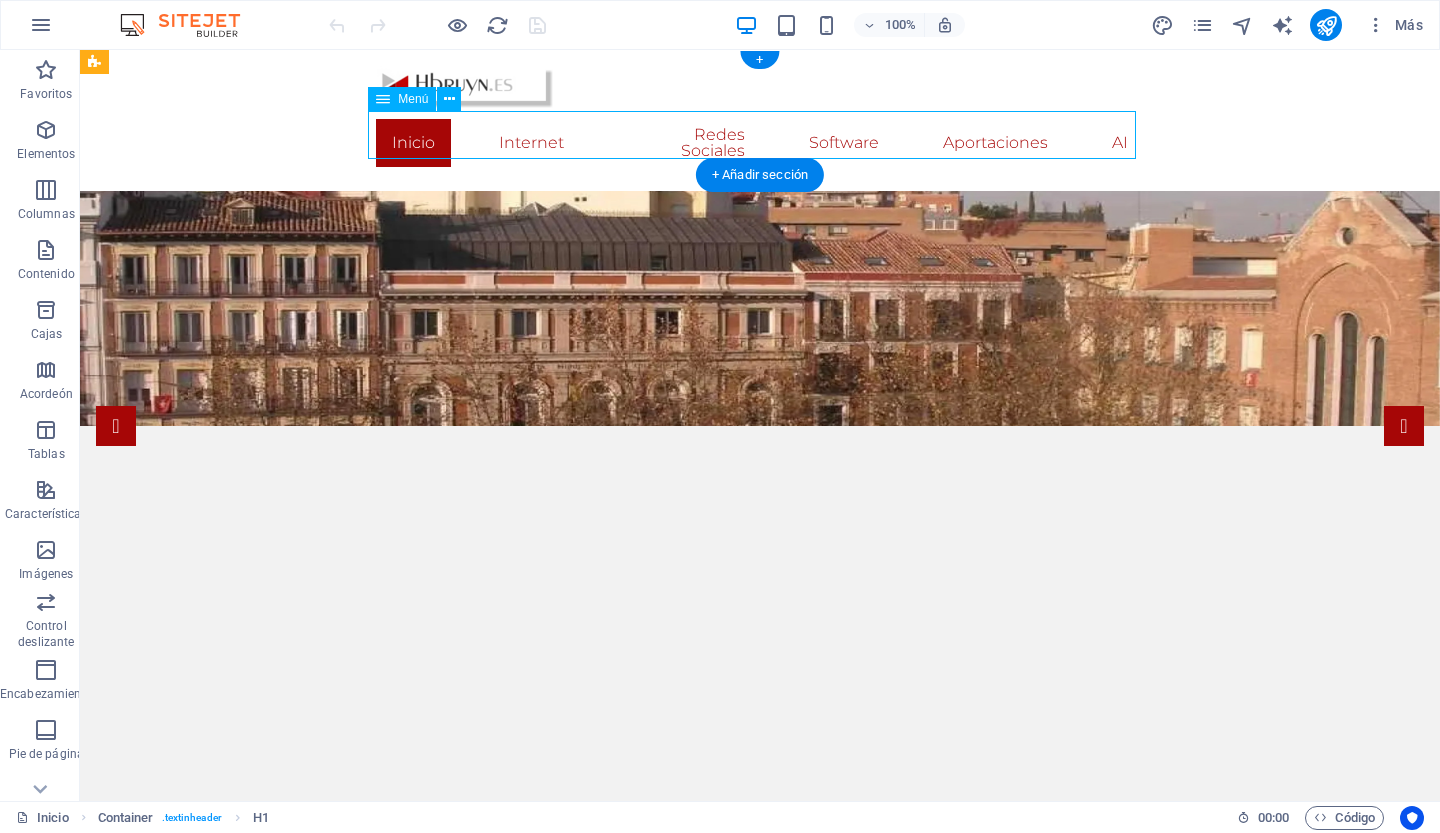 click on "Inicio Internet Buscadores Navegadores Datos curiosos web Redes Sociales Software Aportaciones AI" at bounding box center (760, 143) 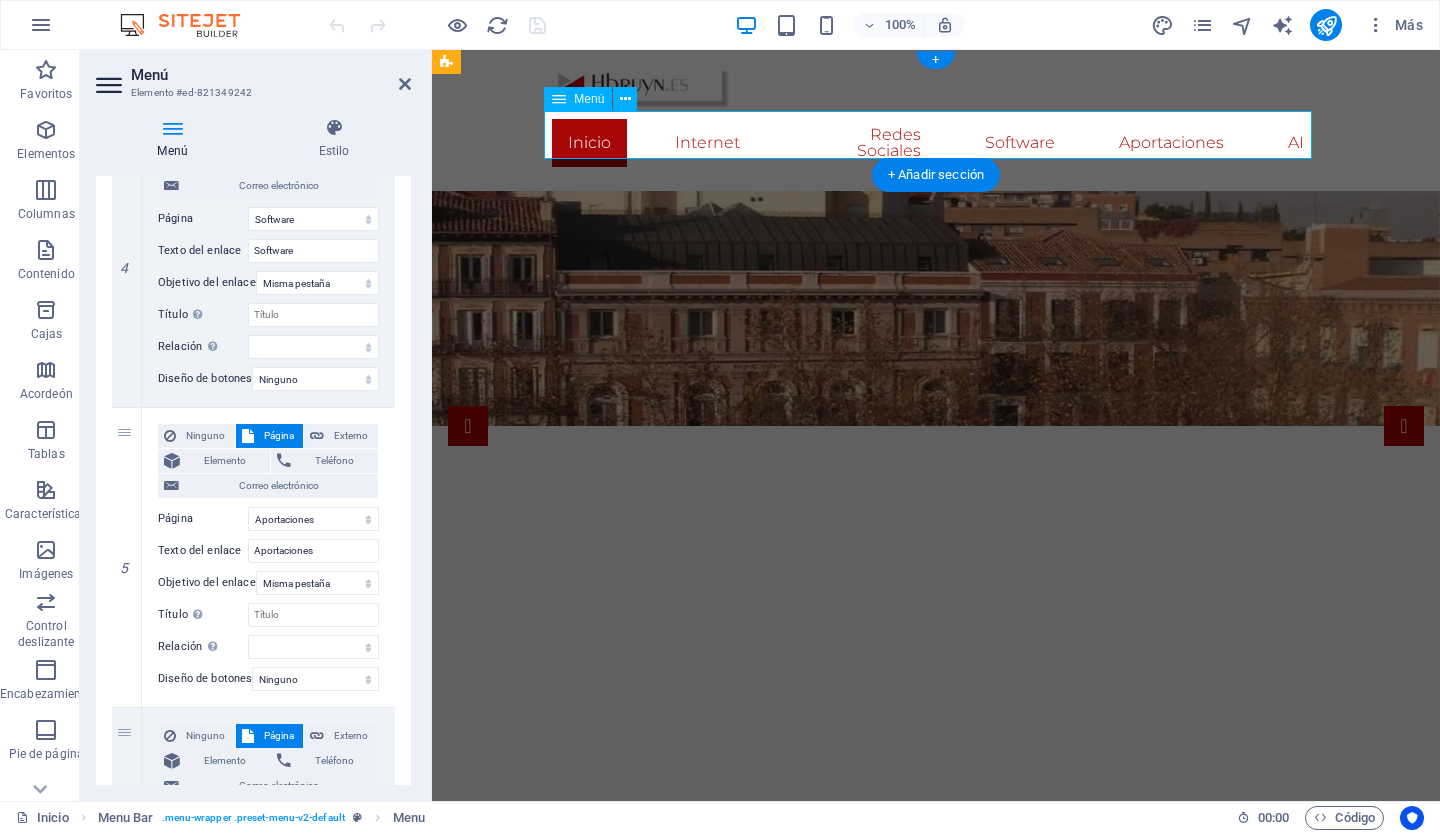 scroll, scrollTop: 2472, scrollLeft: 0, axis: vertical 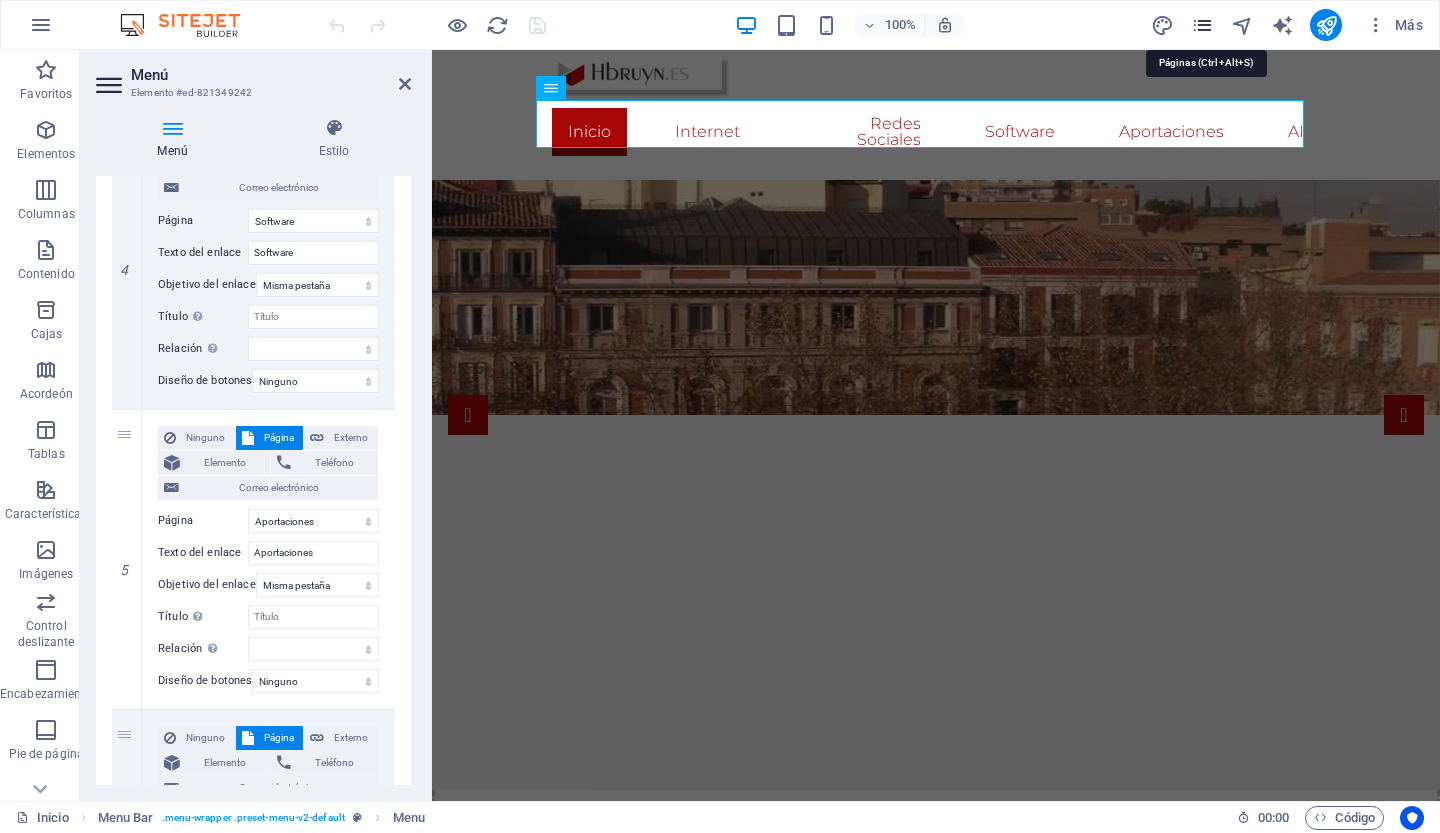 click at bounding box center (1202, 25) 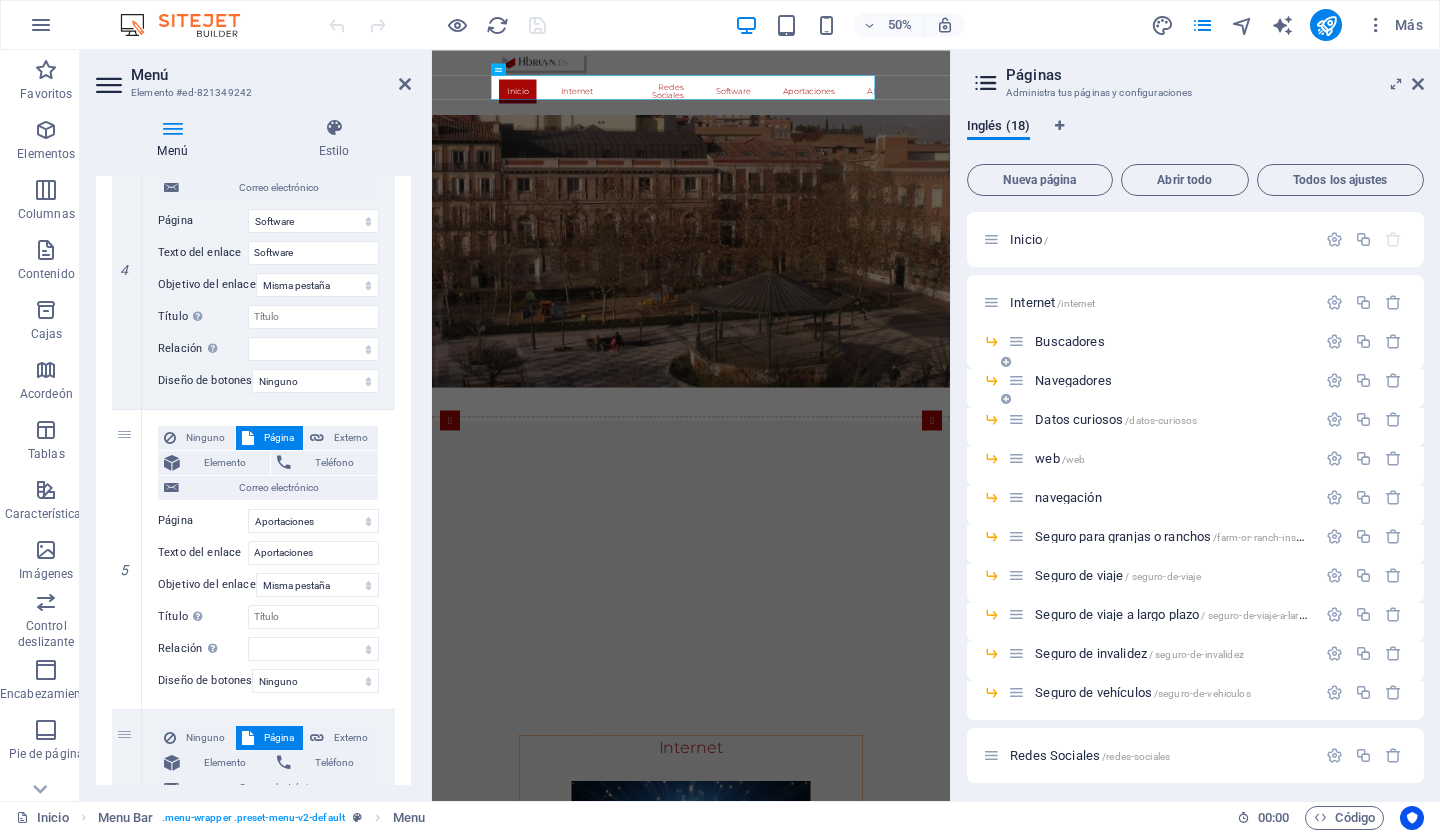 scroll, scrollTop: 272, scrollLeft: 0, axis: vertical 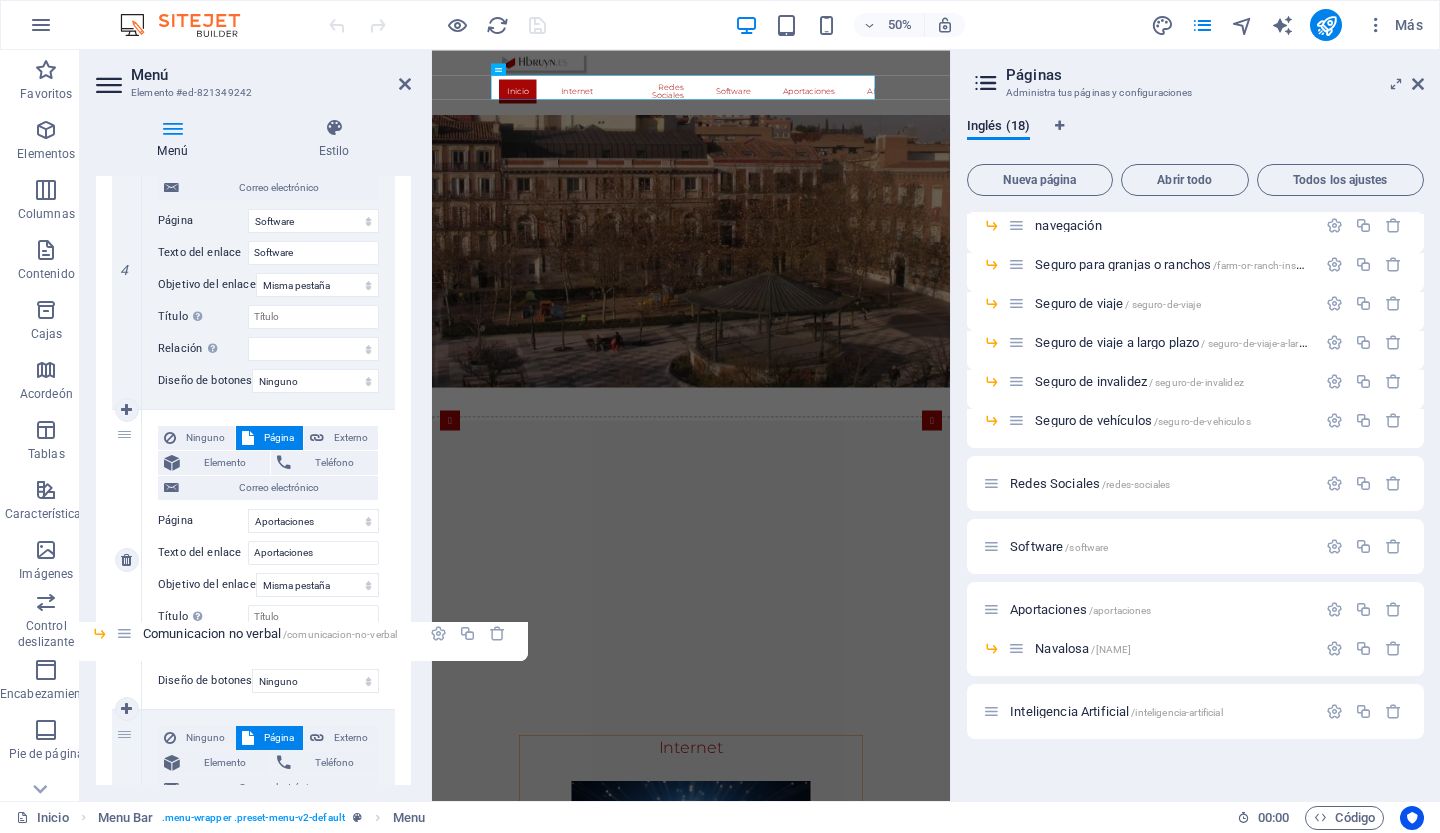 drag, startPoint x: 1019, startPoint y: 649, endPoint x: 122, endPoint y: 637, distance: 897.08026 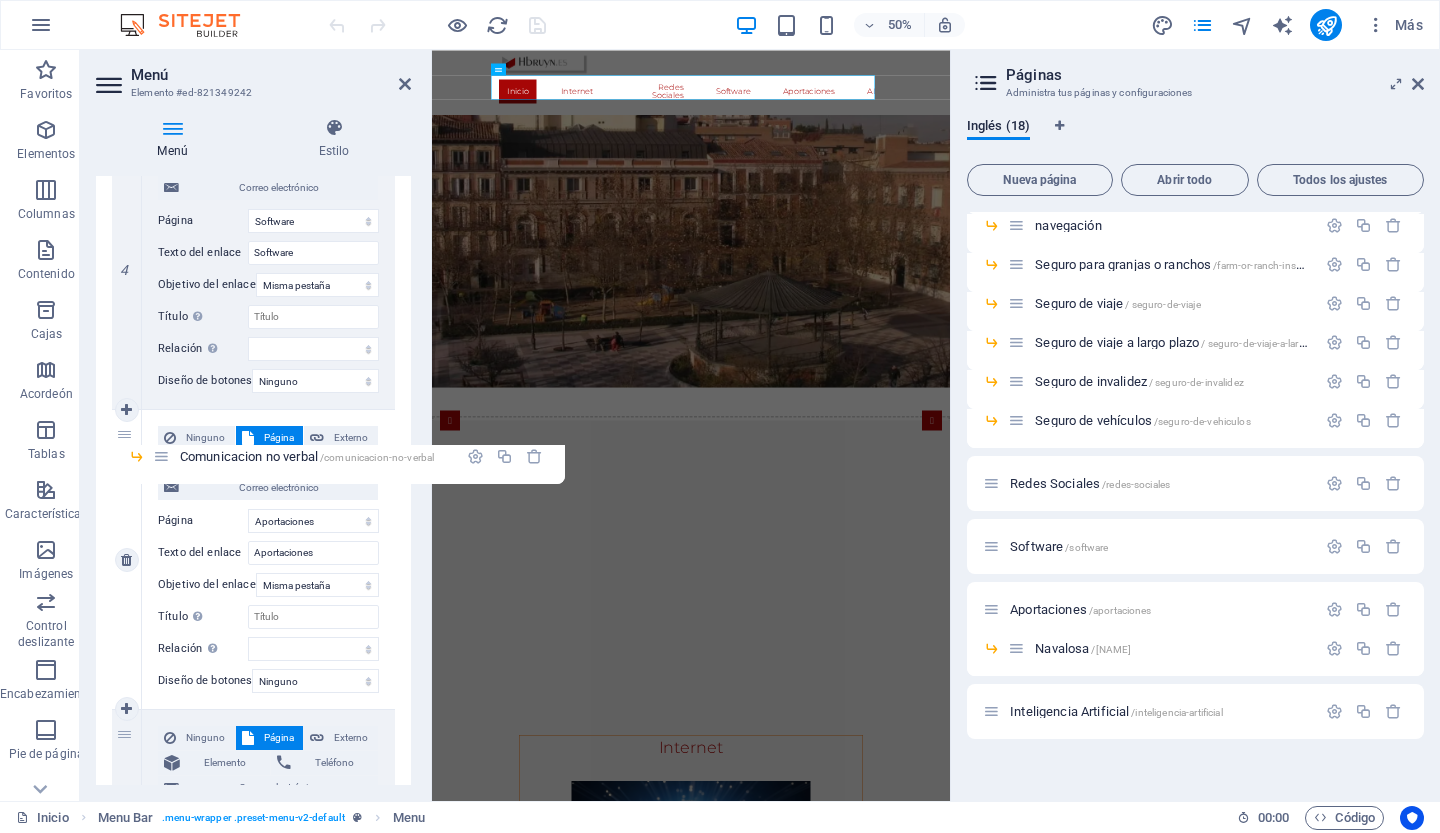 drag, startPoint x: 1022, startPoint y: 651, endPoint x: 157, endPoint y: 457, distance: 886.48804 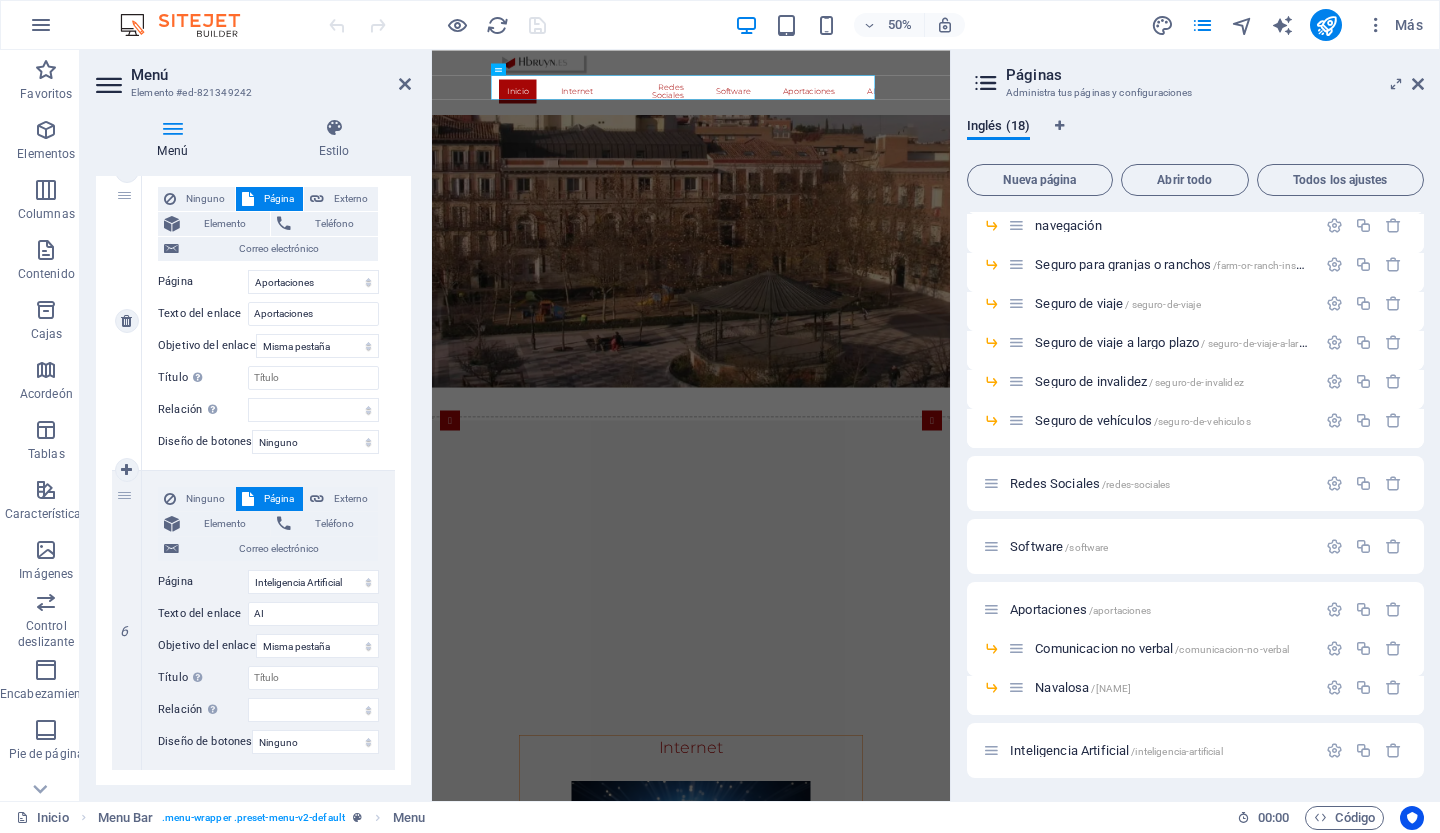 scroll, scrollTop: 2712, scrollLeft: 0, axis: vertical 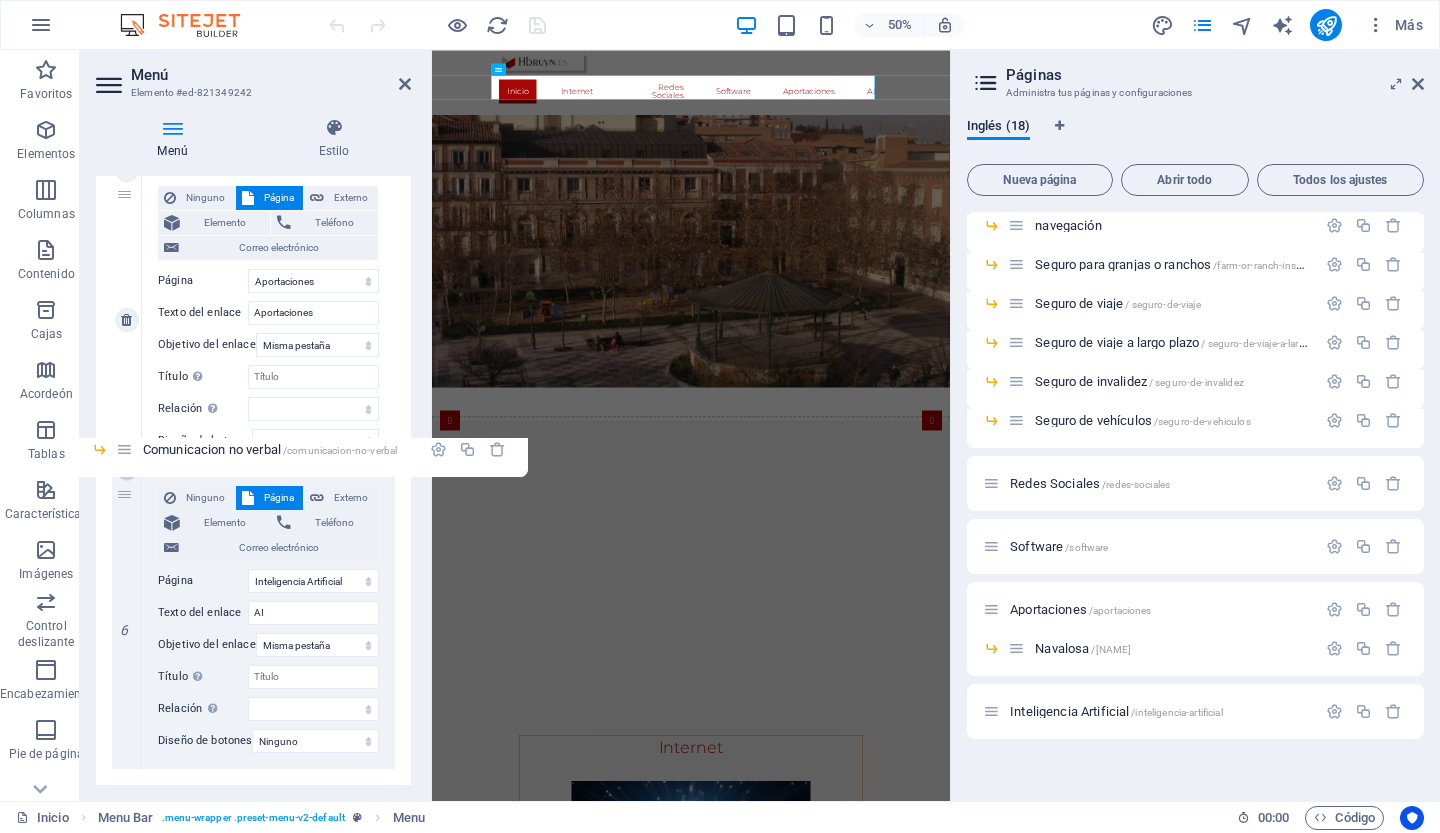 drag, startPoint x: 1020, startPoint y: 648, endPoint x: 129, endPoint y: 455, distance: 911.6633 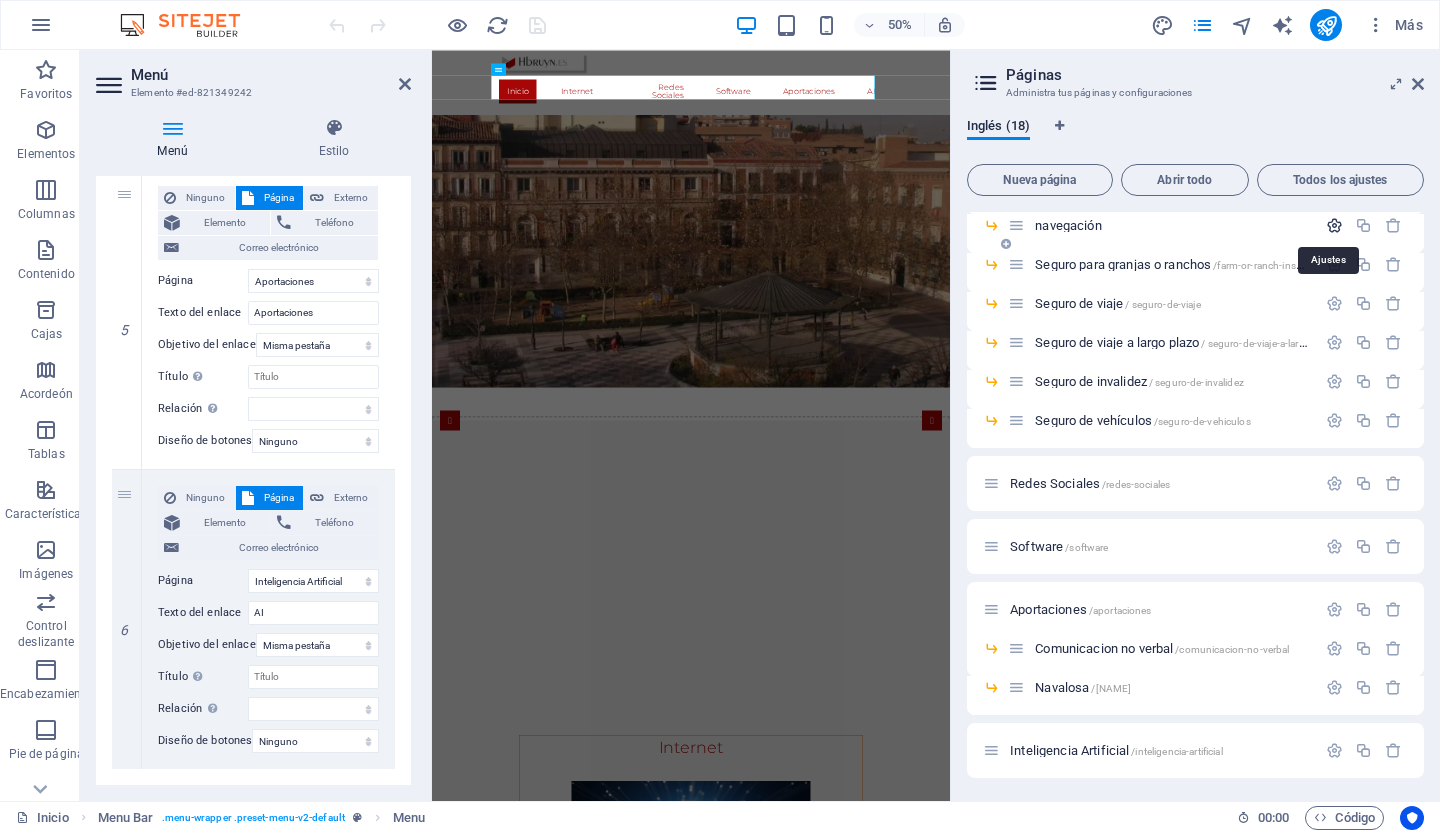 click at bounding box center [1334, 225] 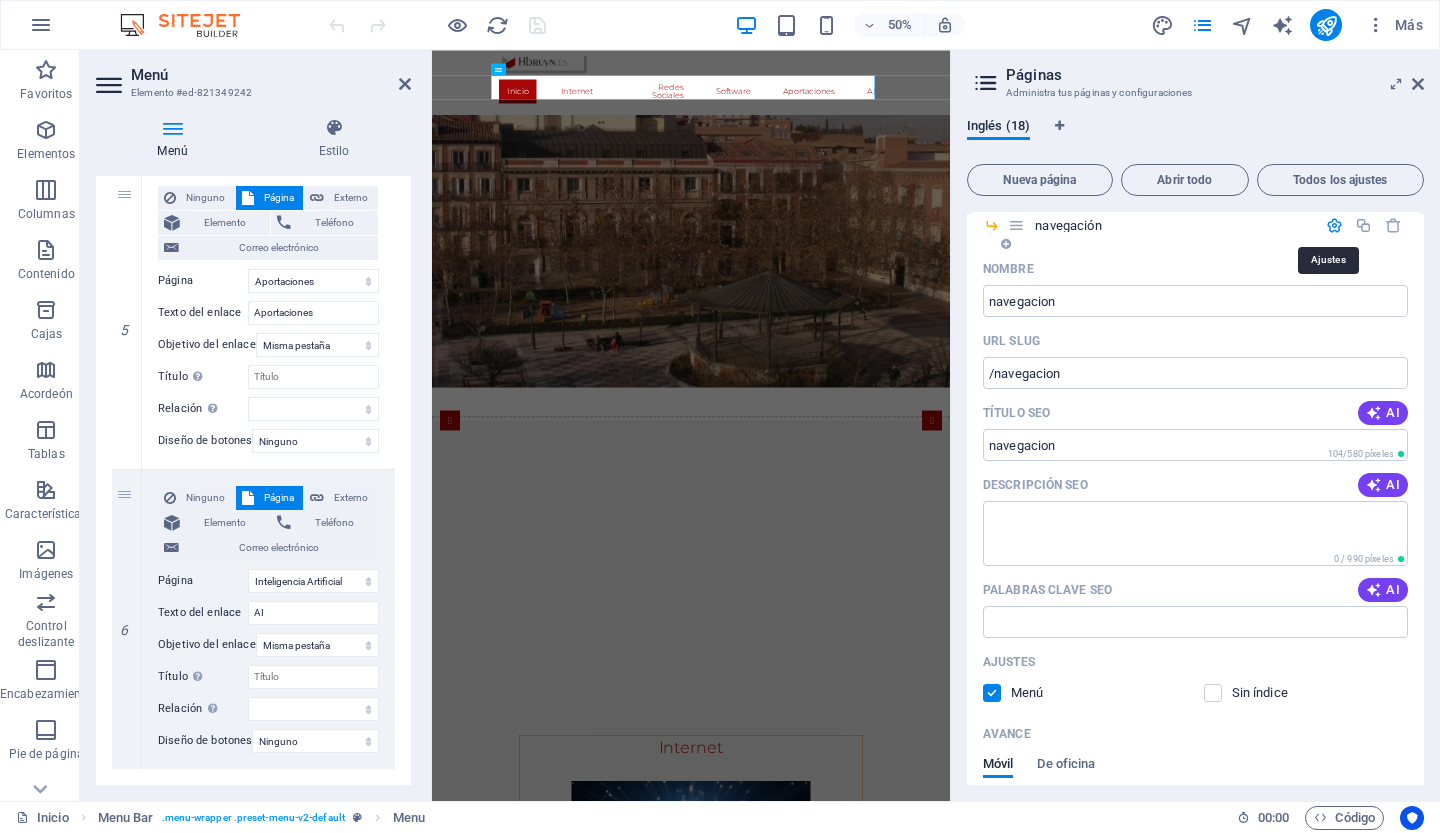 click at bounding box center [1334, 225] 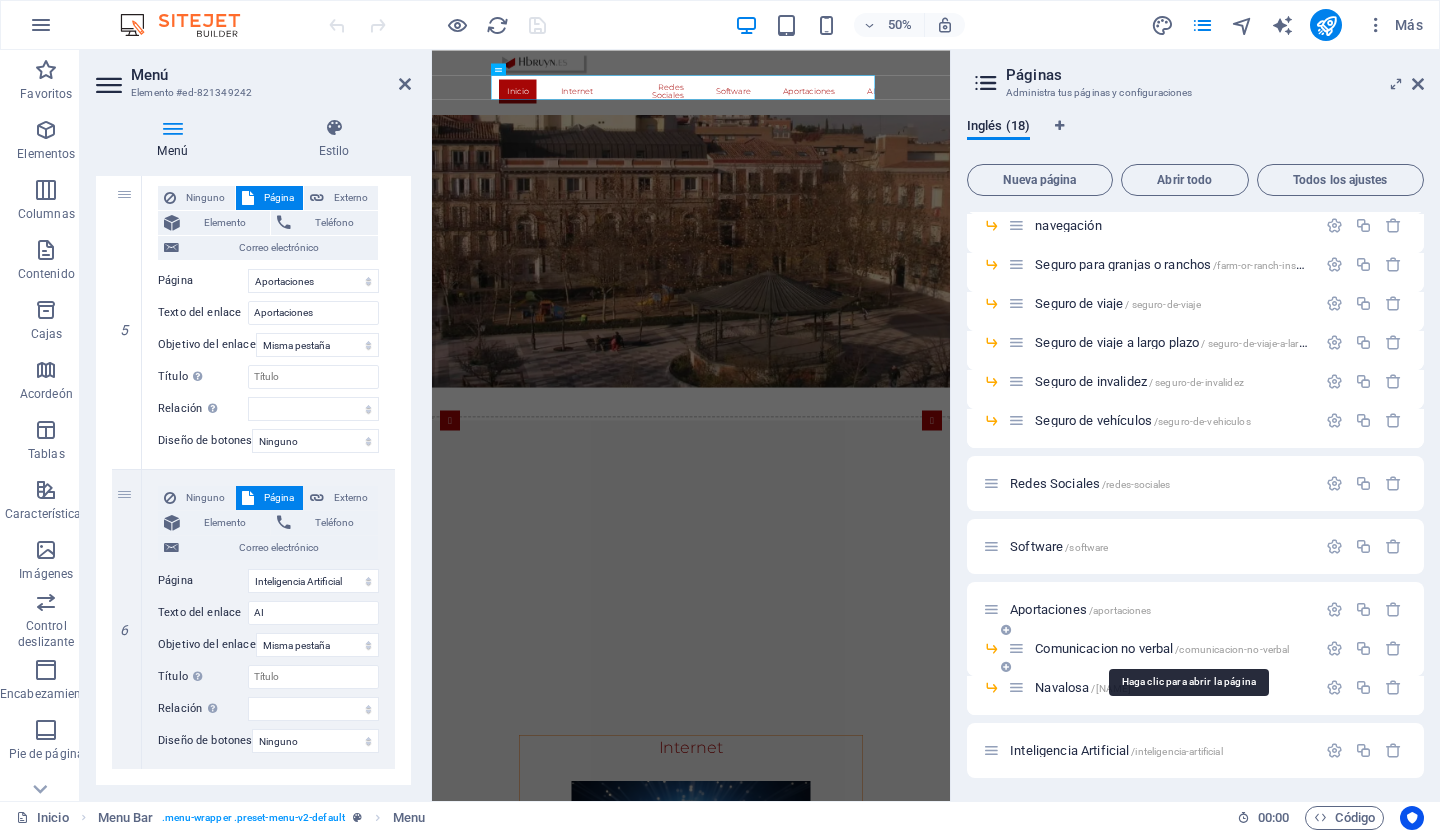 click on "Comunicacion no verbal" at bounding box center (1104, 648) 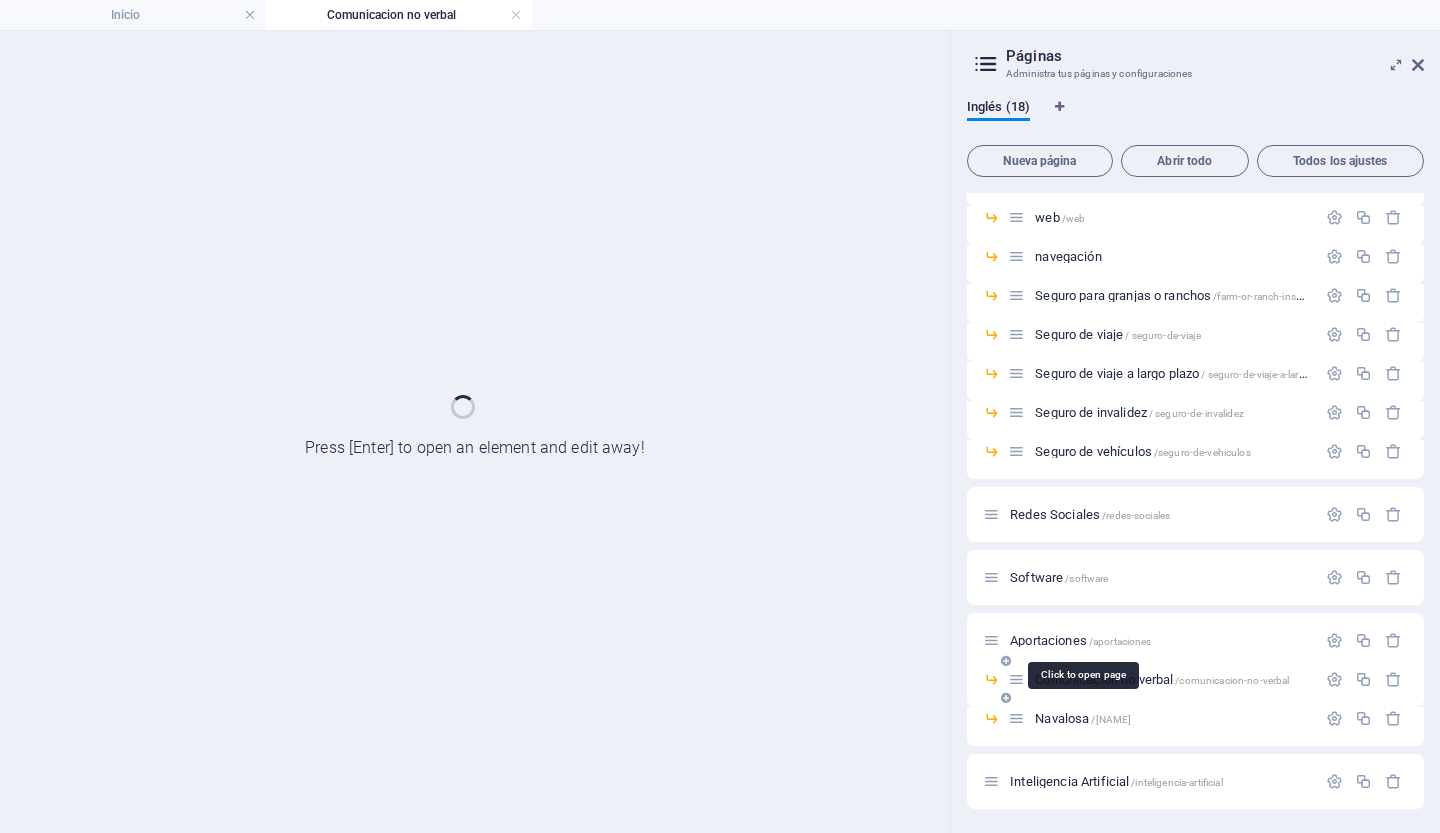 scroll, scrollTop: 221, scrollLeft: 0, axis: vertical 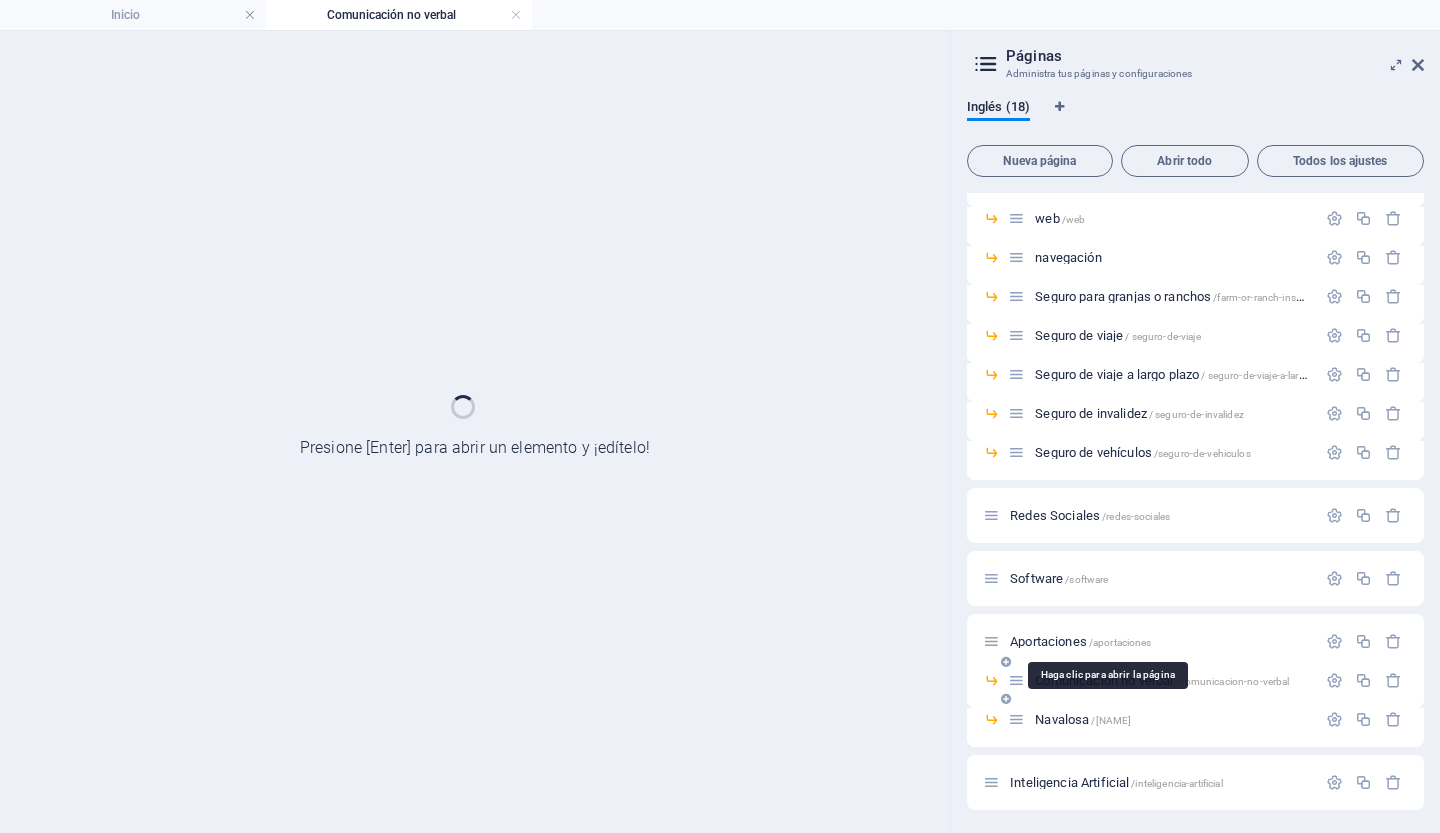 click on "Aportaciones" at bounding box center (1048, 641) 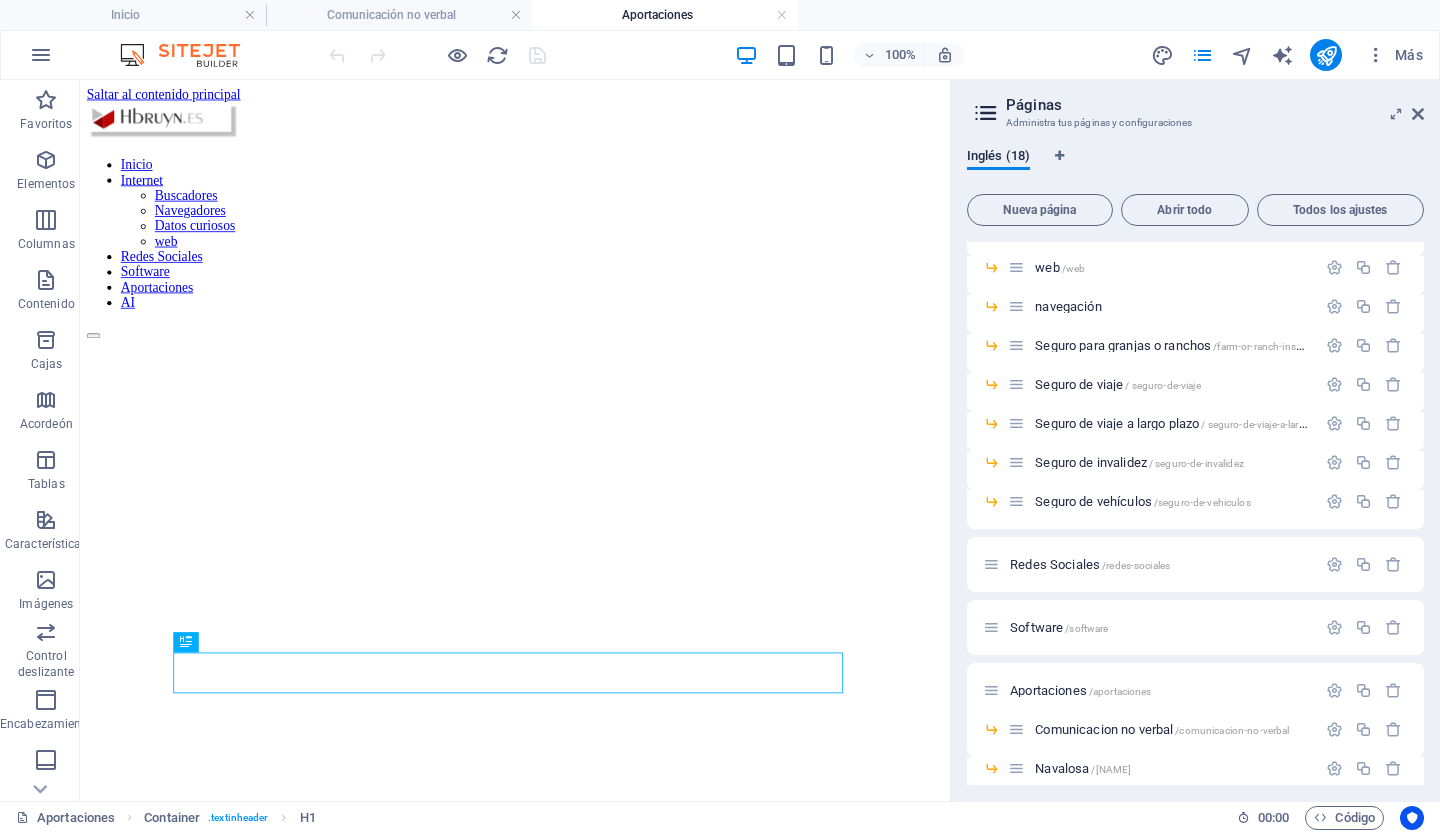 scroll, scrollTop: 0, scrollLeft: 0, axis: both 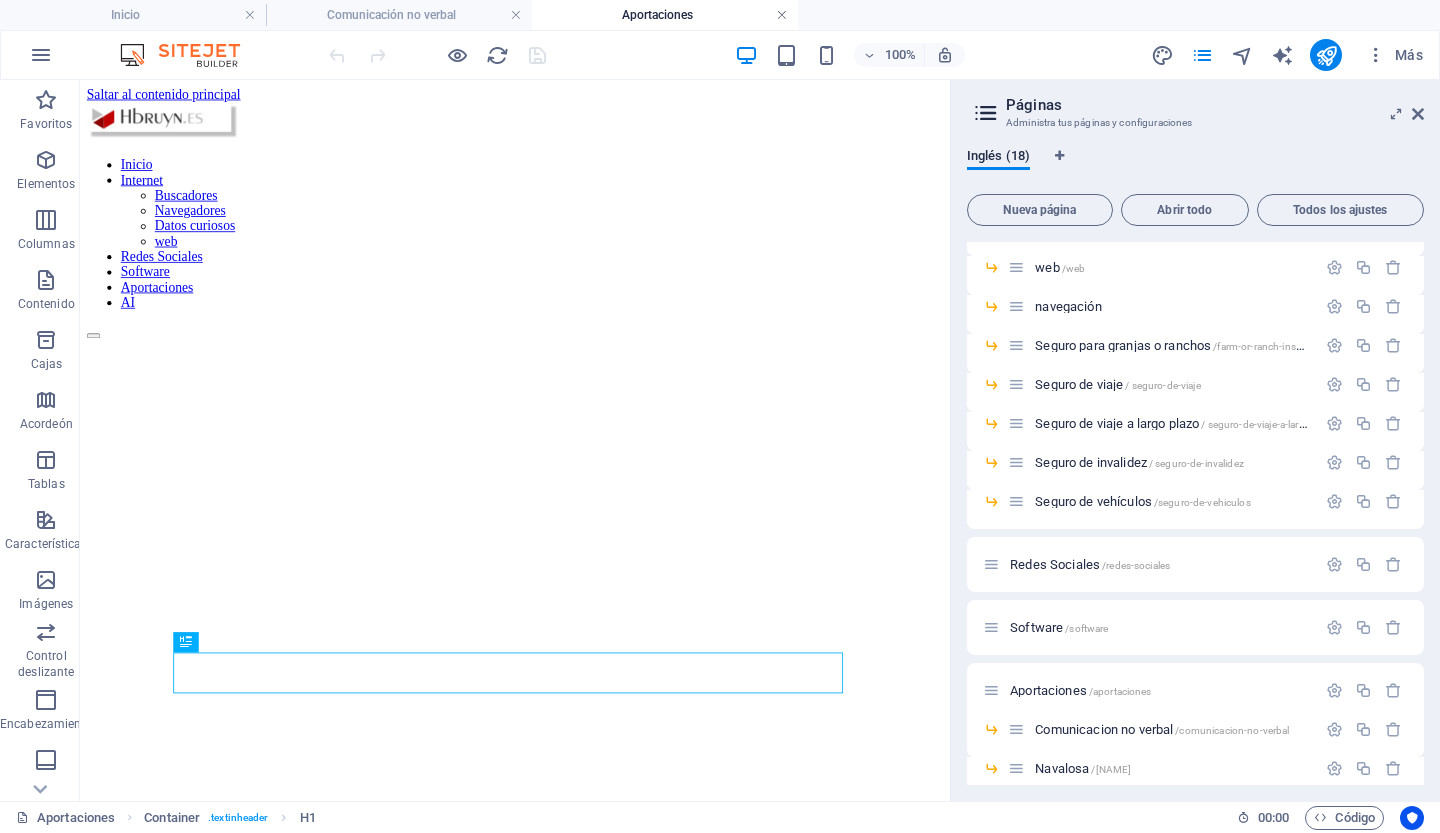click at bounding box center [782, 15] 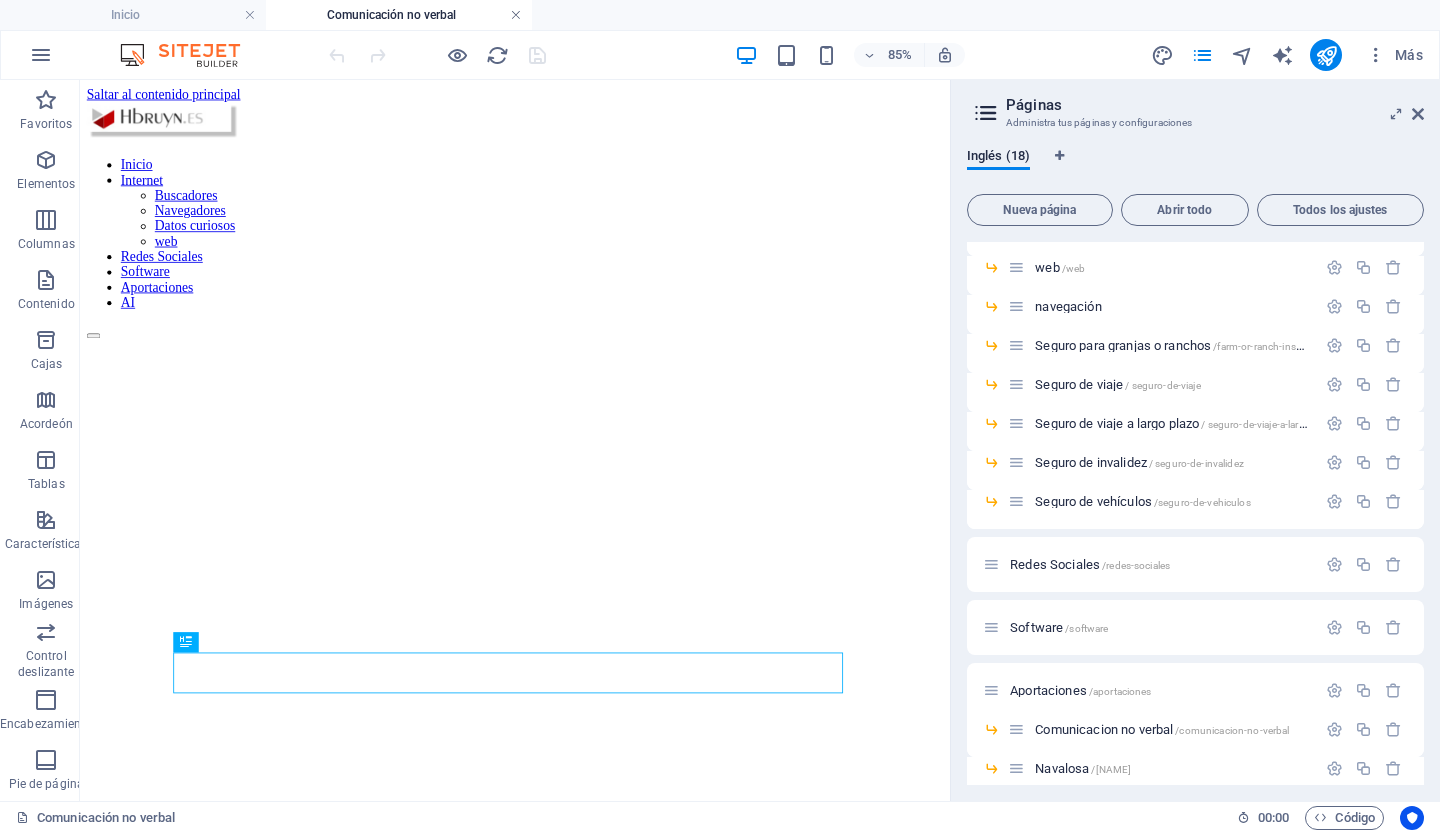 click at bounding box center [516, 15] 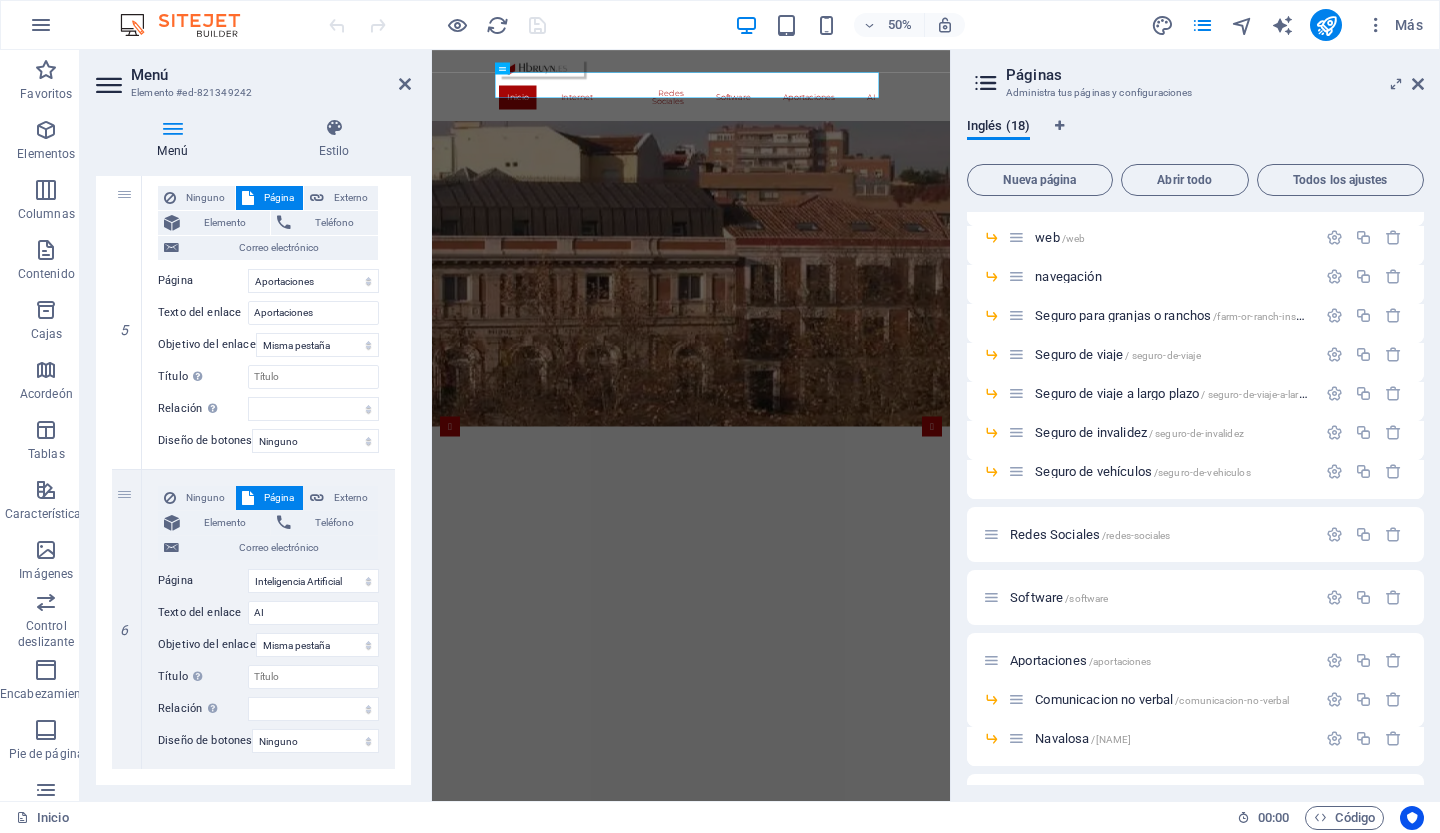 scroll, scrollTop: 11, scrollLeft: 0, axis: vertical 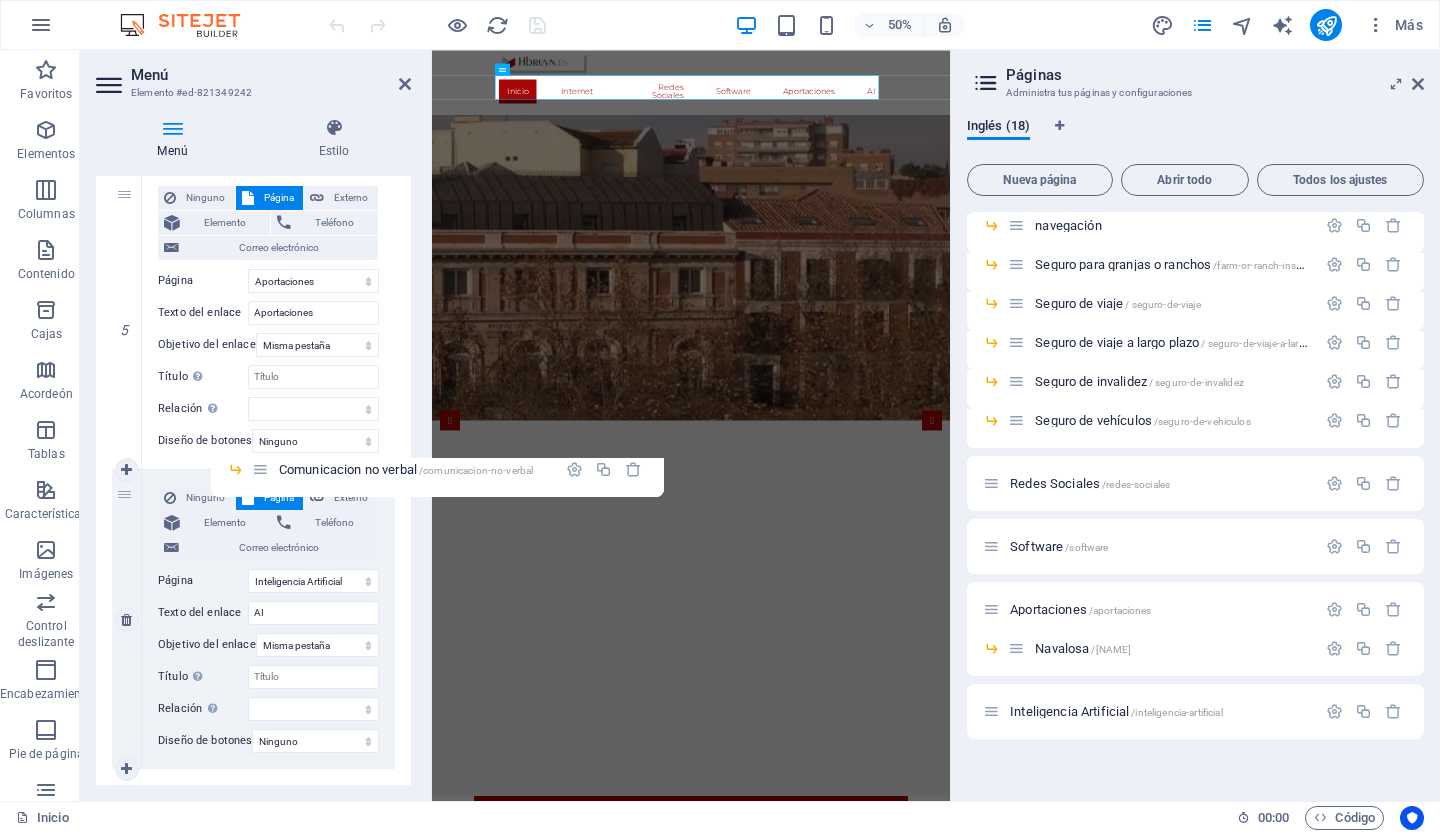 drag, startPoint x: 1012, startPoint y: 699, endPoint x: 250, endPoint y: 468, distance: 796.2443 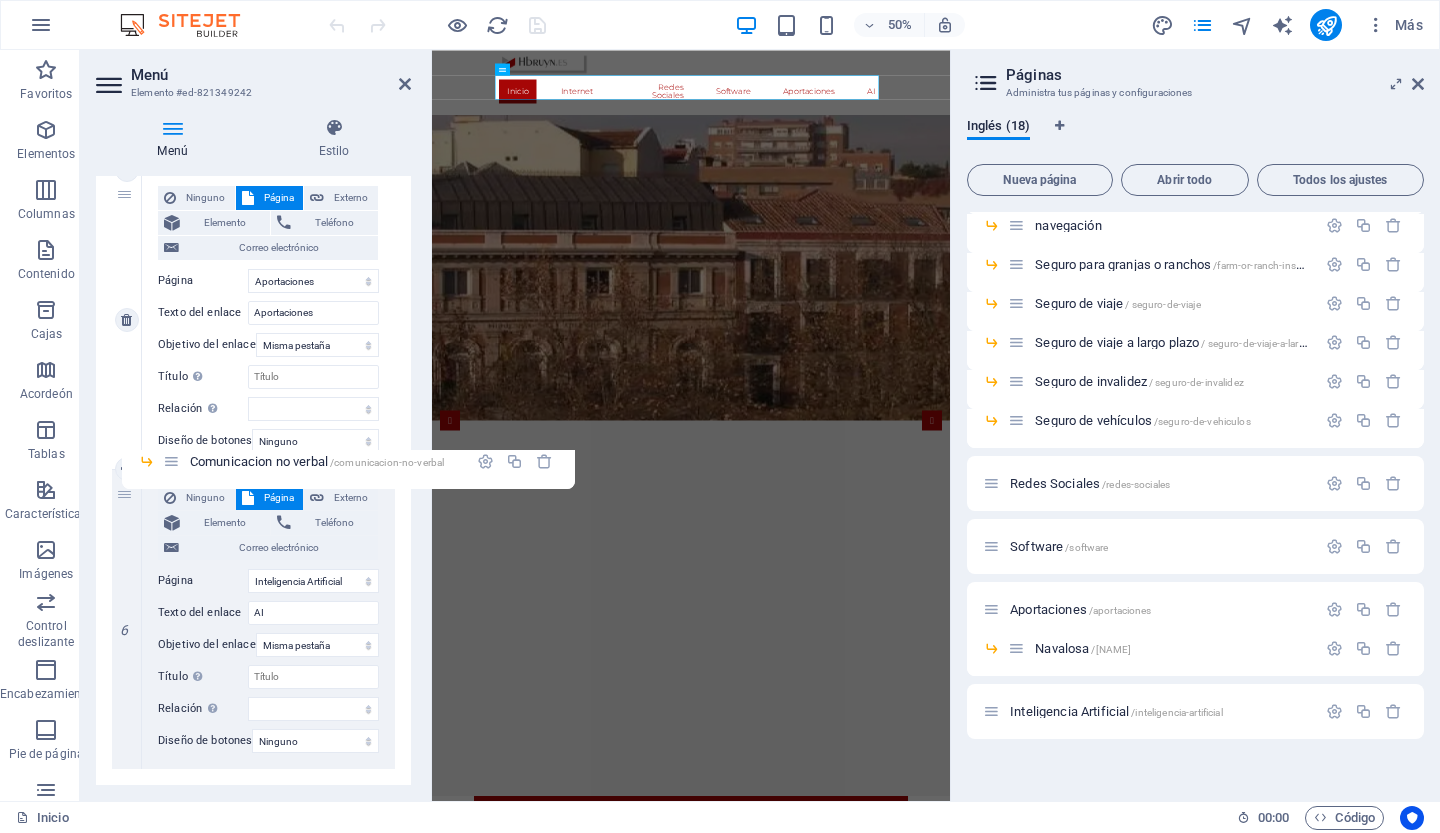 drag, startPoint x: 1024, startPoint y: 652, endPoint x: 168, endPoint y: 465, distance: 876.18774 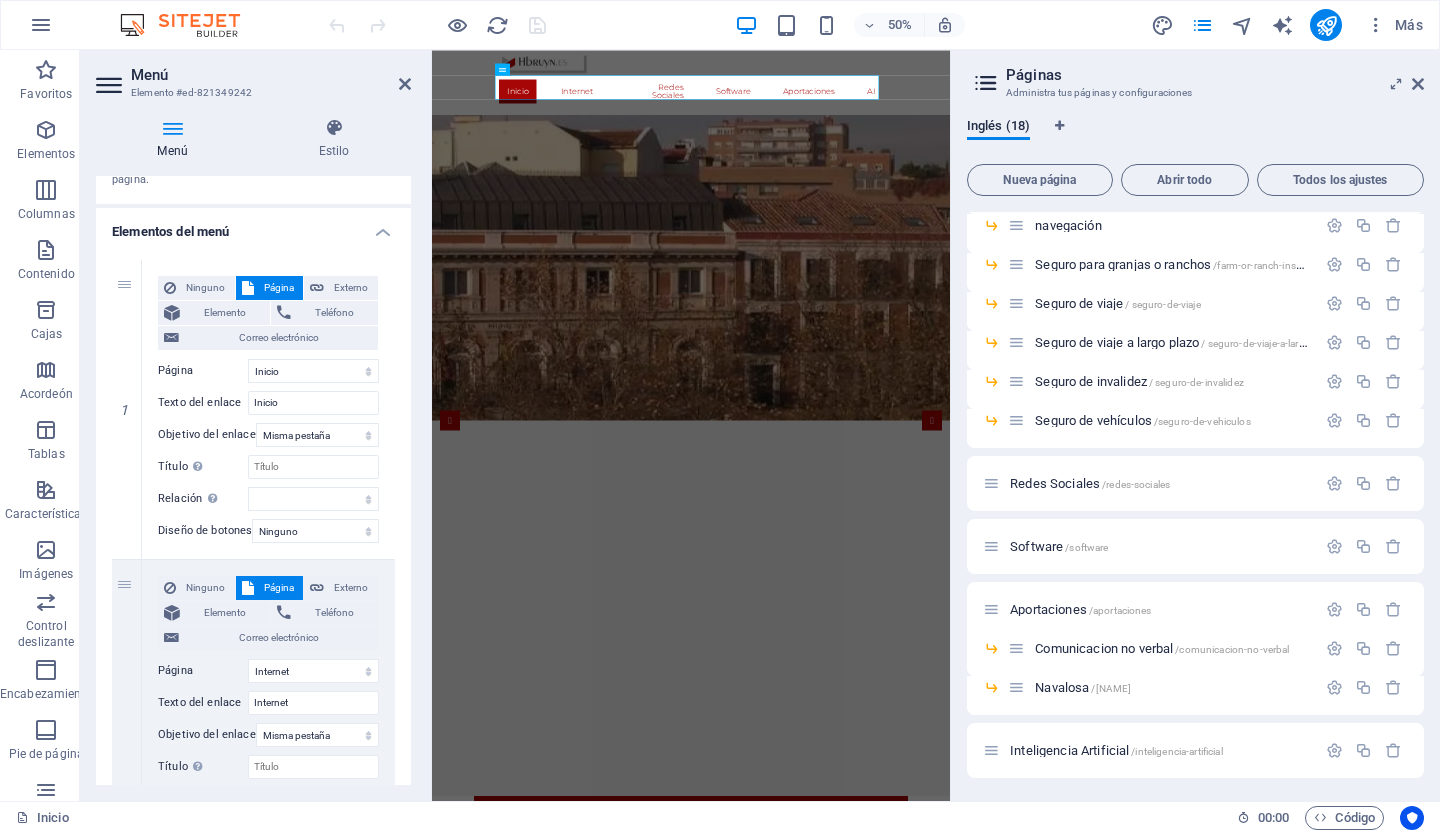 scroll, scrollTop: 0, scrollLeft: 0, axis: both 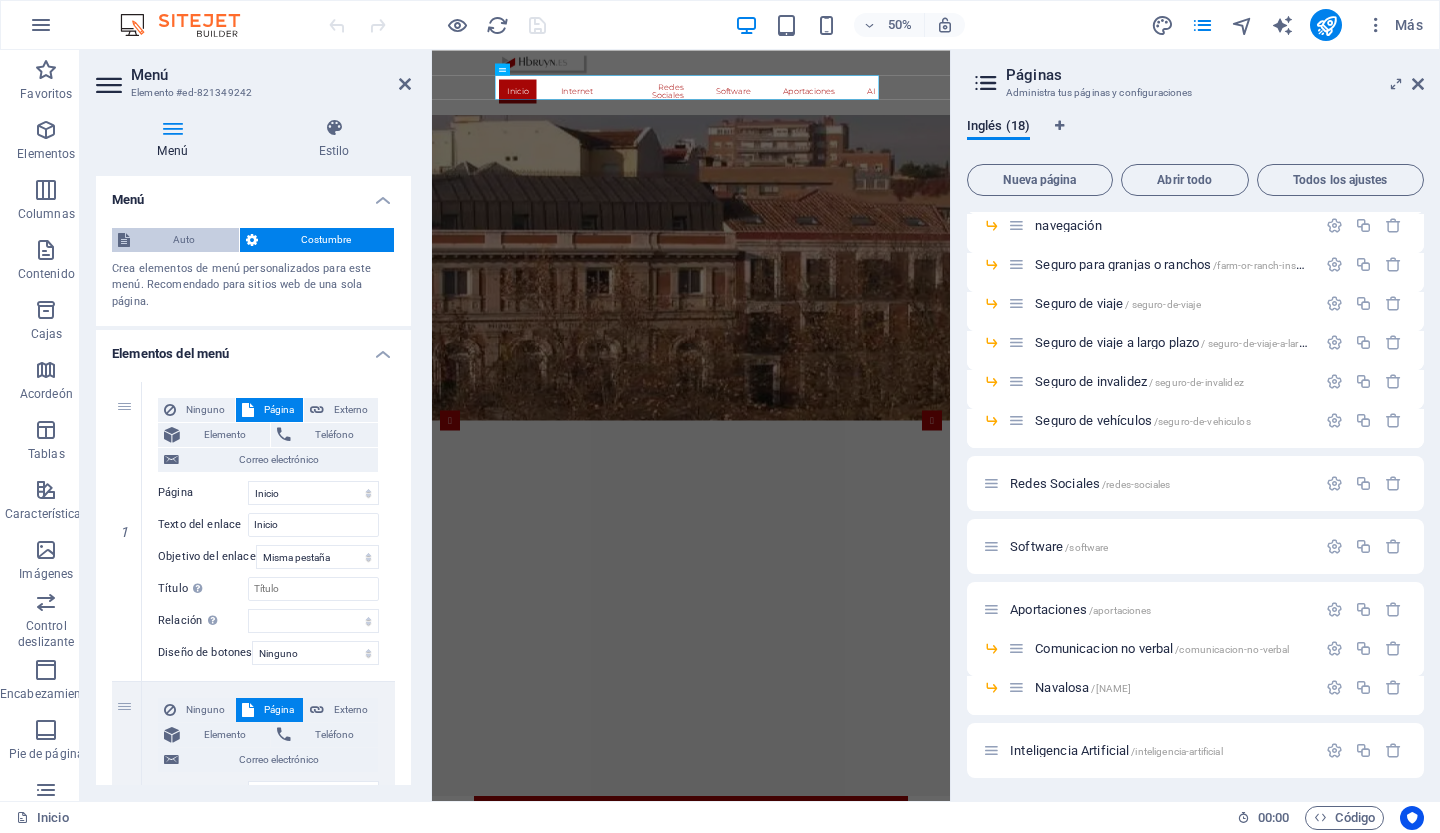 click on "Auto" at bounding box center (184, 240) 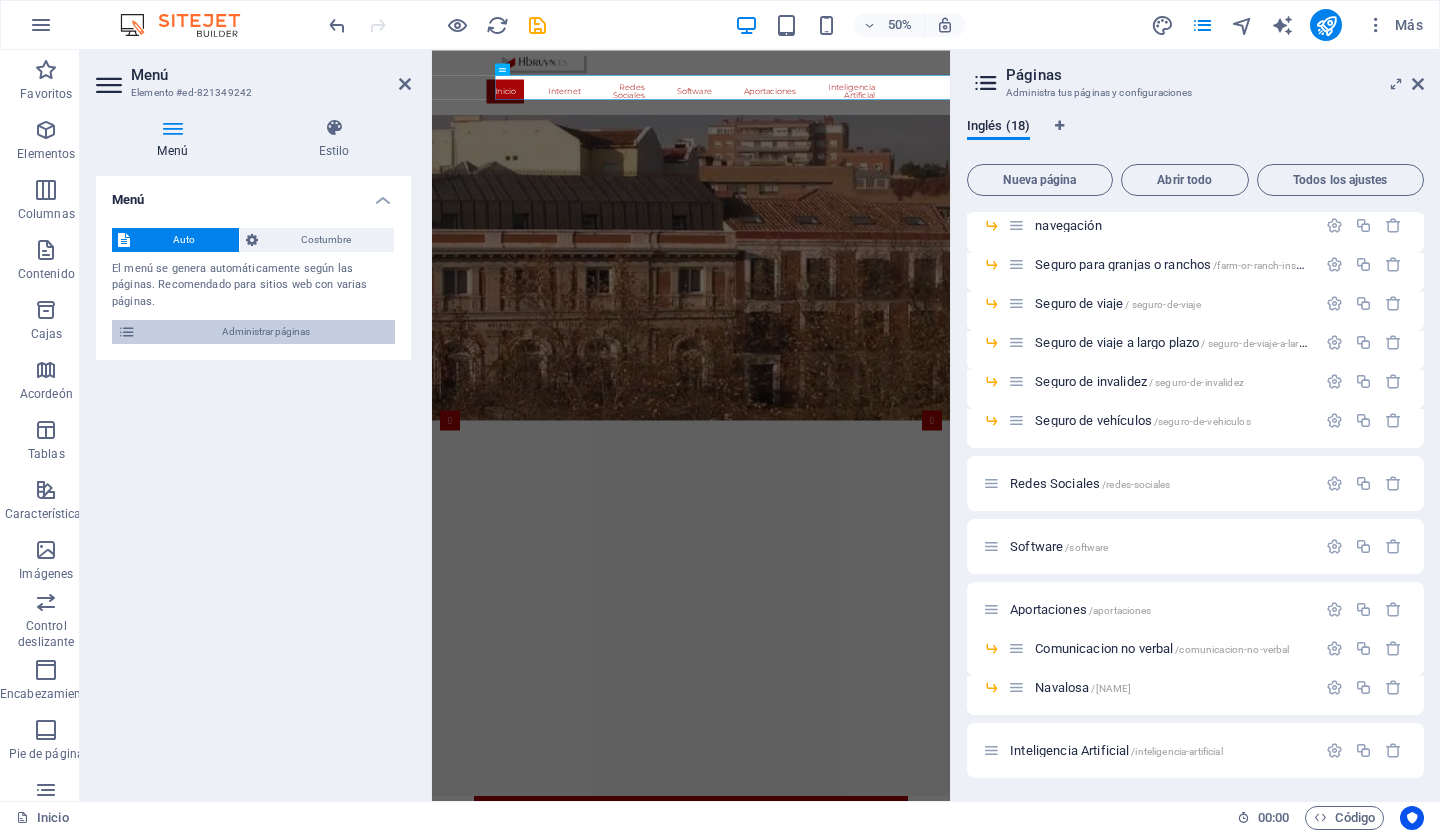 click on "Administrar páginas" at bounding box center (266, 331) 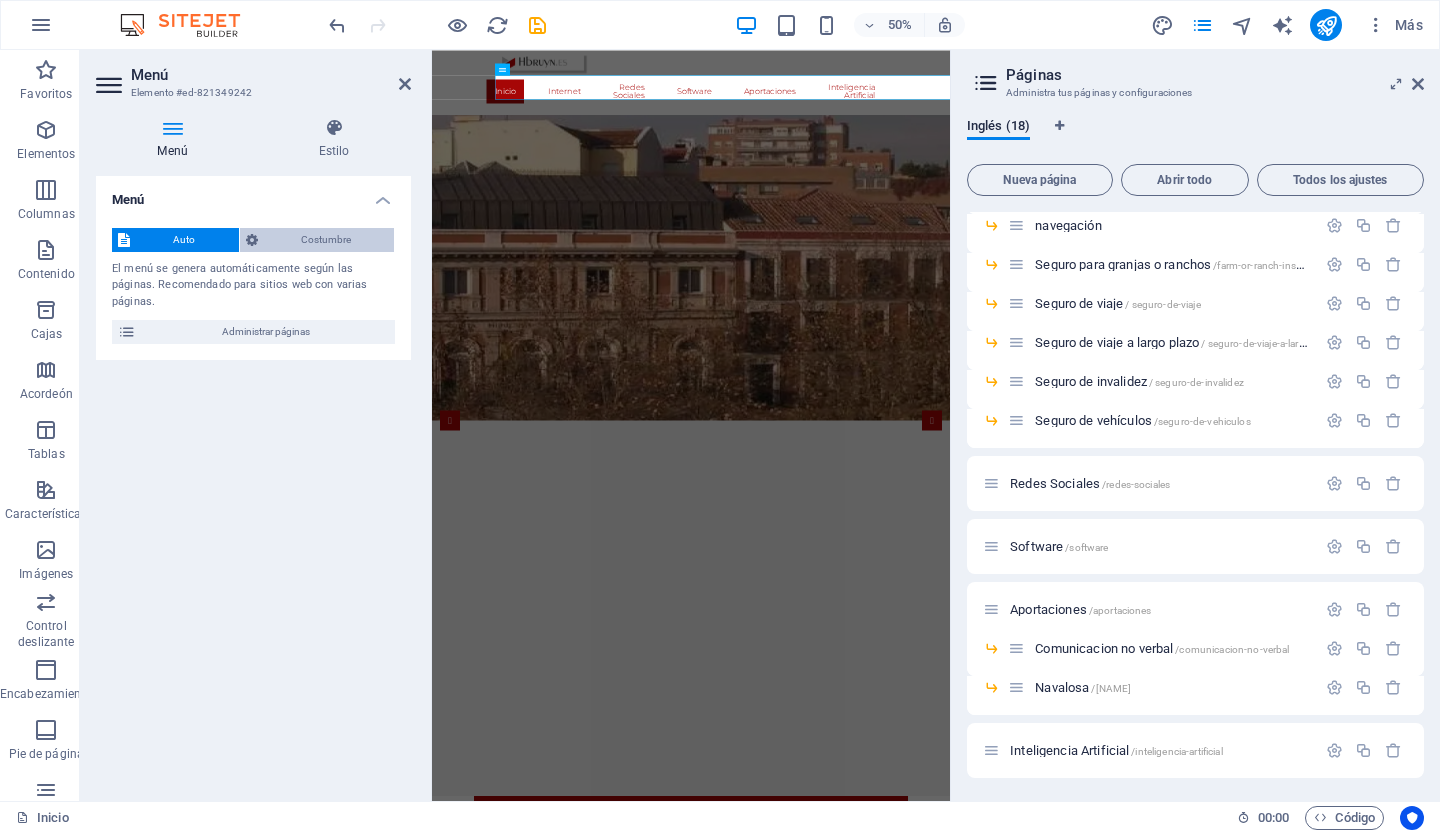 click on "Costumbre" at bounding box center [326, 240] 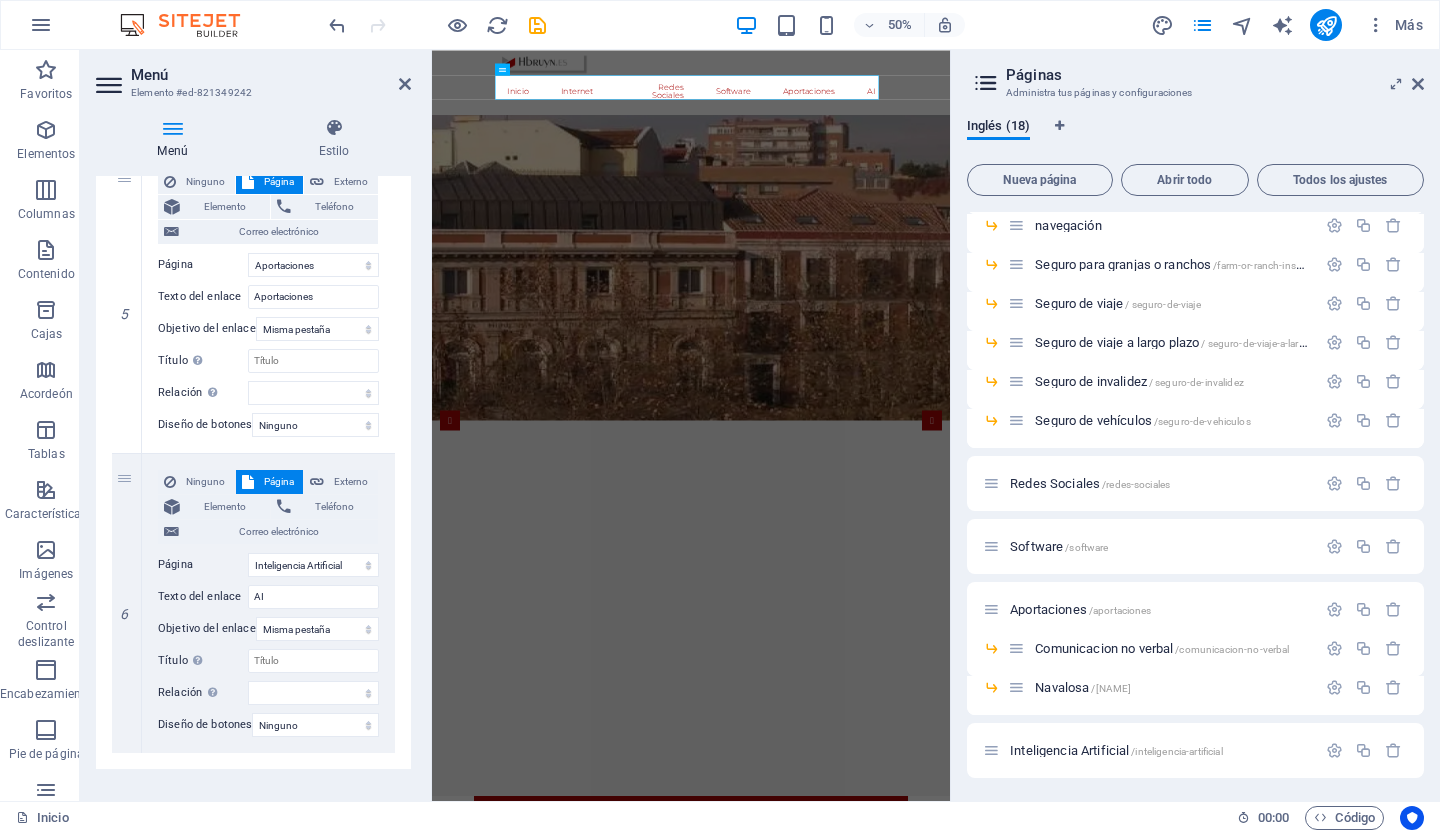 scroll, scrollTop: 2764, scrollLeft: 0, axis: vertical 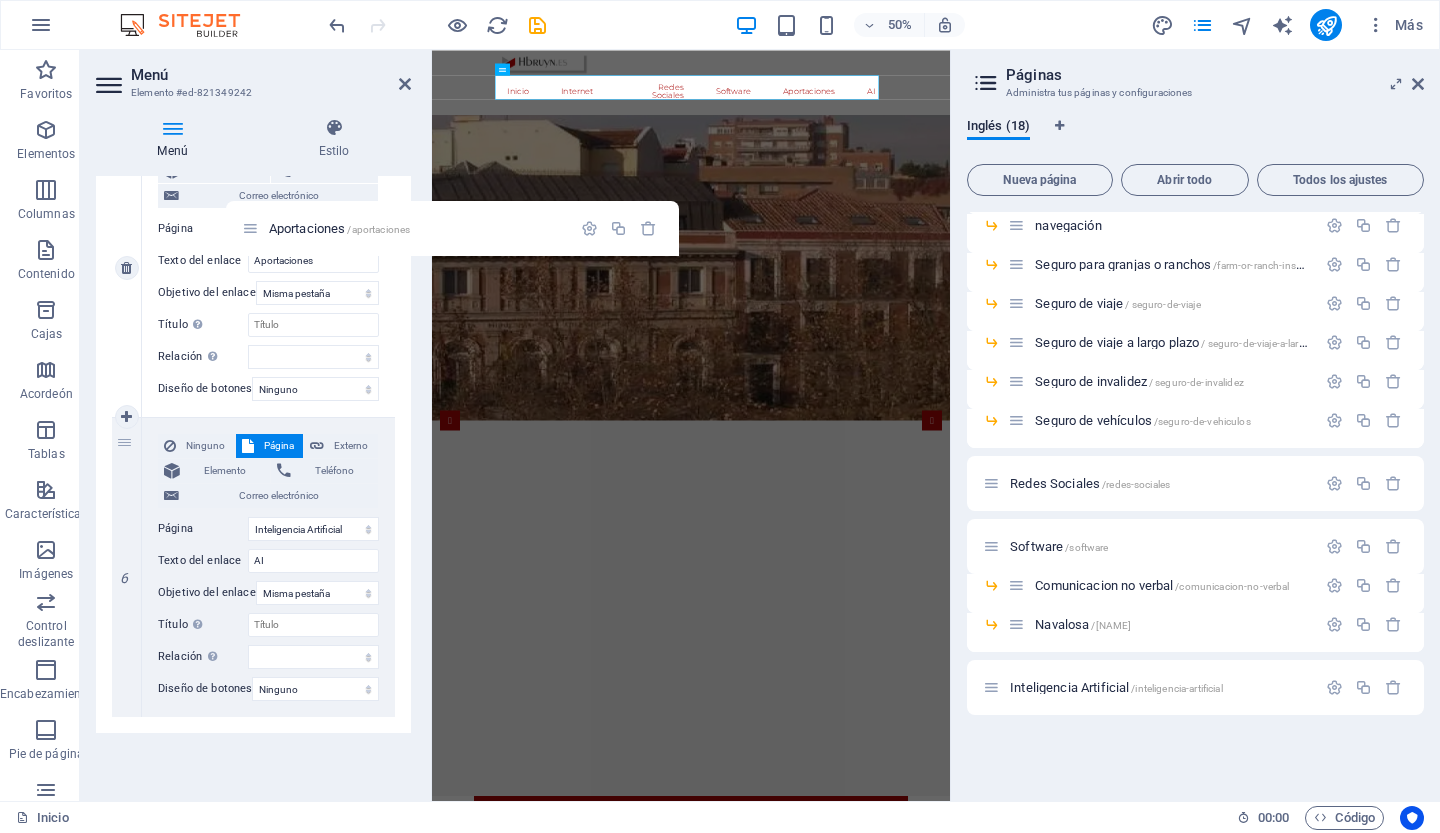 drag, startPoint x: 992, startPoint y: 611, endPoint x: 240, endPoint y: 231, distance: 842.558 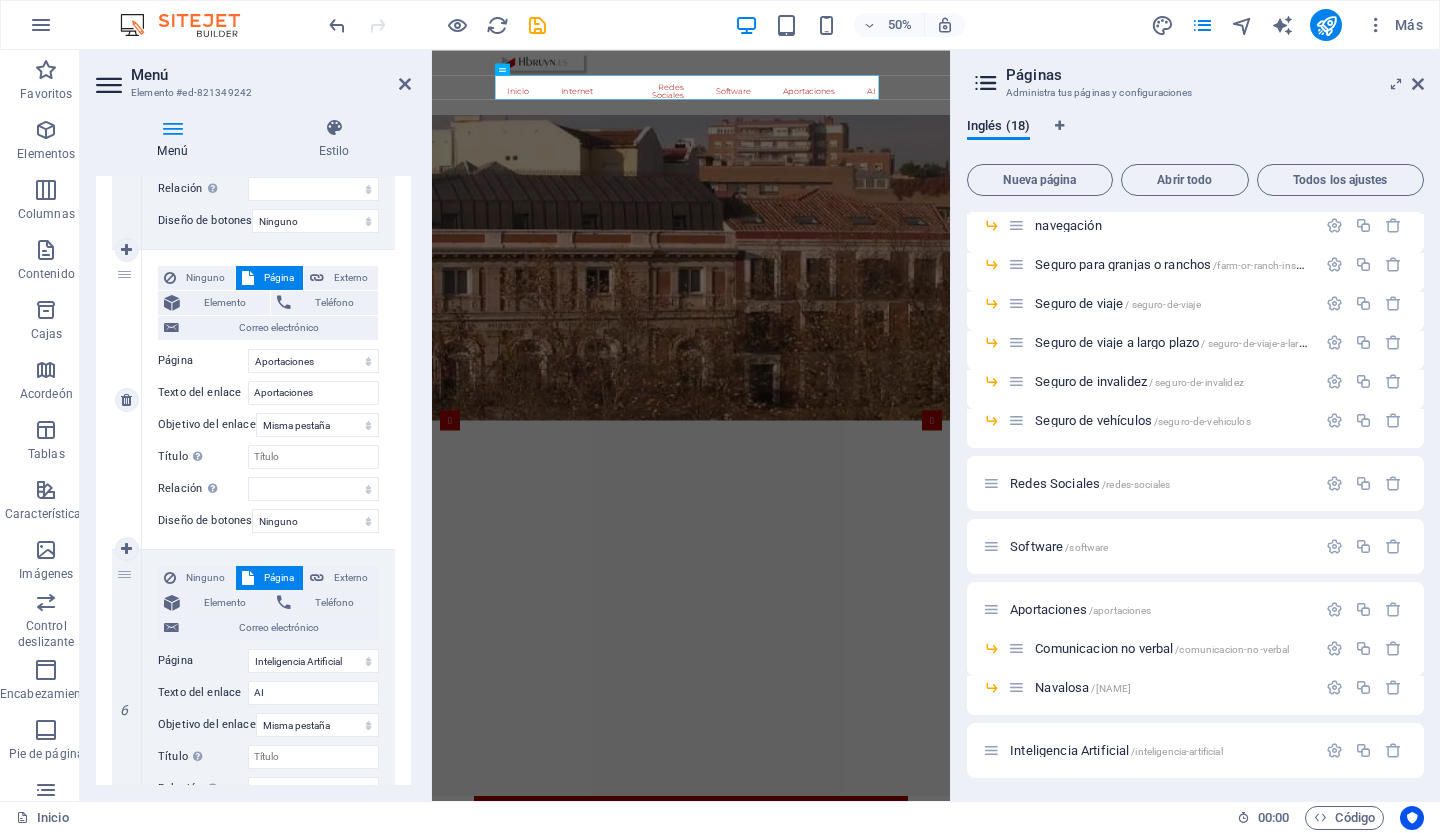 scroll, scrollTop: 2602, scrollLeft: 0, axis: vertical 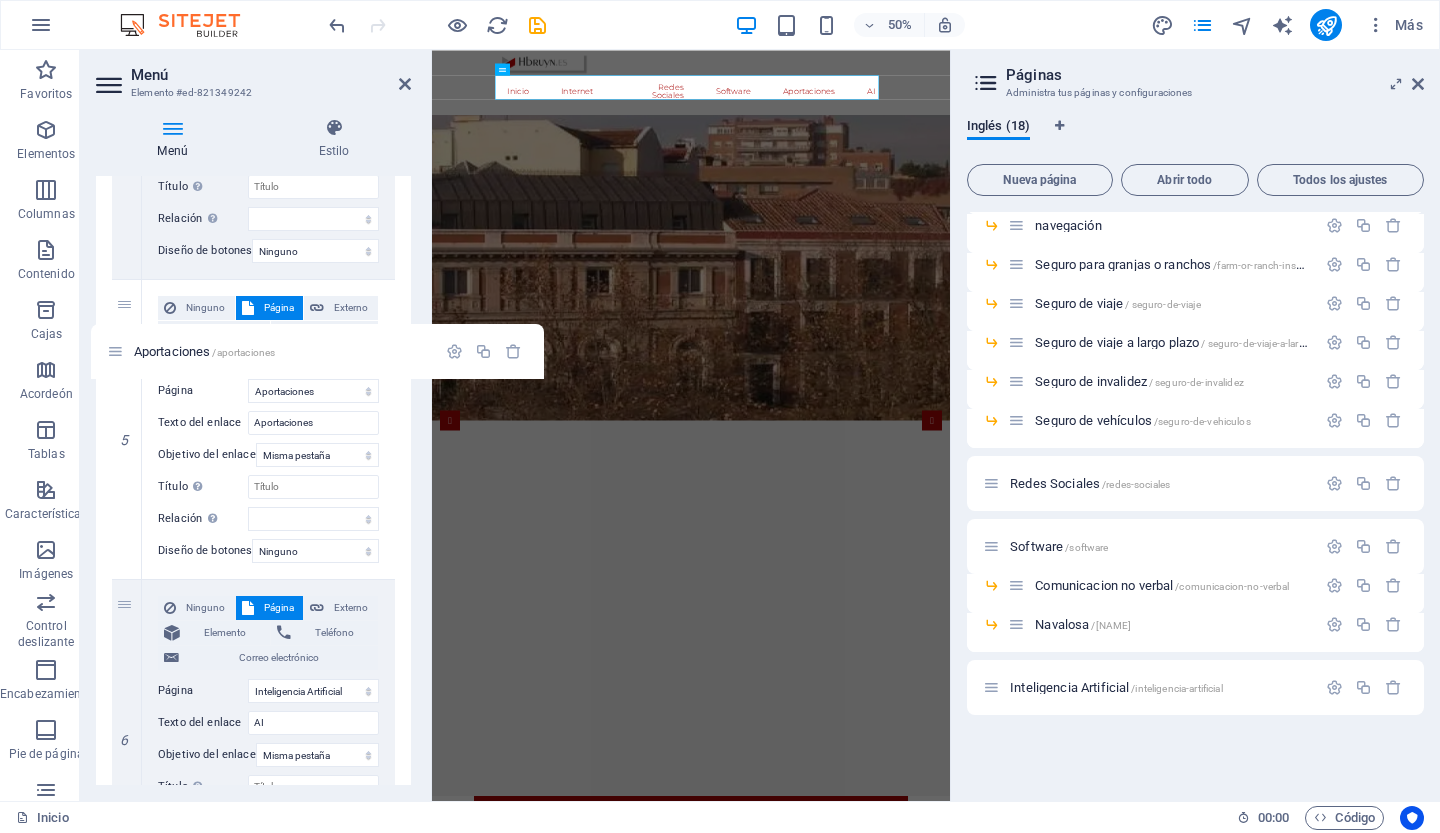 drag, startPoint x: 989, startPoint y: 605, endPoint x: 99, endPoint y: 348, distance: 926.36334 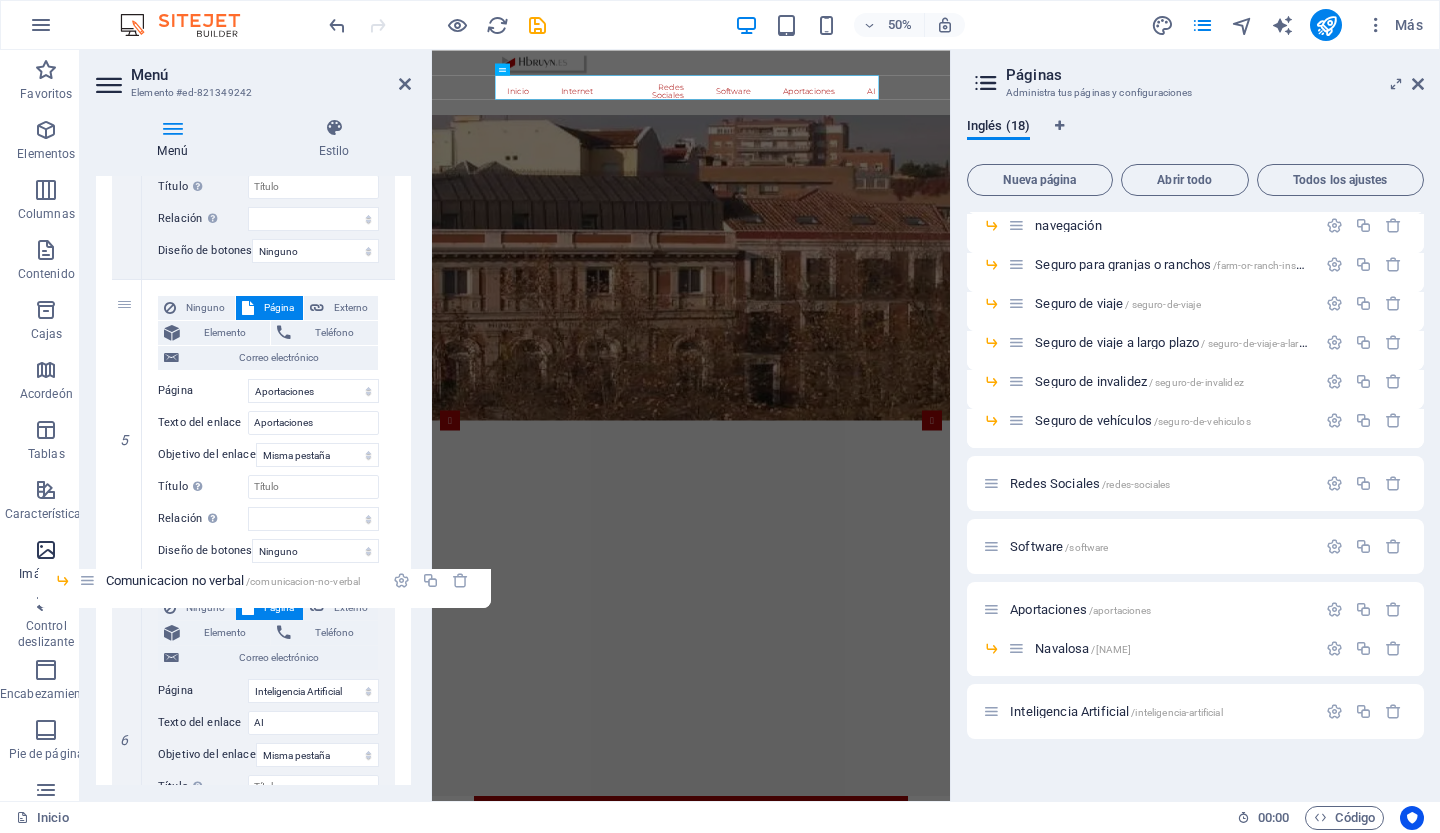 drag, startPoint x: 1012, startPoint y: 650, endPoint x: 78, endPoint y: 580, distance: 936.61945 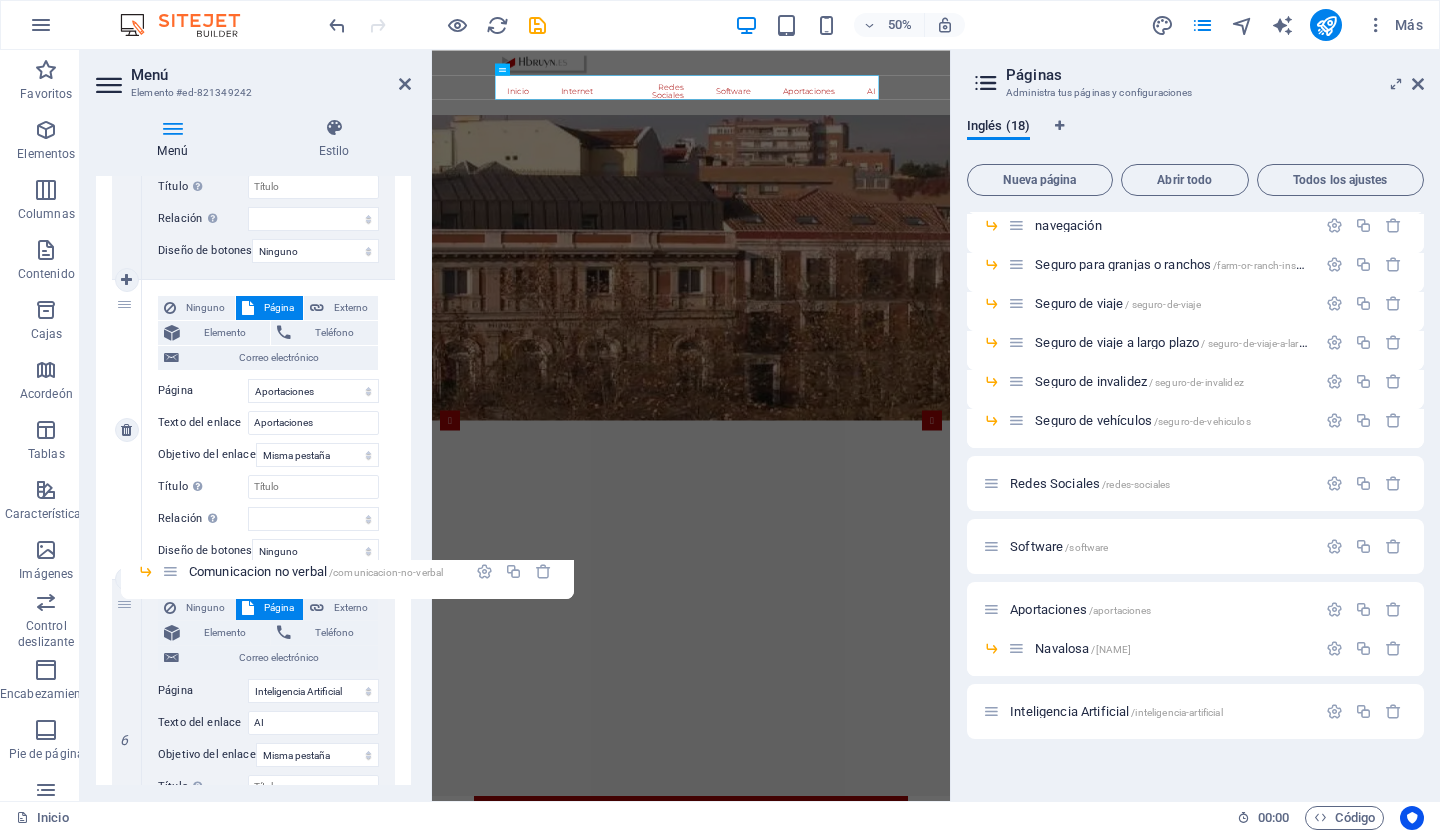 drag, startPoint x: 1020, startPoint y: 647, endPoint x: 168, endPoint y: 571, distance: 855.38293 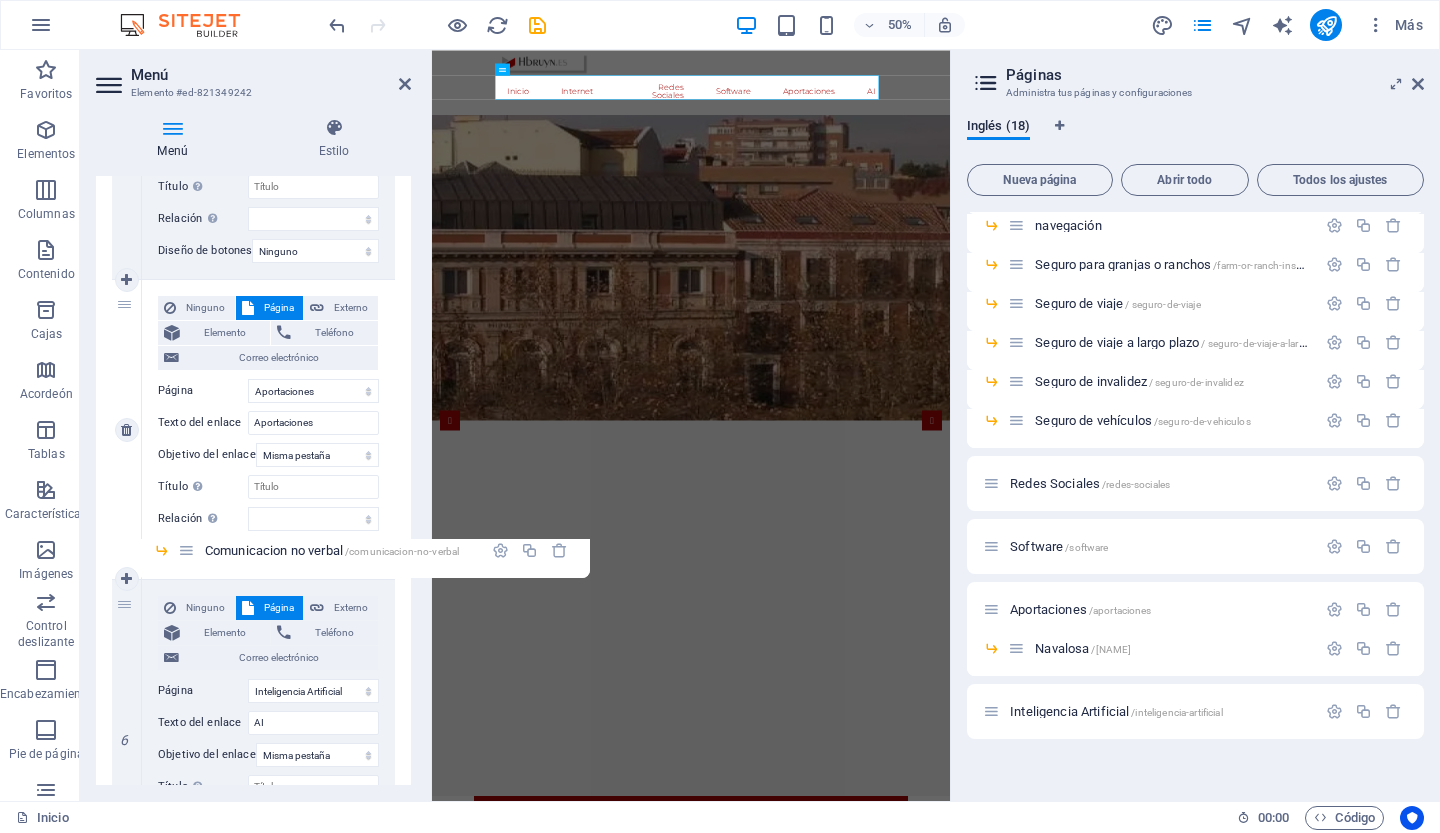drag, startPoint x: 1019, startPoint y: 650, endPoint x: 182, endPoint y: 553, distance: 842.6019 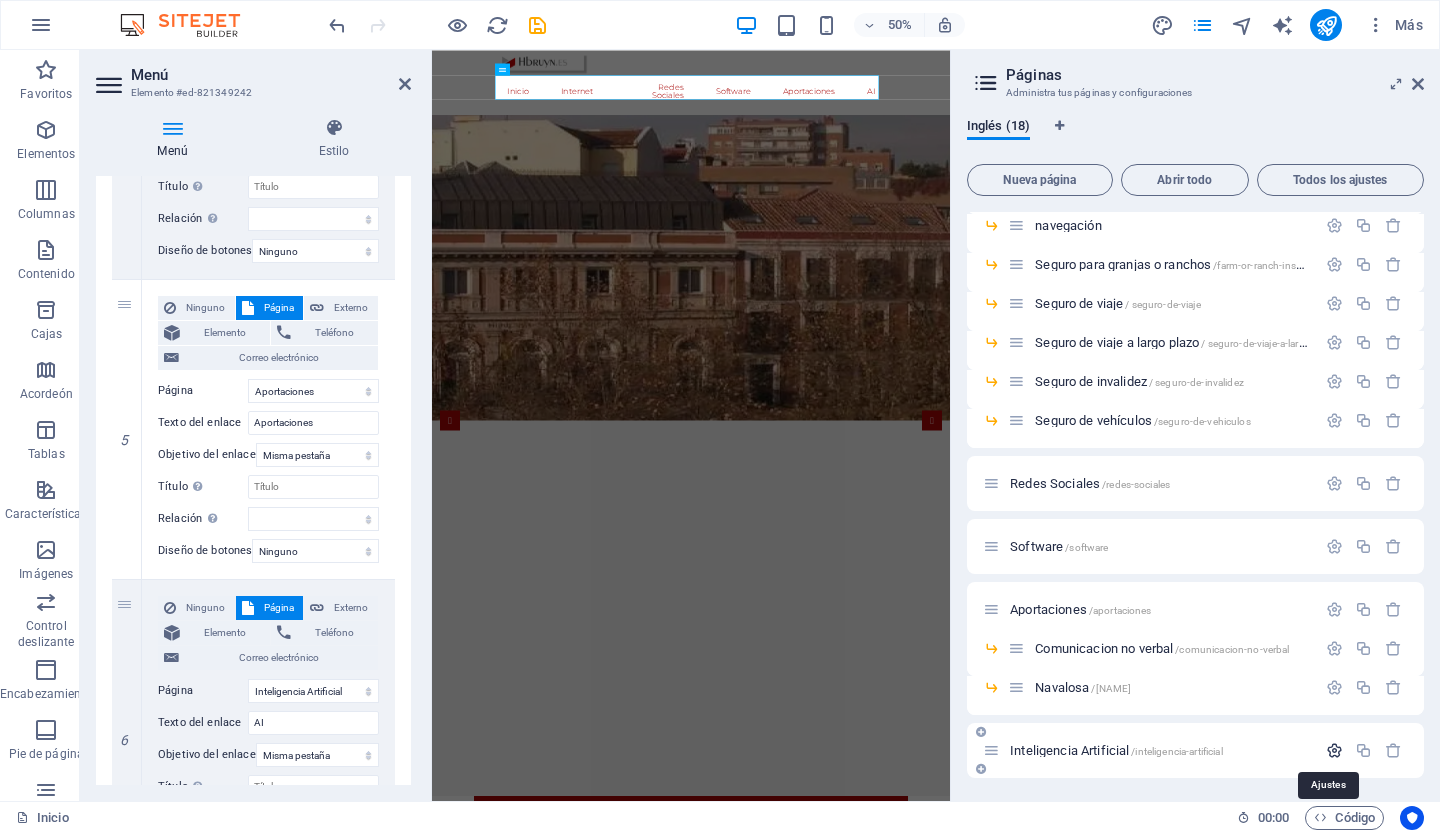 click at bounding box center [1334, 750] 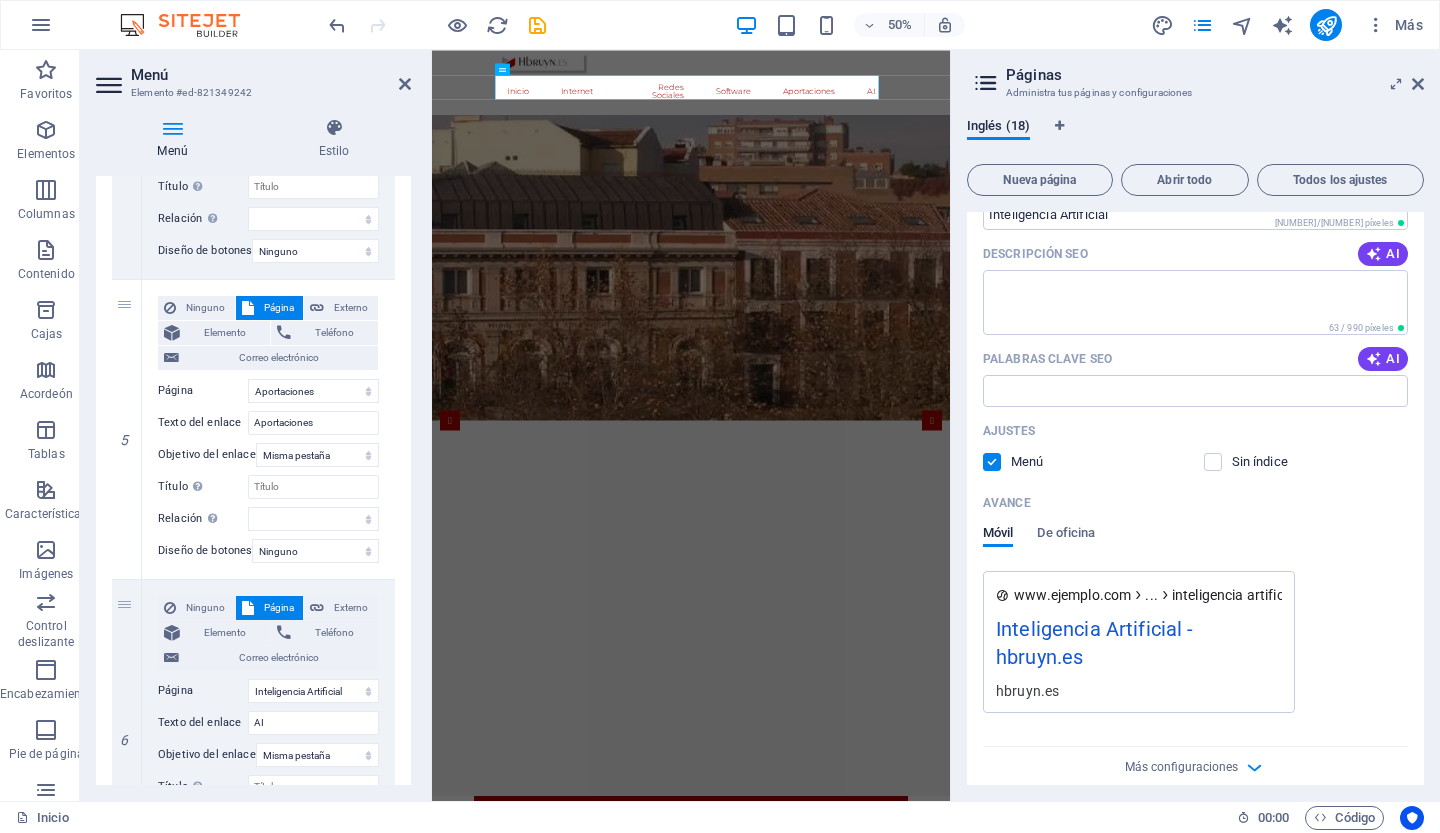 scroll, scrollTop: 1028, scrollLeft: 0, axis: vertical 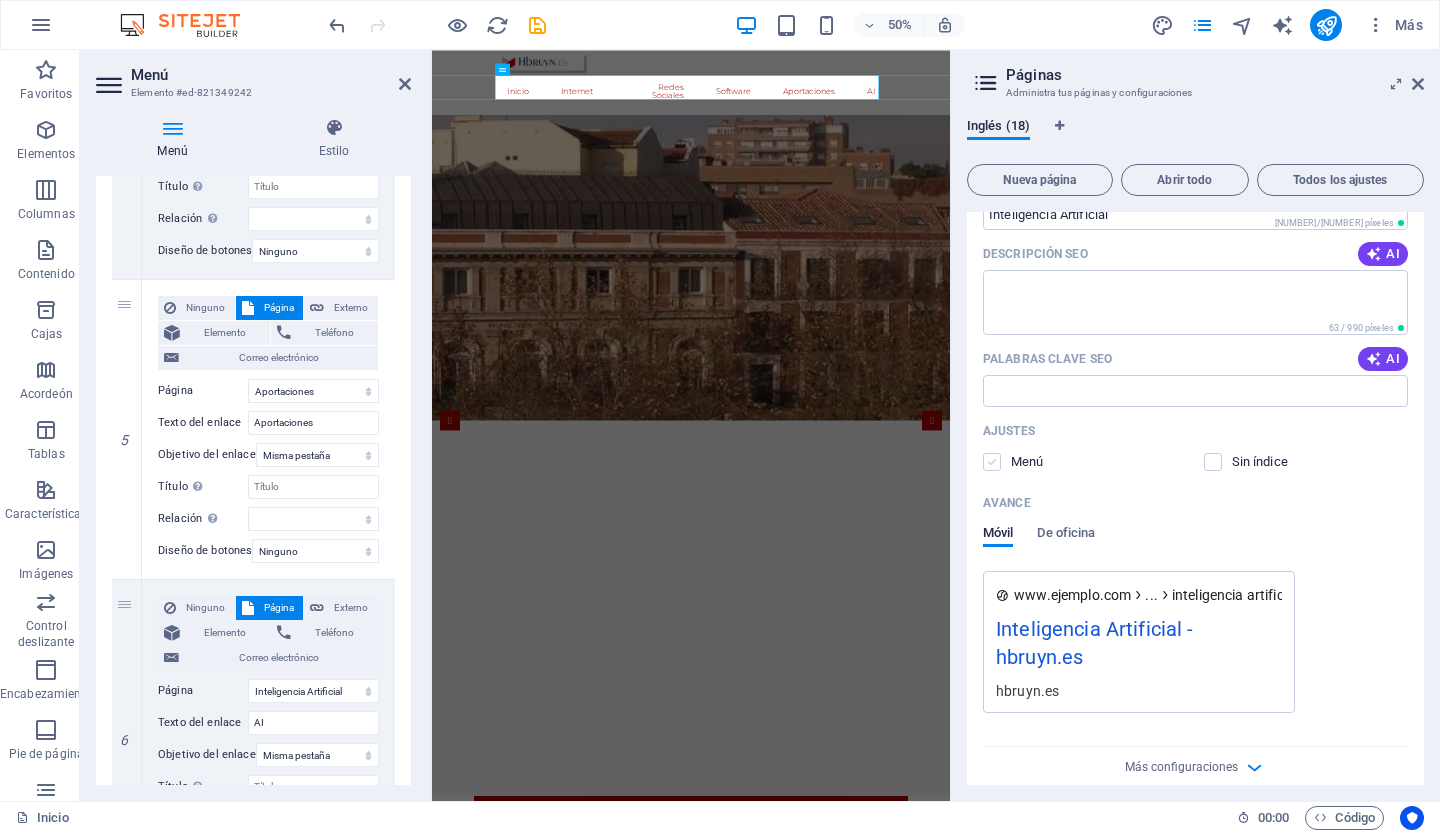 select on "1" 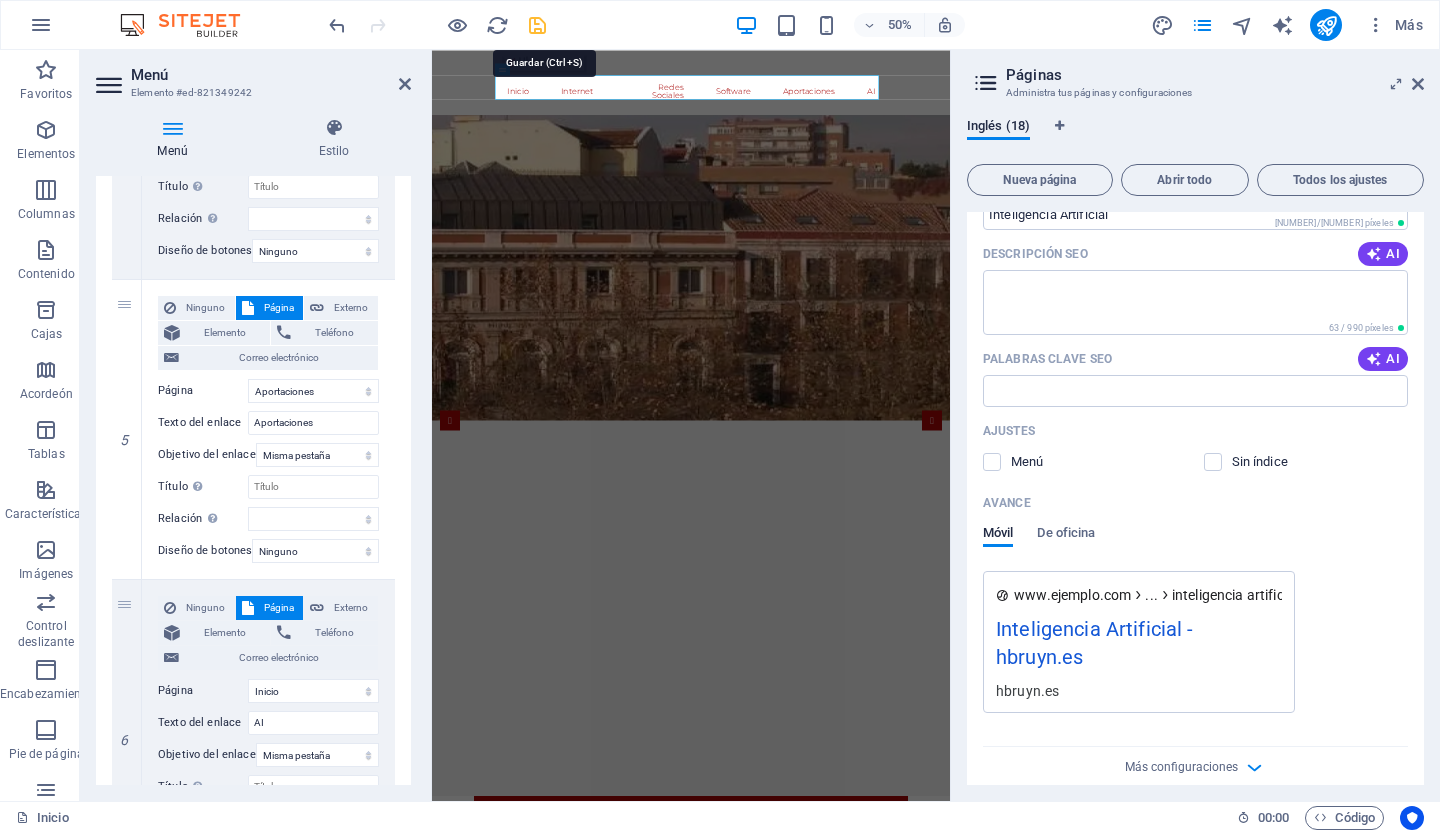 click at bounding box center [537, 25] 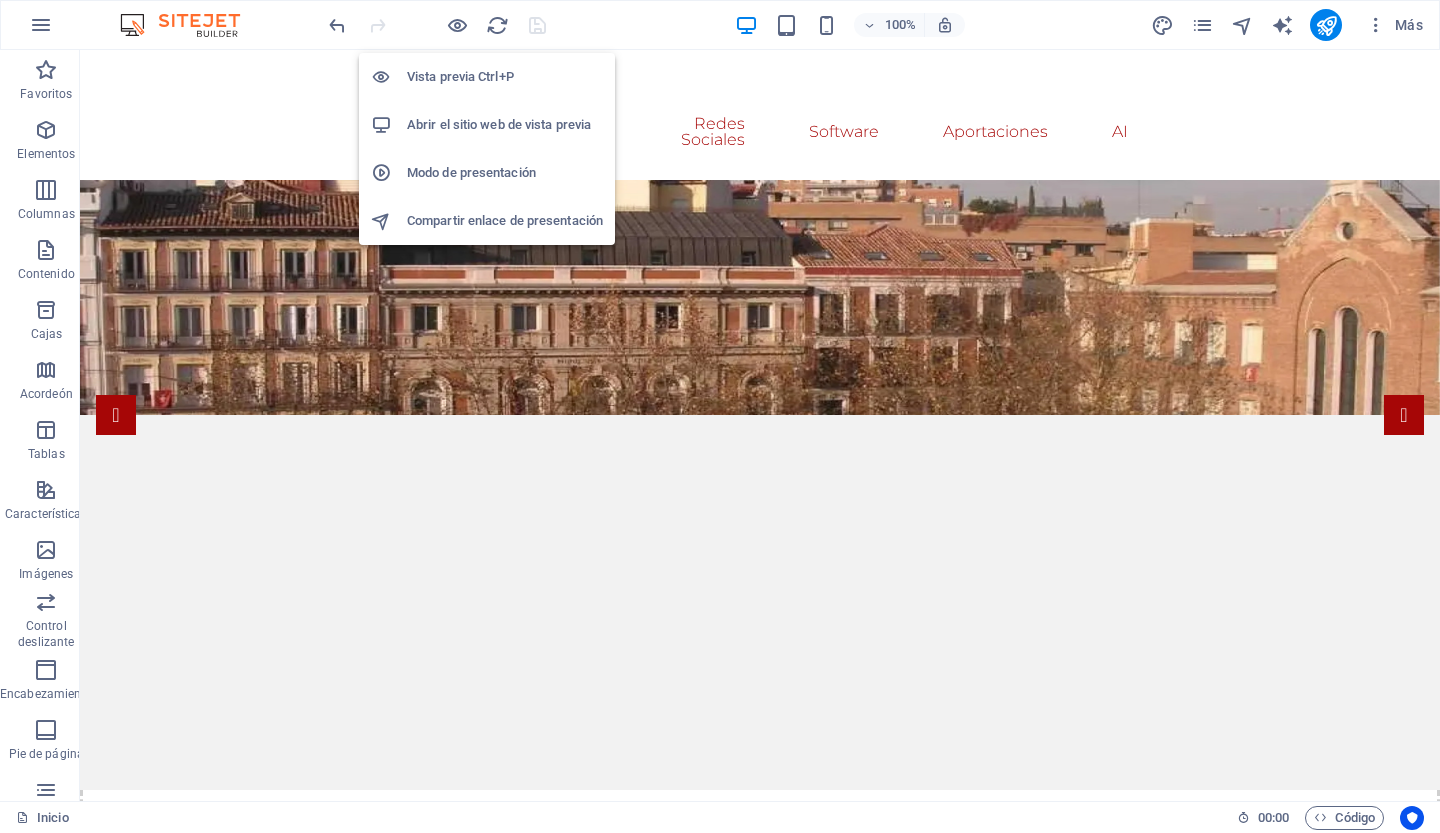 click on "Abrir el sitio web de vista previa" at bounding box center [499, 124] 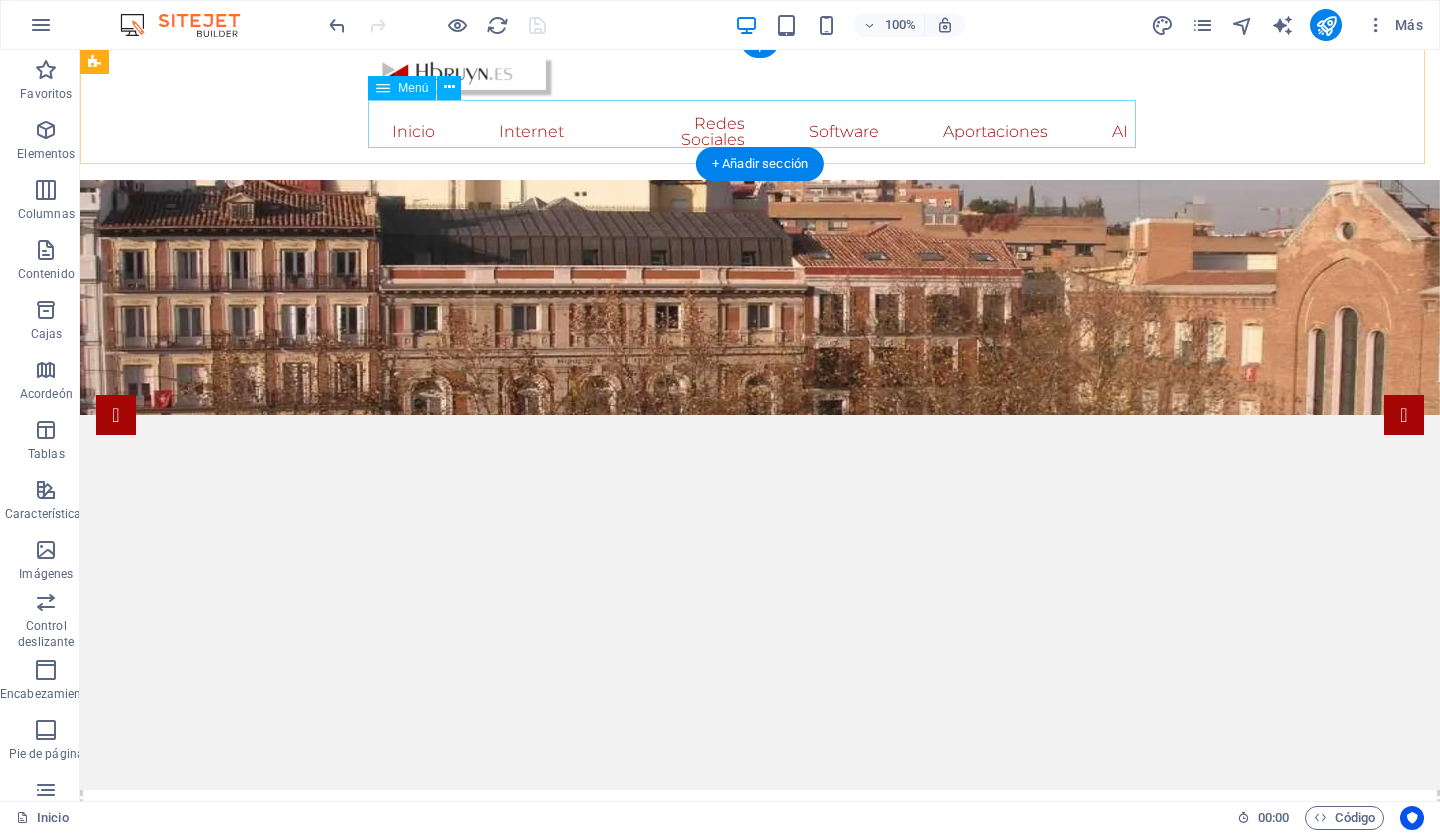 click on "Inicio Internet Buscadores Navegadores Datos curiosos web Redes Sociales Software Aportaciones AI" at bounding box center (760, 132) 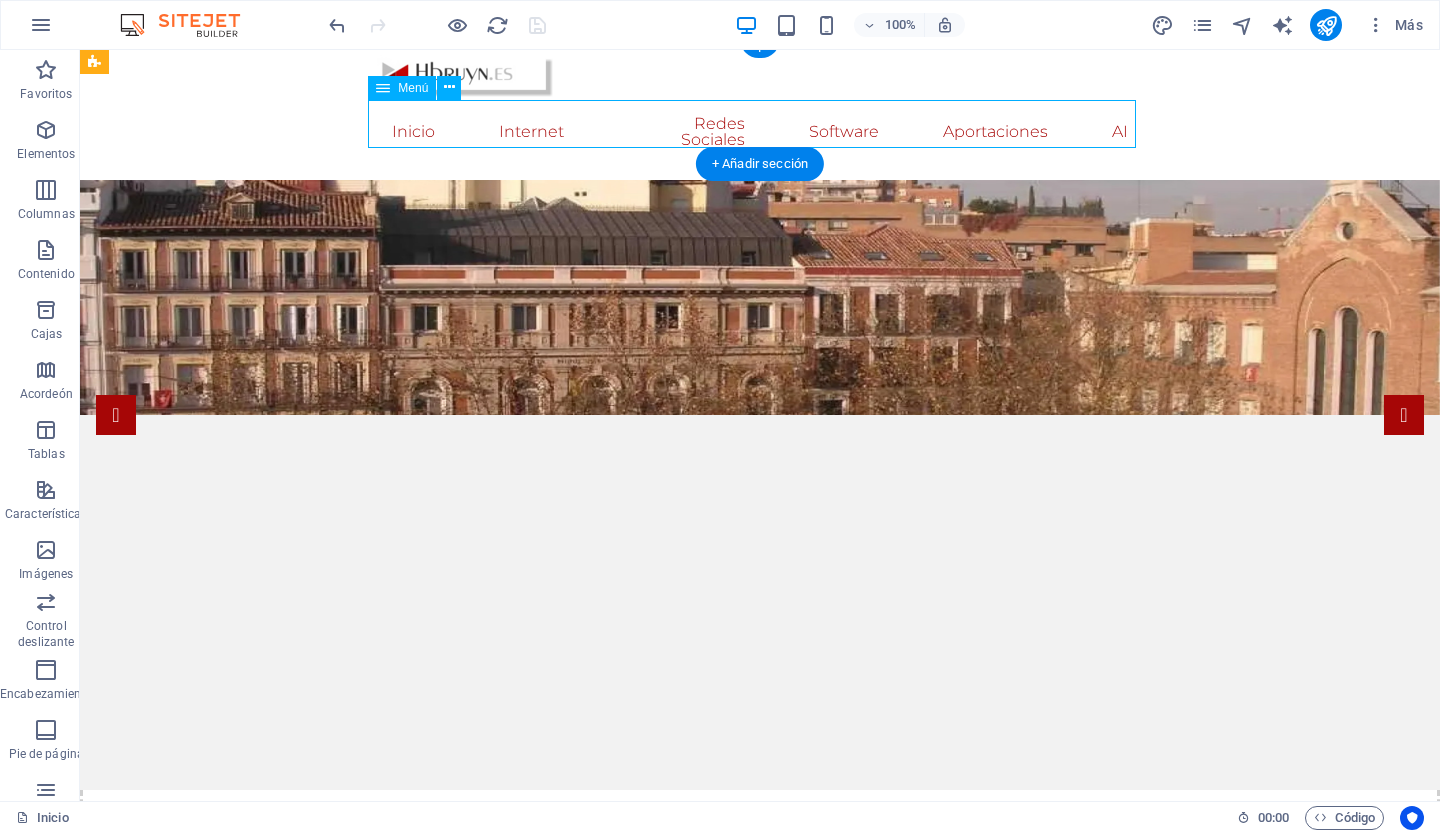 click on "Inicio Internet Buscadores Navegadores Datos curiosos web Redes Sociales Software Aportaciones AI" at bounding box center (760, 132) 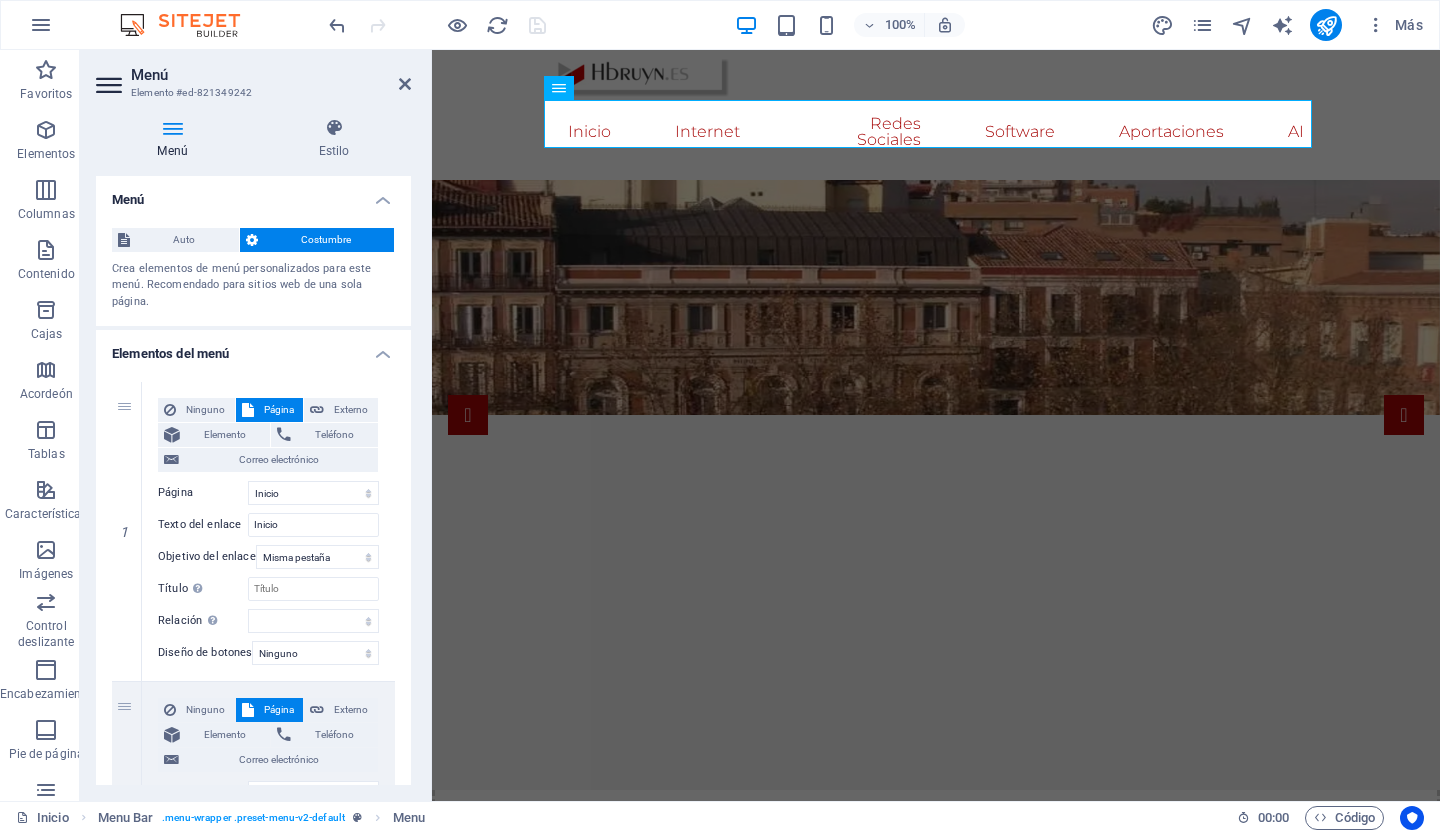 click at bounding box center (111, 85) 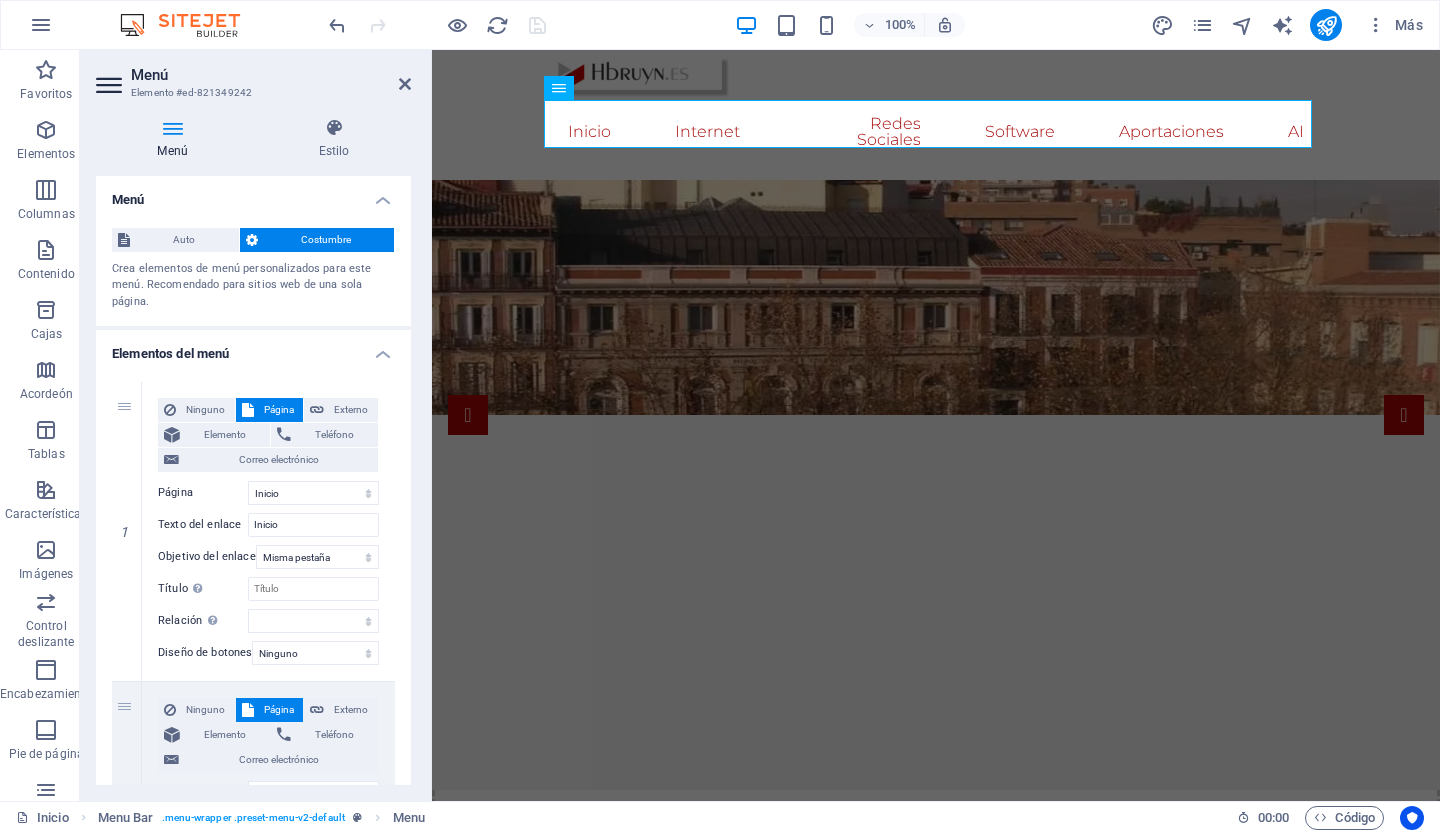 click at bounding box center [172, 128] 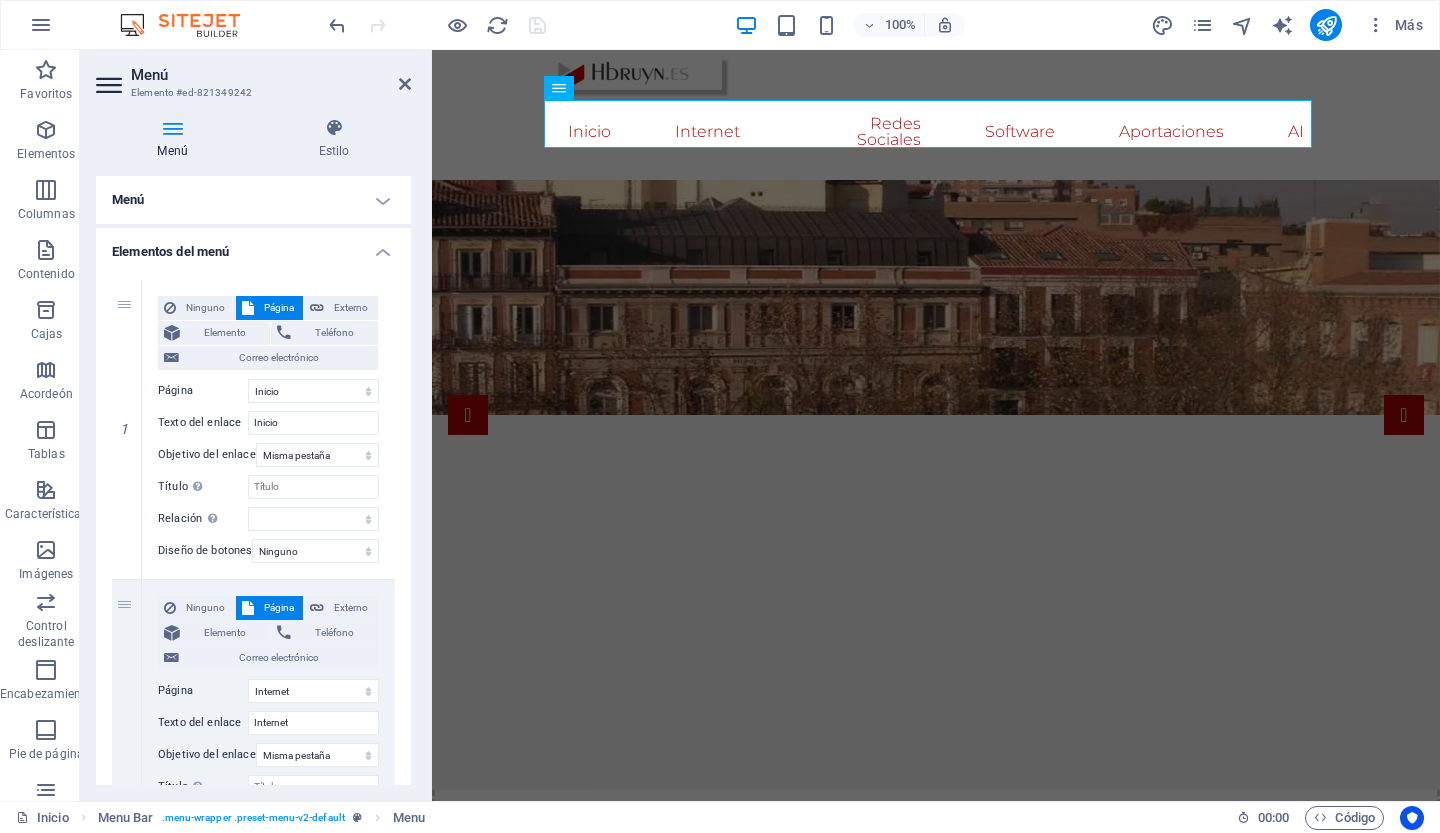 click on "Menú" at bounding box center [253, 200] 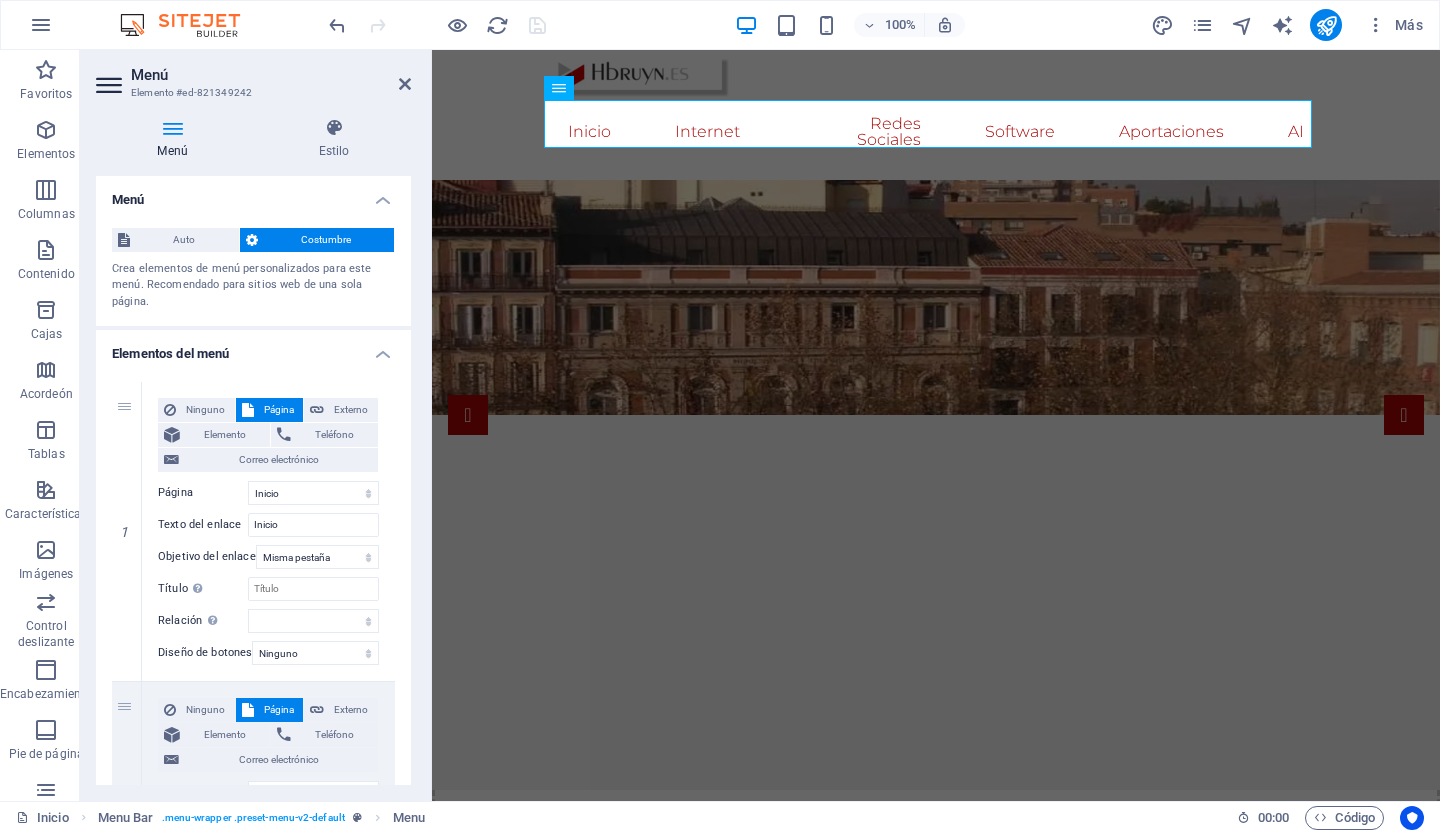 click on "Menú" at bounding box center [253, 194] 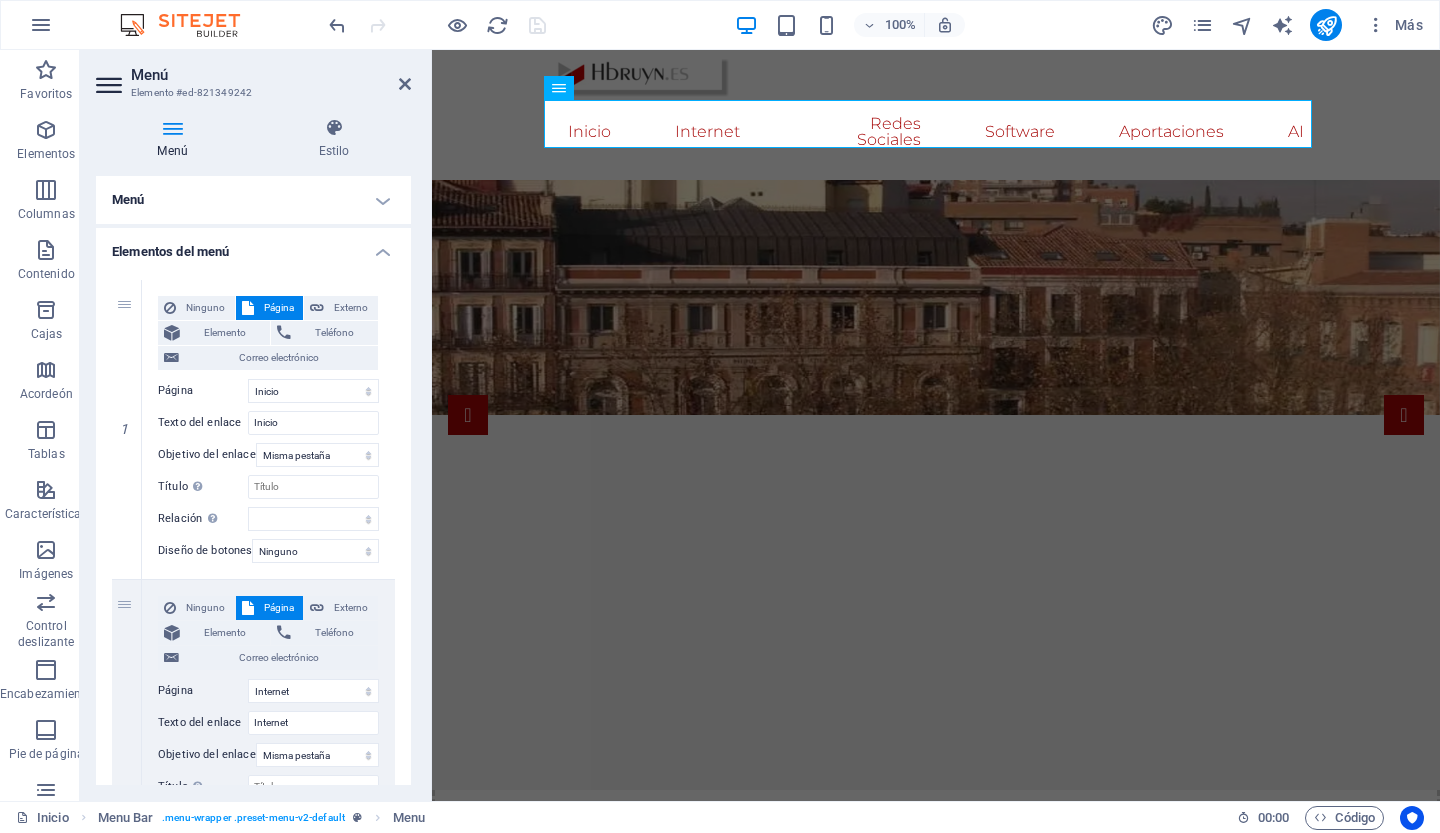 click on "Menú" at bounding box center (253, 200) 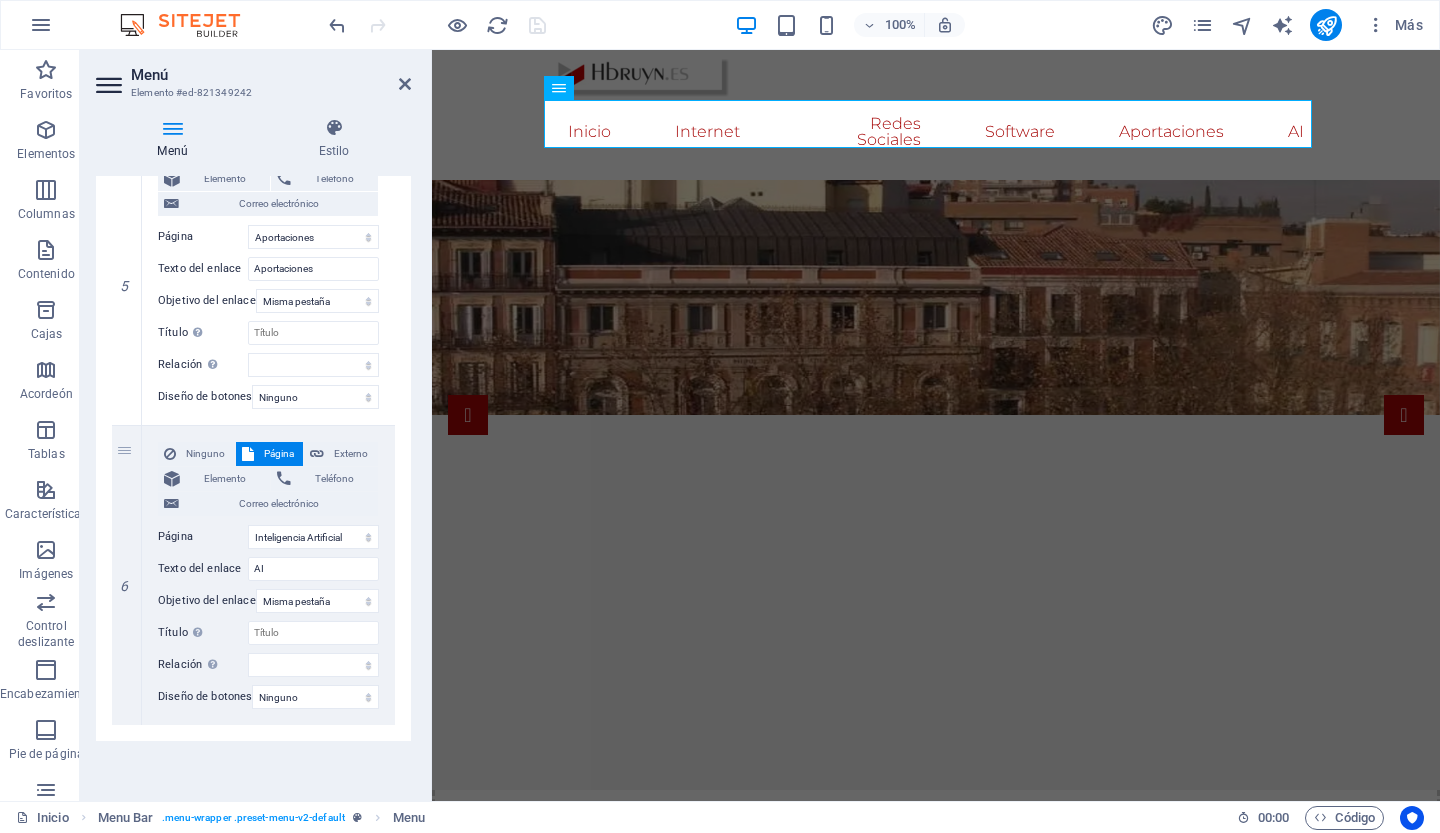 scroll, scrollTop: 2757, scrollLeft: 0, axis: vertical 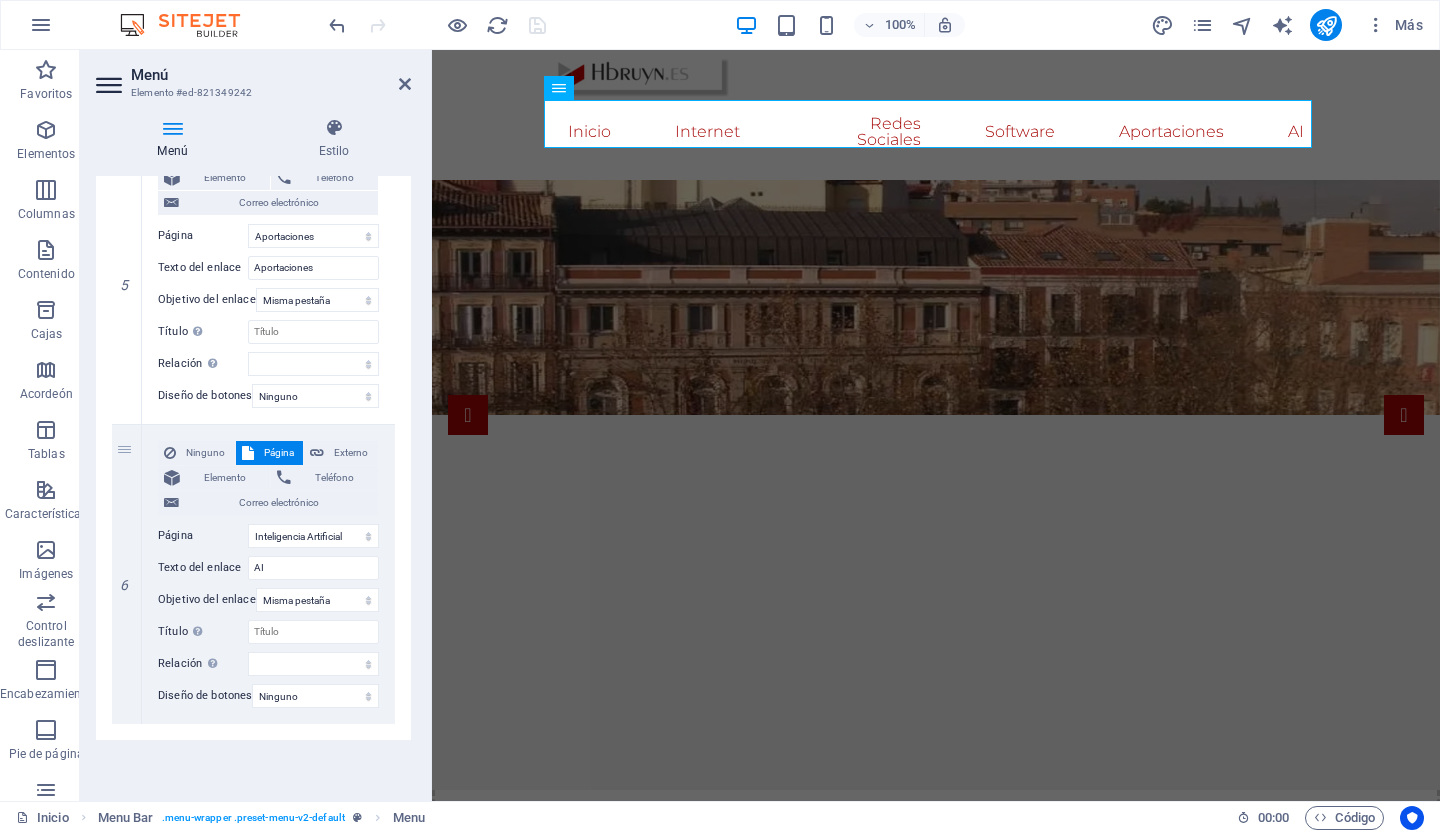 click on "Ninguno Página Externo Elemento Teléfono Correo electrónico Página Inicio Internet -- Buscadores -- Navegadores -- Datos curiosos -- web -- navegación -- Seguro de granja o rancho -- Seguro de viaje -- Seguro de viaje a largo plazo -- Seguro de Incapacidad -- Seguro de vehículos Redes Sociales Software Aportaciones -- Comunicación no verbal -- Navalosa Inteligencia Artificial Elemento
URL /[NUMBER] Teléfono Correo electrónico Texto del enlace Aportaciones Objetivo del enlace Nueva pestaña Misma pestaña Cubrir Título La descripción adicional del enlace no debe coincidir con el texto del enlace. El título suele mostrarse como información sobre herramientas al pasar el ratón sobre el elemento. Déjelo en blanco si no está seguro. Relación Establece la  relación de este enlace con el destino del enlace  . Por ejemplo, el valor "nofollow" indica a los motores de búsqueda que no sigan el enlace. Puede dejarse vacío. alternar autor marcador externo ayuda licencia próximo" at bounding box center [268, 274] 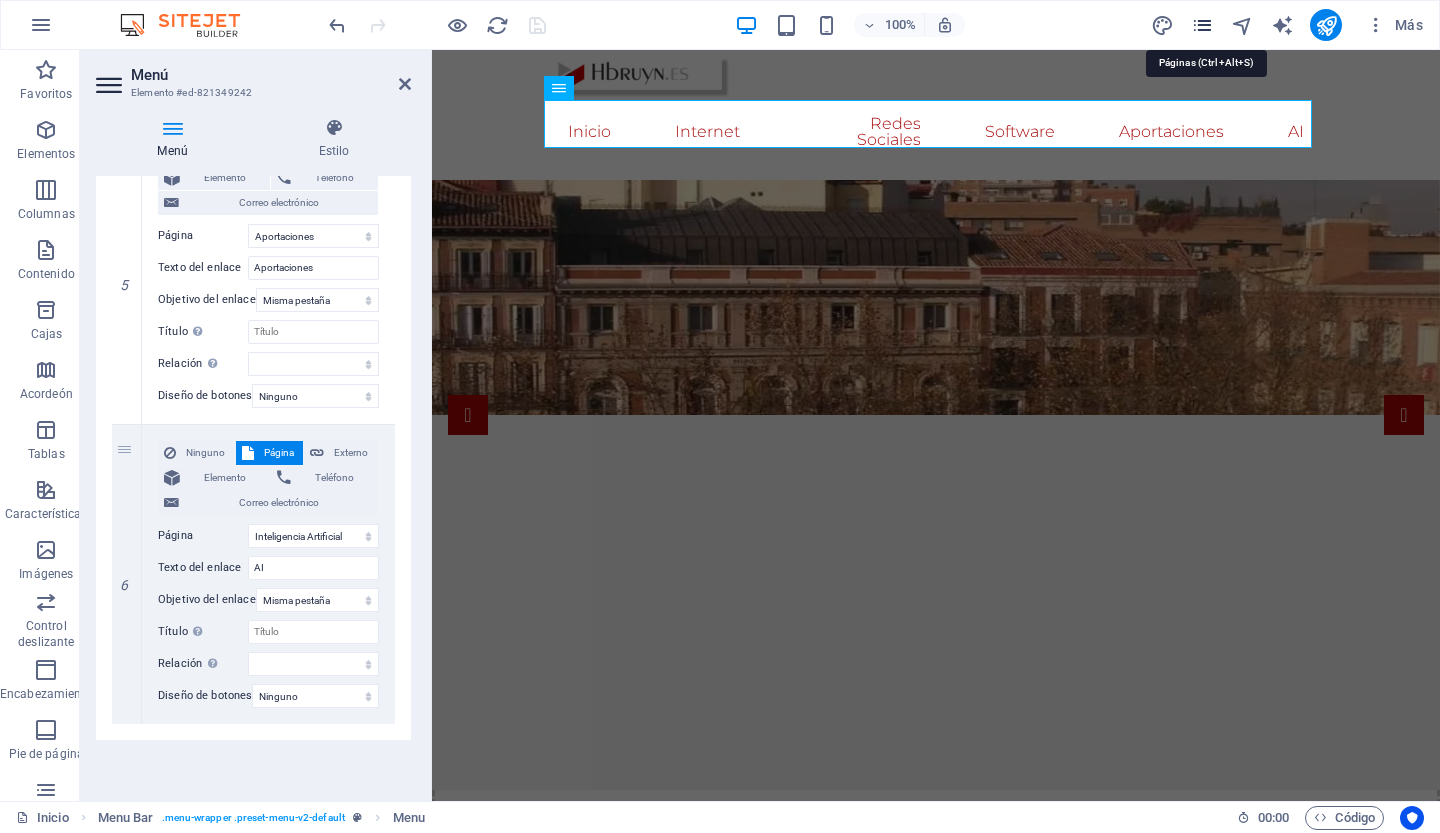 click at bounding box center (1202, 25) 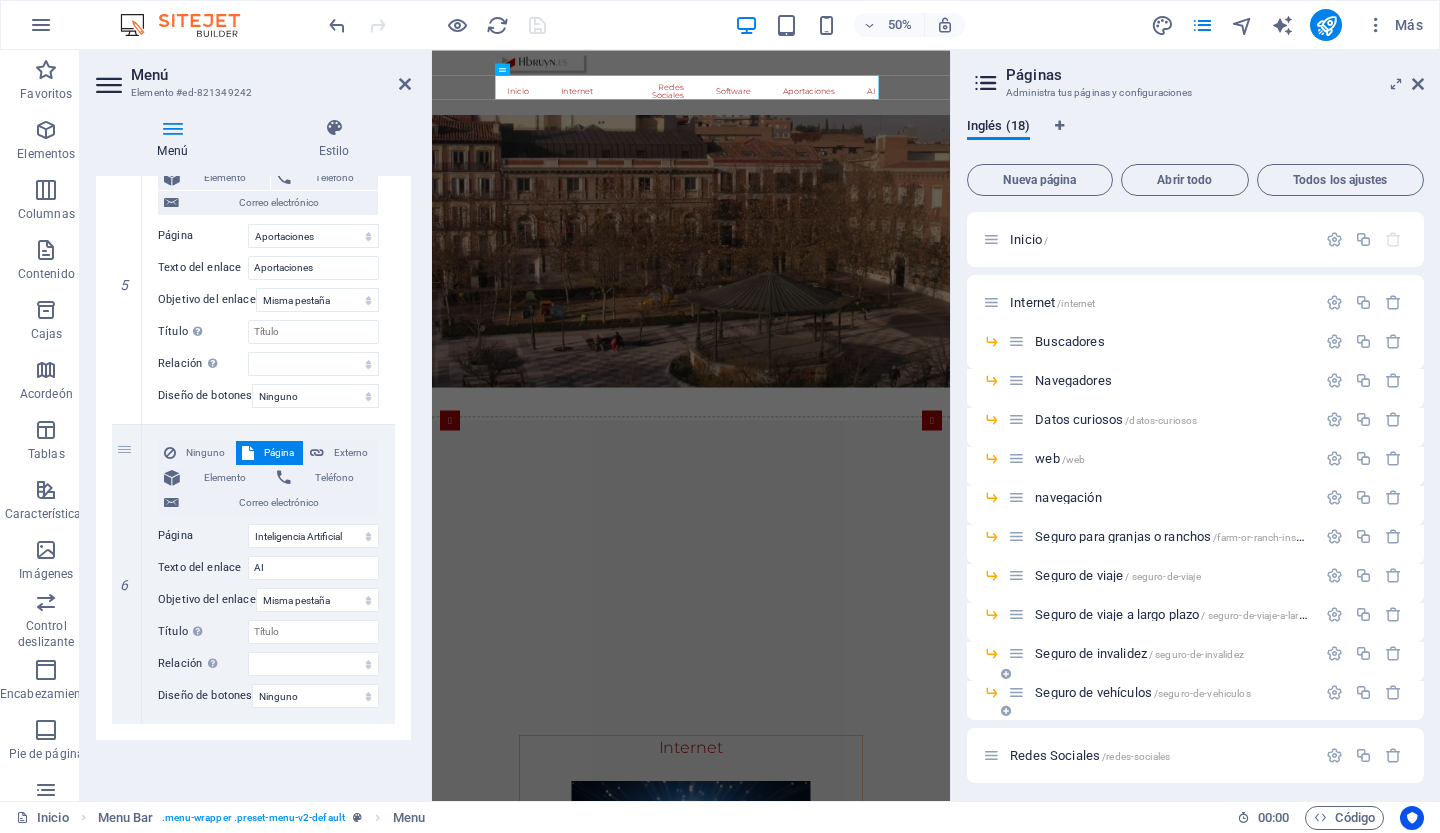 scroll, scrollTop: 272, scrollLeft: 0, axis: vertical 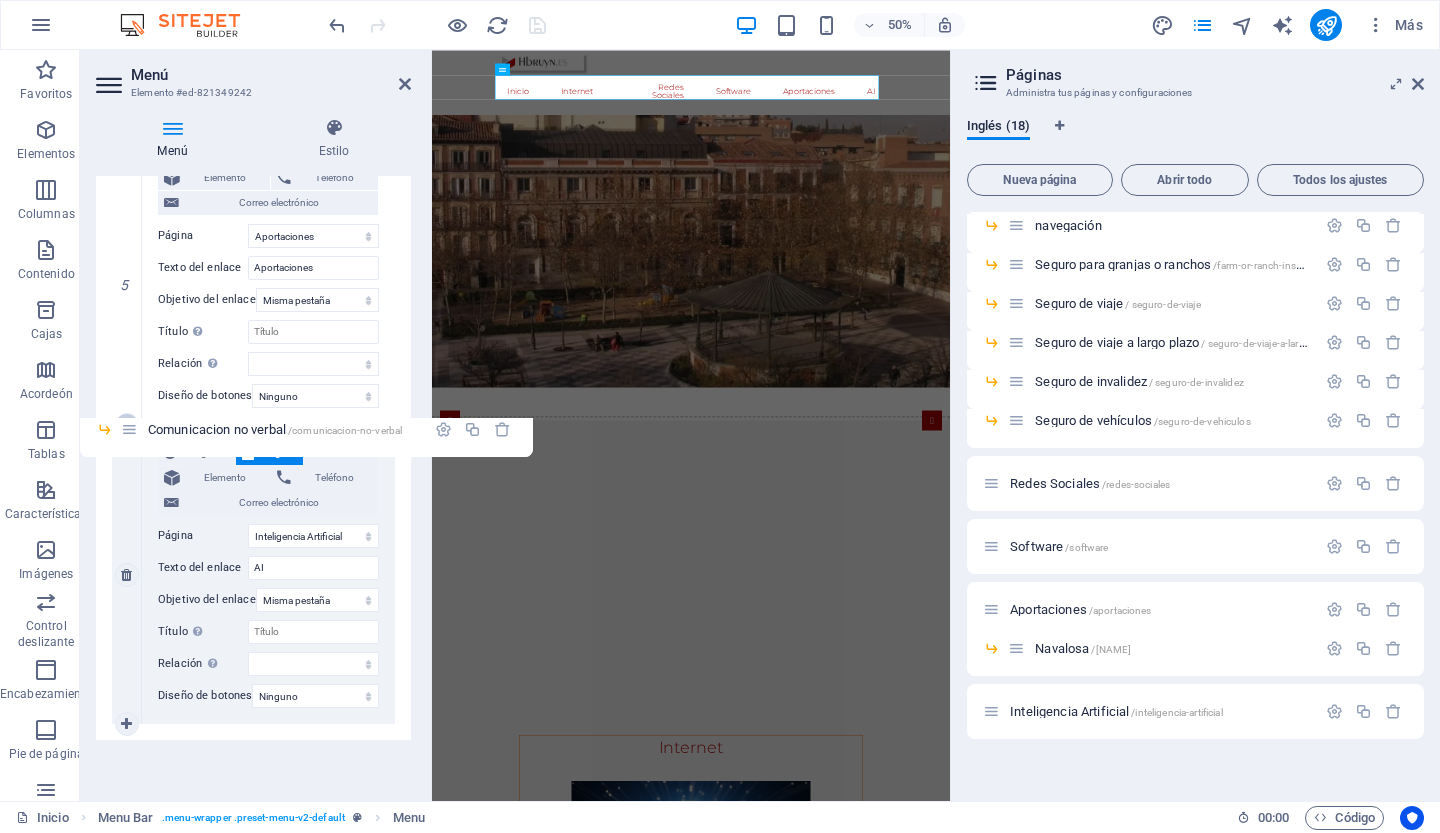 drag, startPoint x: 1020, startPoint y: 651, endPoint x: 125, endPoint y: 431, distance: 921.6426 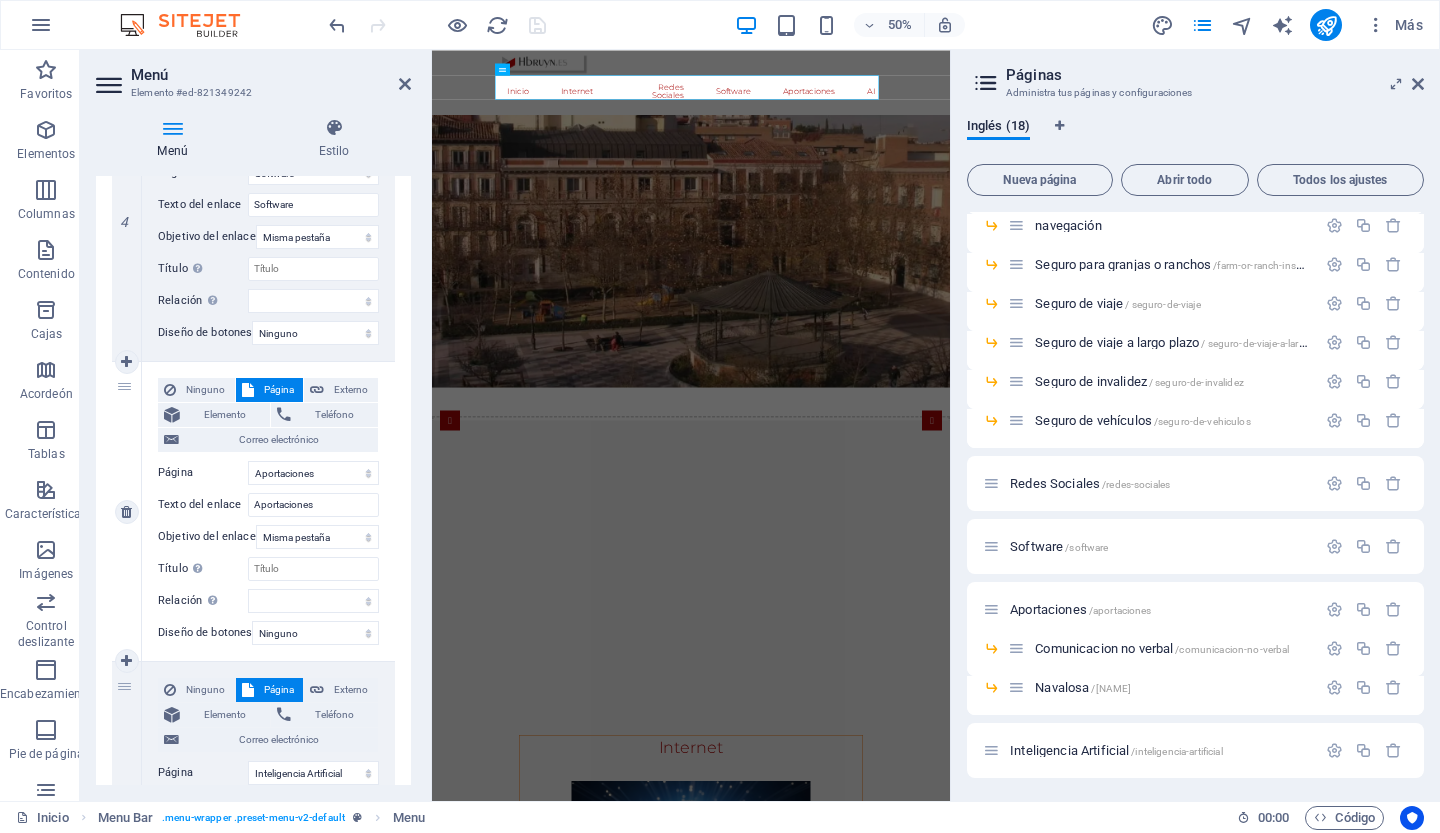scroll, scrollTop: 2518, scrollLeft: 0, axis: vertical 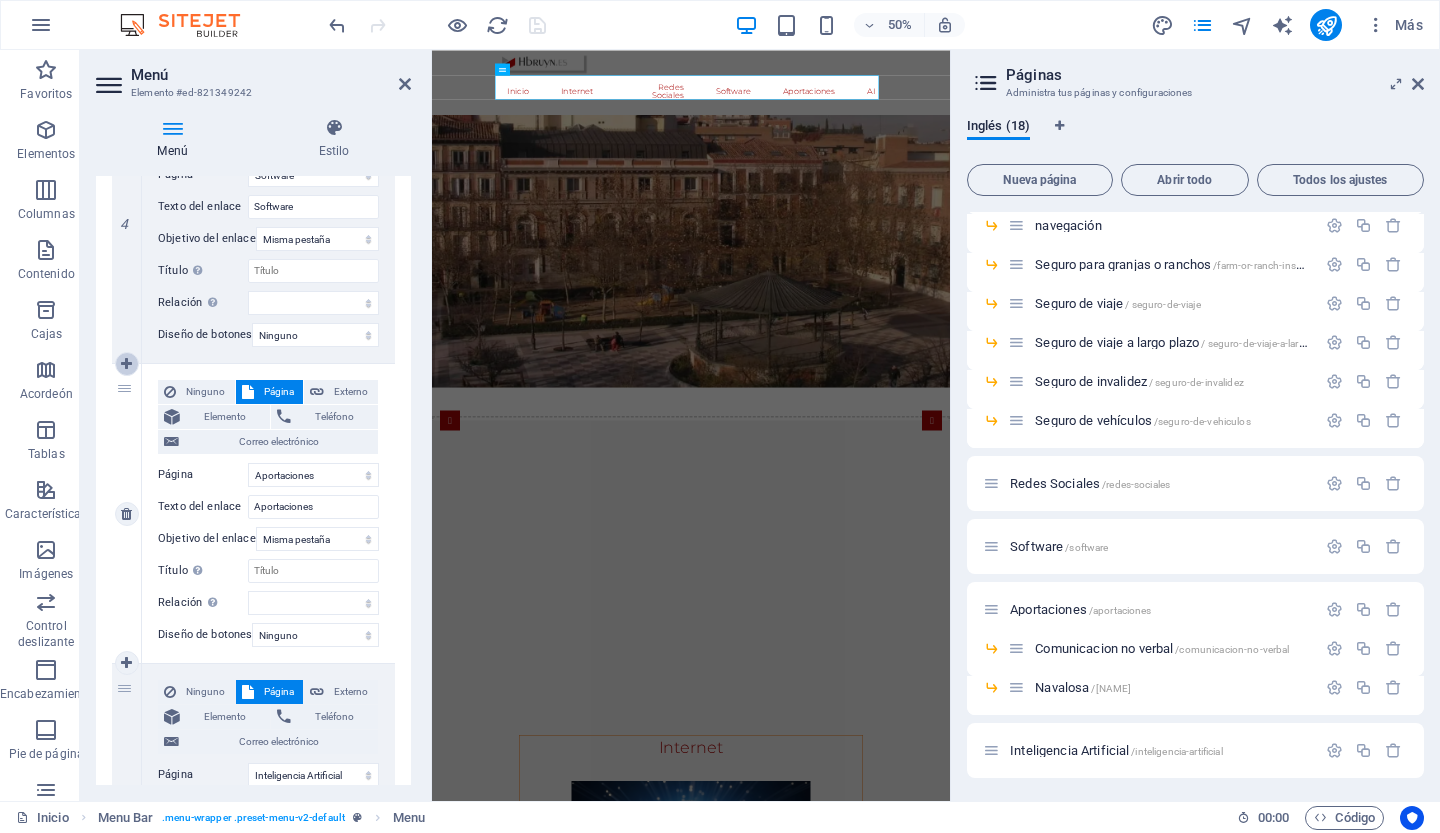 click at bounding box center [126, 364] 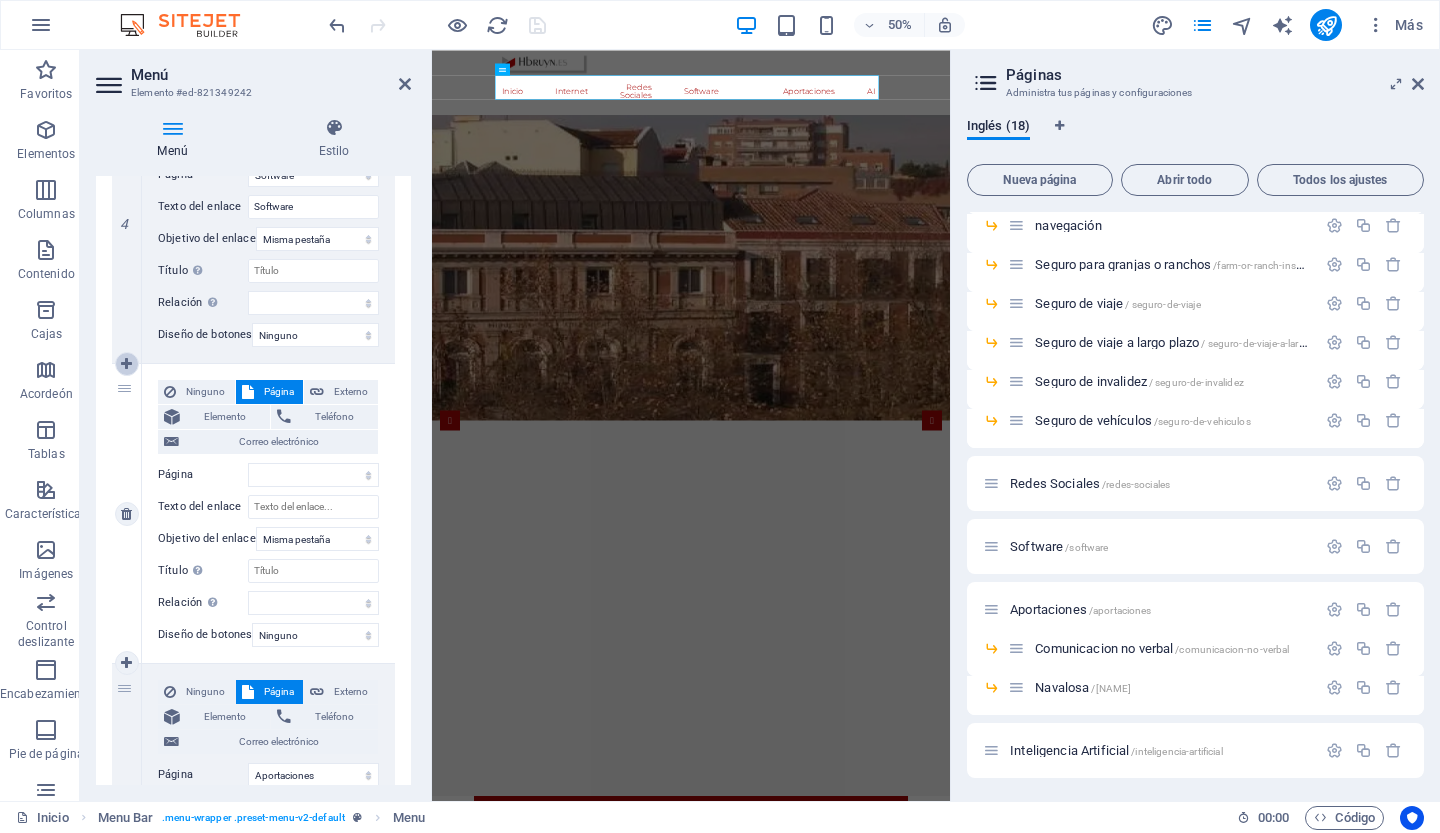 select 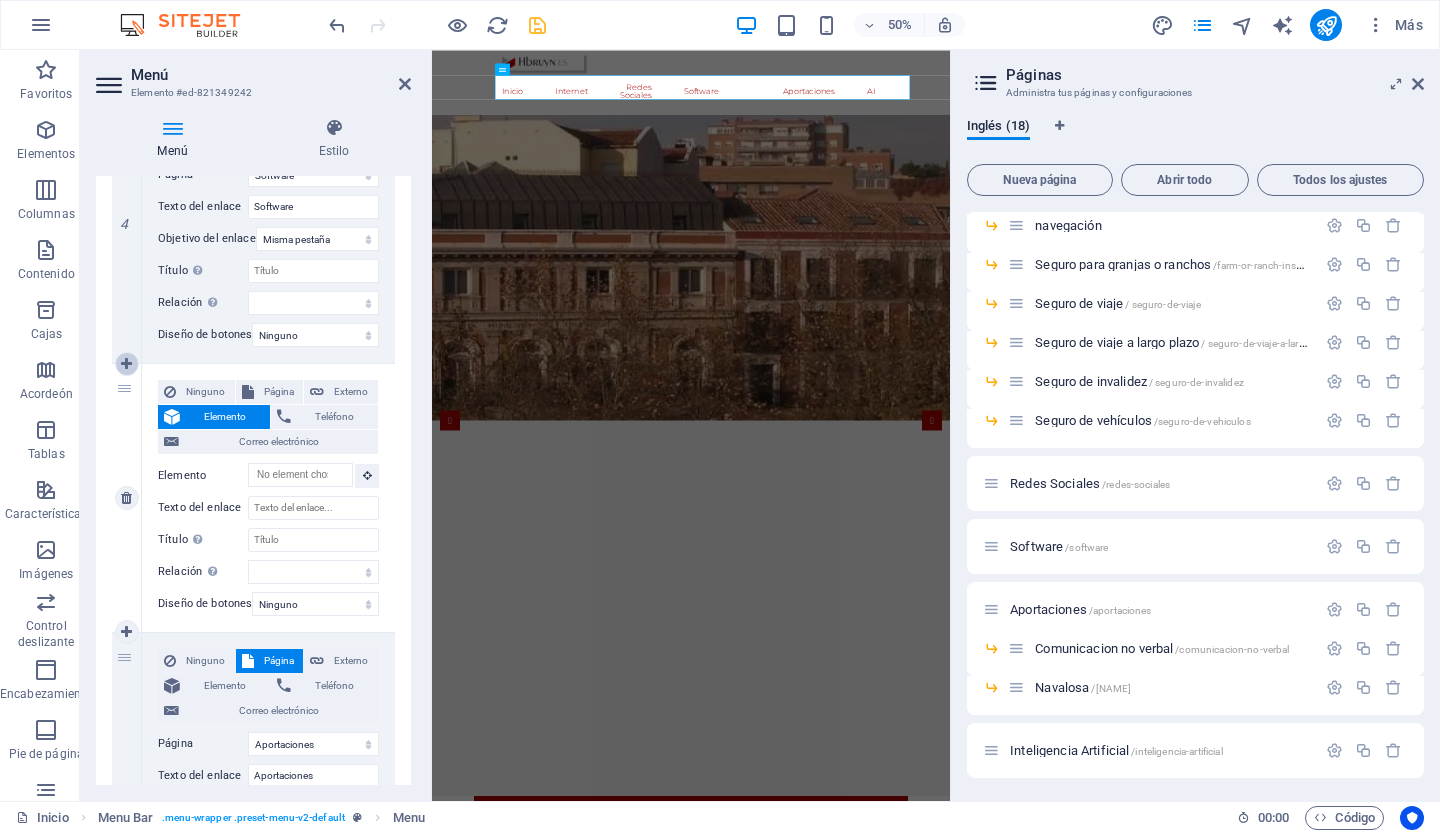 click at bounding box center [126, 364] 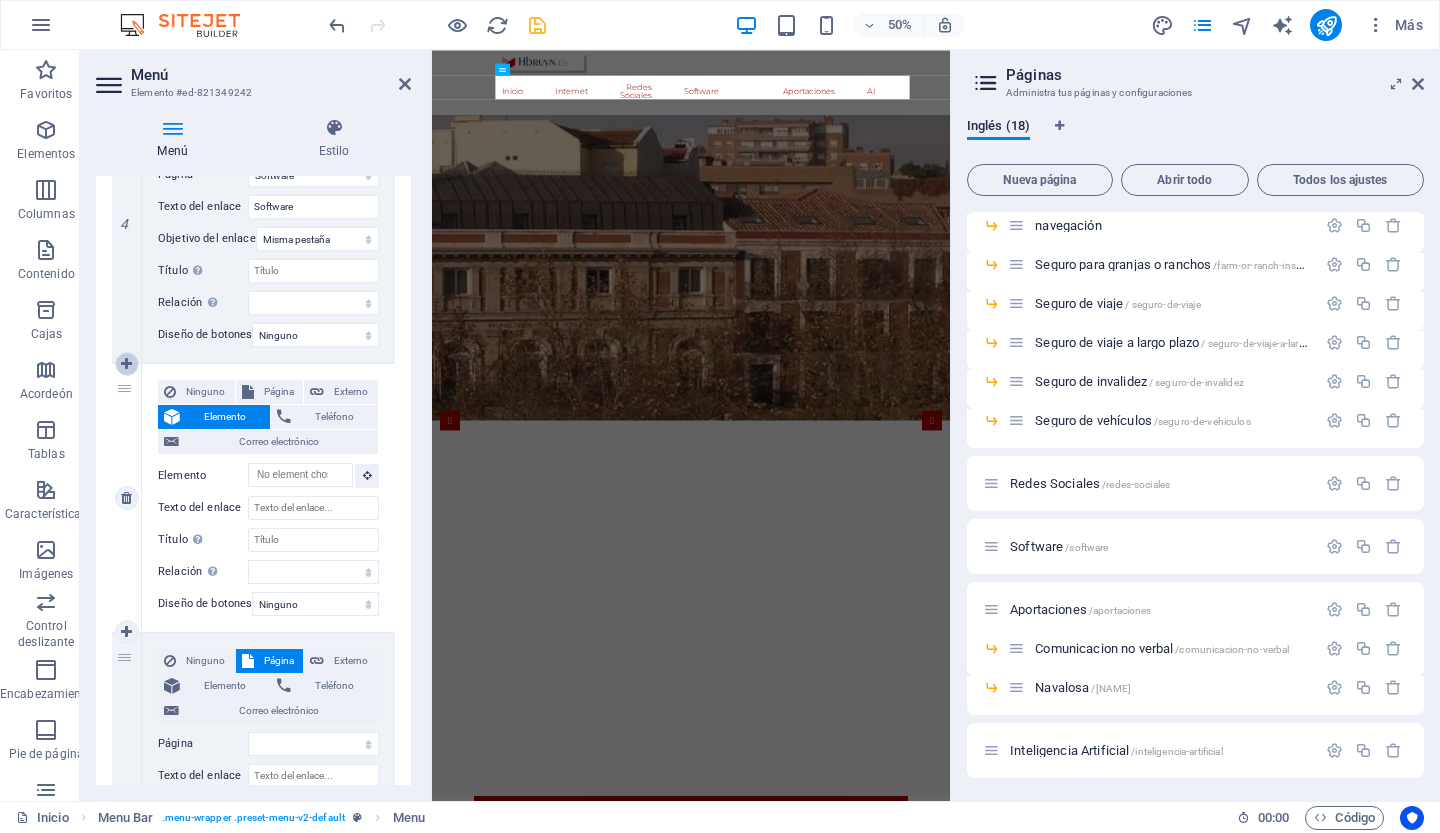 select 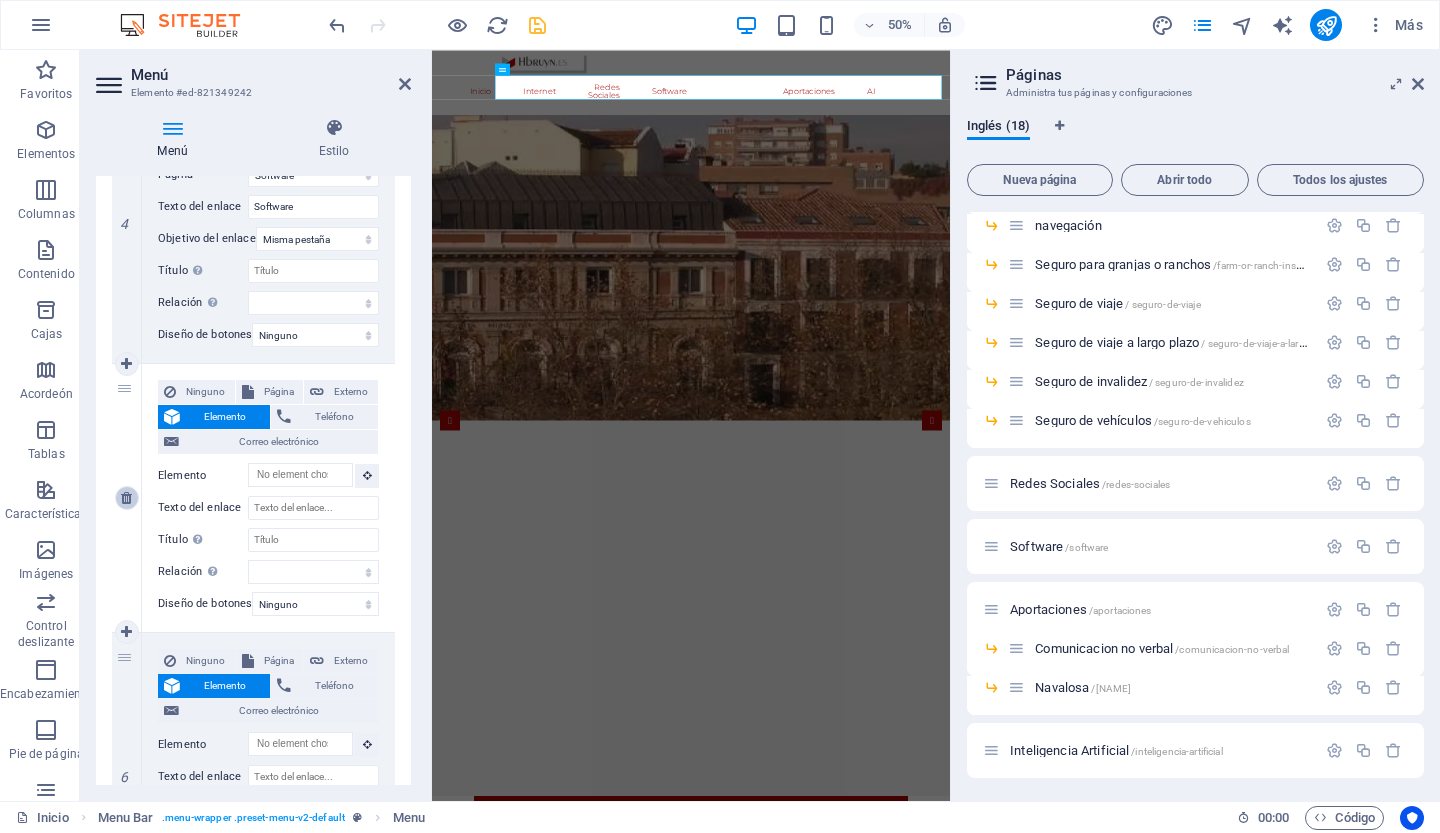click at bounding box center [126, 498] 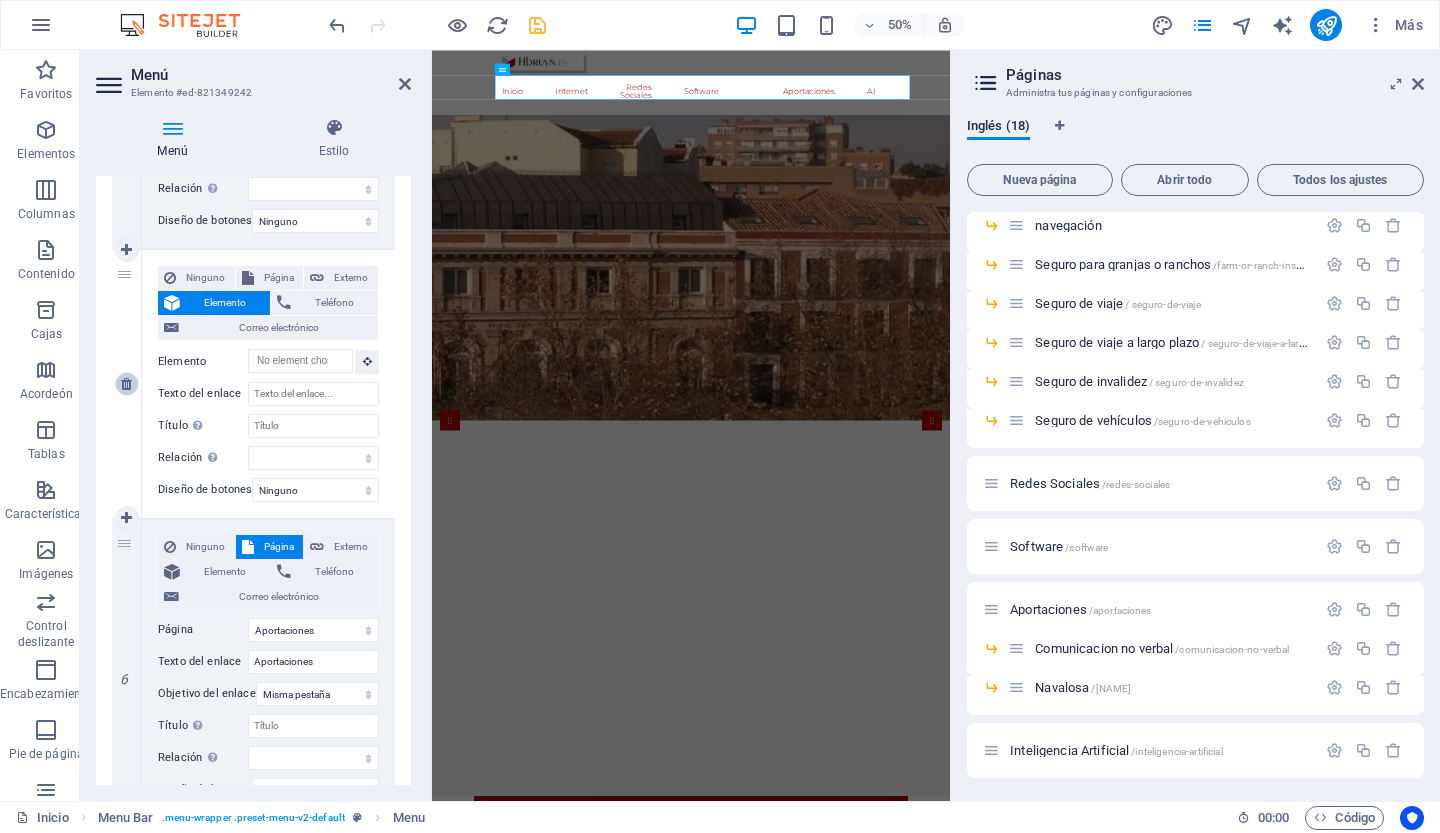 scroll, scrollTop: 2638, scrollLeft: 0, axis: vertical 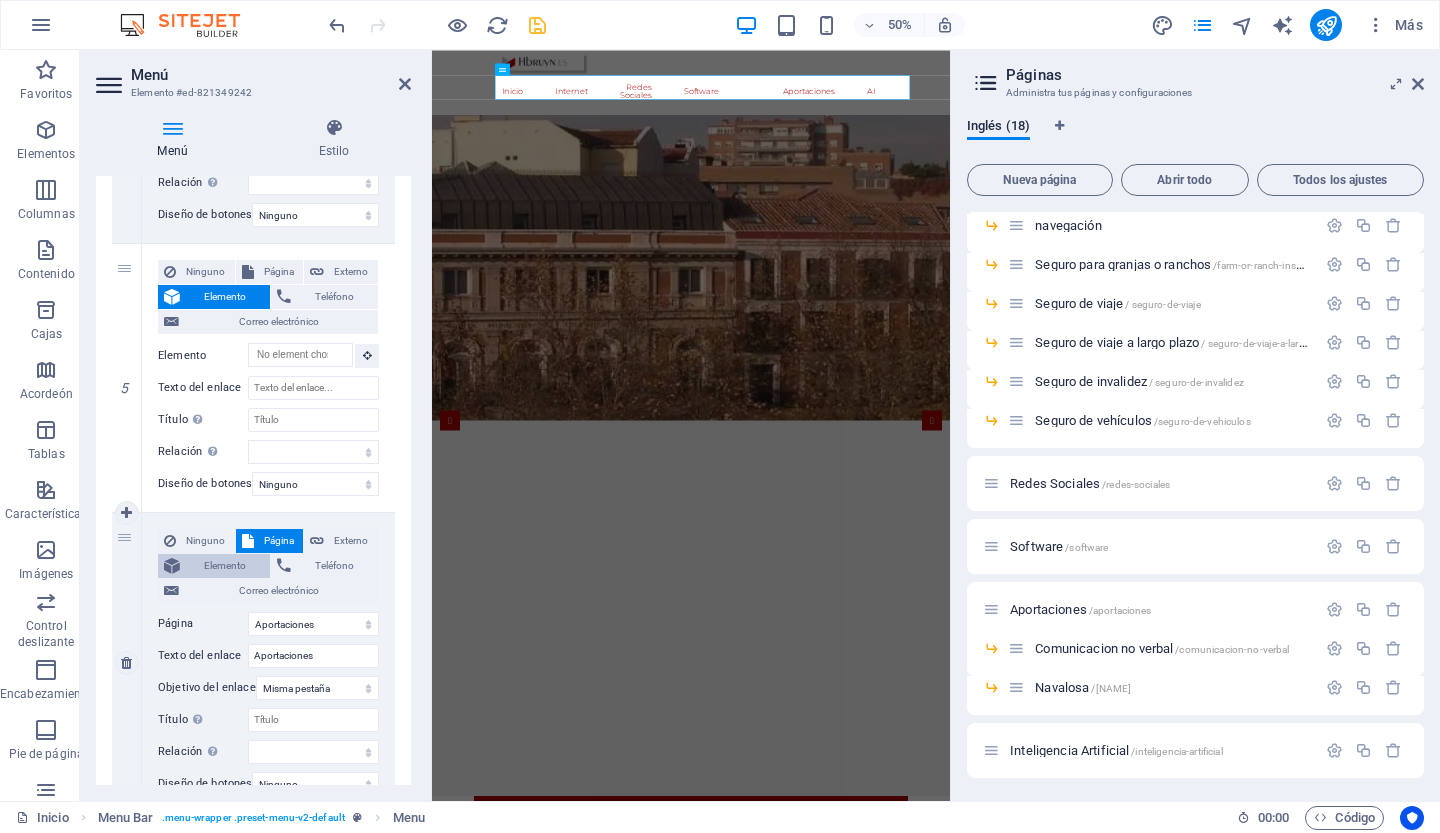 click on "Elemento" at bounding box center [225, 566] 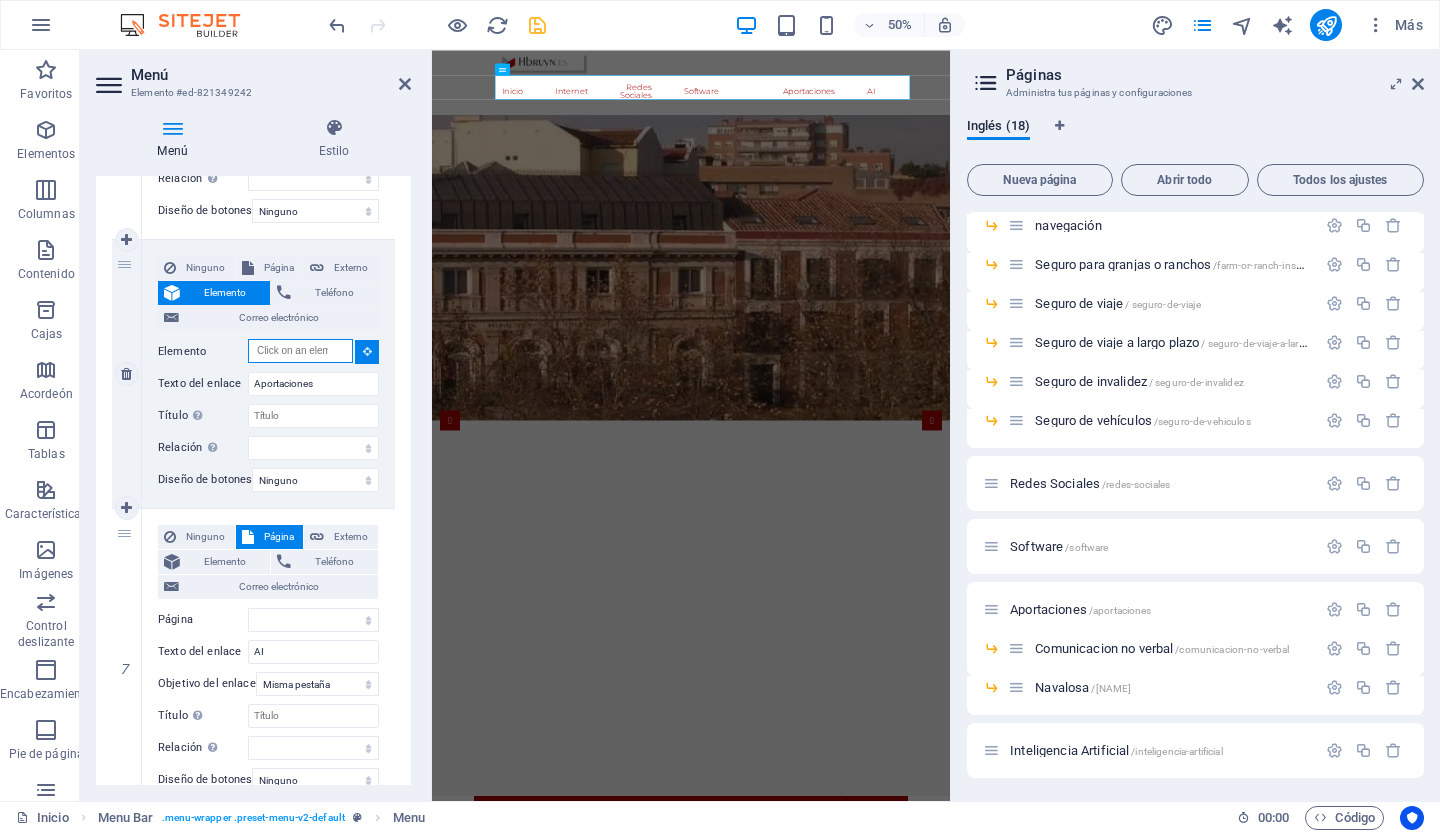 scroll, scrollTop: 2912, scrollLeft: 0, axis: vertical 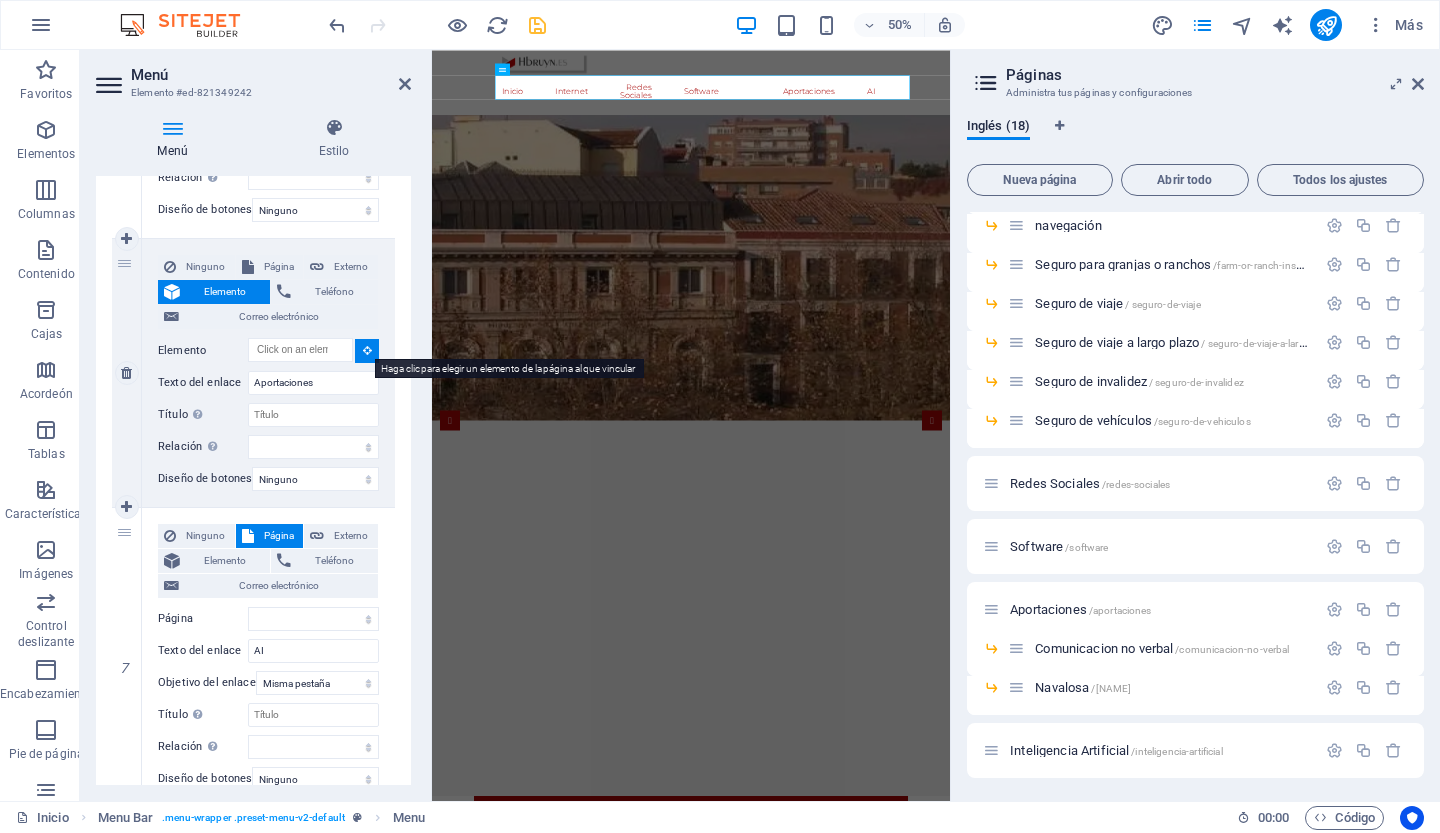 click at bounding box center (367, 350) 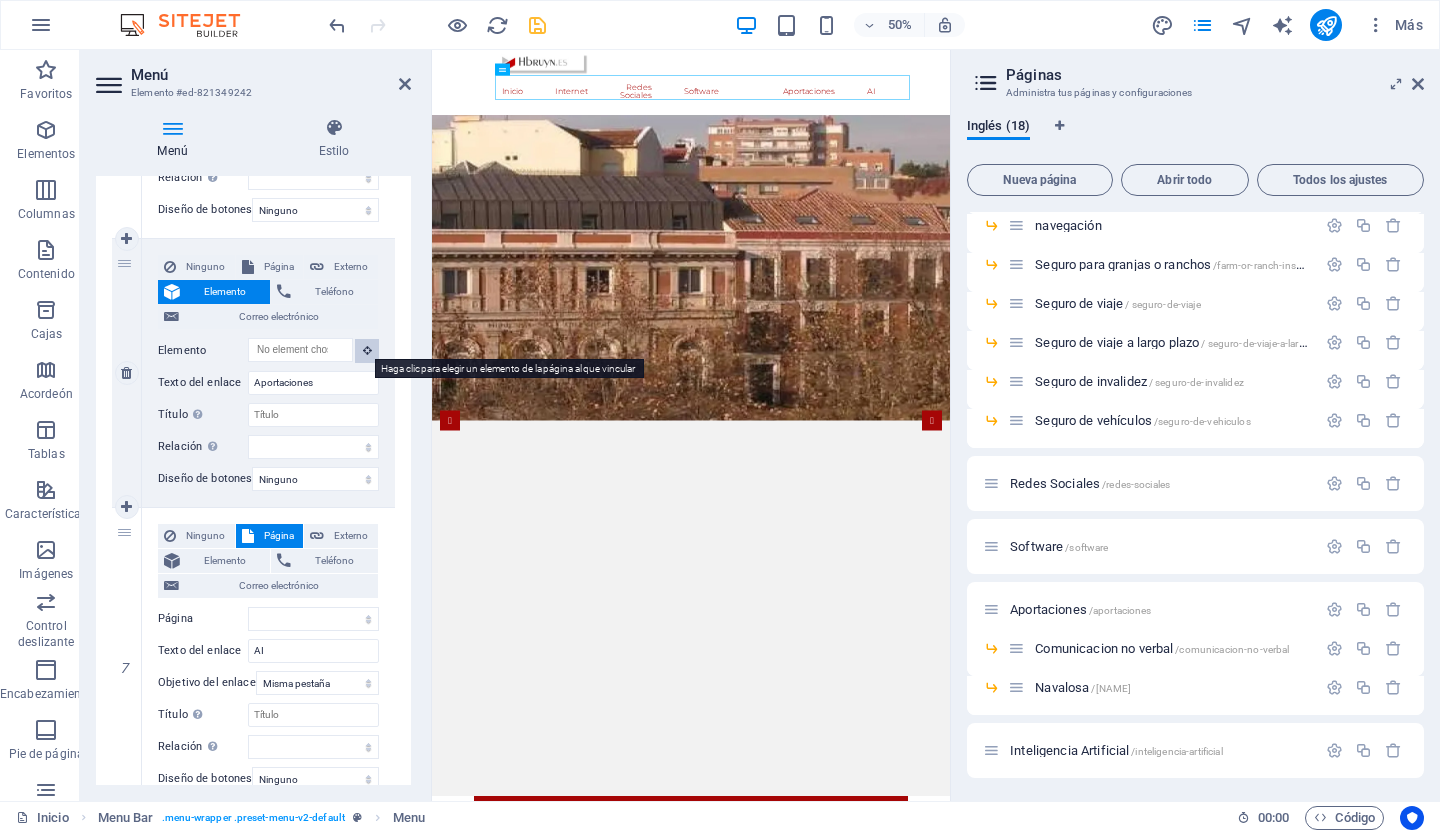 click at bounding box center [367, 350] 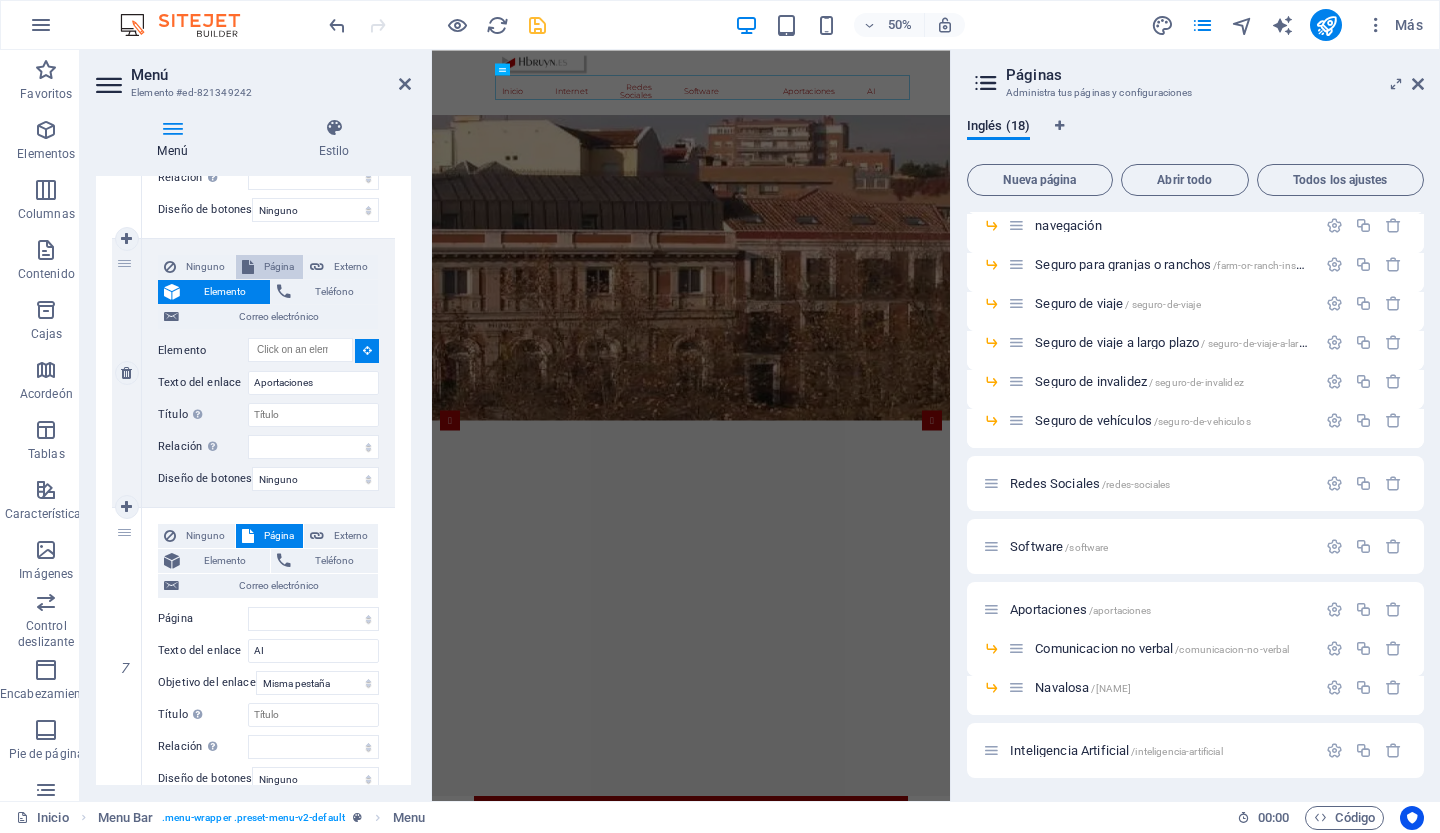 click on "Página" at bounding box center [279, 267] 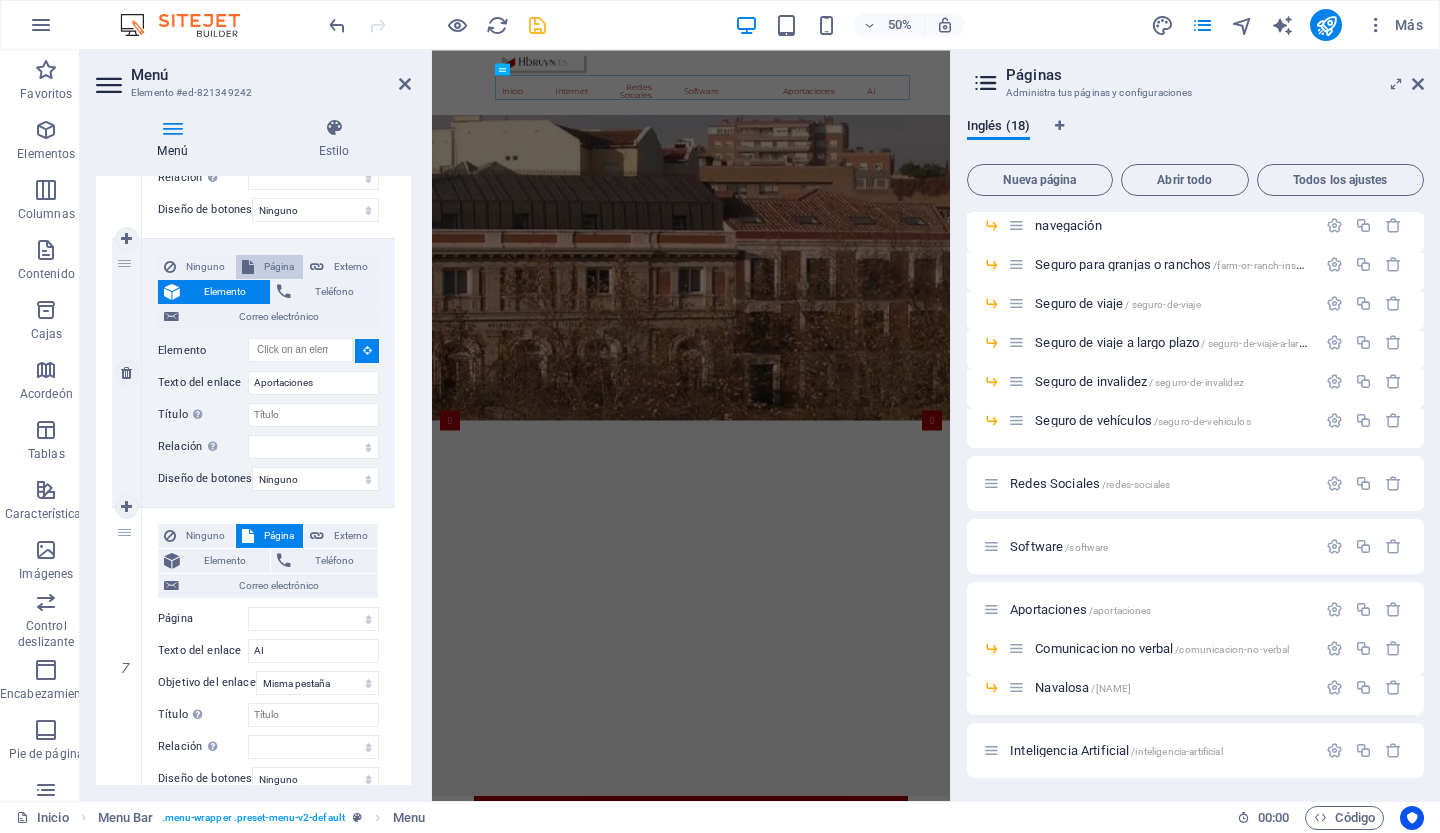 select 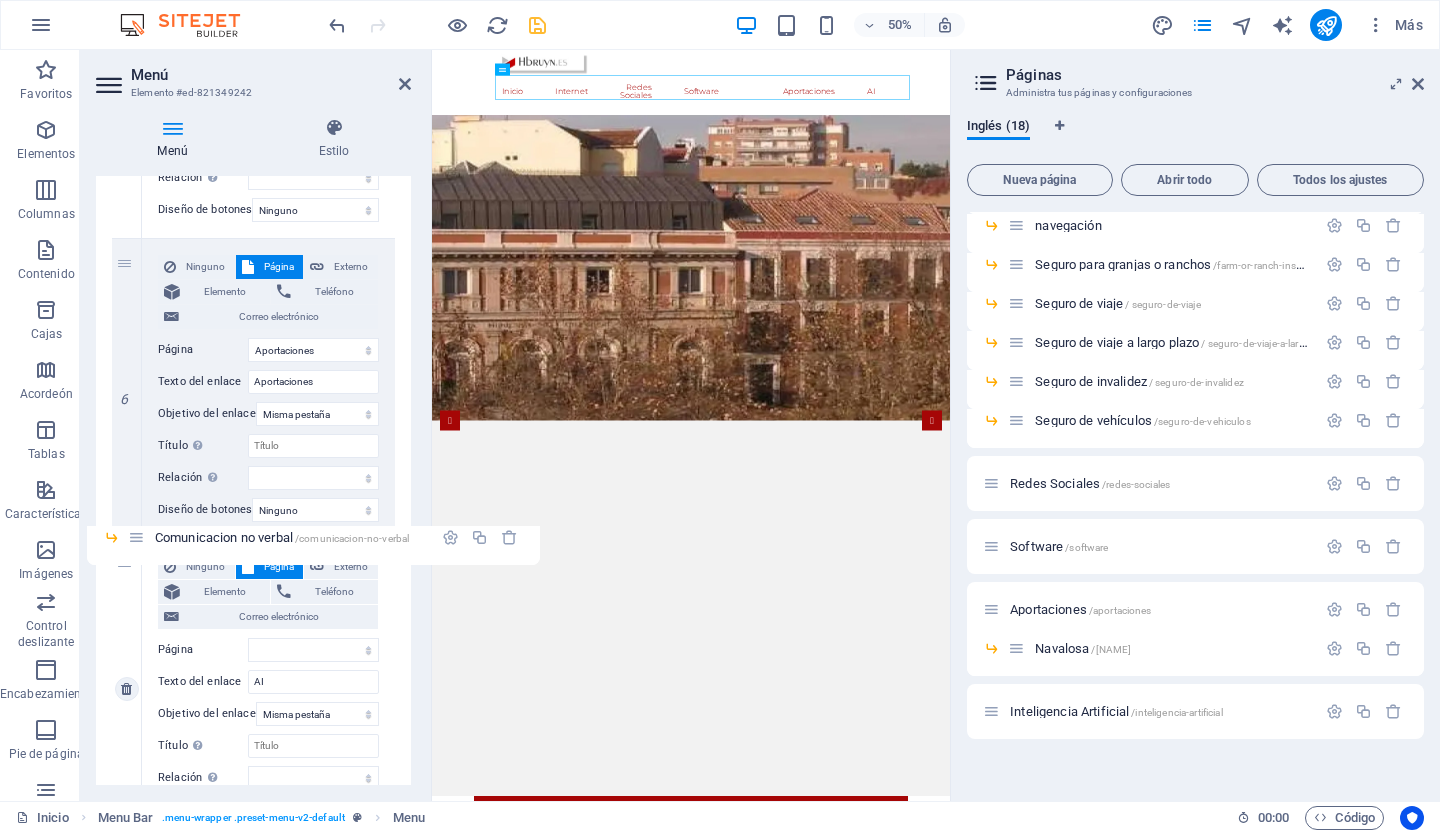 drag, startPoint x: 1014, startPoint y: 646, endPoint x: 129, endPoint y: 535, distance: 891.93384 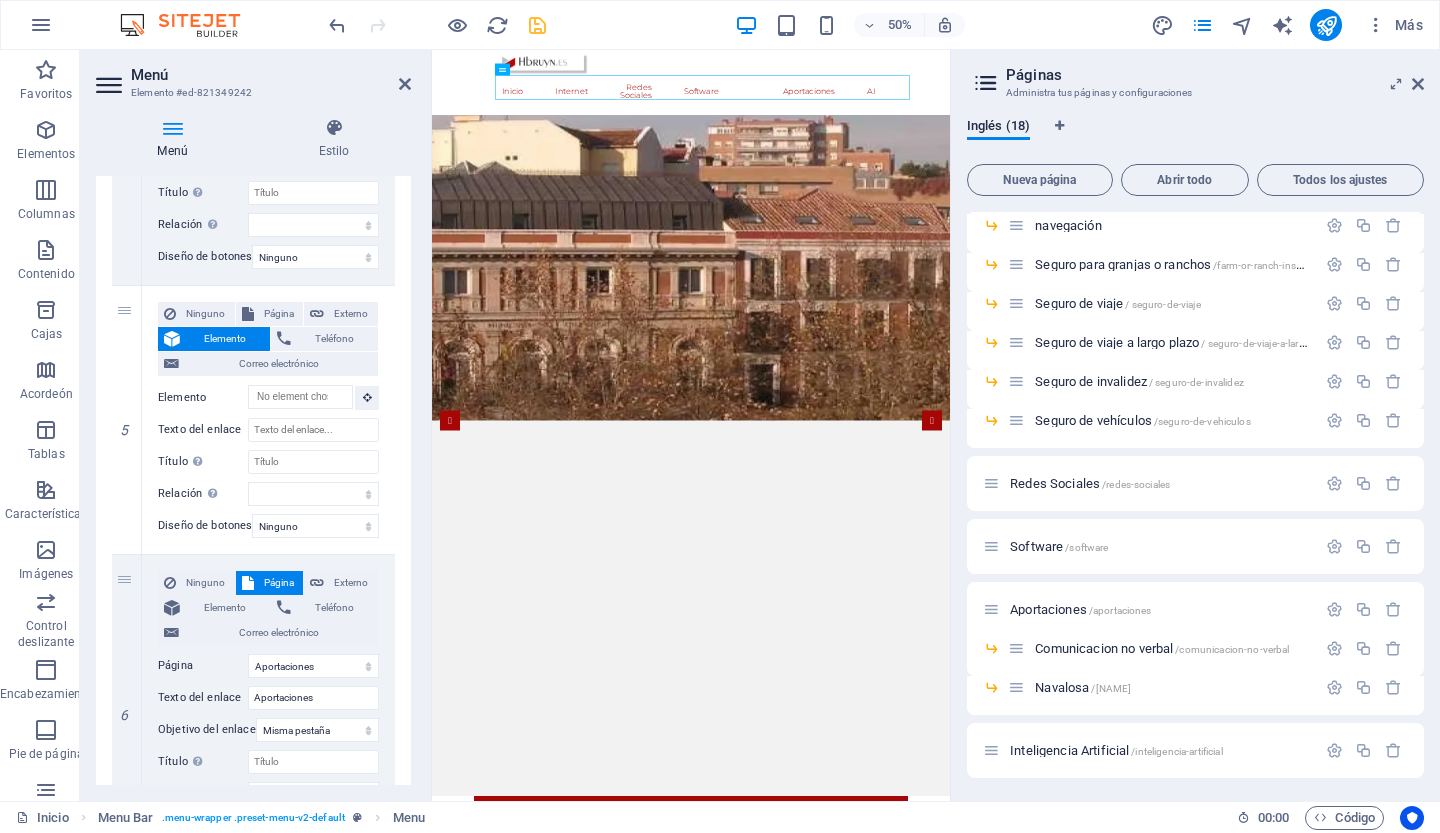 scroll, scrollTop: 2596, scrollLeft: 0, axis: vertical 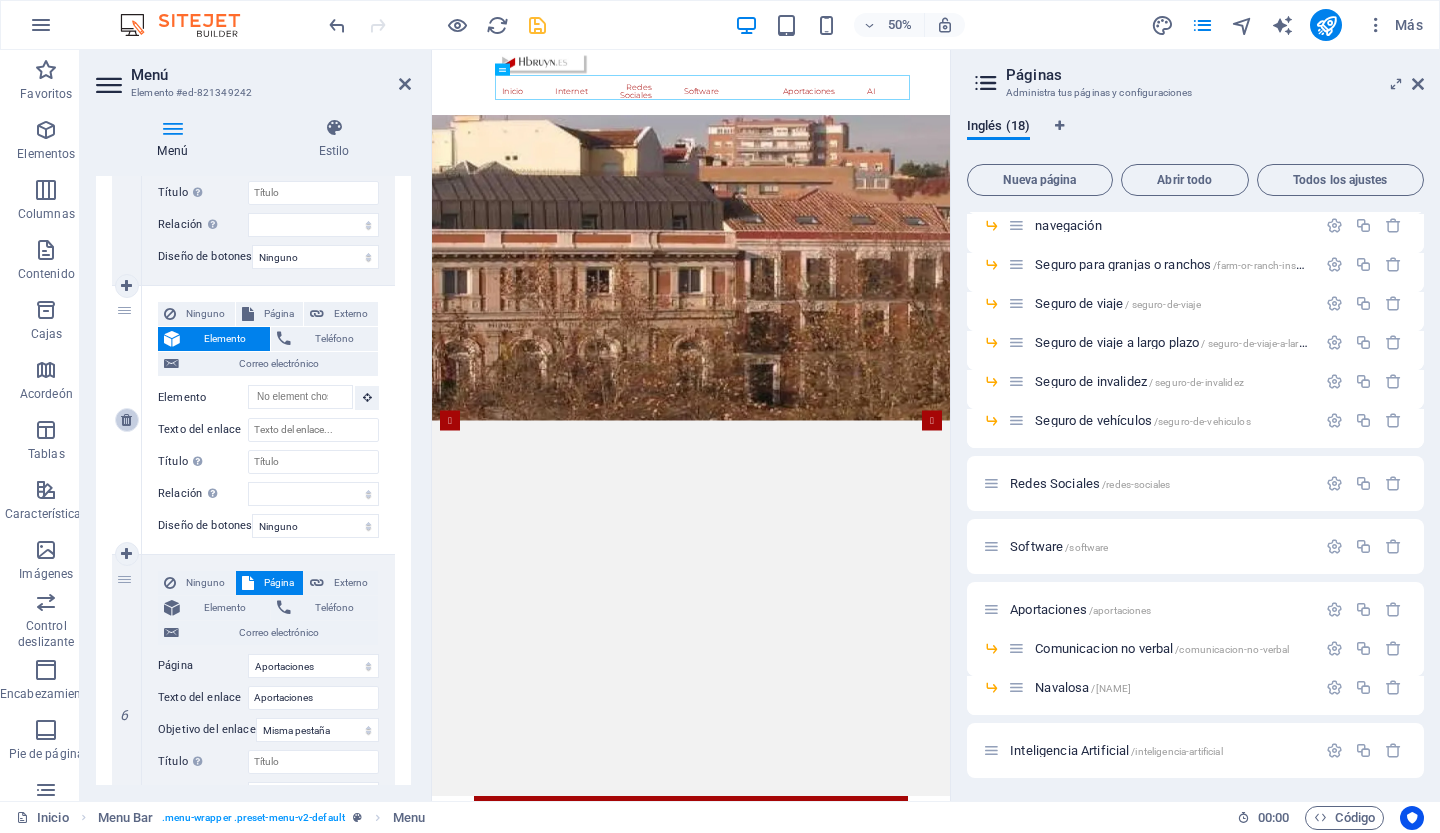 click at bounding box center (126, 420) 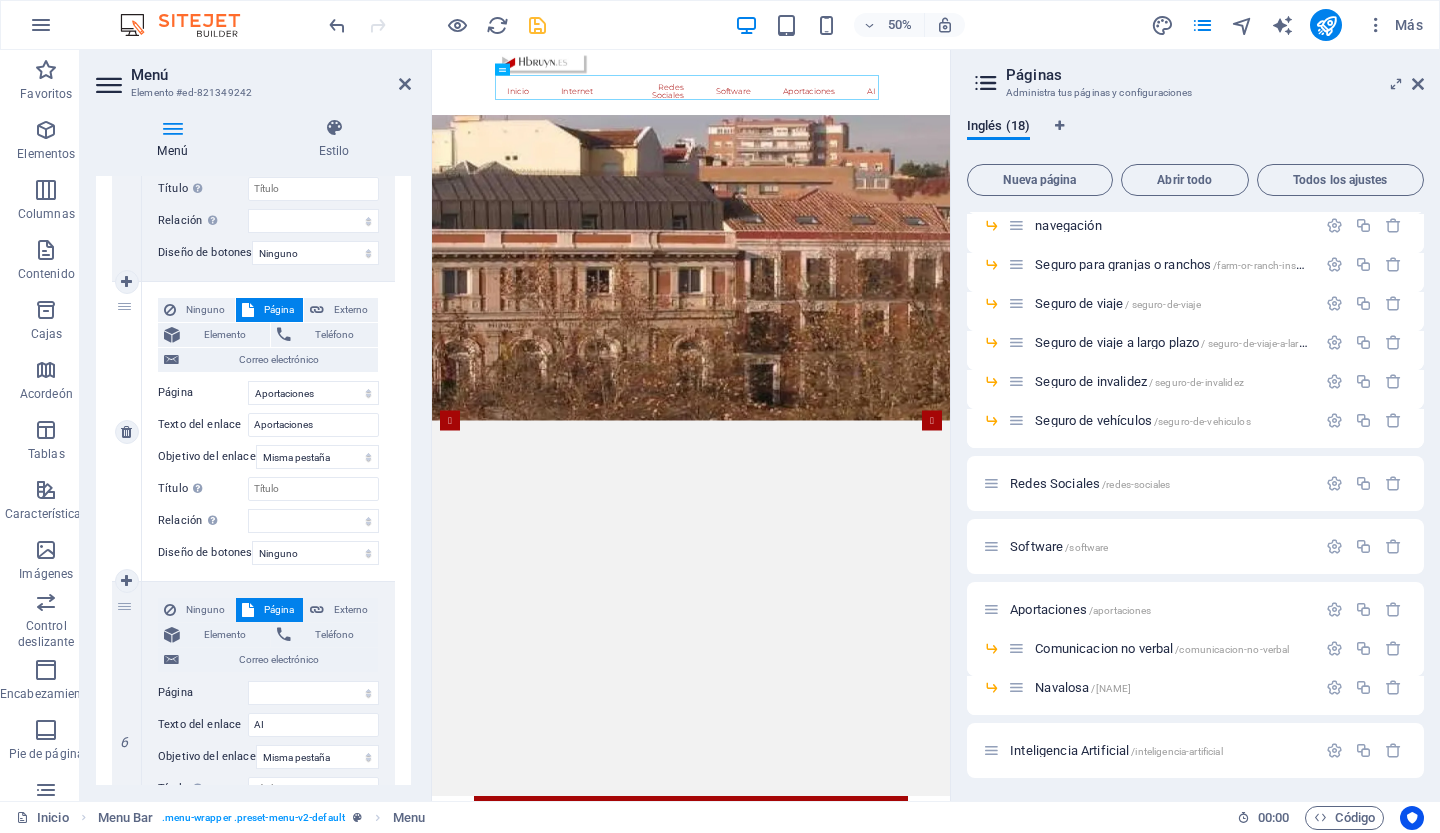 scroll, scrollTop: 2576, scrollLeft: 0, axis: vertical 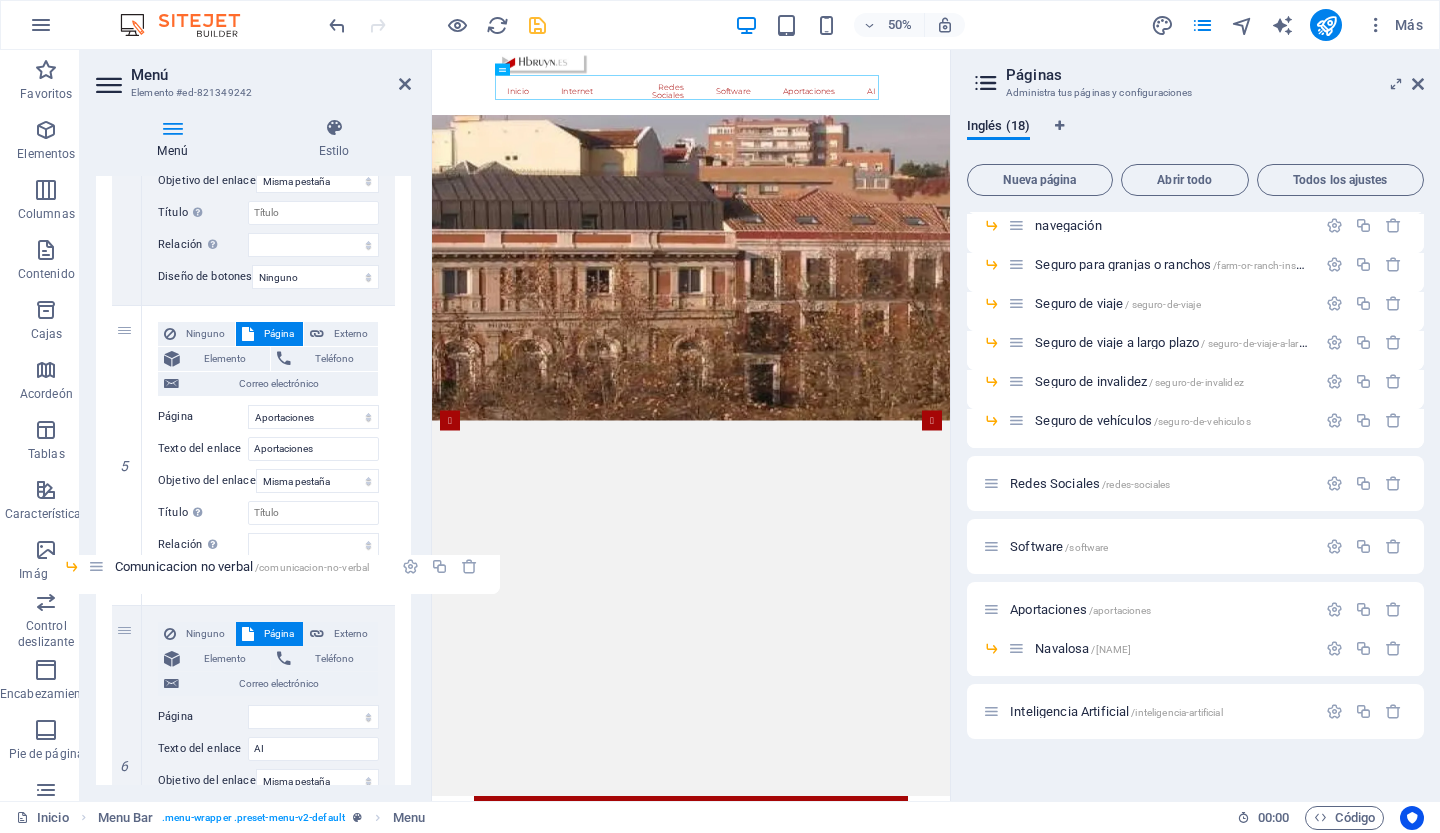 drag, startPoint x: 1016, startPoint y: 648, endPoint x: 90, endPoint y: 565, distance: 929.71234 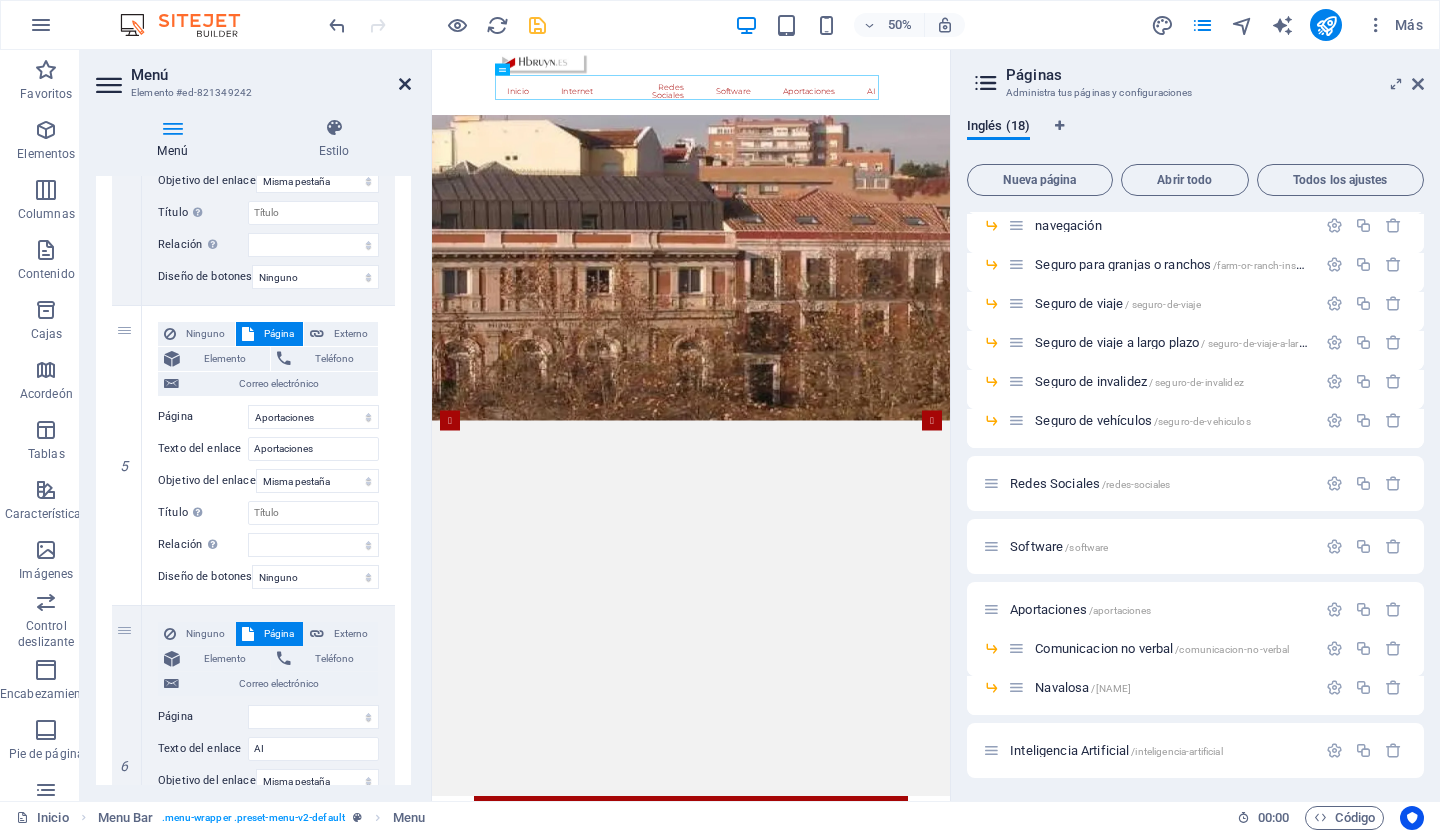 drag, startPoint x: 402, startPoint y: 81, endPoint x: 379, endPoint y: 36, distance: 50.537113 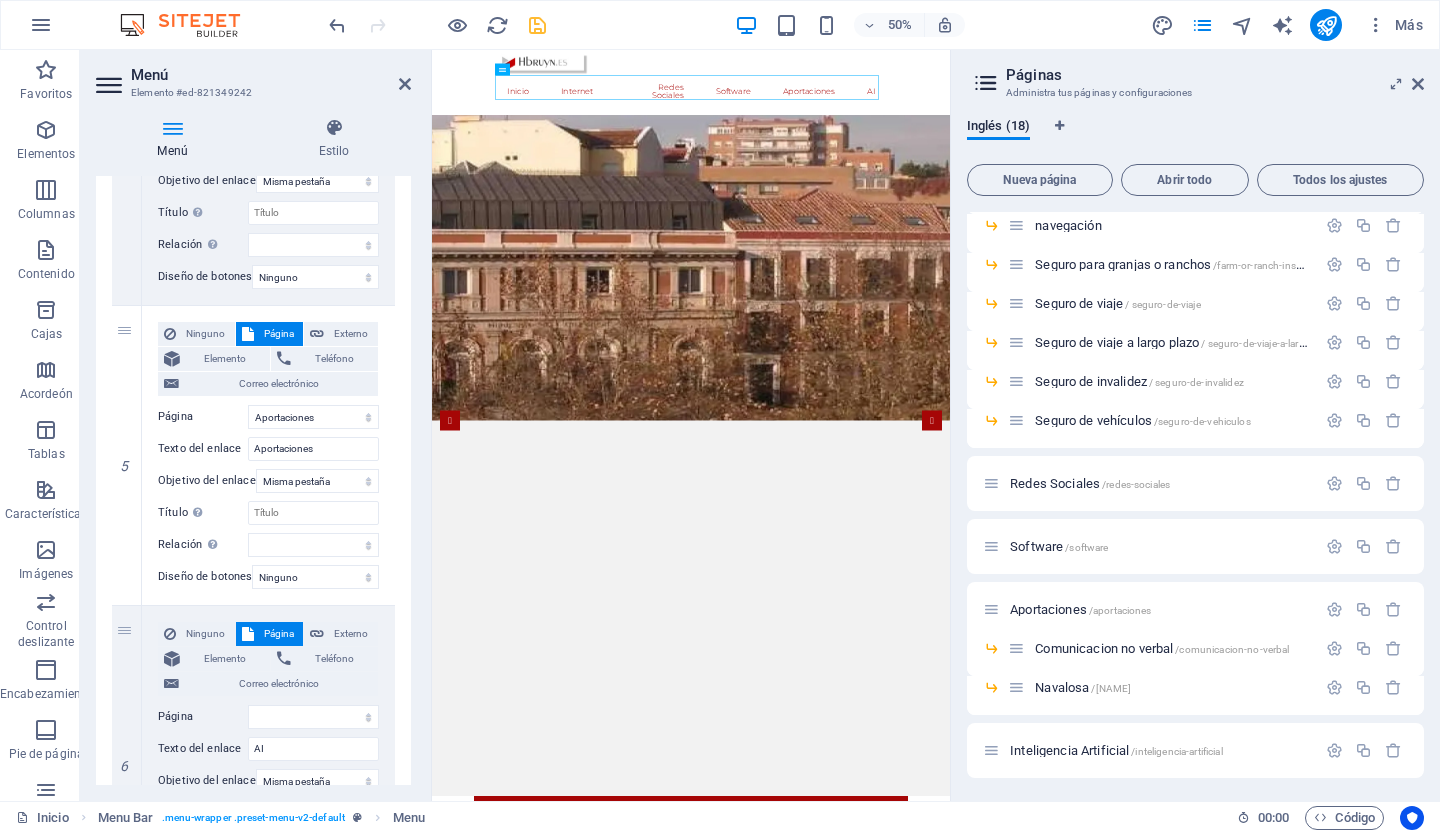 click on "Inicio Internet Buscadores Navegadores Datos curiosos web Redes Sociales Software Aportaciones AI" at bounding box center [950, 109] 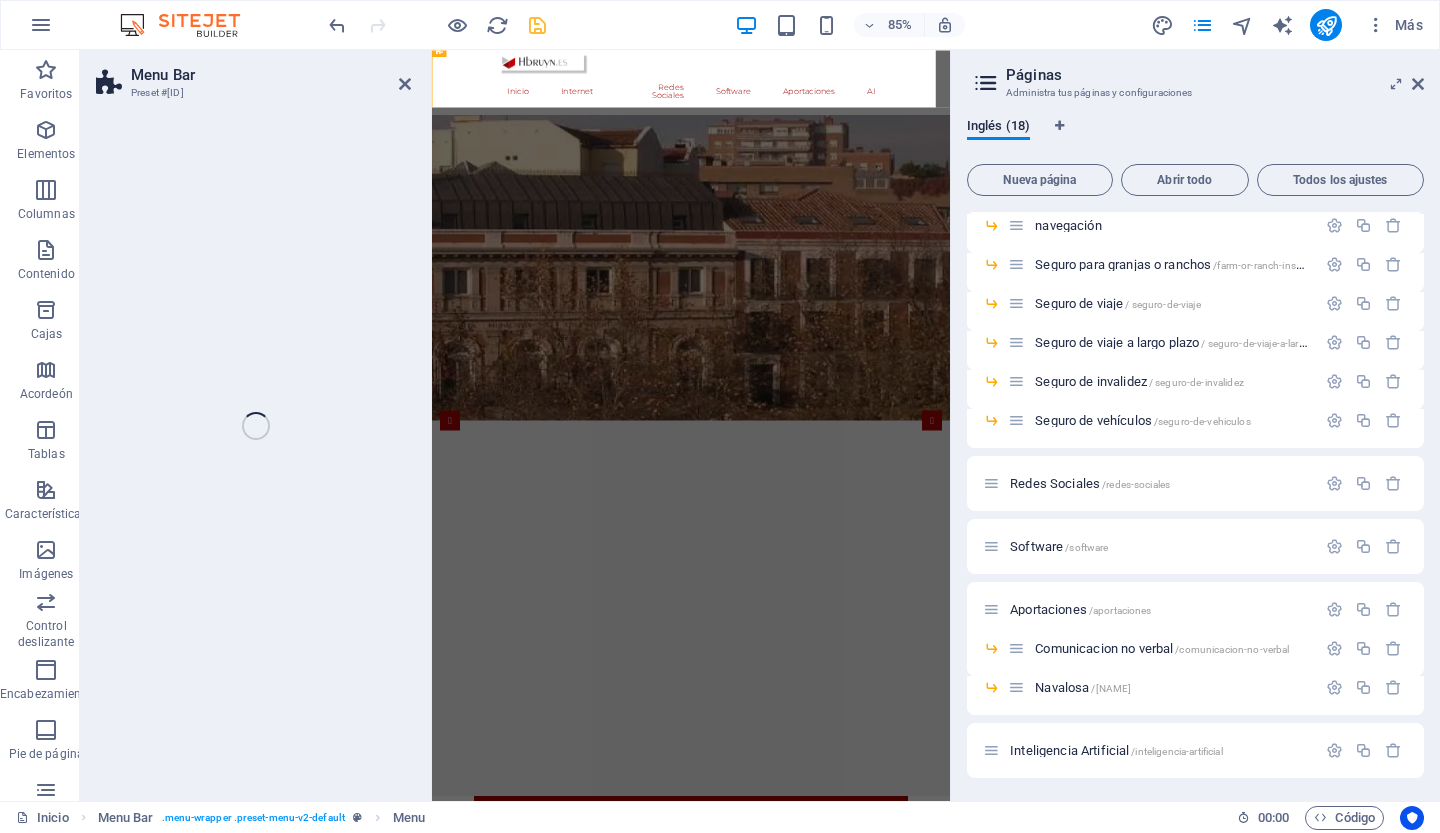 select on "header" 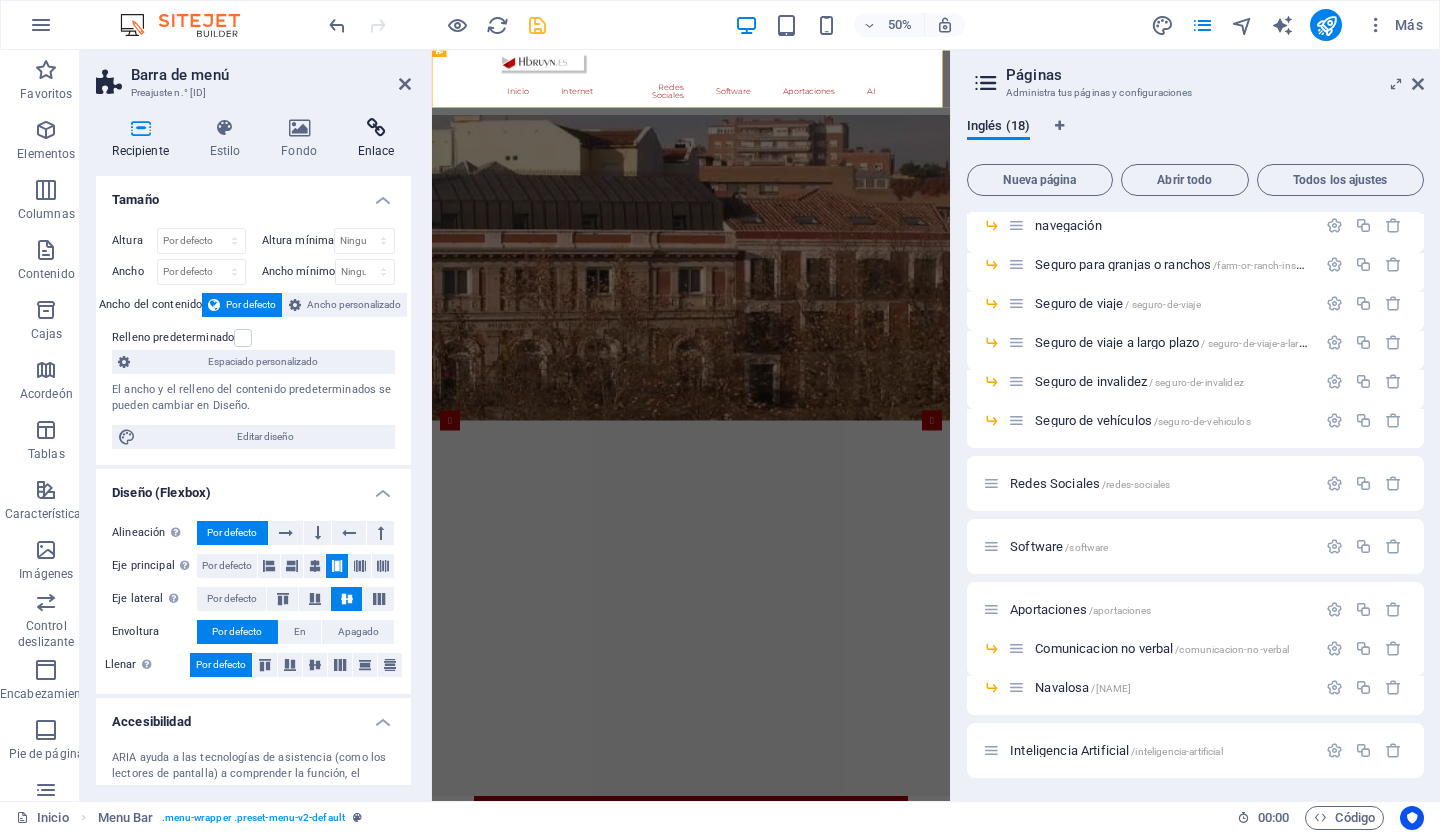 click at bounding box center (376, 128) 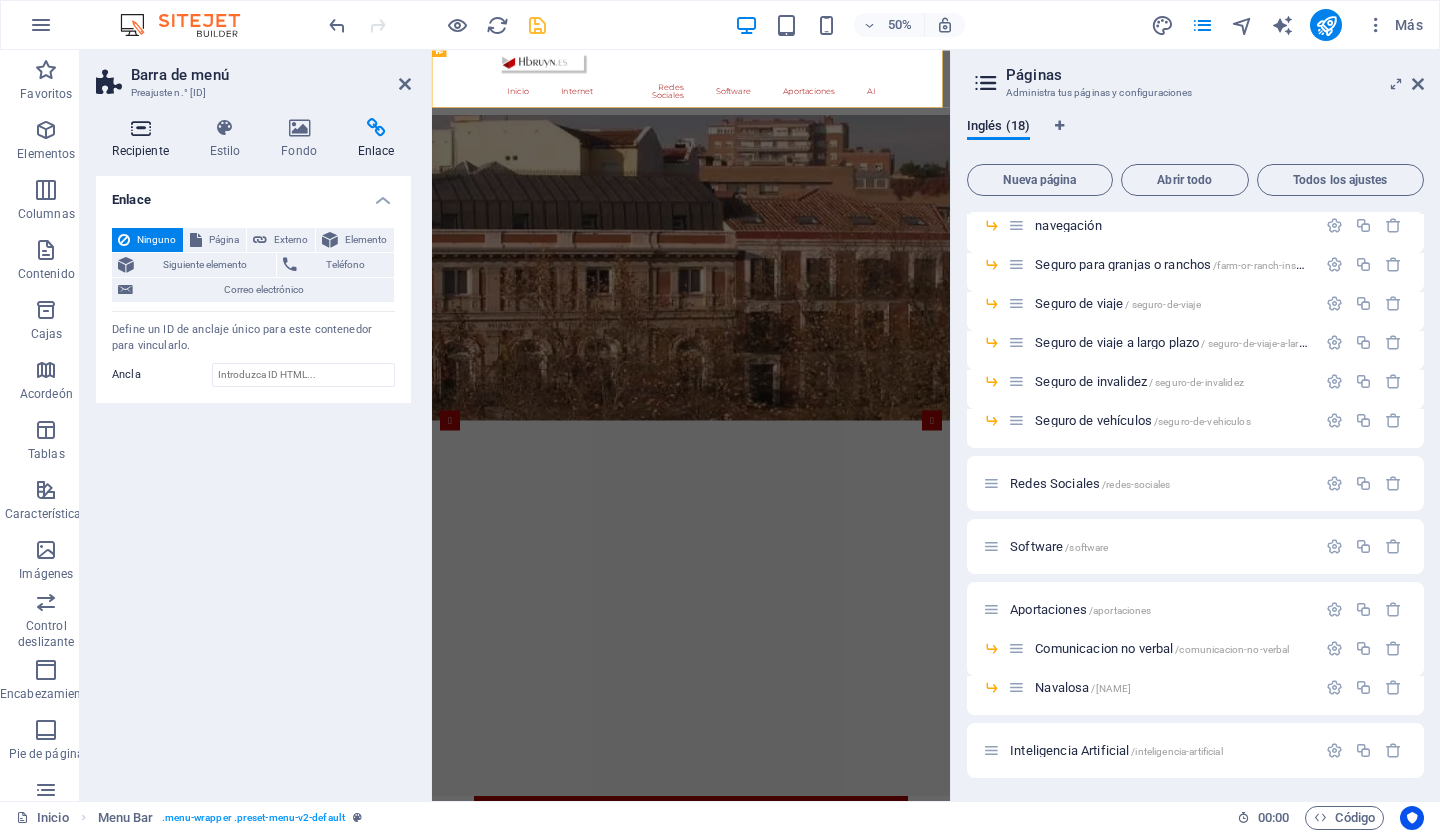 click at bounding box center (140, 128) 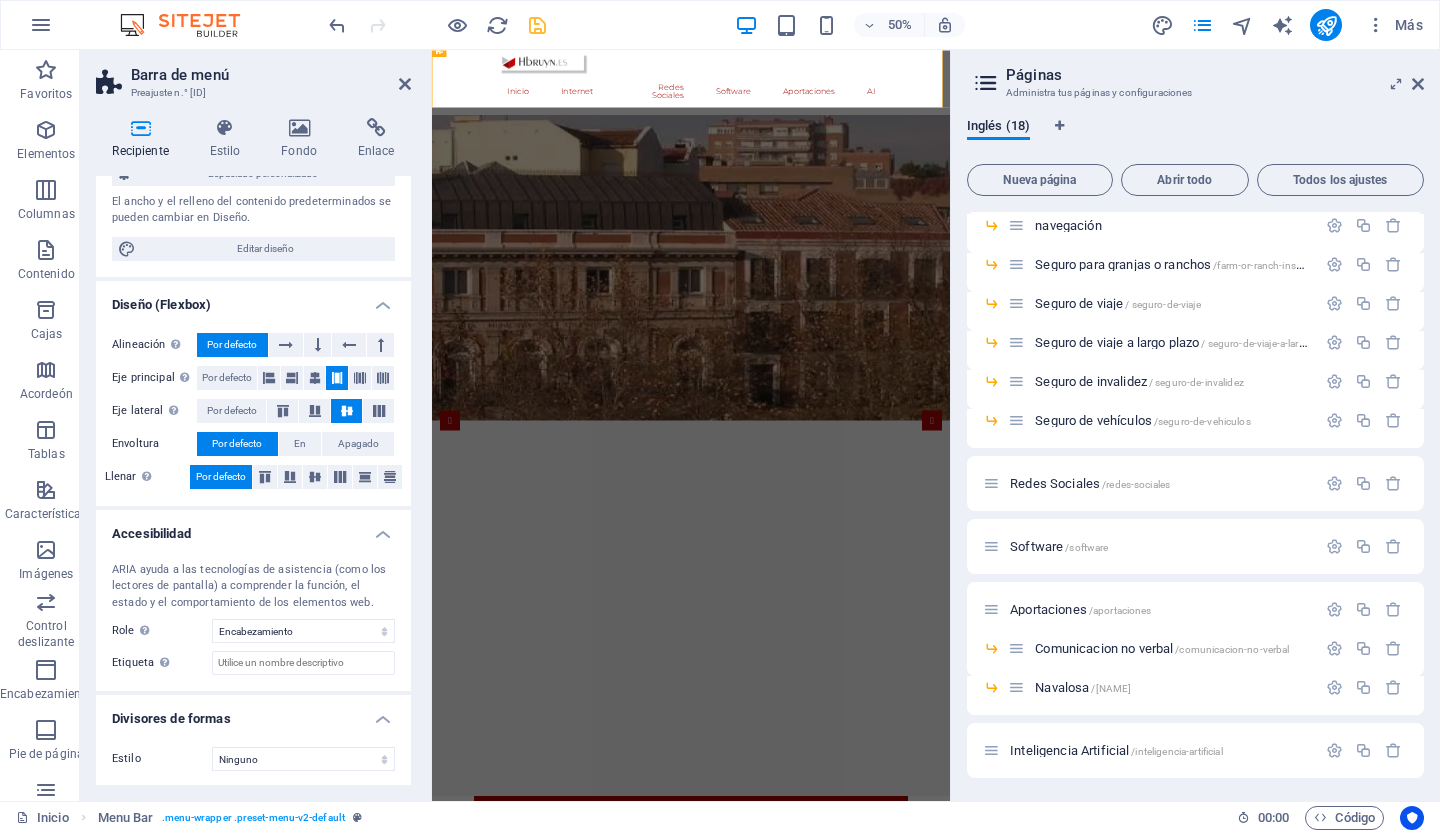 scroll, scrollTop: 0, scrollLeft: 0, axis: both 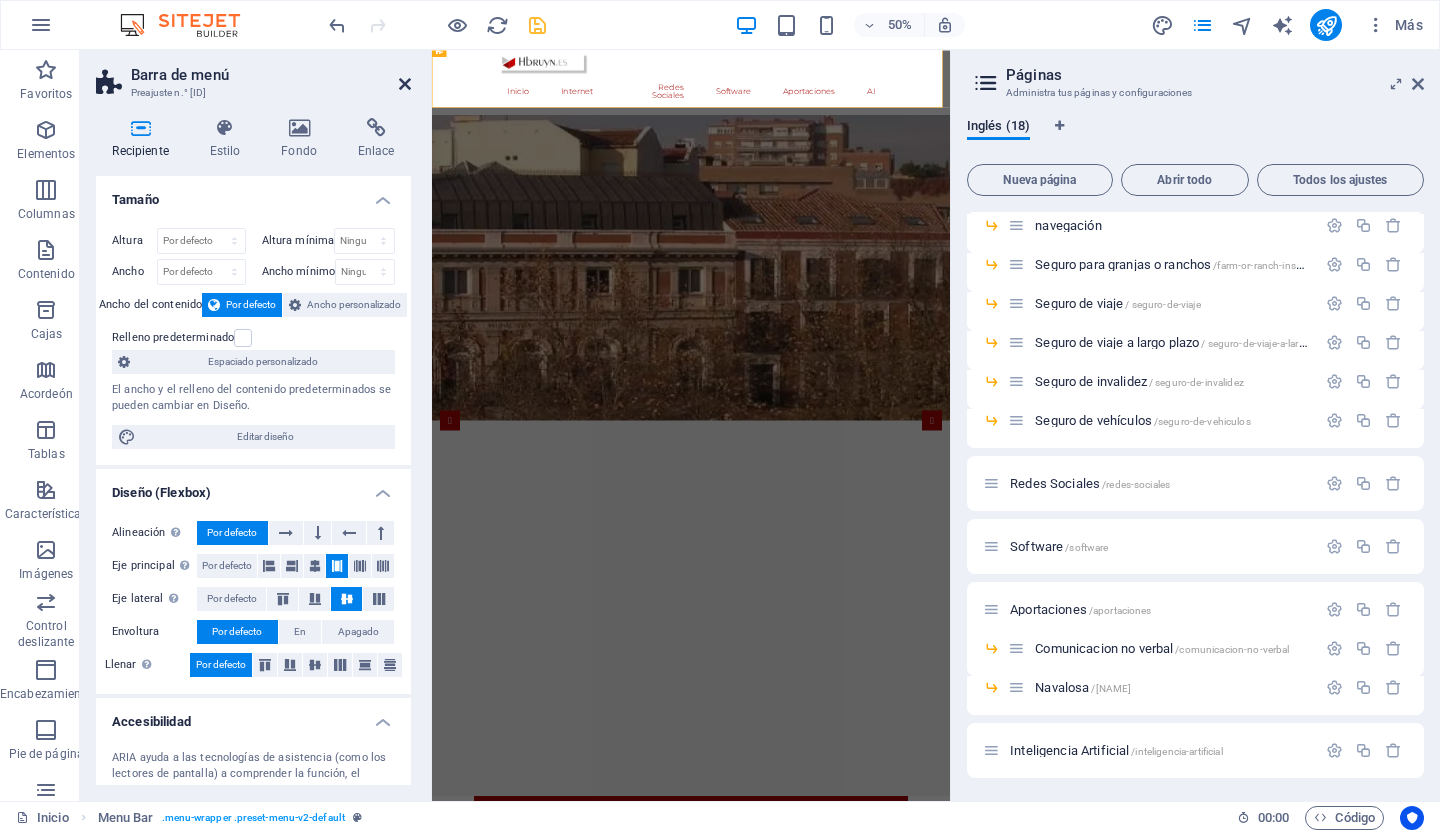 click at bounding box center (405, 84) 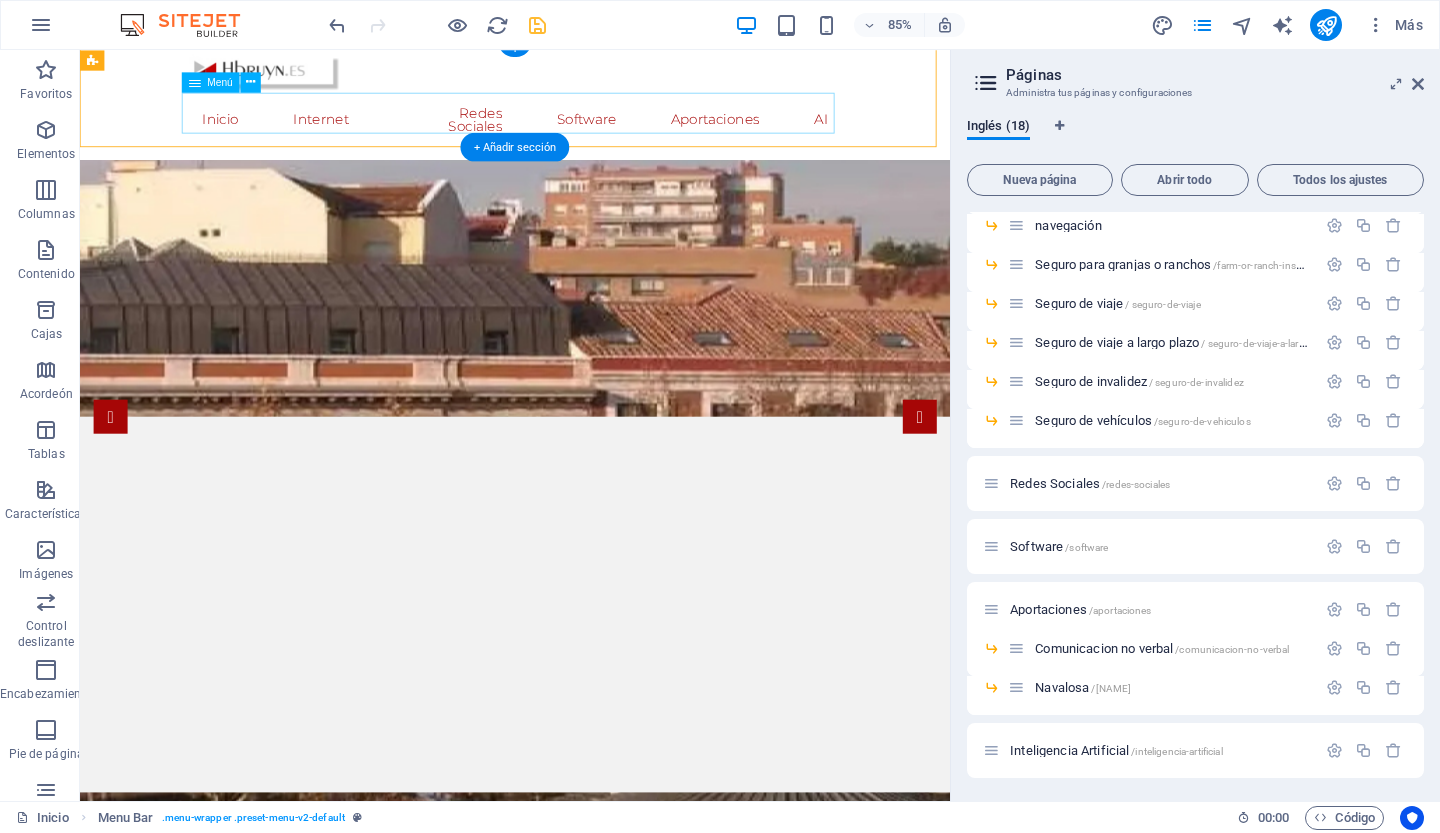 click on "Inicio Internet Buscadores Navegadores Datos curiosos web Redes Sociales Software Aportaciones AI" at bounding box center [592, 132] 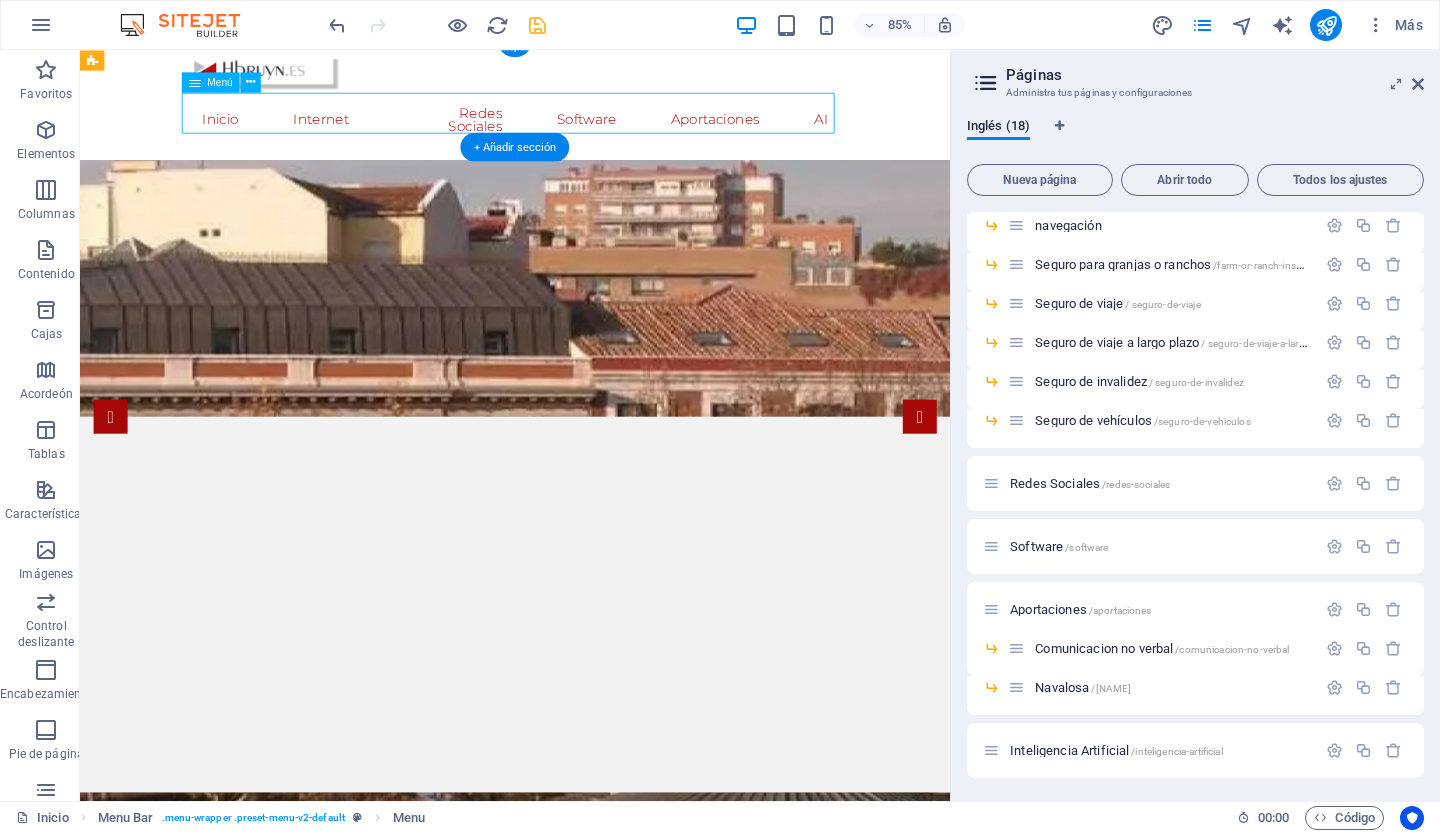 click on "Inicio Internet Buscadores Navegadores Datos curiosos web Redes Sociales Software Aportaciones AI" at bounding box center (592, 132) 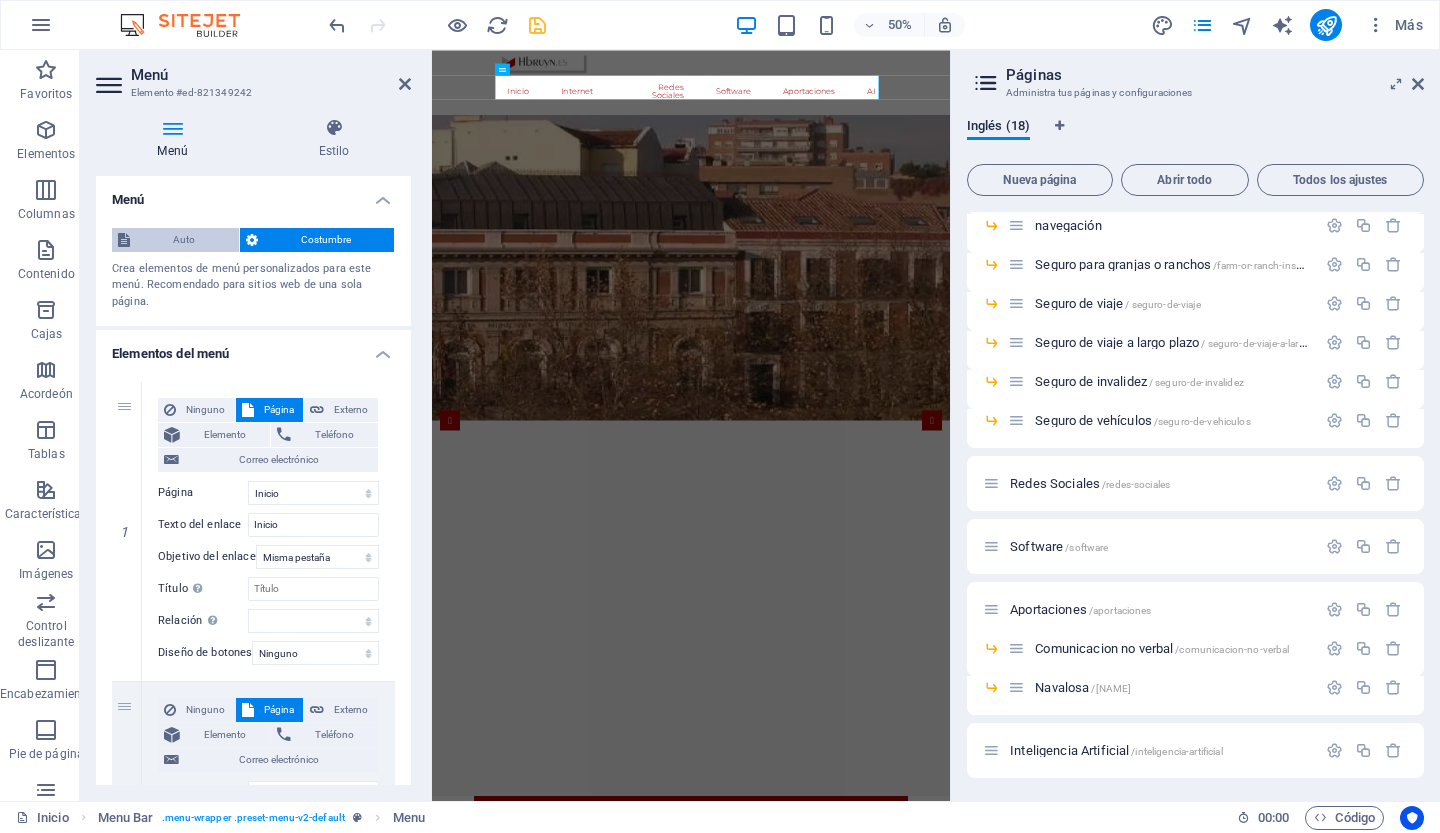 click on "Auto" at bounding box center (184, 239) 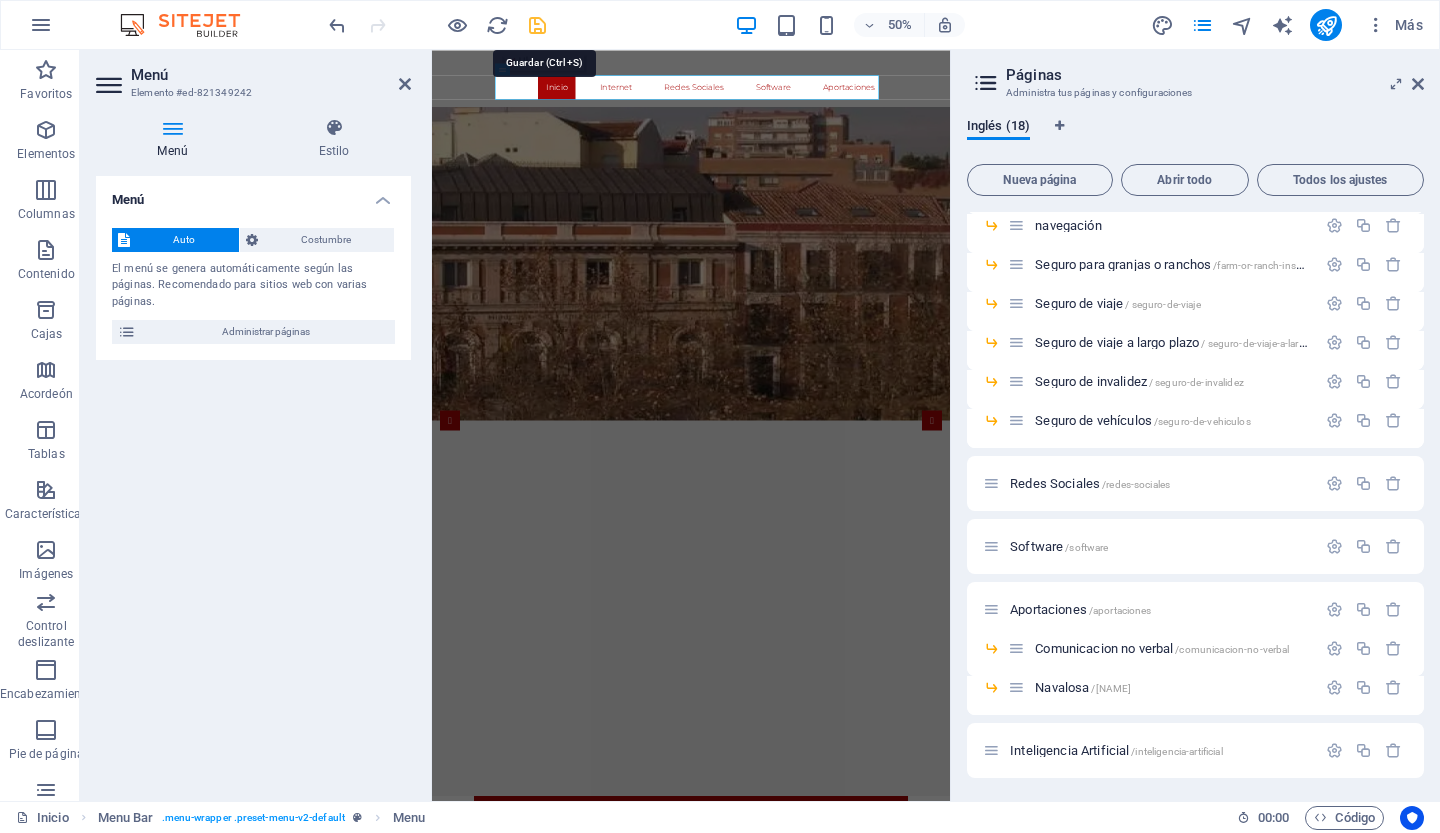 click at bounding box center [537, 25] 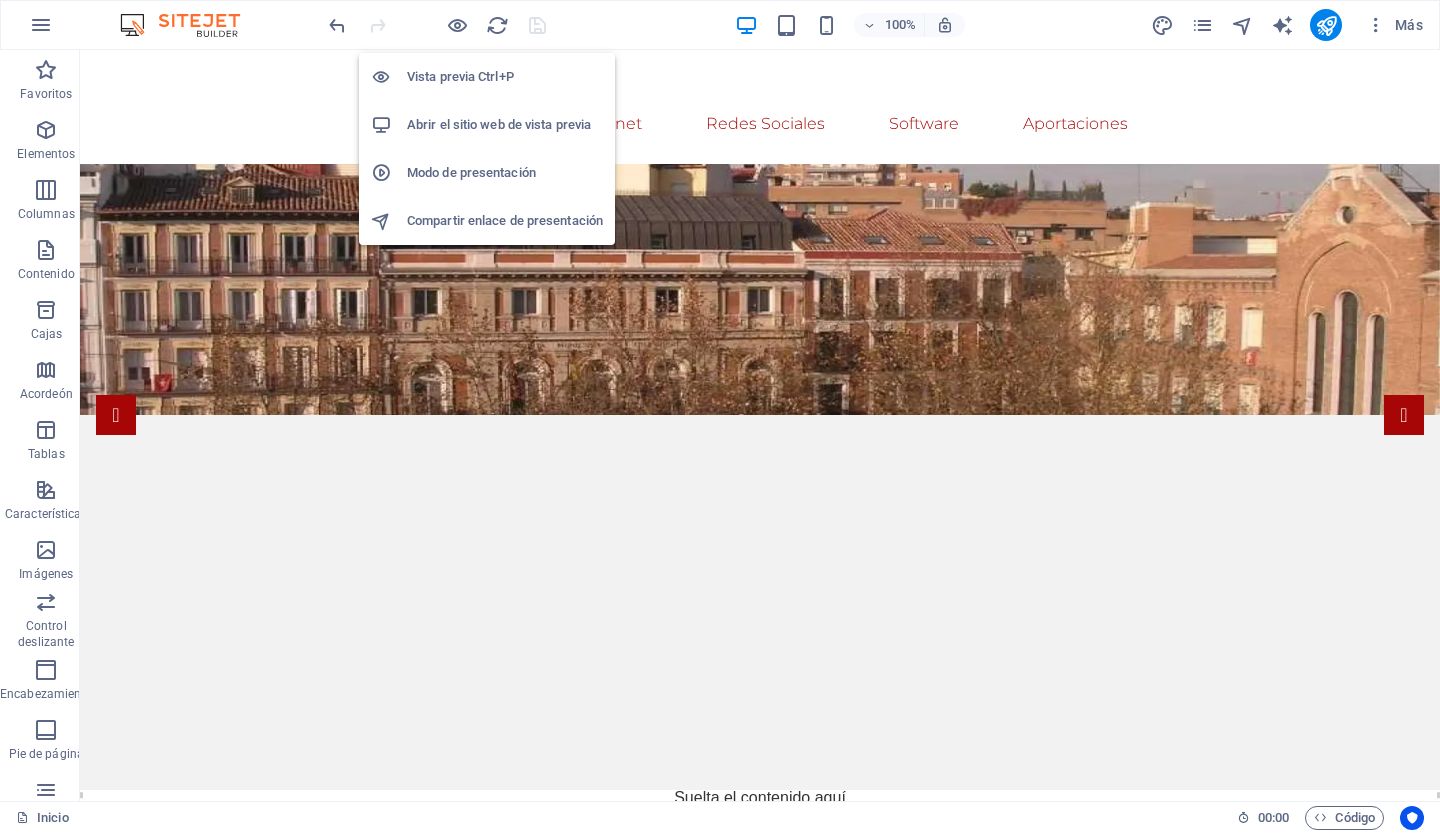 click on "Abrir el sitio web de vista previa" at bounding box center (499, 124) 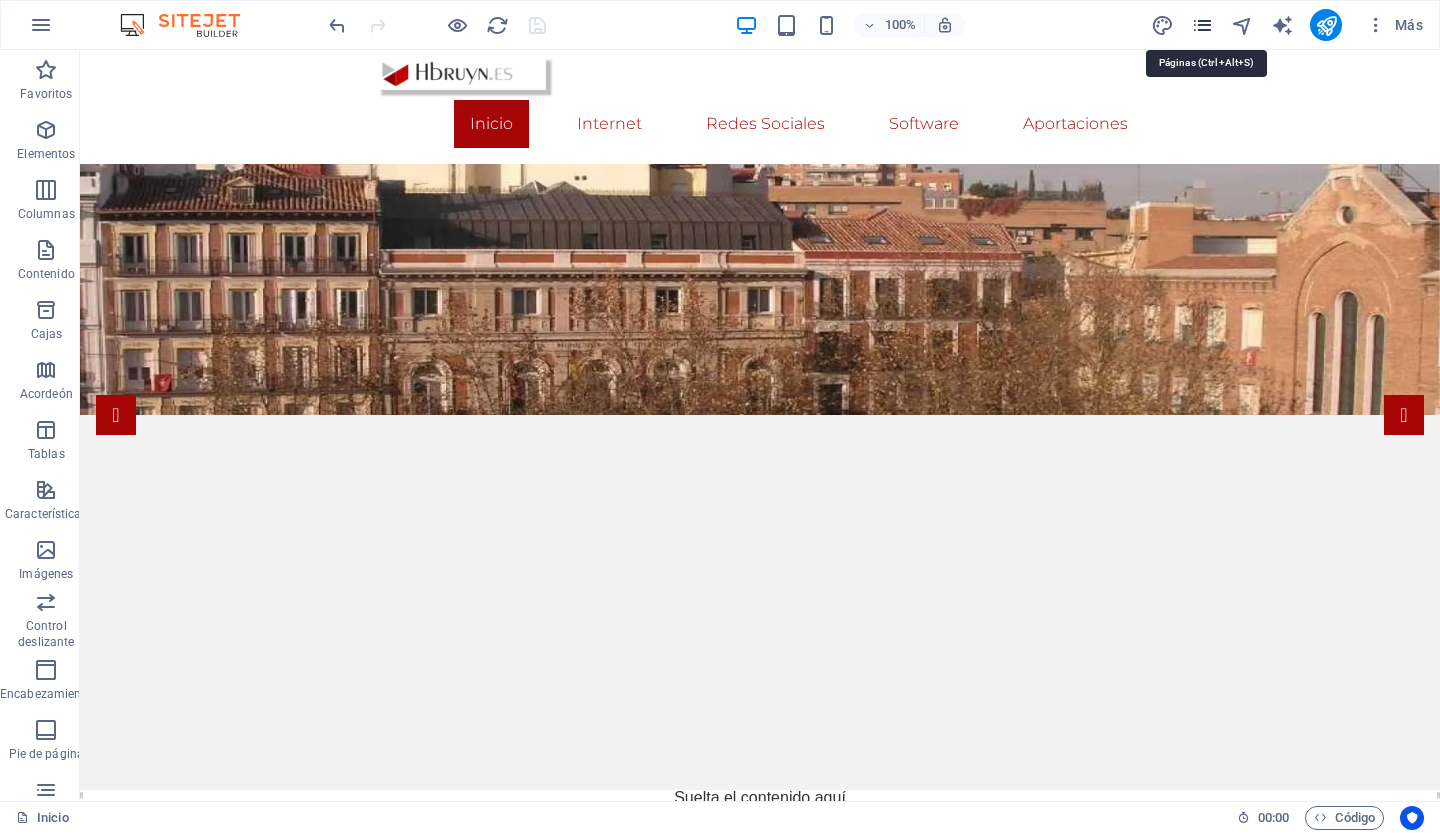 click at bounding box center (1202, 25) 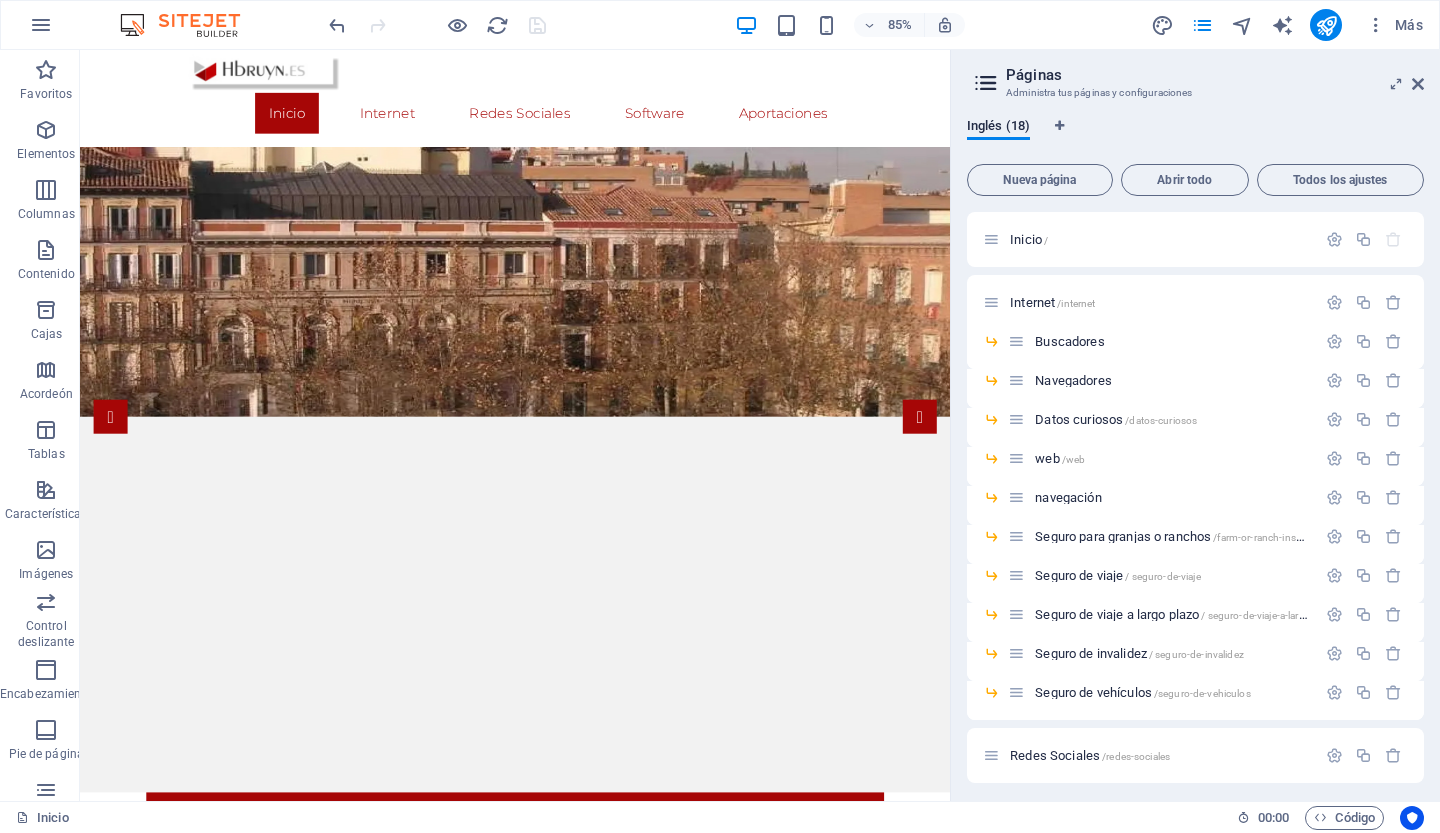 scroll, scrollTop: 272, scrollLeft: 0, axis: vertical 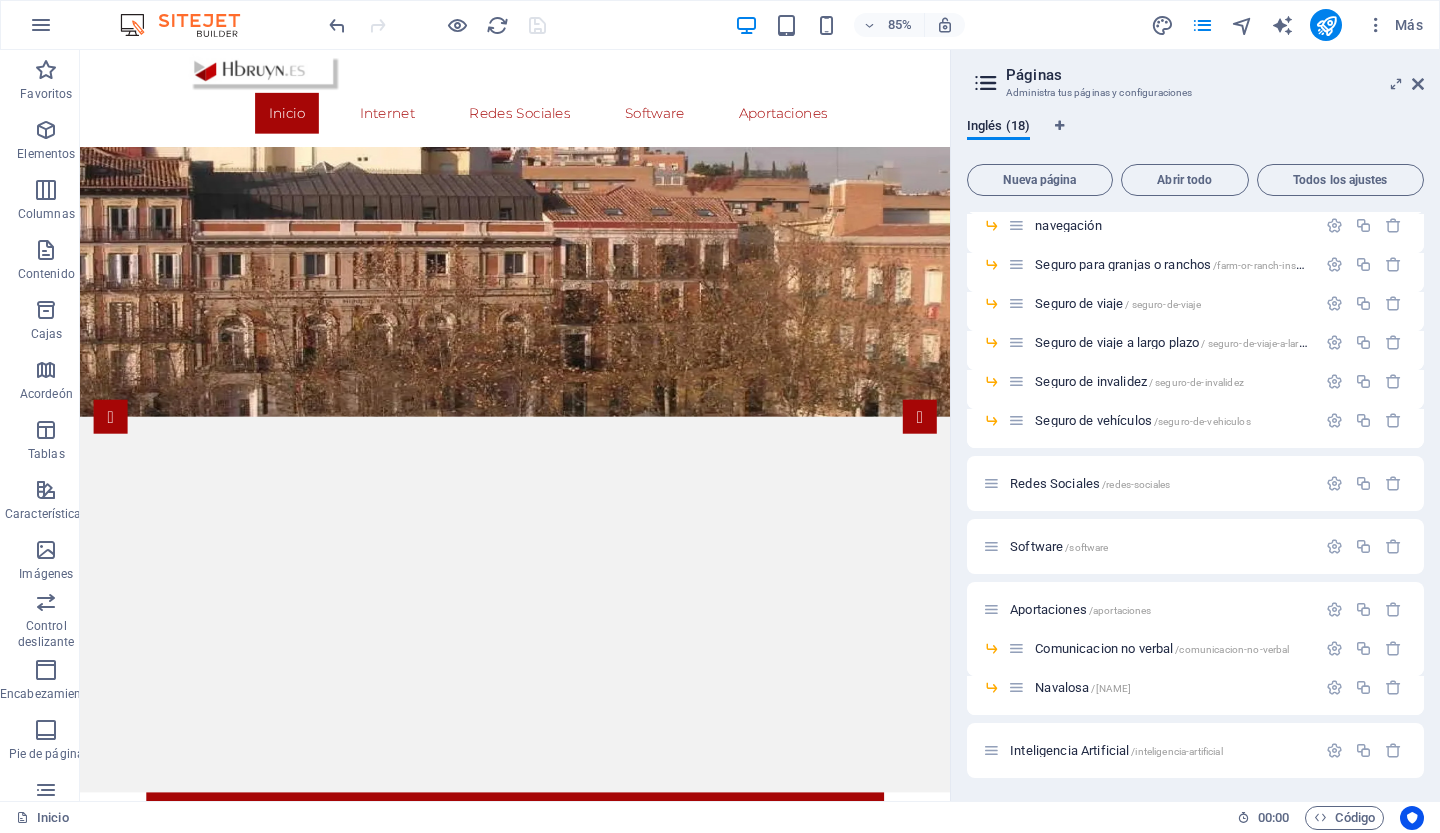 drag, startPoint x: 1439, startPoint y: 767, endPoint x: 1439, endPoint y: 872, distance: 105 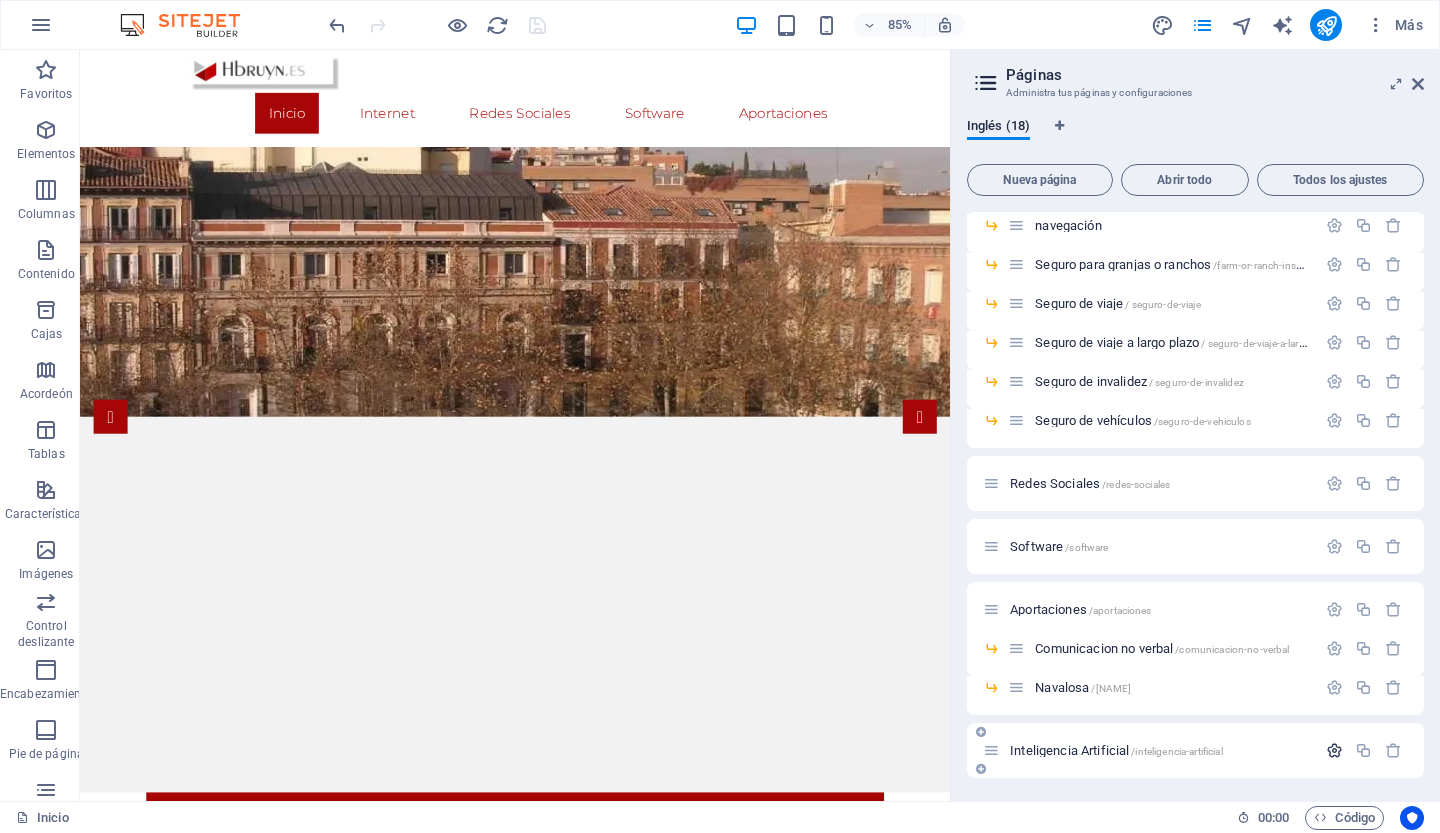 click at bounding box center (1334, 750) 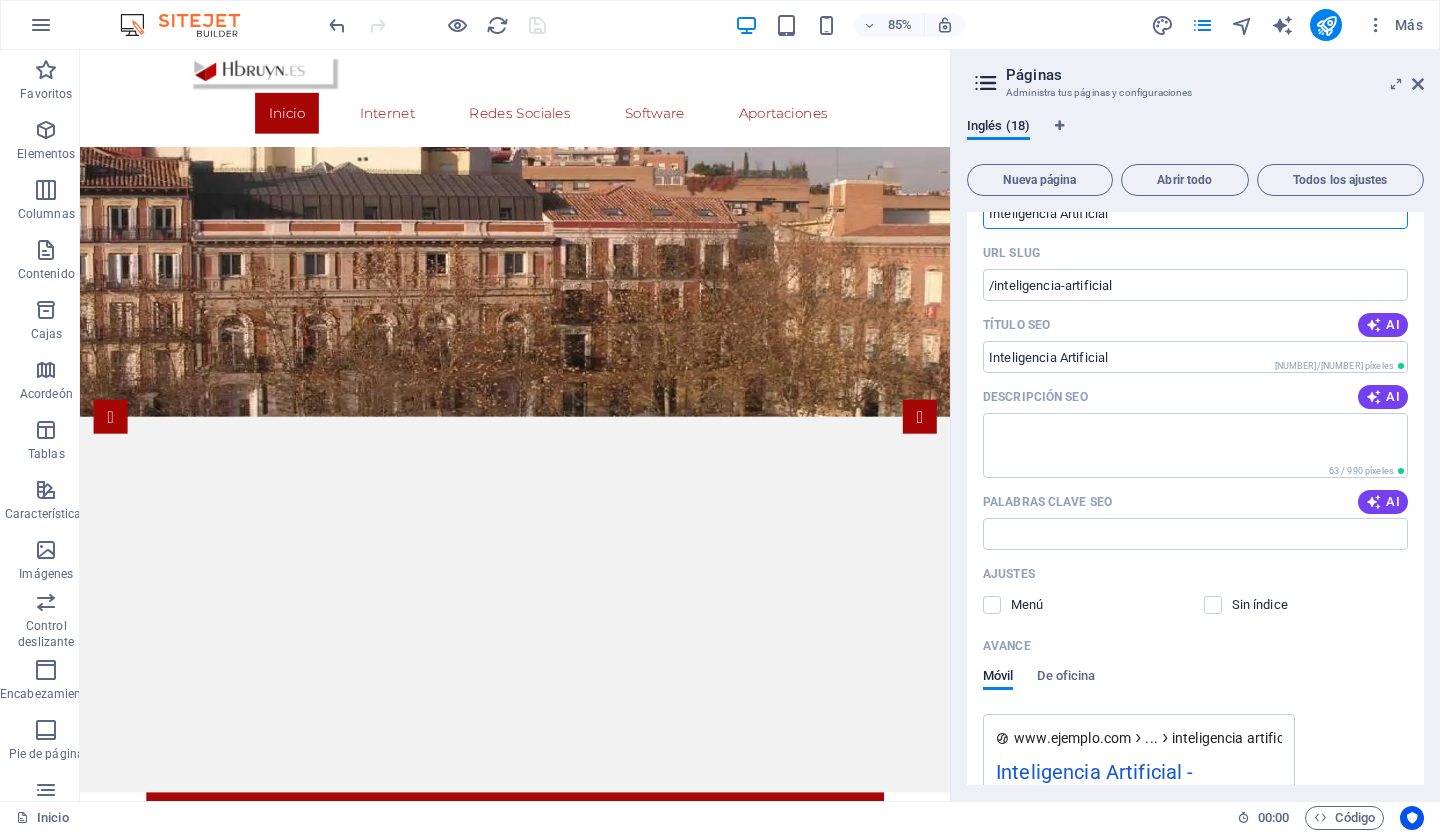 scroll, scrollTop: 1045, scrollLeft: 0, axis: vertical 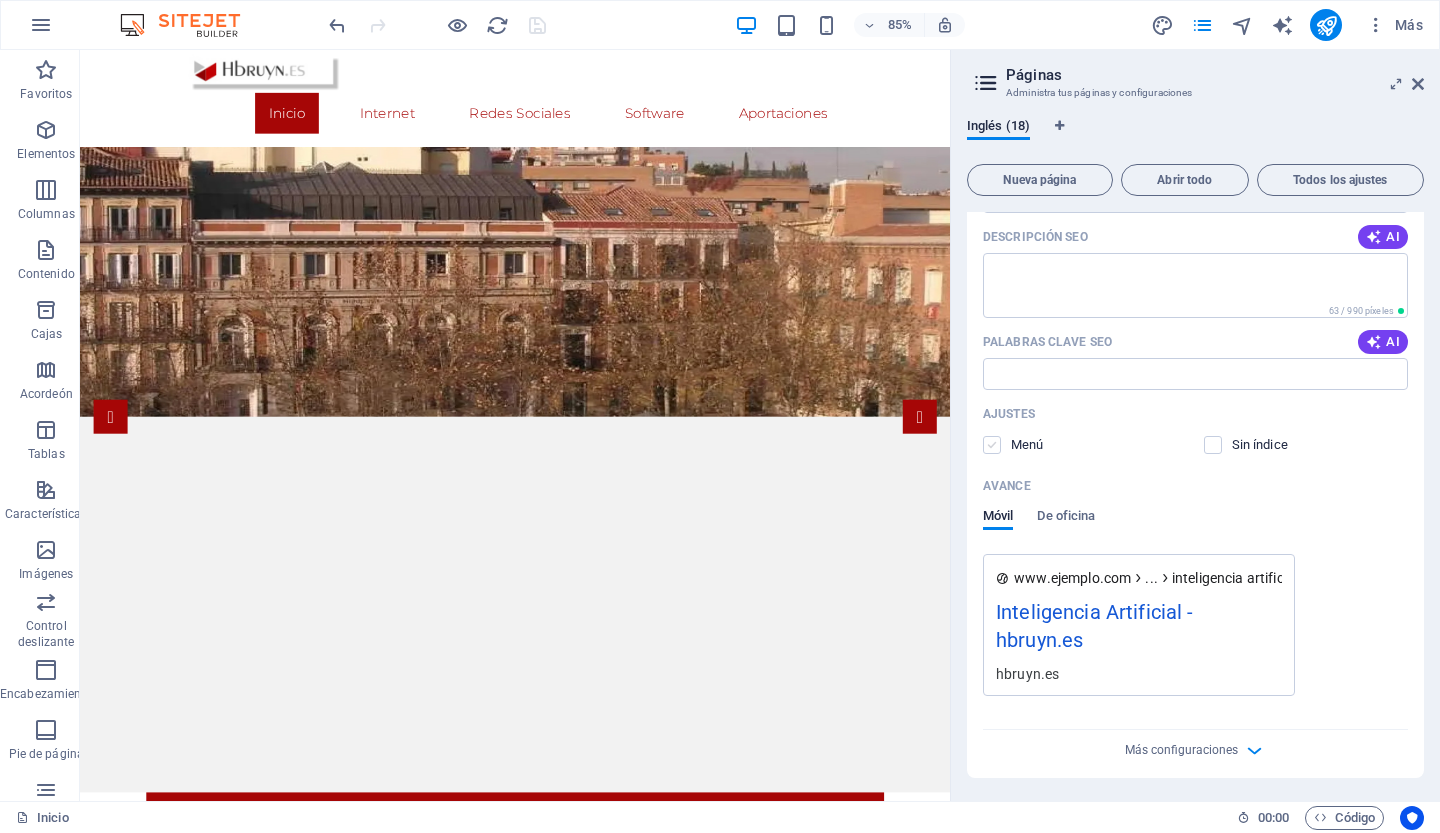 click at bounding box center (992, 445) 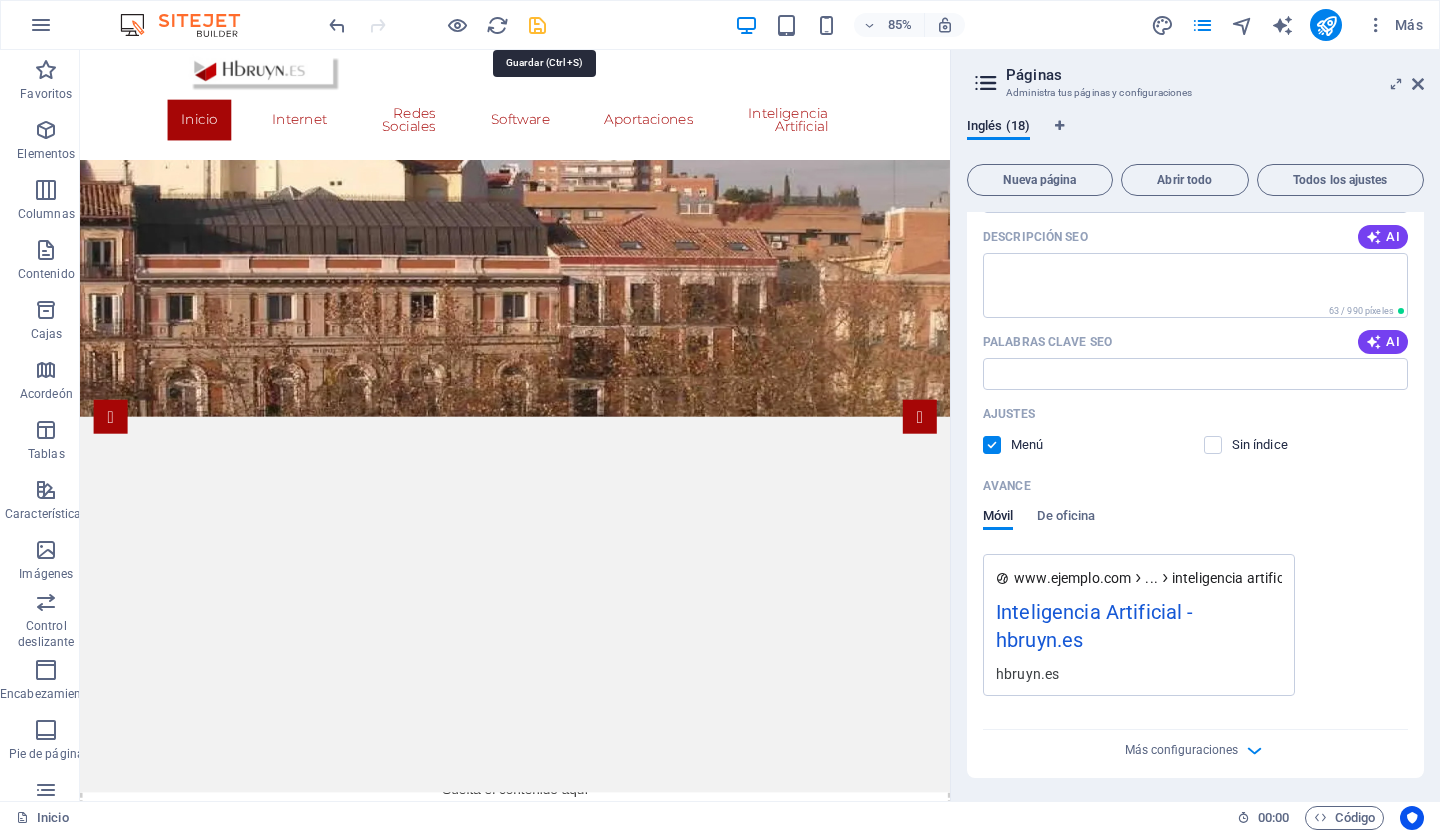 click at bounding box center [537, 25] 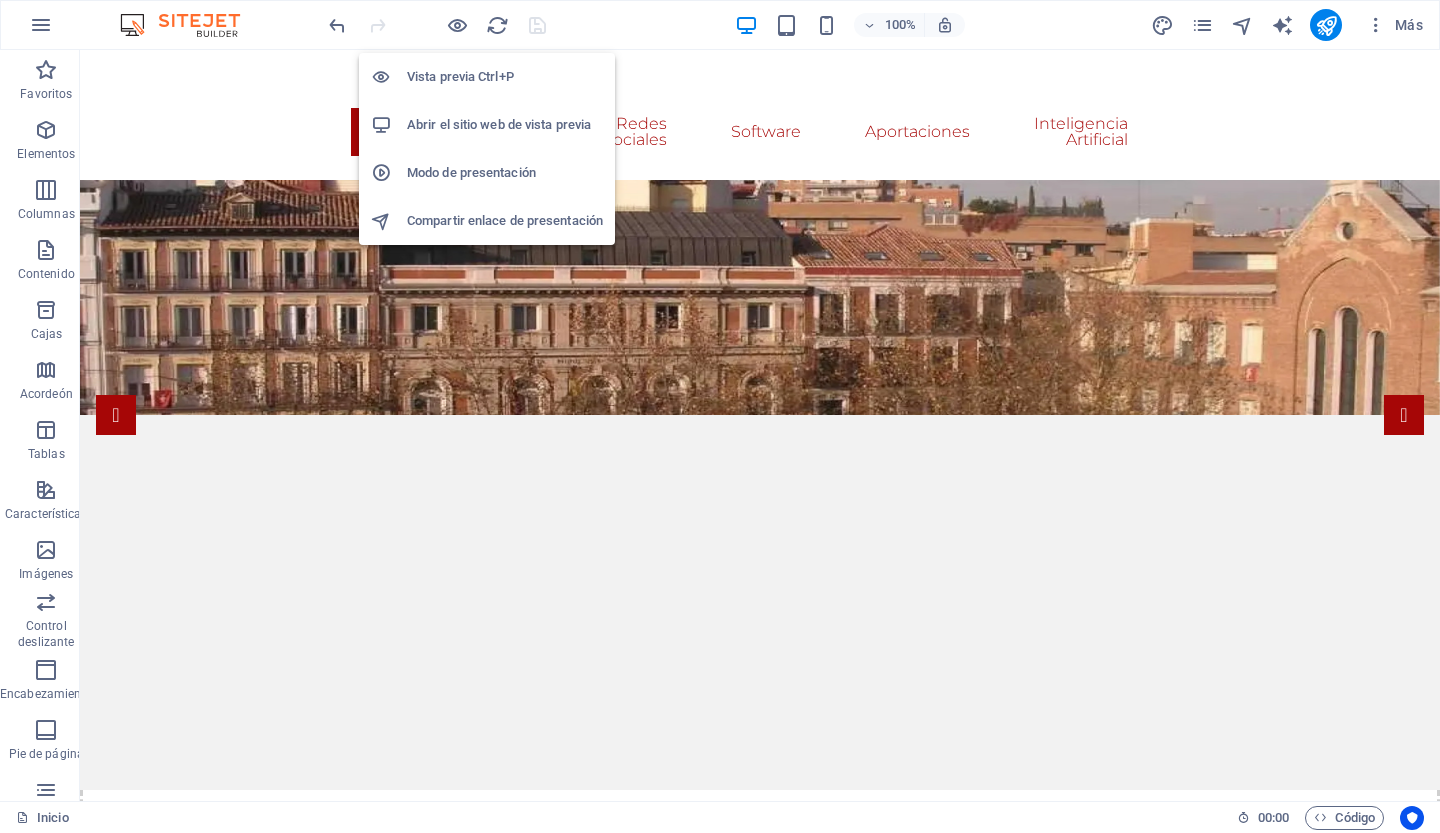 click on "Abrir el sitio web de vista previa" at bounding box center [499, 124] 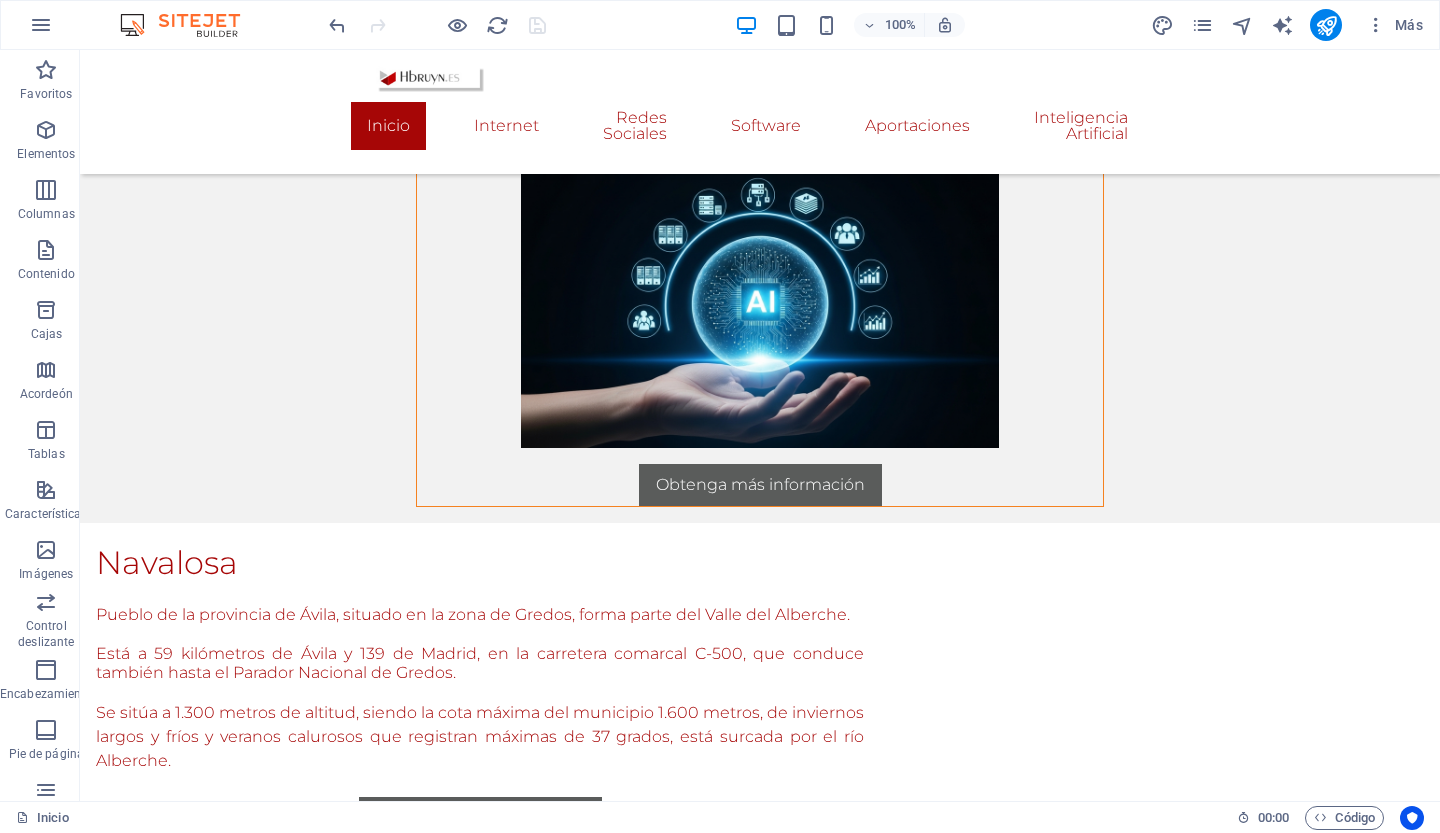 scroll, scrollTop: 2895, scrollLeft: 0, axis: vertical 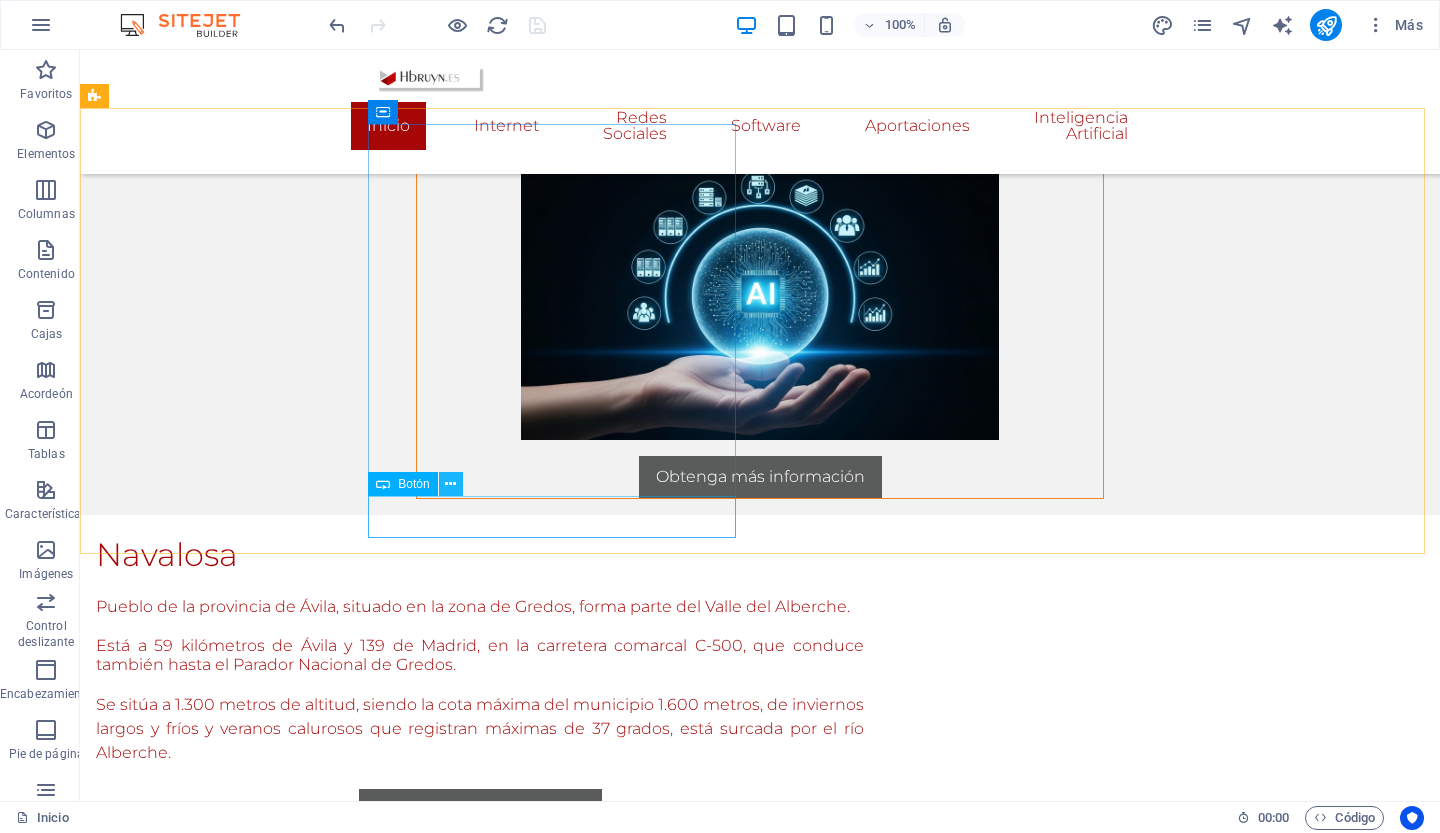 click at bounding box center [450, 484] 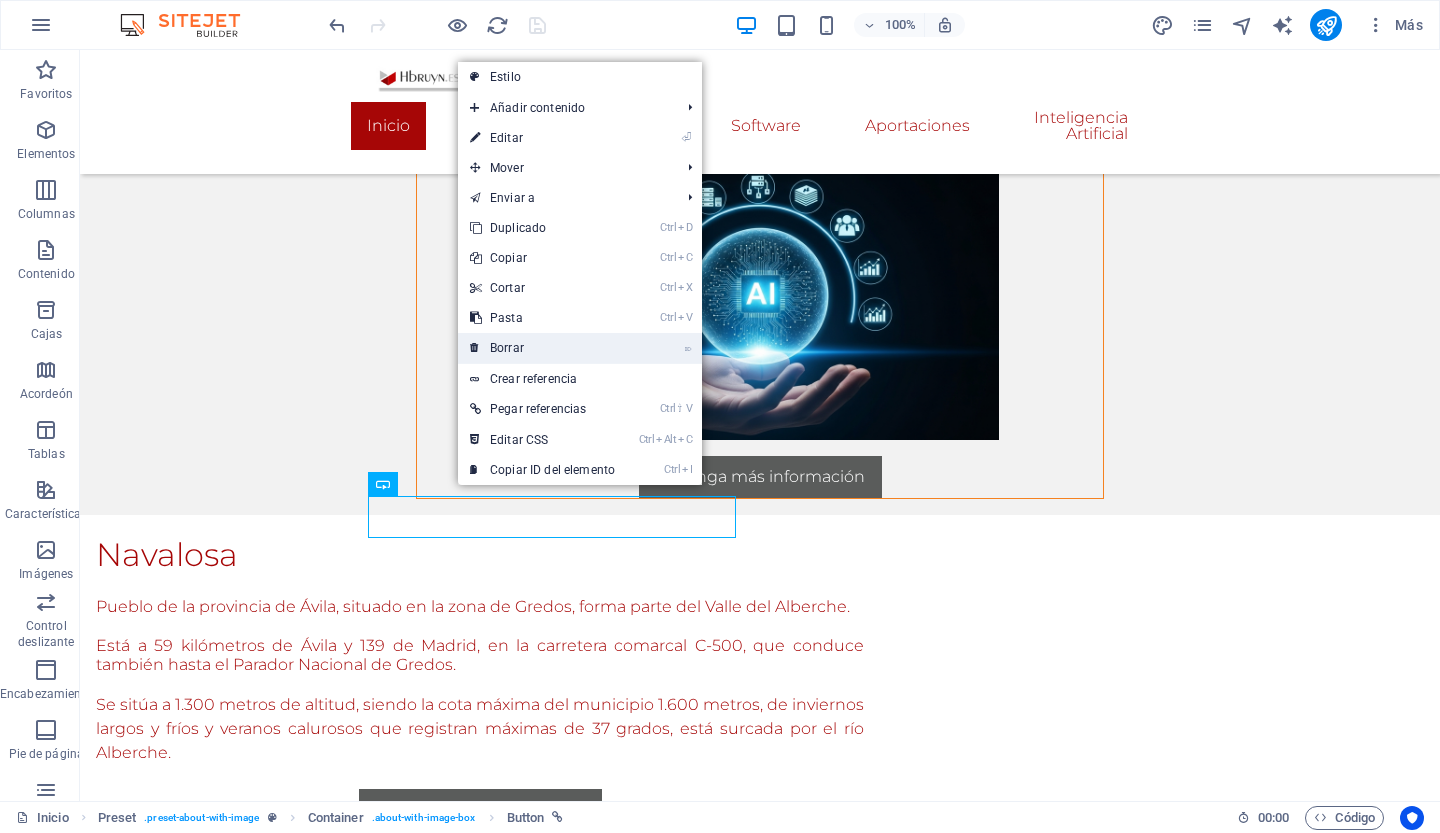 click on "Borrar" at bounding box center [507, 348] 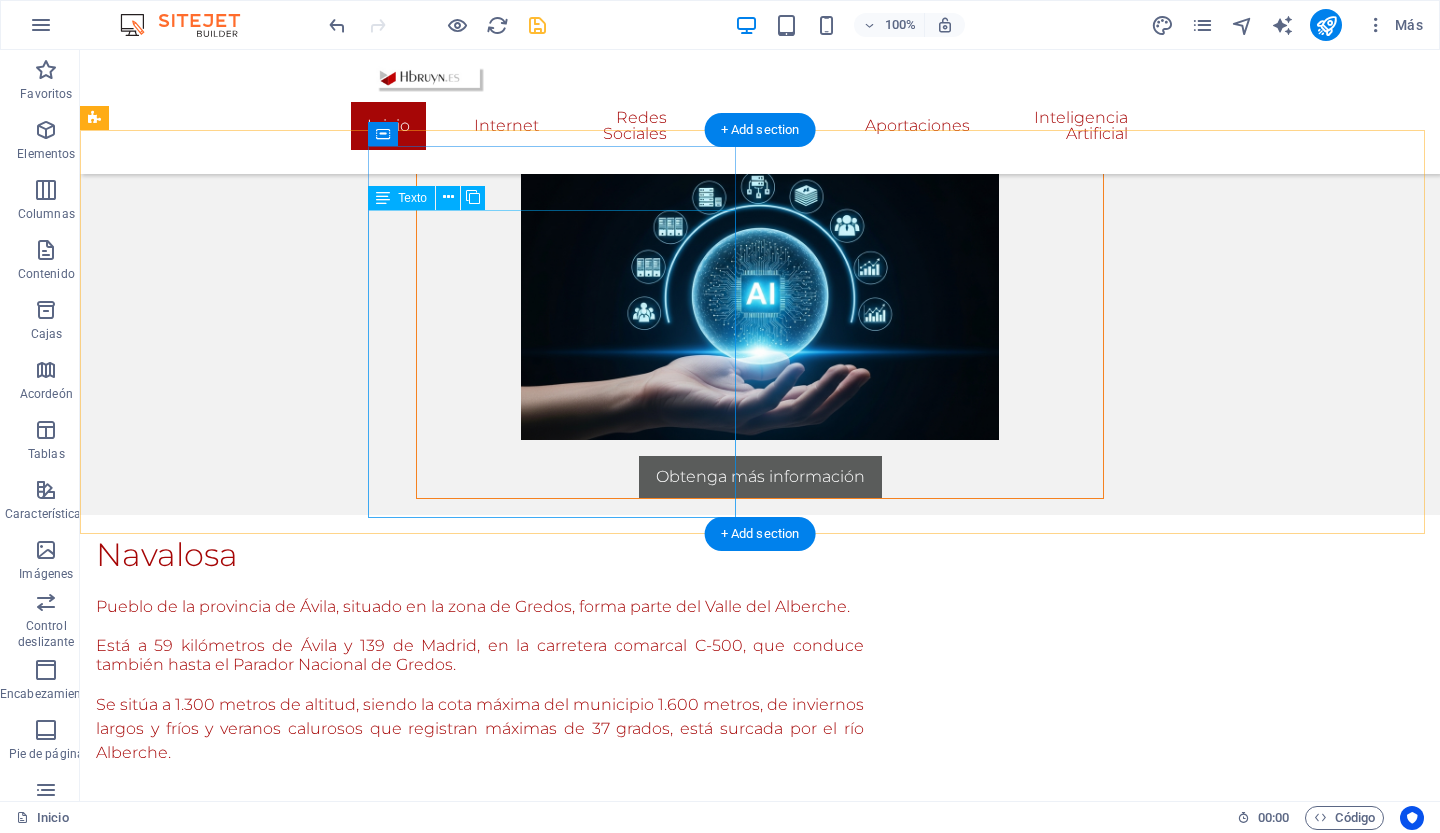 scroll, scrollTop: 2874, scrollLeft: 0, axis: vertical 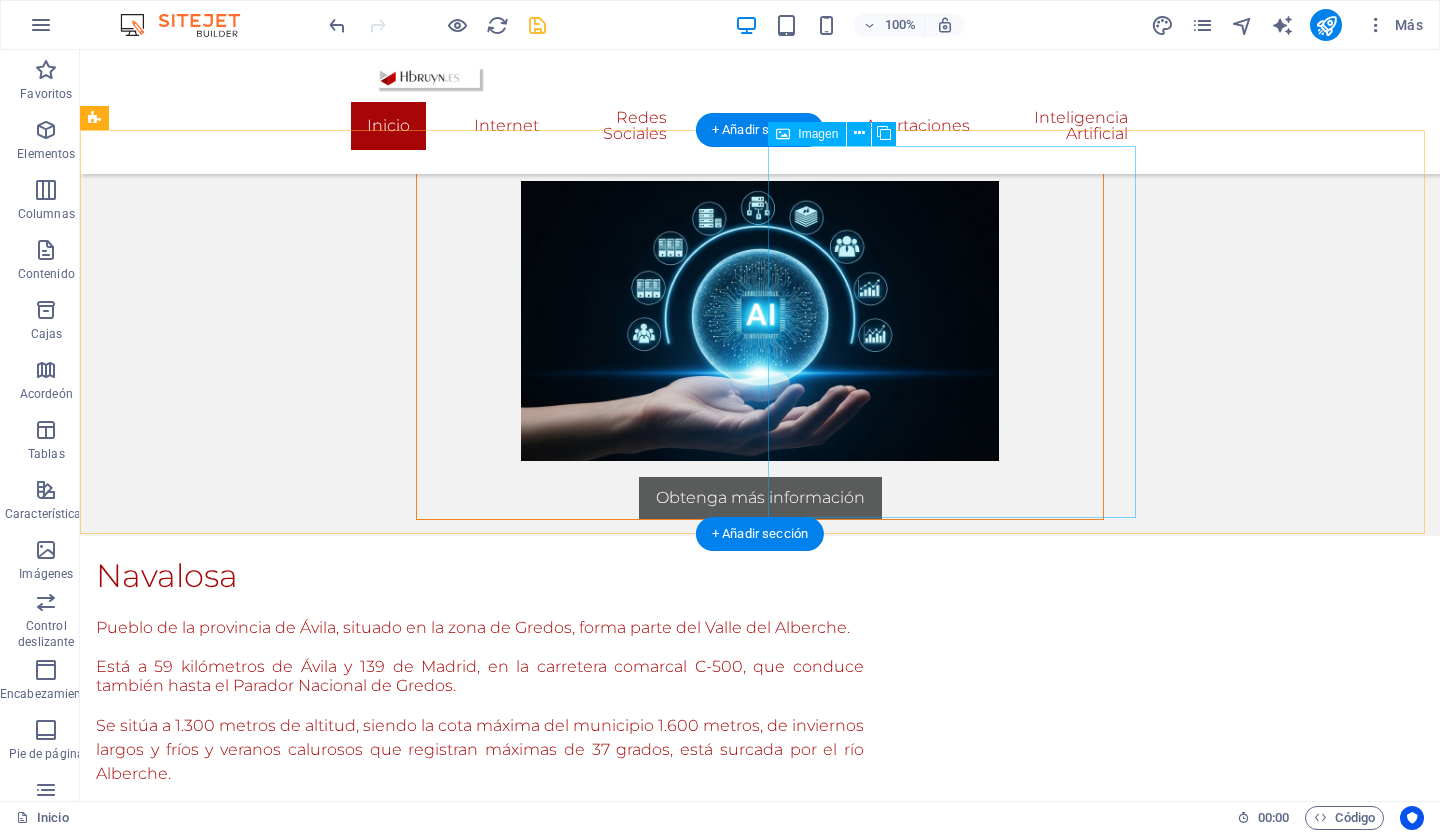 click at bounding box center (216, 876) 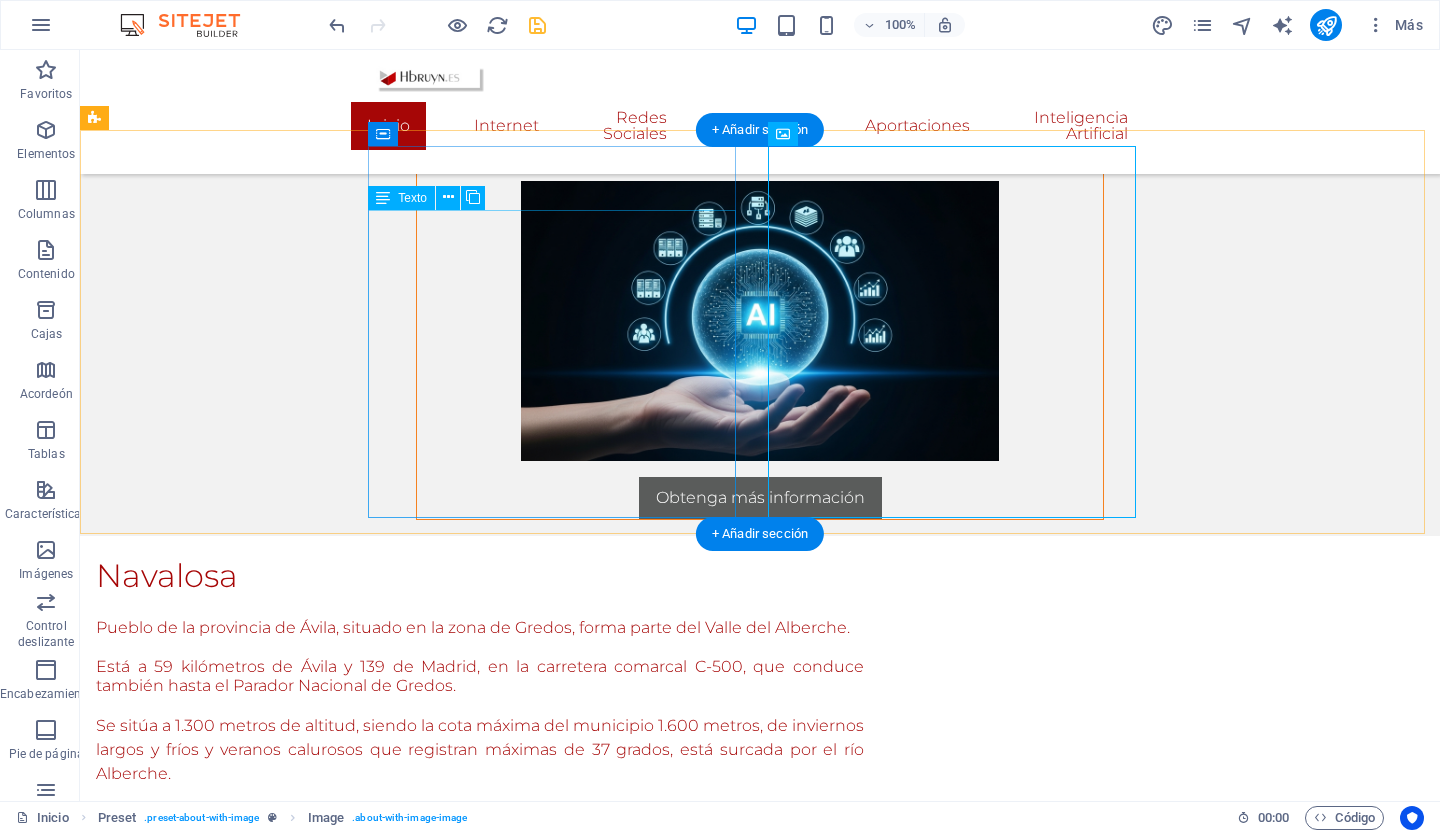 click on "Pueblo de la provincia de Ávila, situado en la zona de Gredos, forma parte del Valle del Alberche. Está a [NUMBER] kilómetros de Ávila y [NUMBER] de Madrid, en la carretera comarcal C-500, que conduce también hasta el Parador Nacional de Gredos. Se sitúa a [NUMBER] metros de altitud, siendo la cota máxima del municipio [NUMBER] metros, de inviernos largos y fríos y veranos calurosos que registran máximas de [NUMBER] grados, está surcada por el río Alberche." at bounding box center (480, 713) 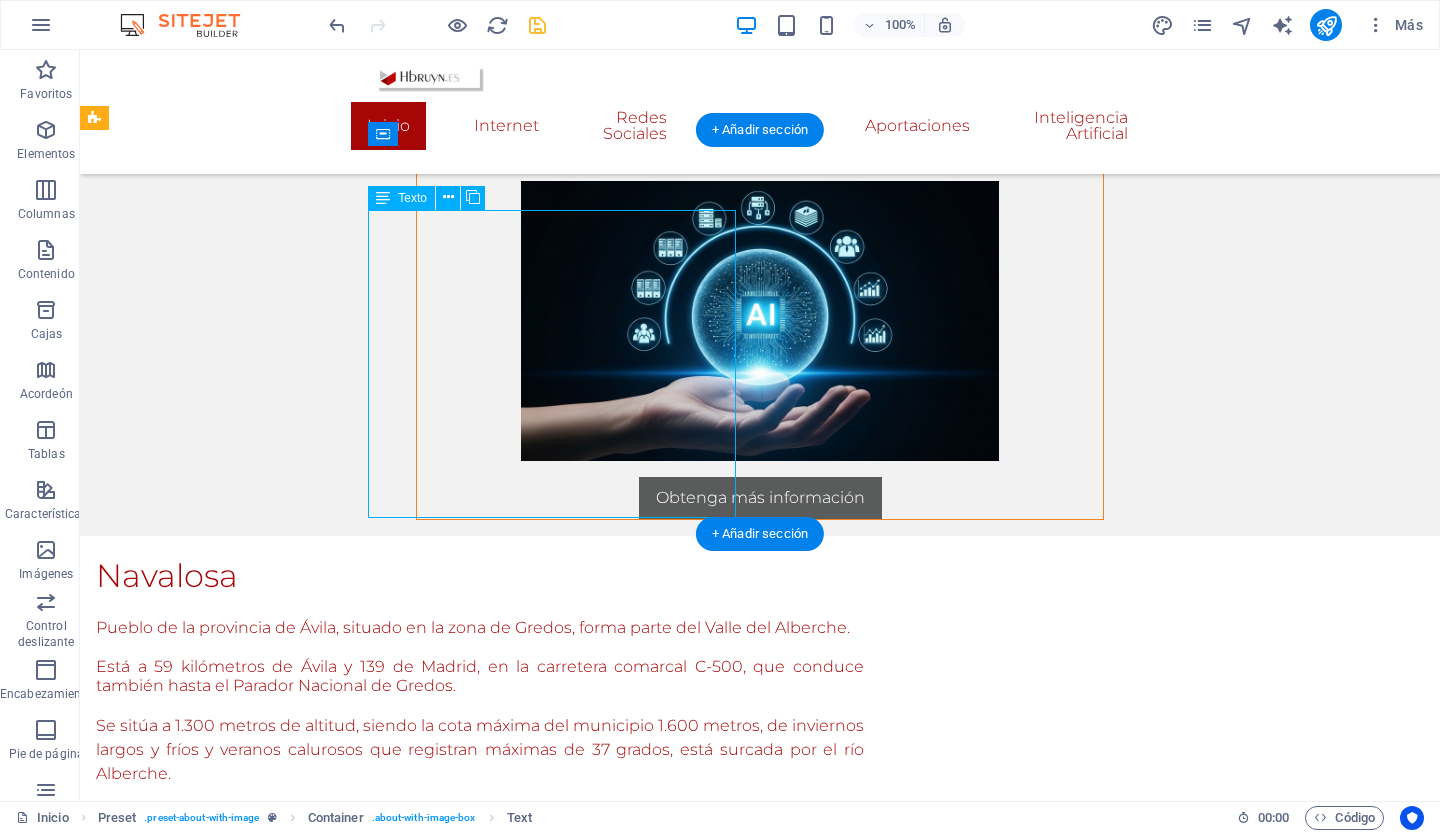 click on "Pueblo de la provincia de Ávila, situado en la zona de Gredos, forma parte del Valle del Alberche. Está a [NUMBER] kilómetros de Ávila y [NUMBER] de Madrid, en la carretera comarcal C-500, que conduce también hasta el Parador Nacional de Gredos. Se sitúa a [NUMBER] metros de altitud, siendo la cota máxima del municipio [NUMBER] metros, de inviernos largos y fríos y veranos calurosos que registran máximas de [NUMBER] grados, está surcada por el río Alberche." at bounding box center [480, 713] 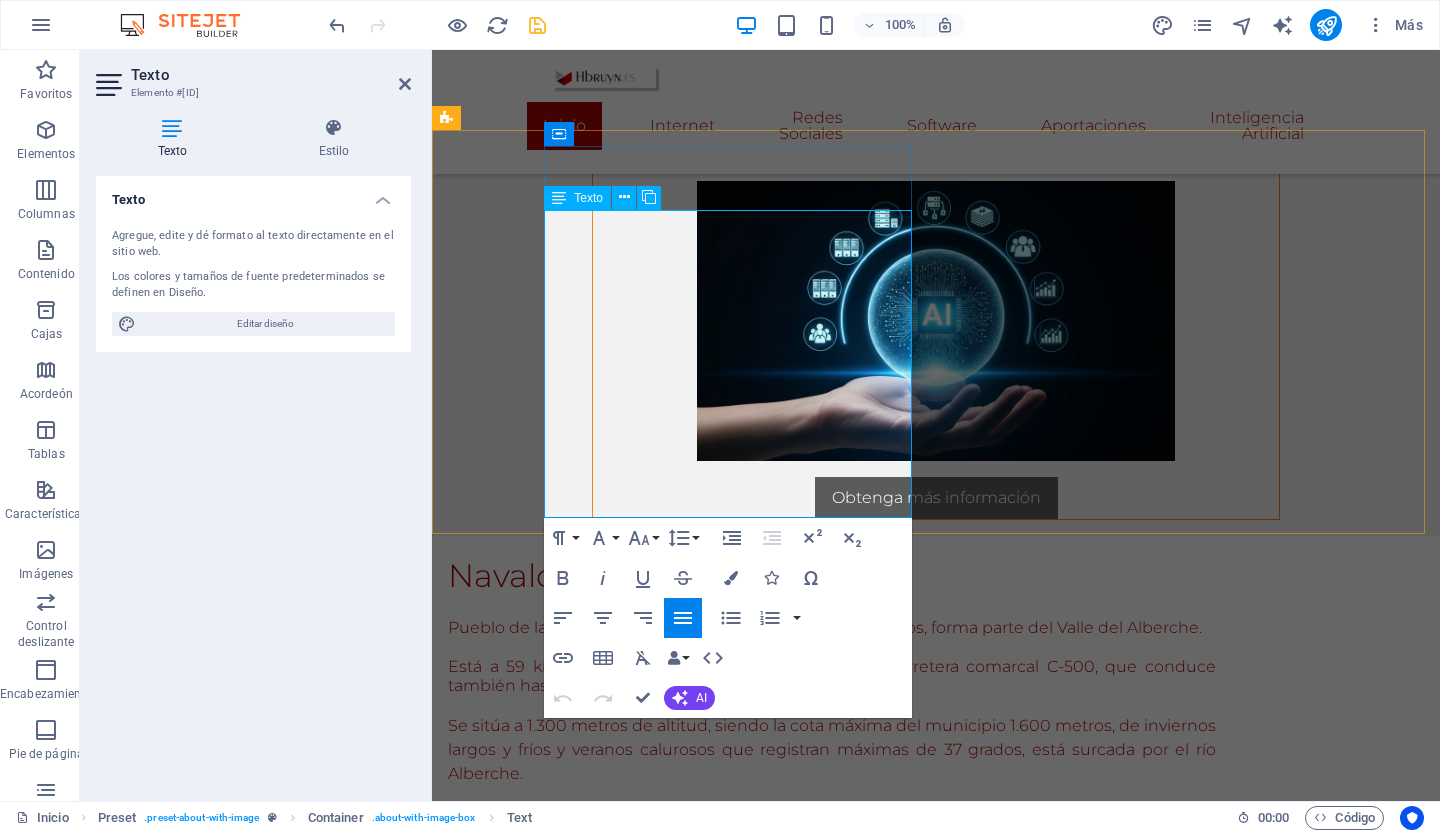 click at bounding box center [832, 798] 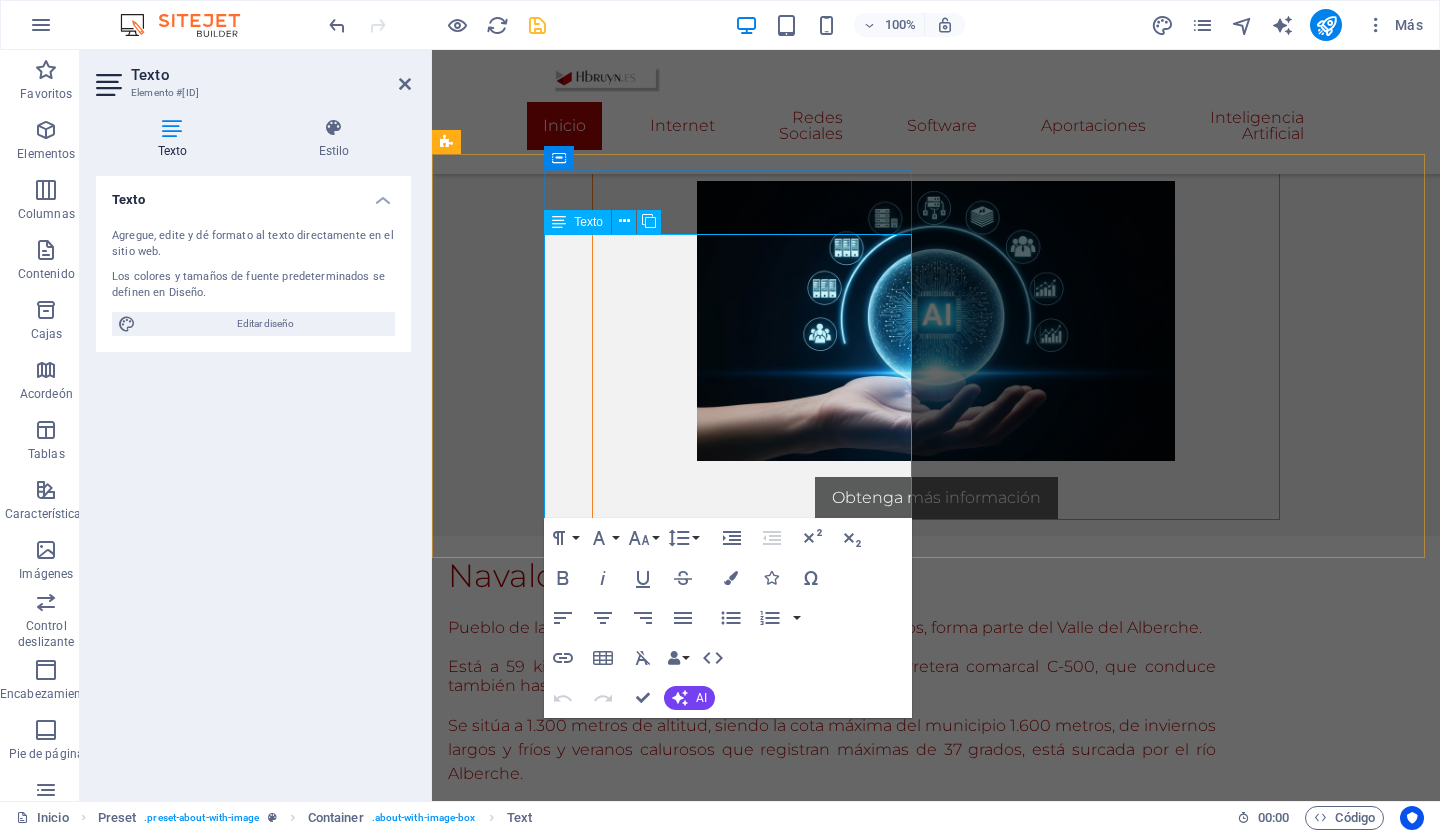 scroll, scrollTop: 2838, scrollLeft: 0, axis: vertical 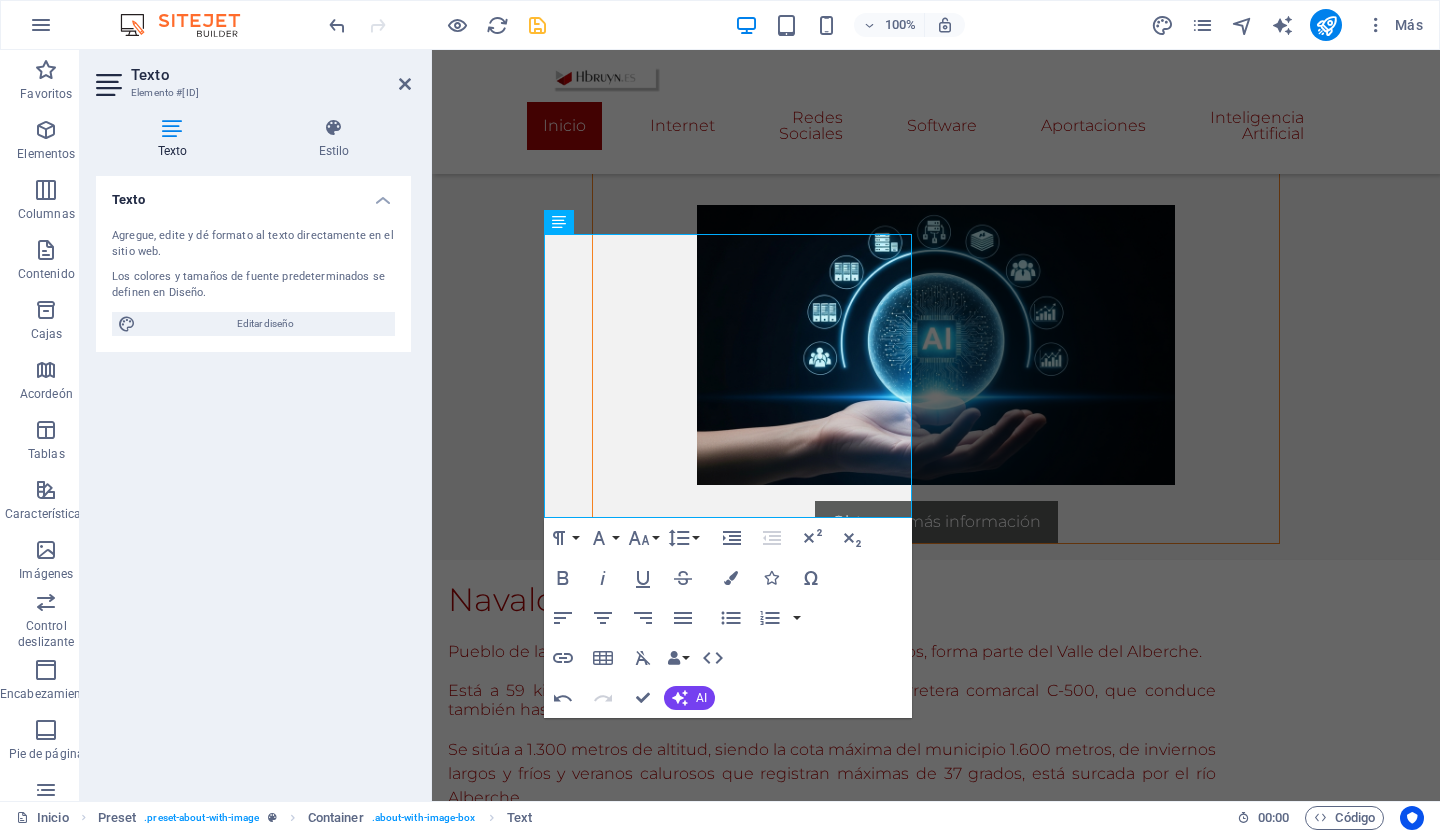 click on "Texto Agregue, edite y dé formato al texto directamente en el sitio web. Los colores y tamaños de fuente predeterminados se definen en Diseño. Editar diseño Alineación Alineado a la izquierda Centrado Alineado a la derecha" at bounding box center [253, 480] 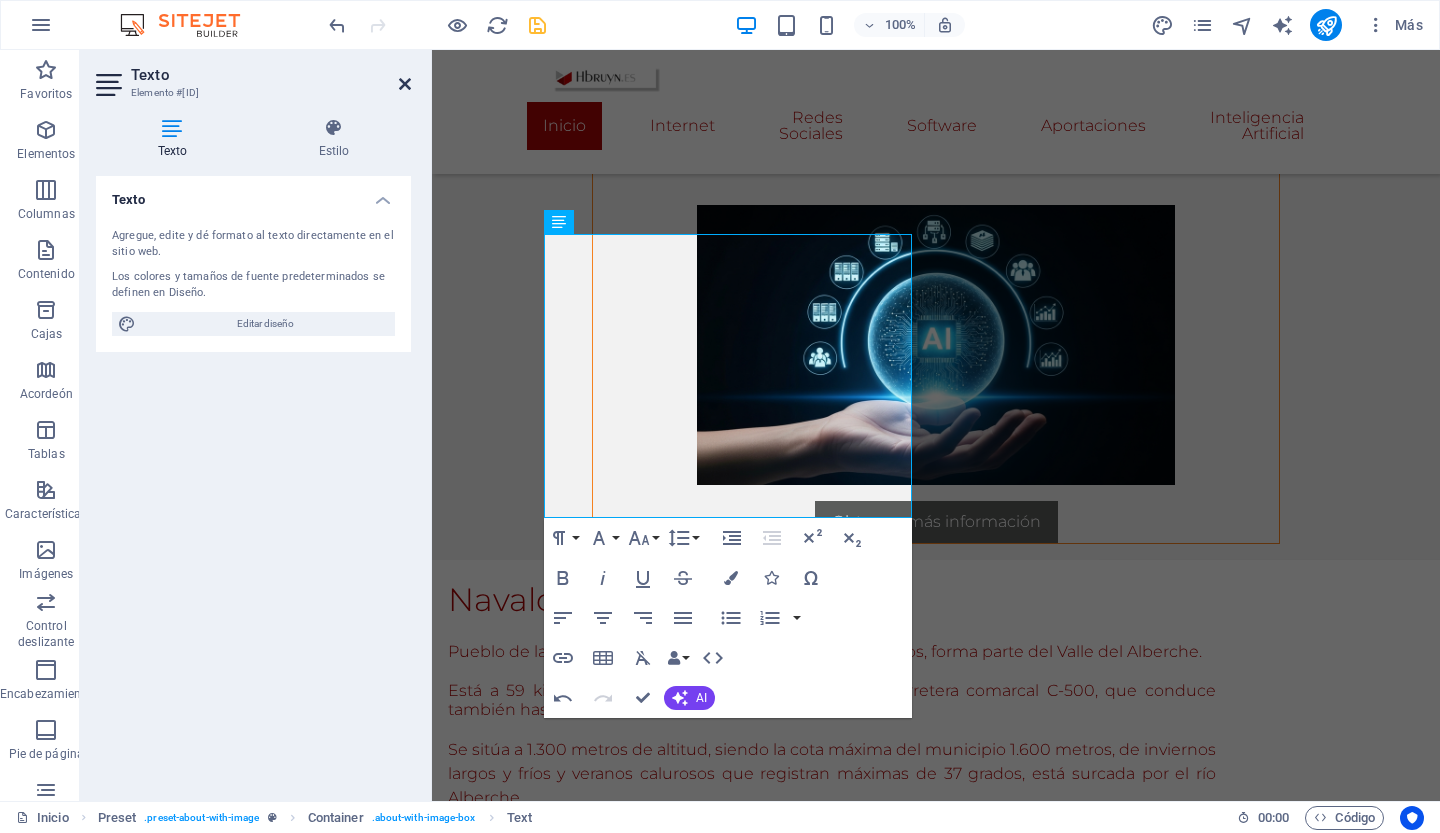 click at bounding box center [405, 84] 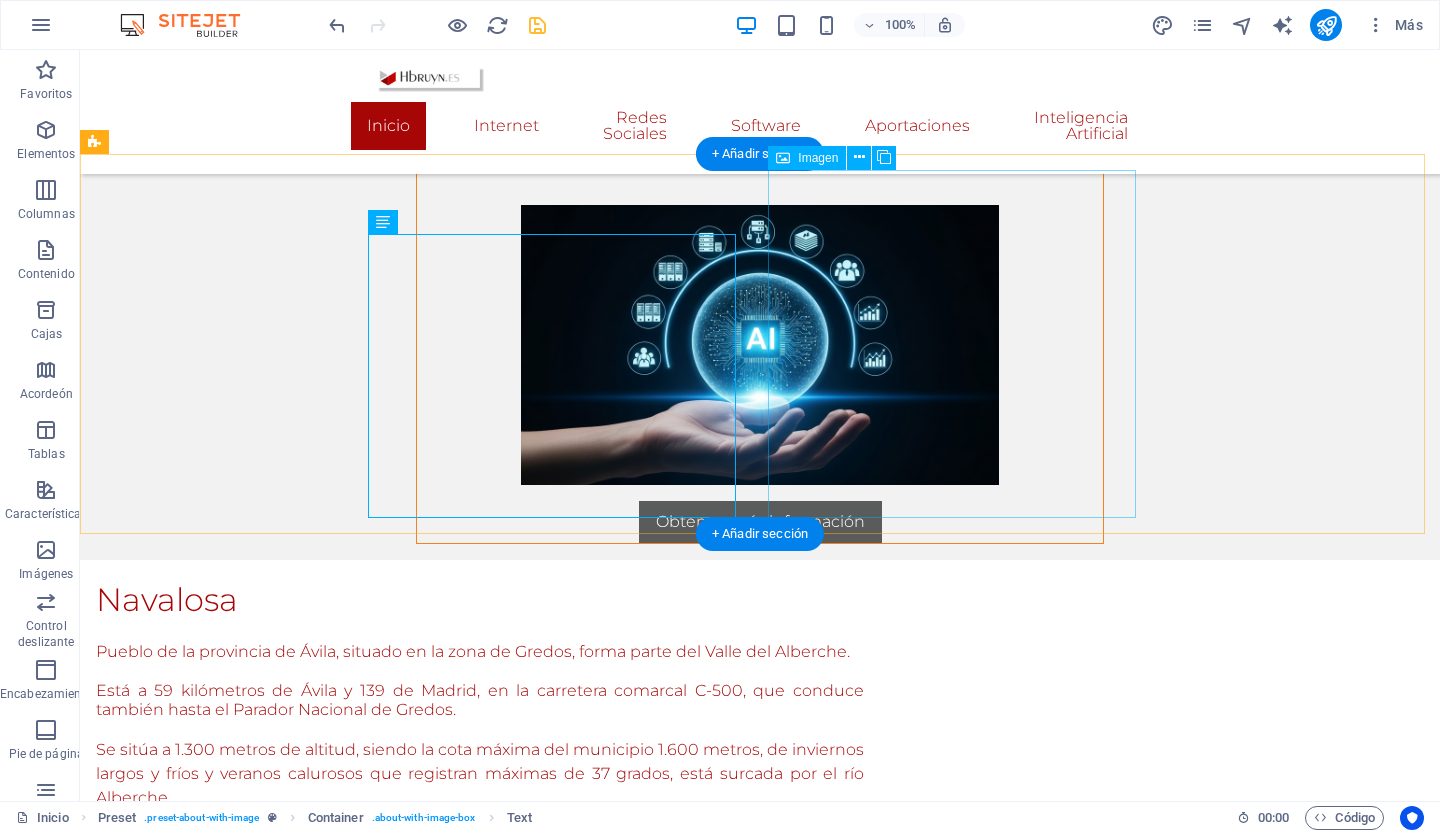 click at bounding box center [216, 876] 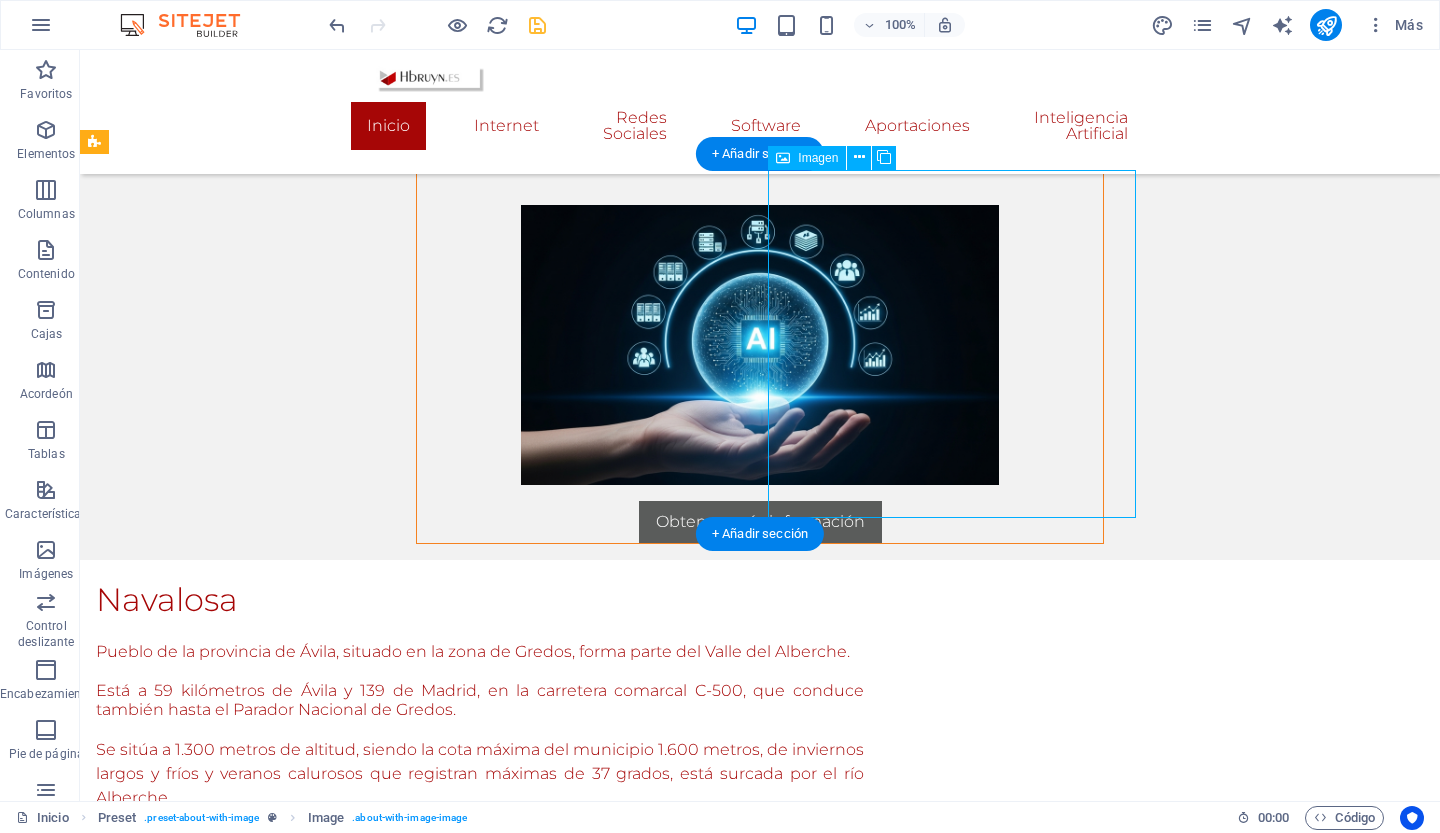 click at bounding box center [216, 876] 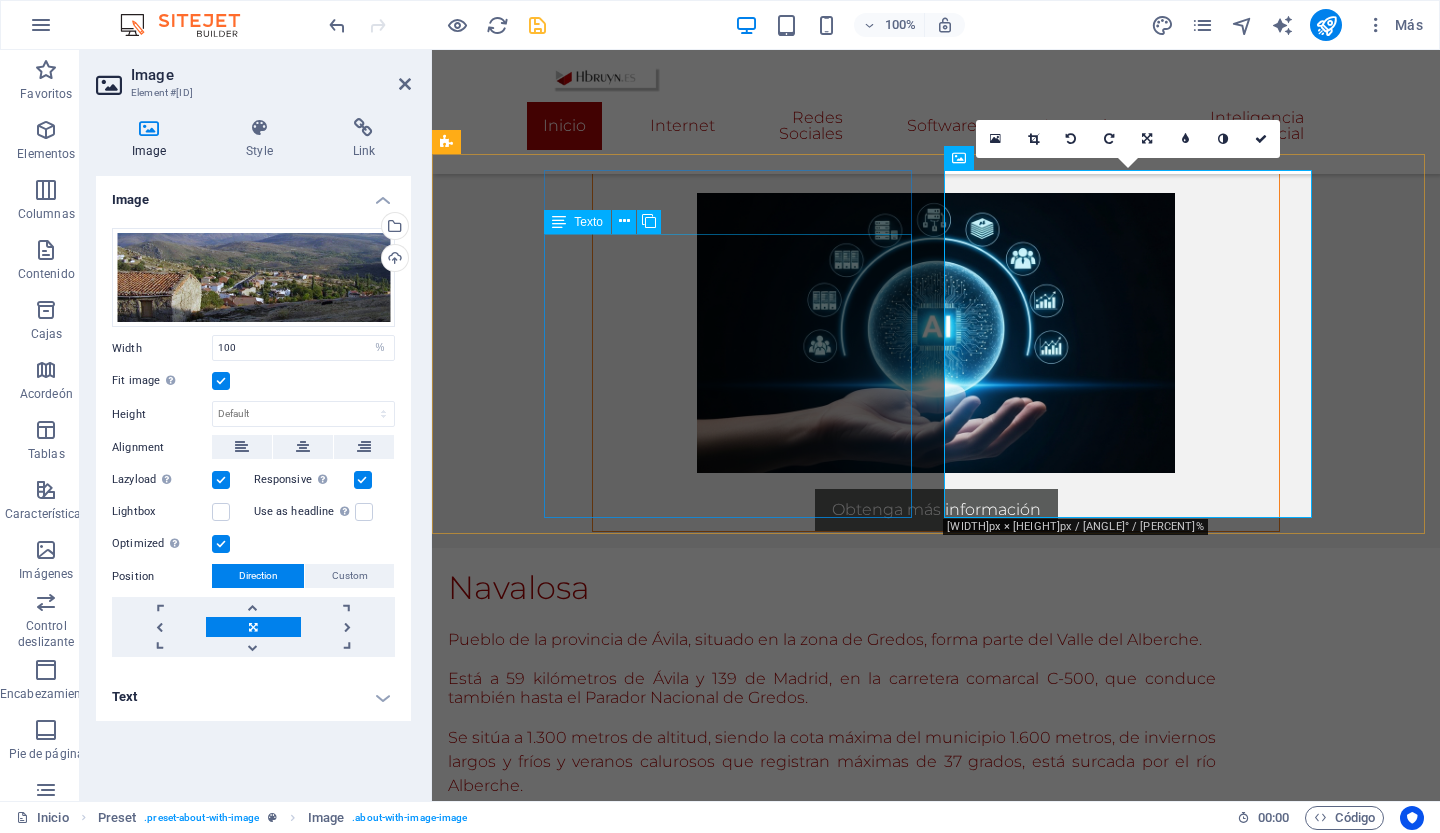 scroll, scrollTop: 2838, scrollLeft: 0, axis: vertical 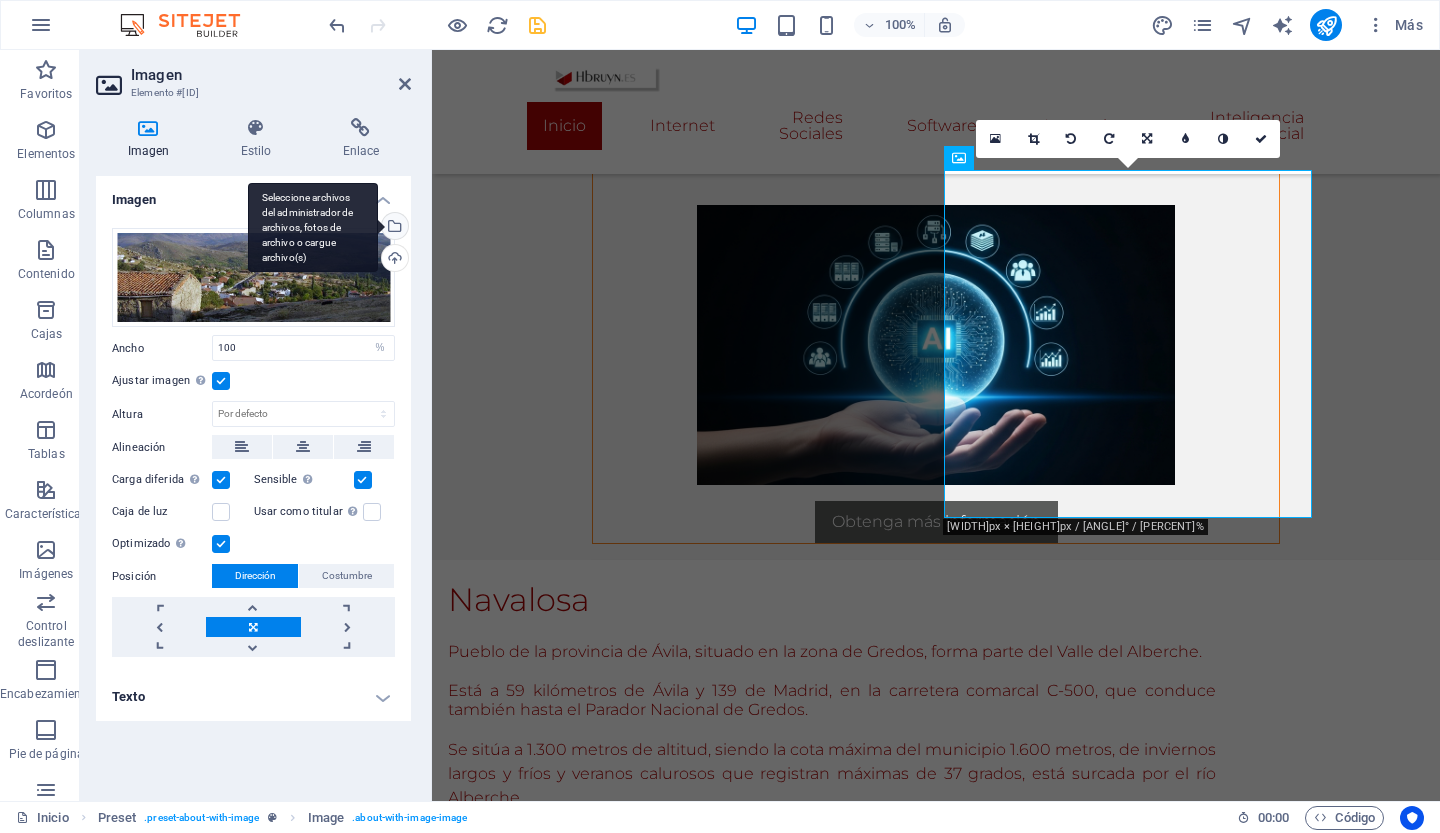 click on "Seleccione archivos del administrador de archivos, fotos de archivo o cargue archivo(s)" at bounding box center [393, 228] 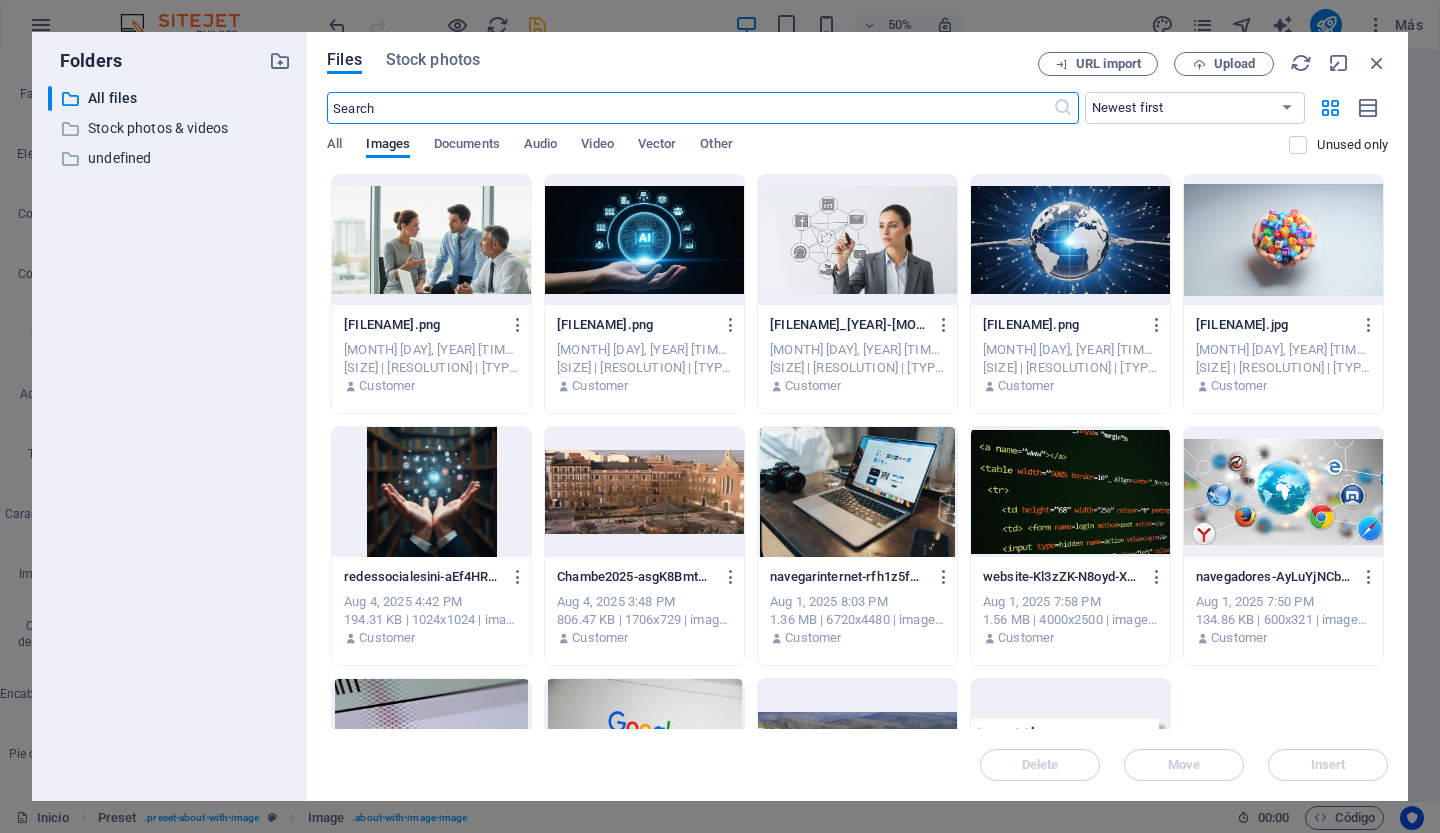 scroll, scrollTop: 2549, scrollLeft: 0, axis: vertical 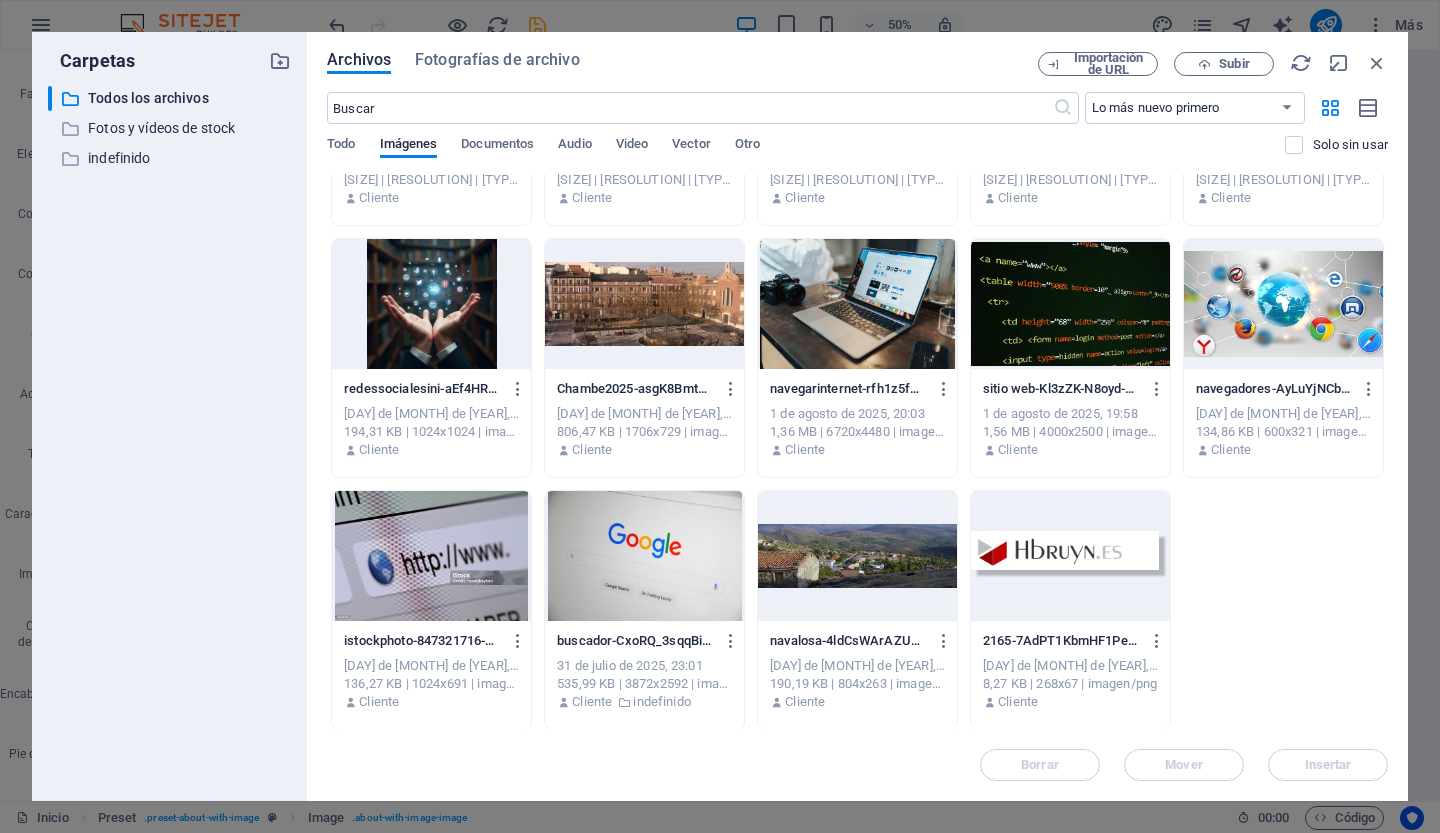 click at bounding box center (857, 556) 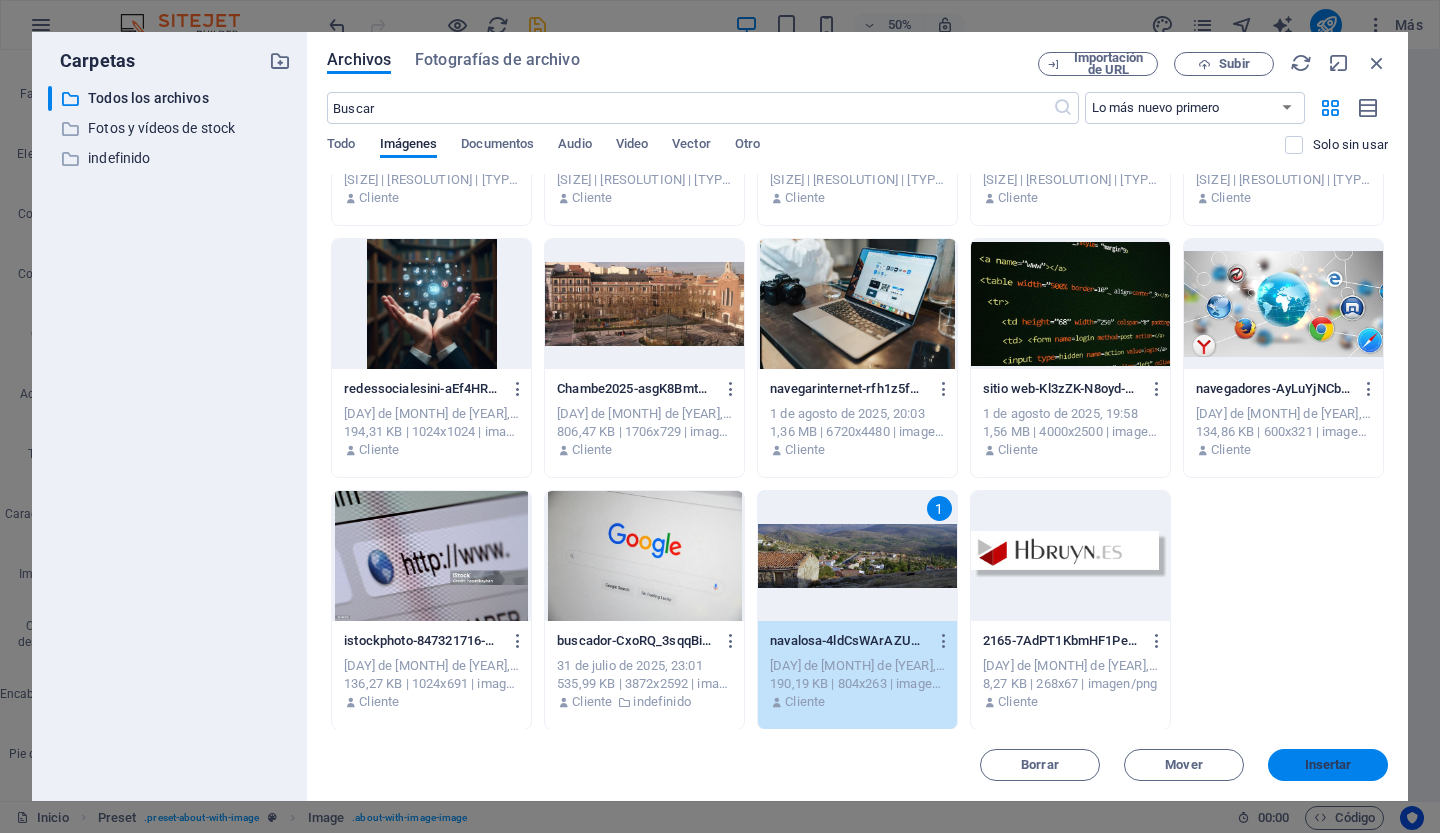 click on "Insertar" at bounding box center (1328, 765) 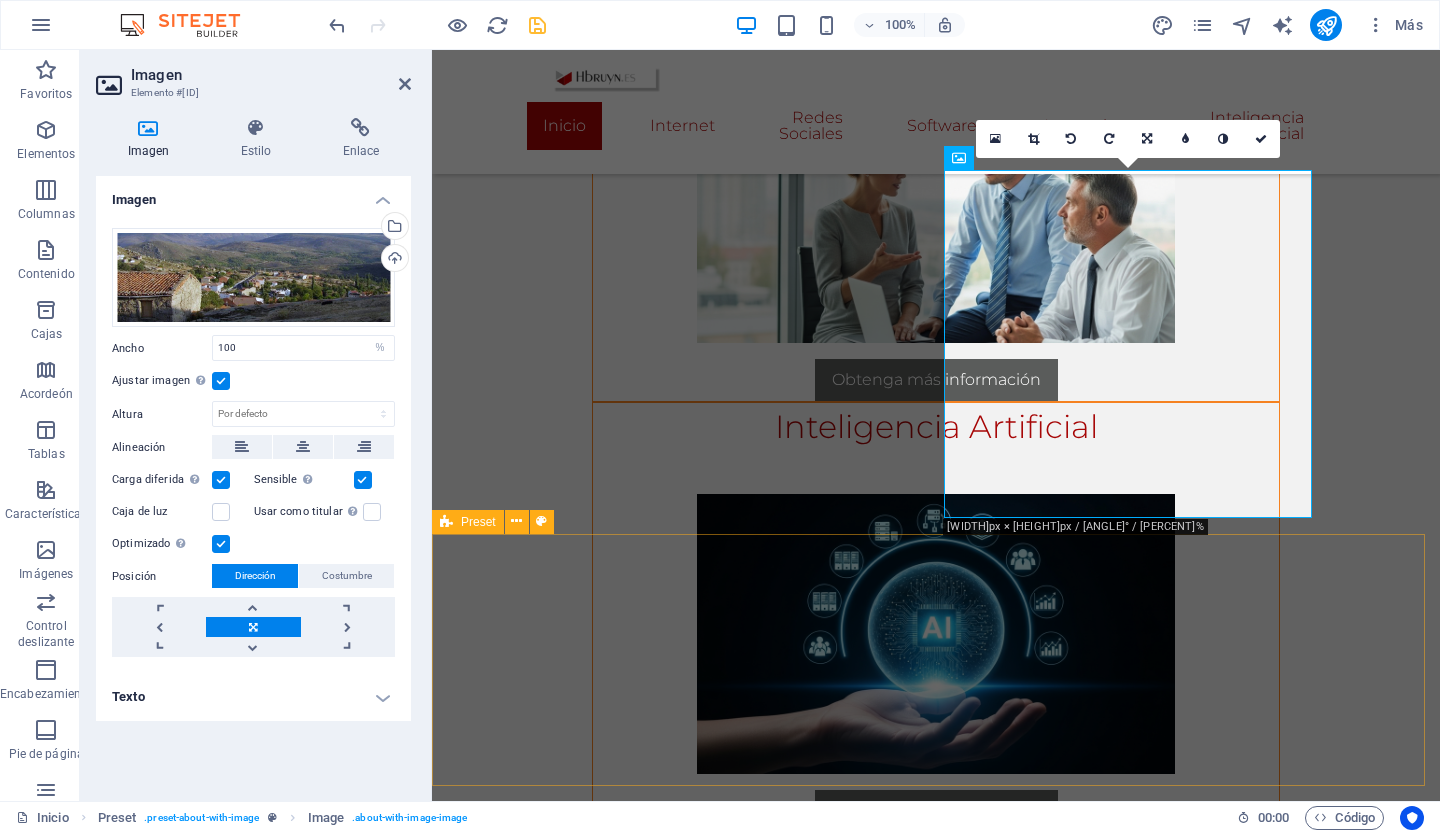 scroll, scrollTop: 2838, scrollLeft: 0, axis: vertical 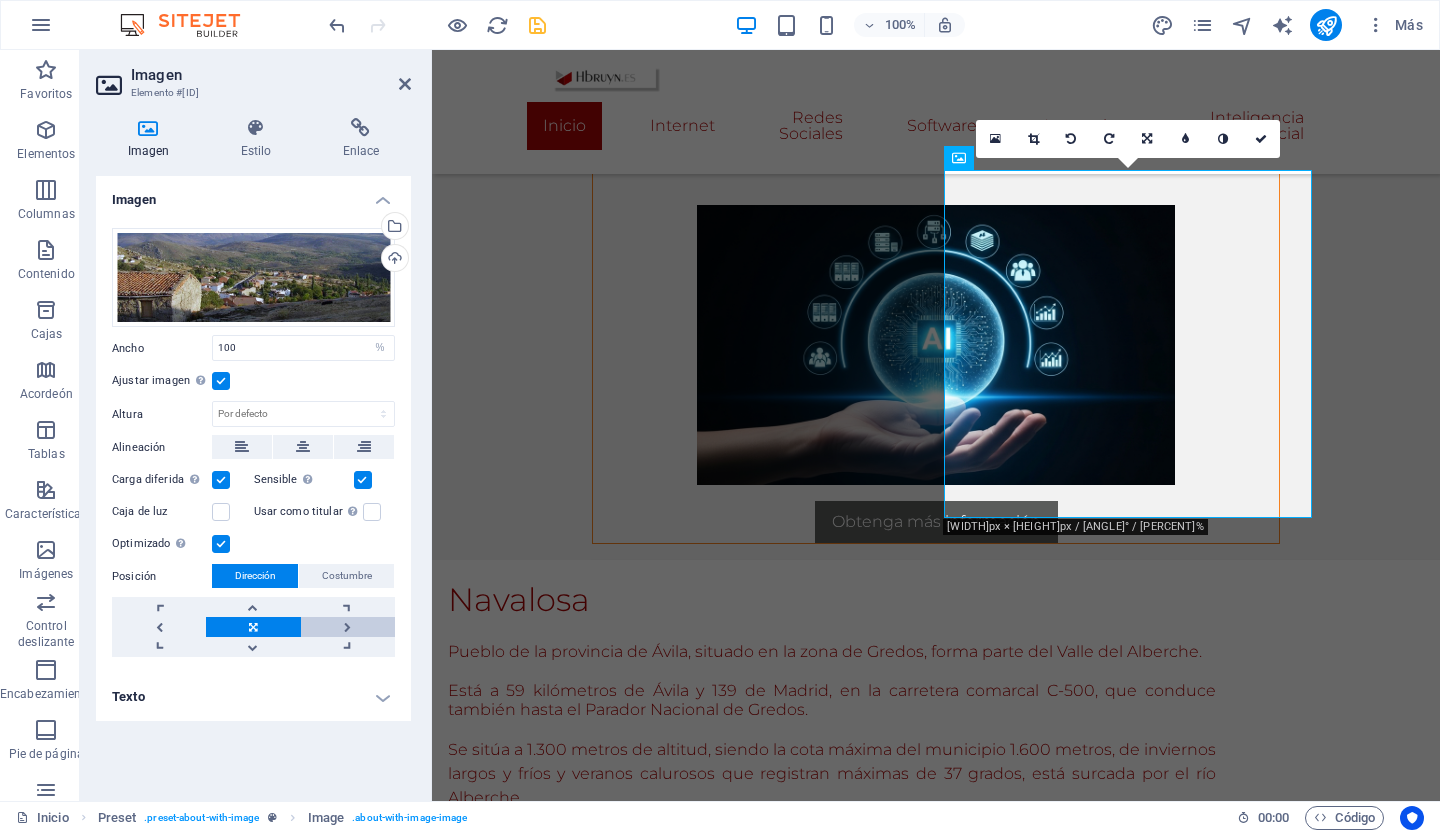 click at bounding box center (348, 627) 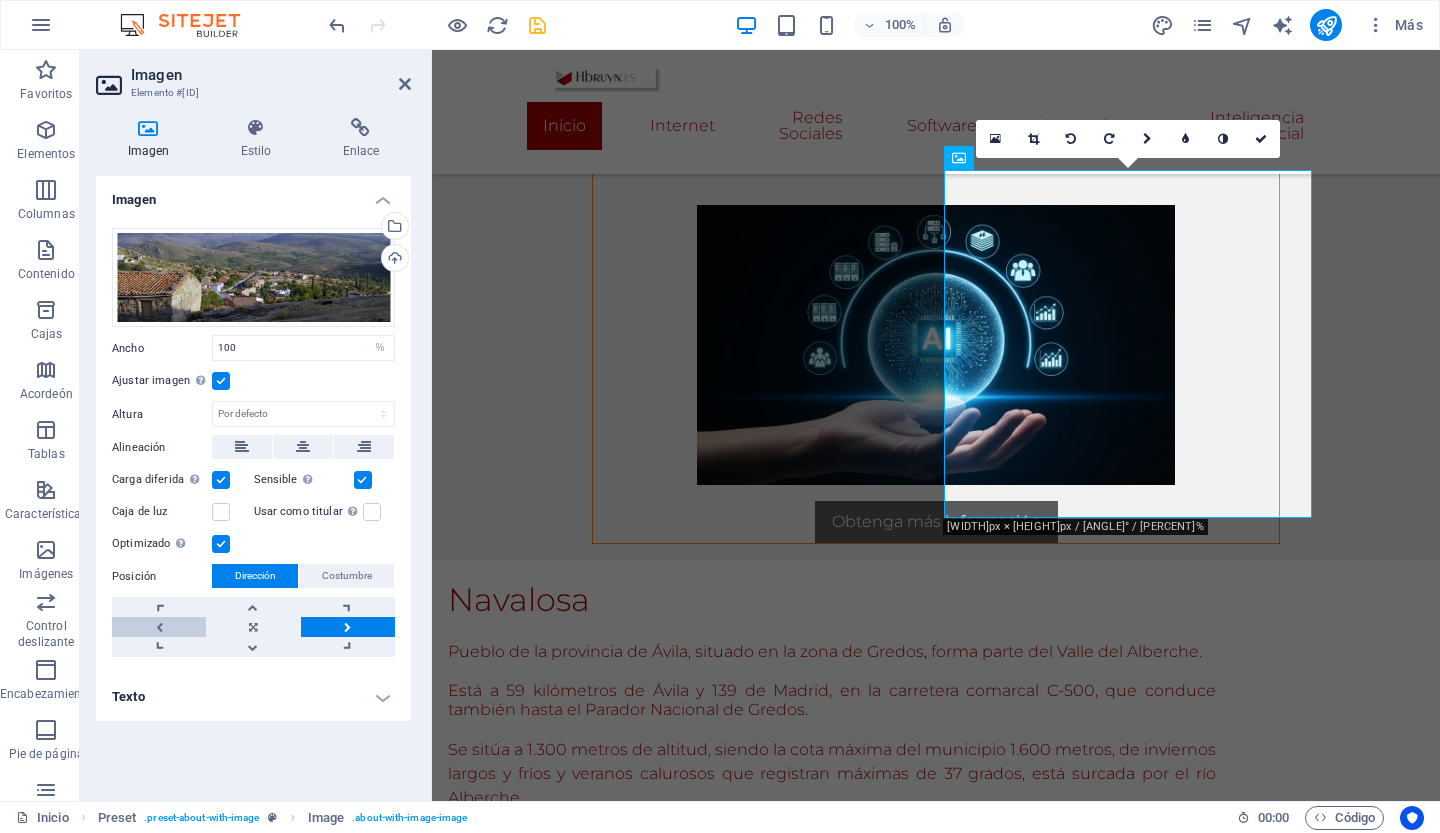 click at bounding box center (159, 627) 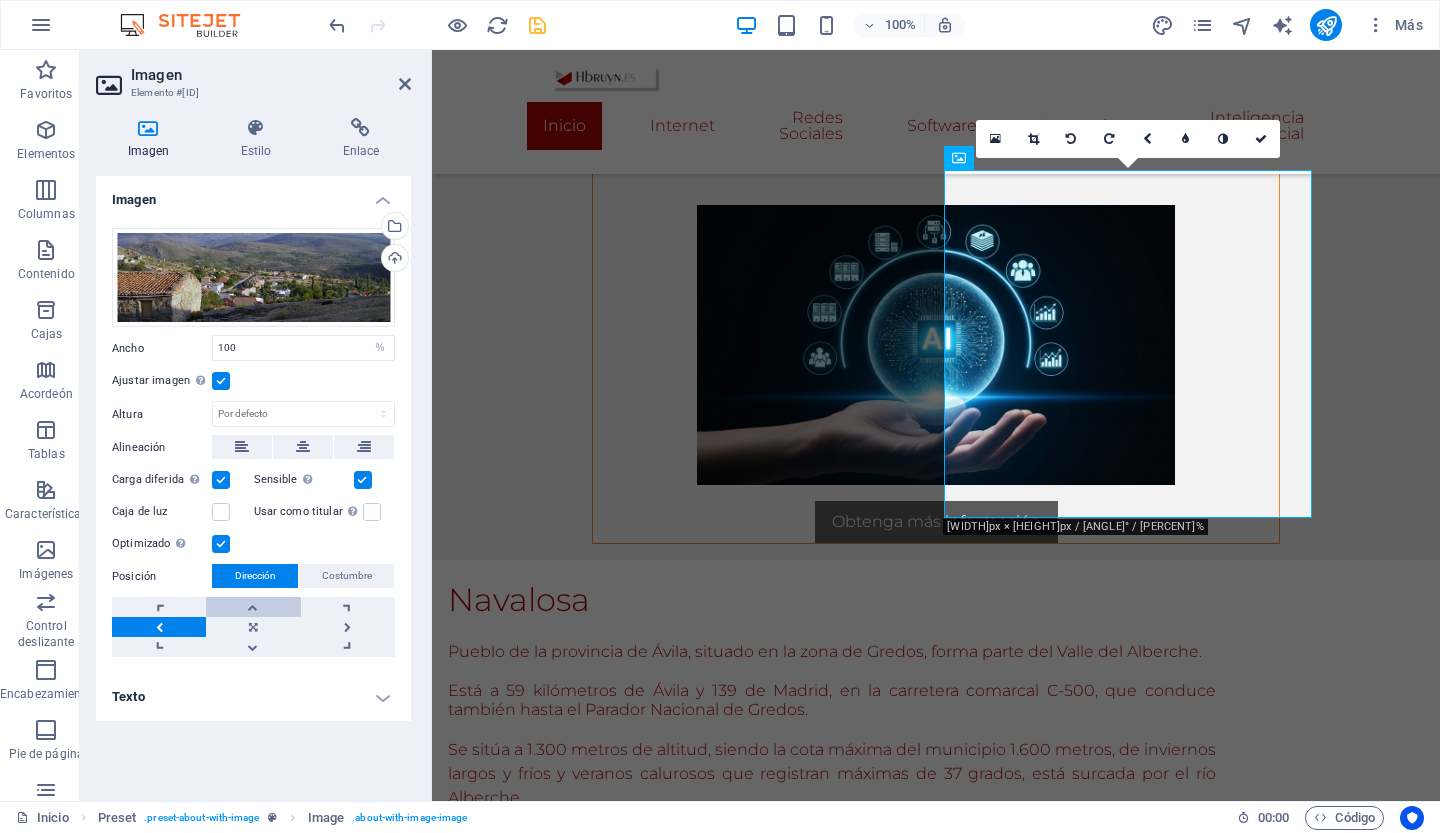 click at bounding box center [253, 607] 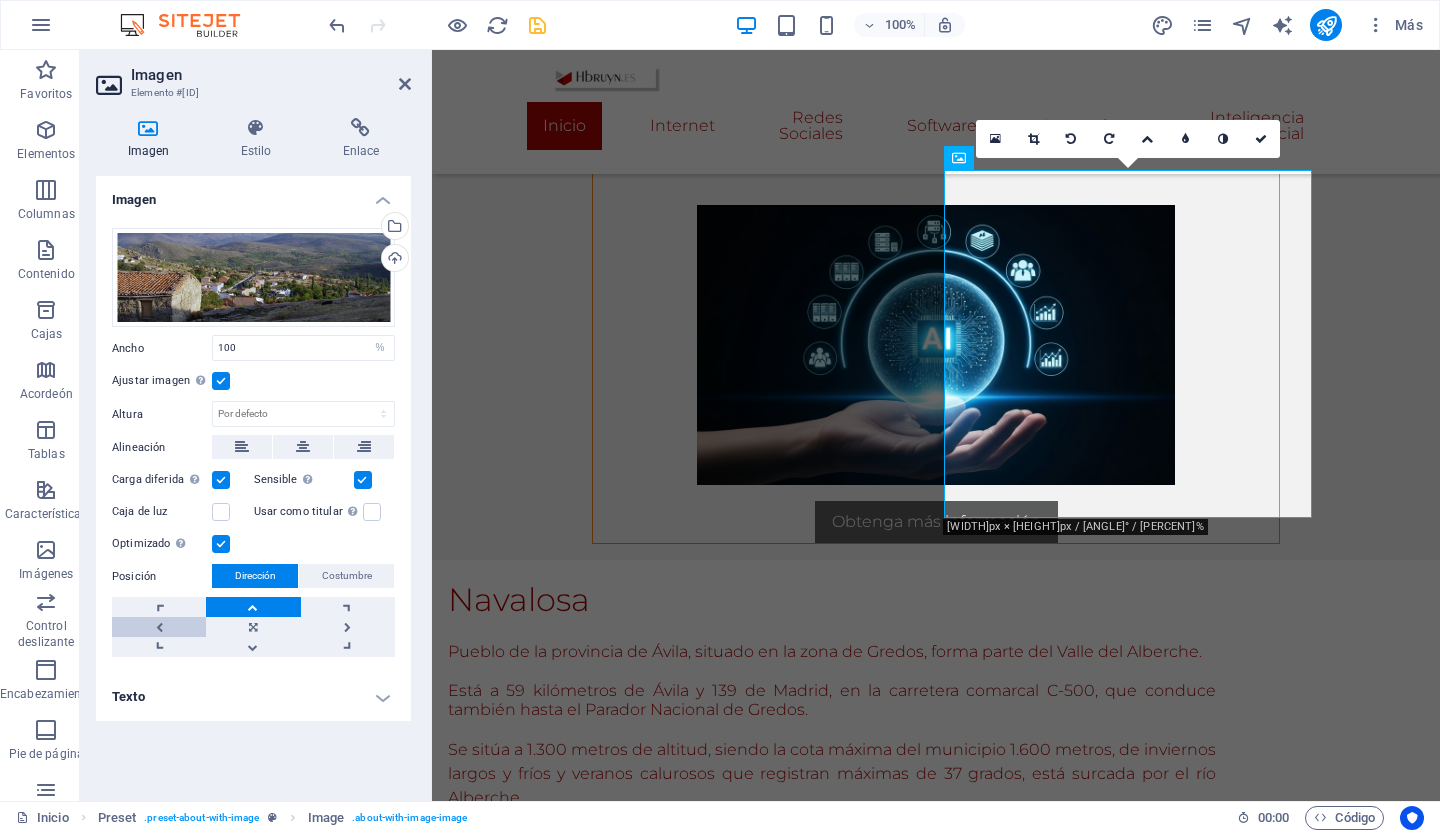 click at bounding box center (159, 627) 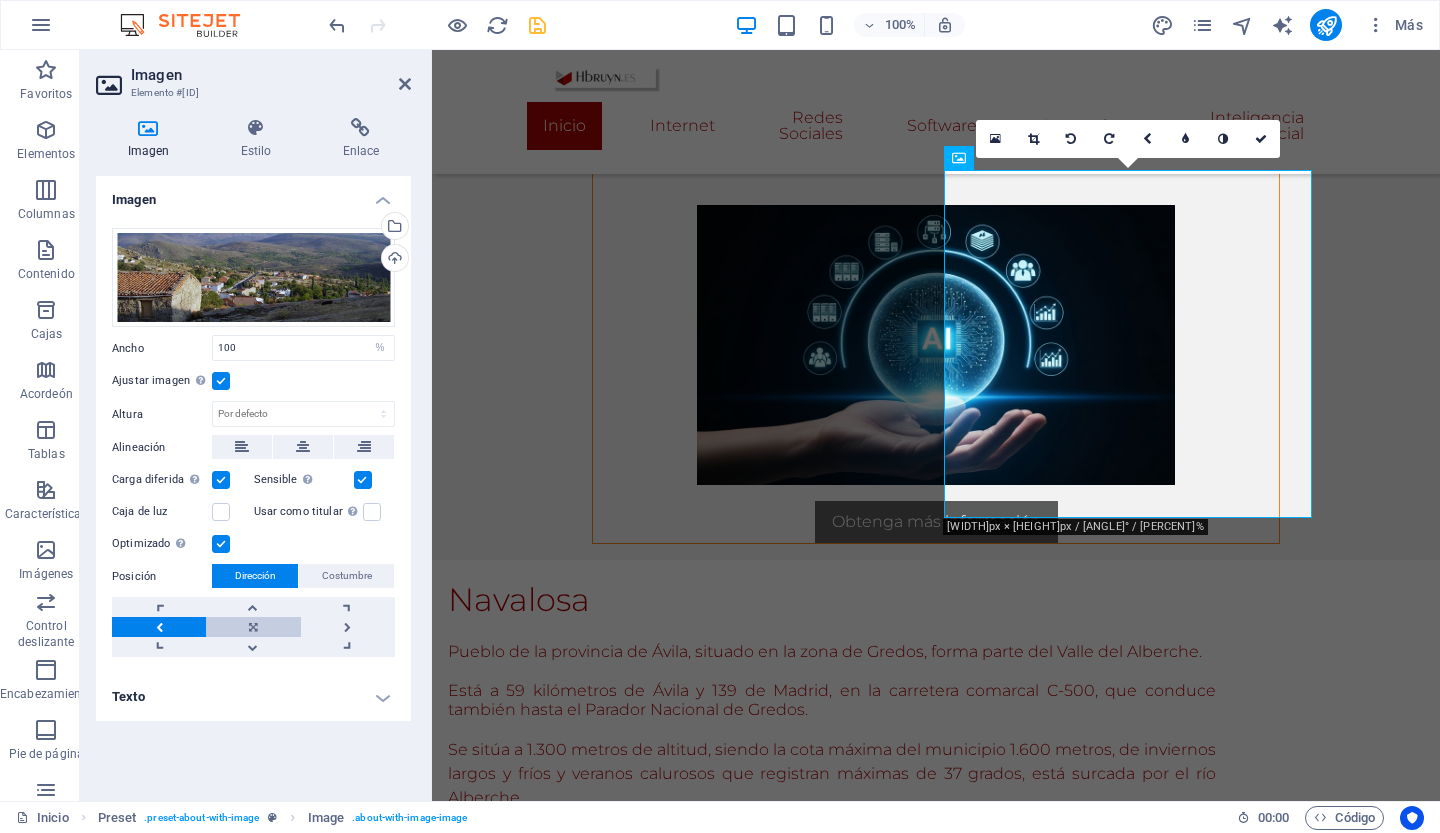 click at bounding box center [253, 627] 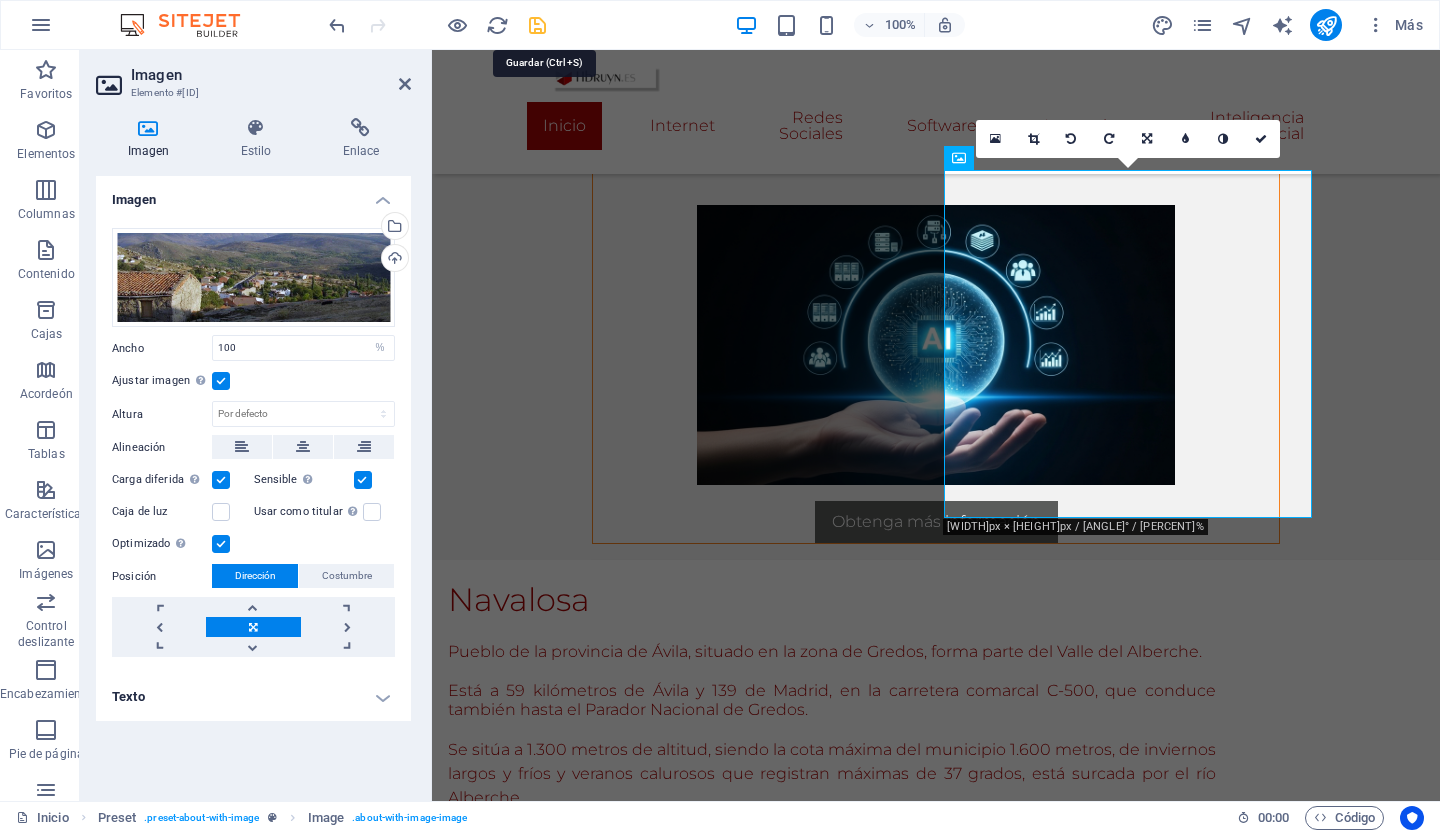 click at bounding box center [537, 25] 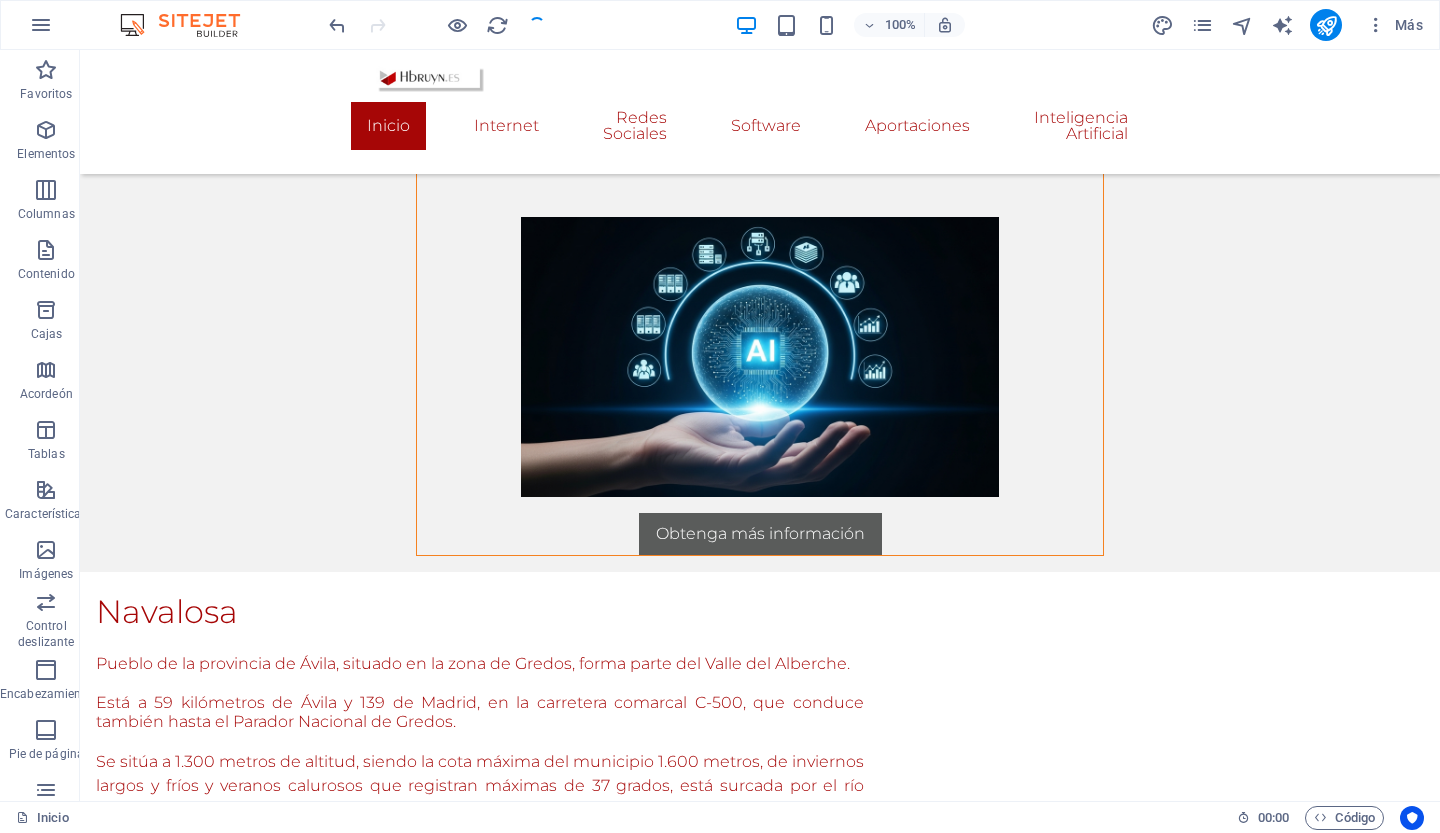 scroll, scrollTop: 2850, scrollLeft: 0, axis: vertical 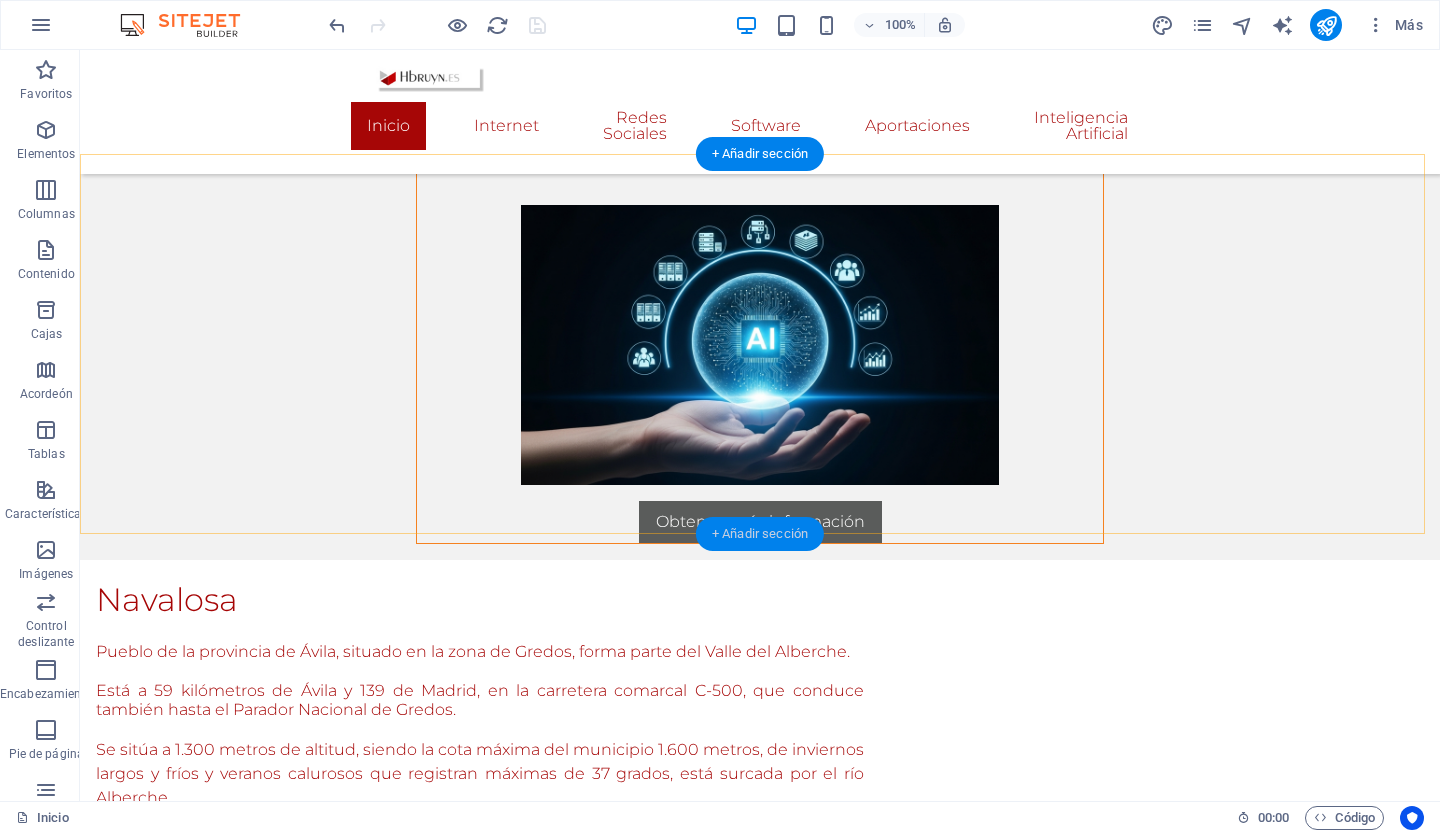 click on "+ Añadir sección" at bounding box center (760, 533) 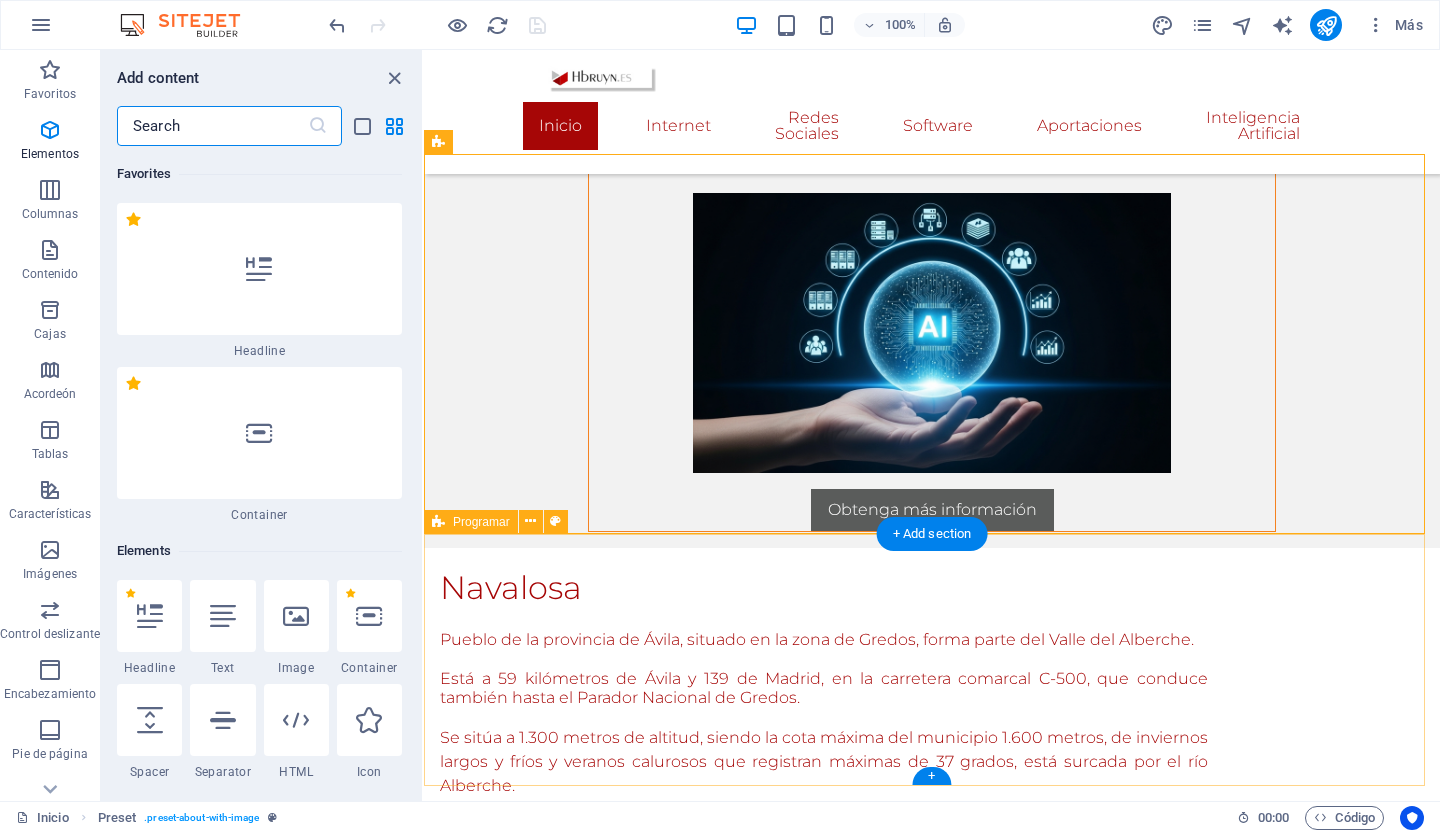 scroll, scrollTop: 2838, scrollLeft: 0, axis: vertical 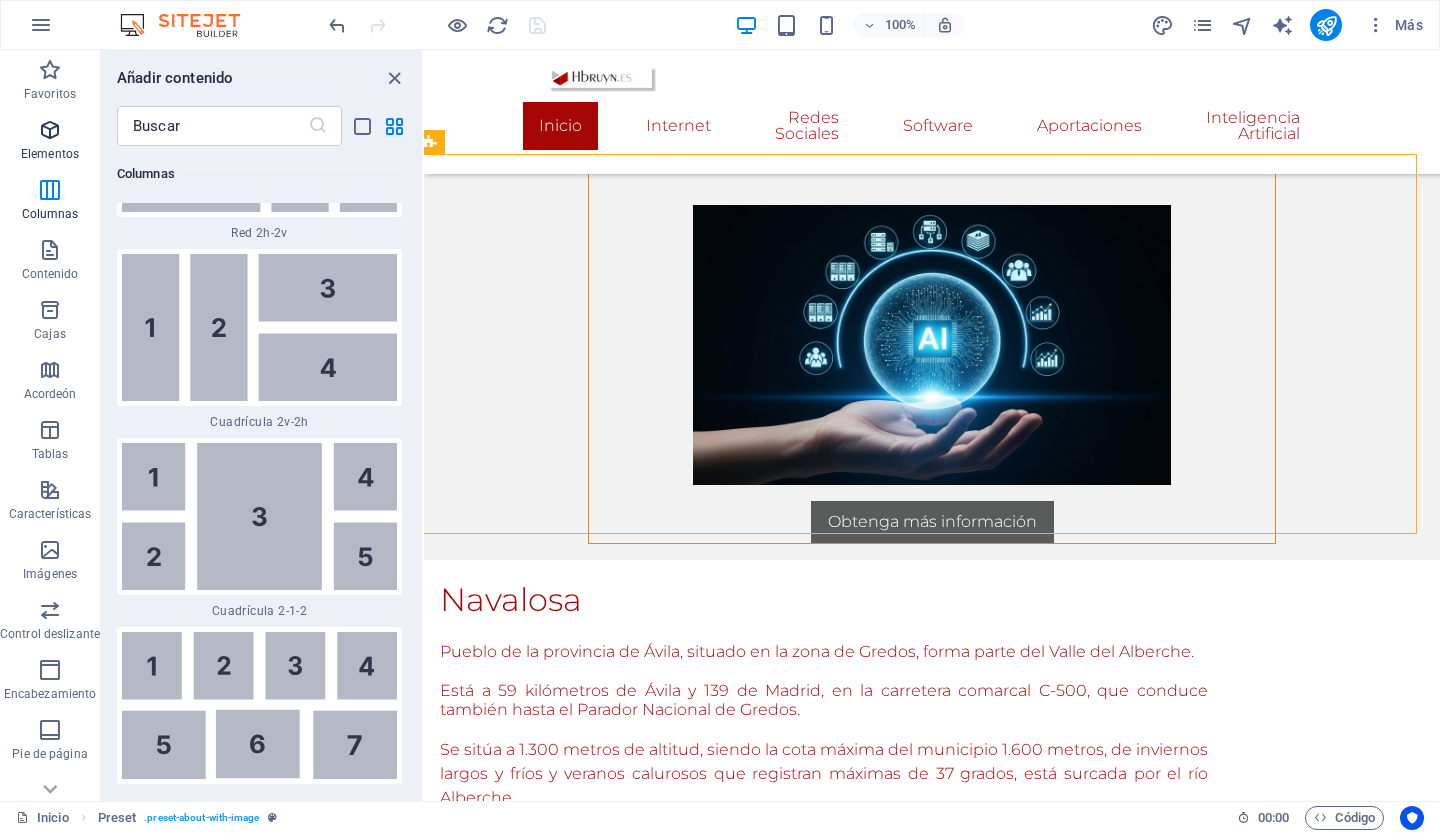 click on "Elementos" at bounding box center (50, 154) 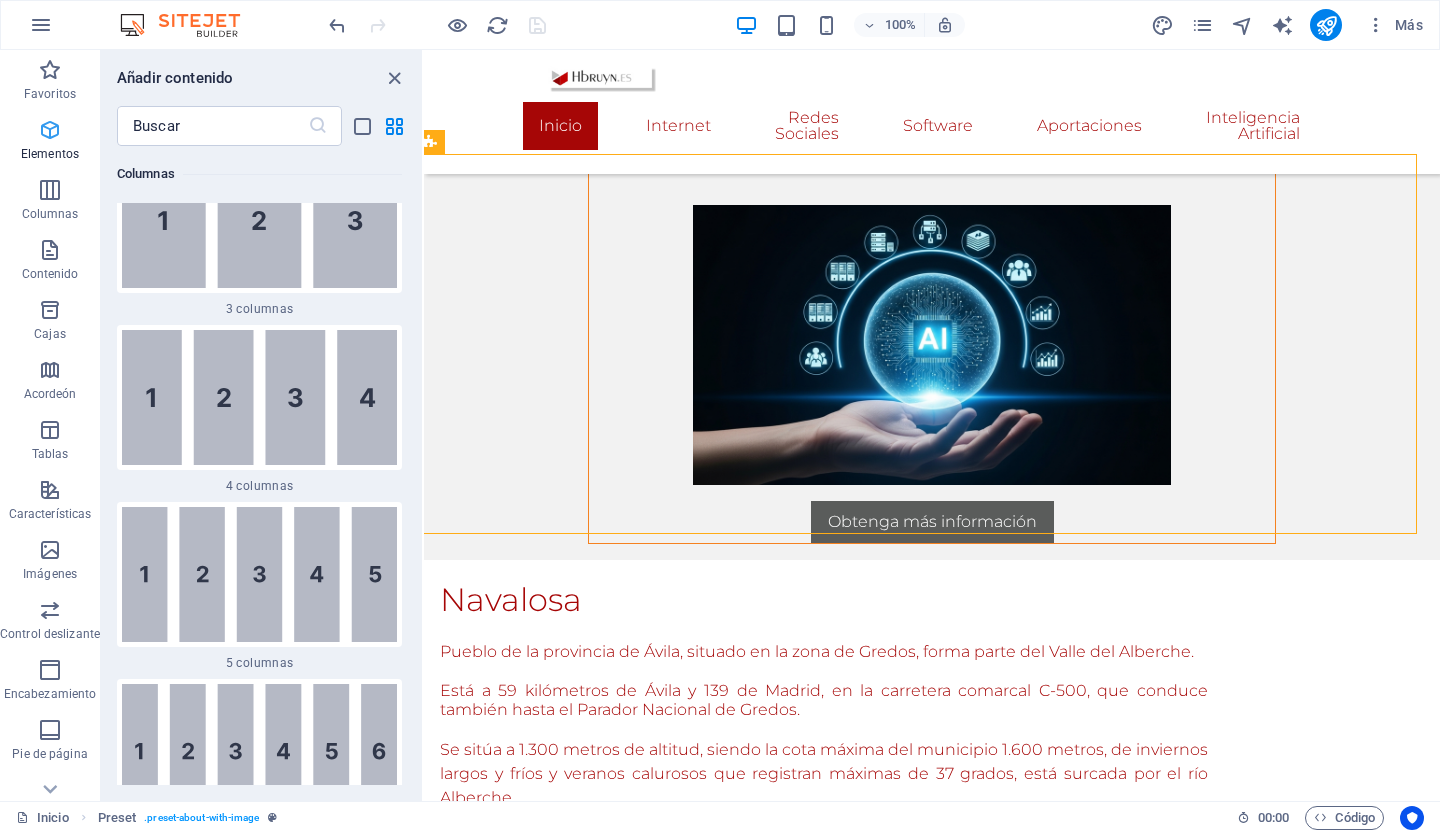 scroll, scrollTop: 377, scrollLeft: 0, axis: vertical 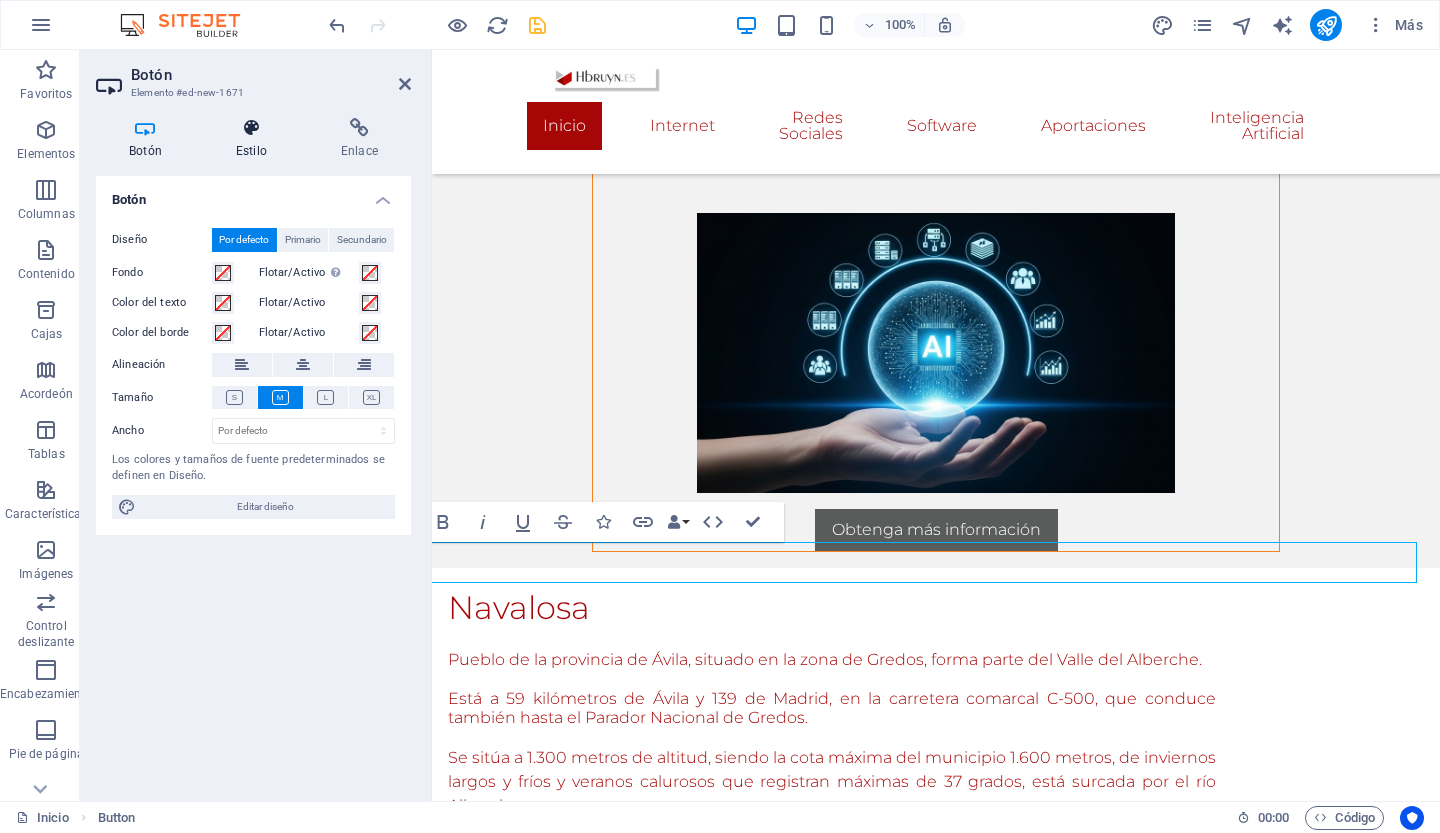 click at bounding box center (251, 128) 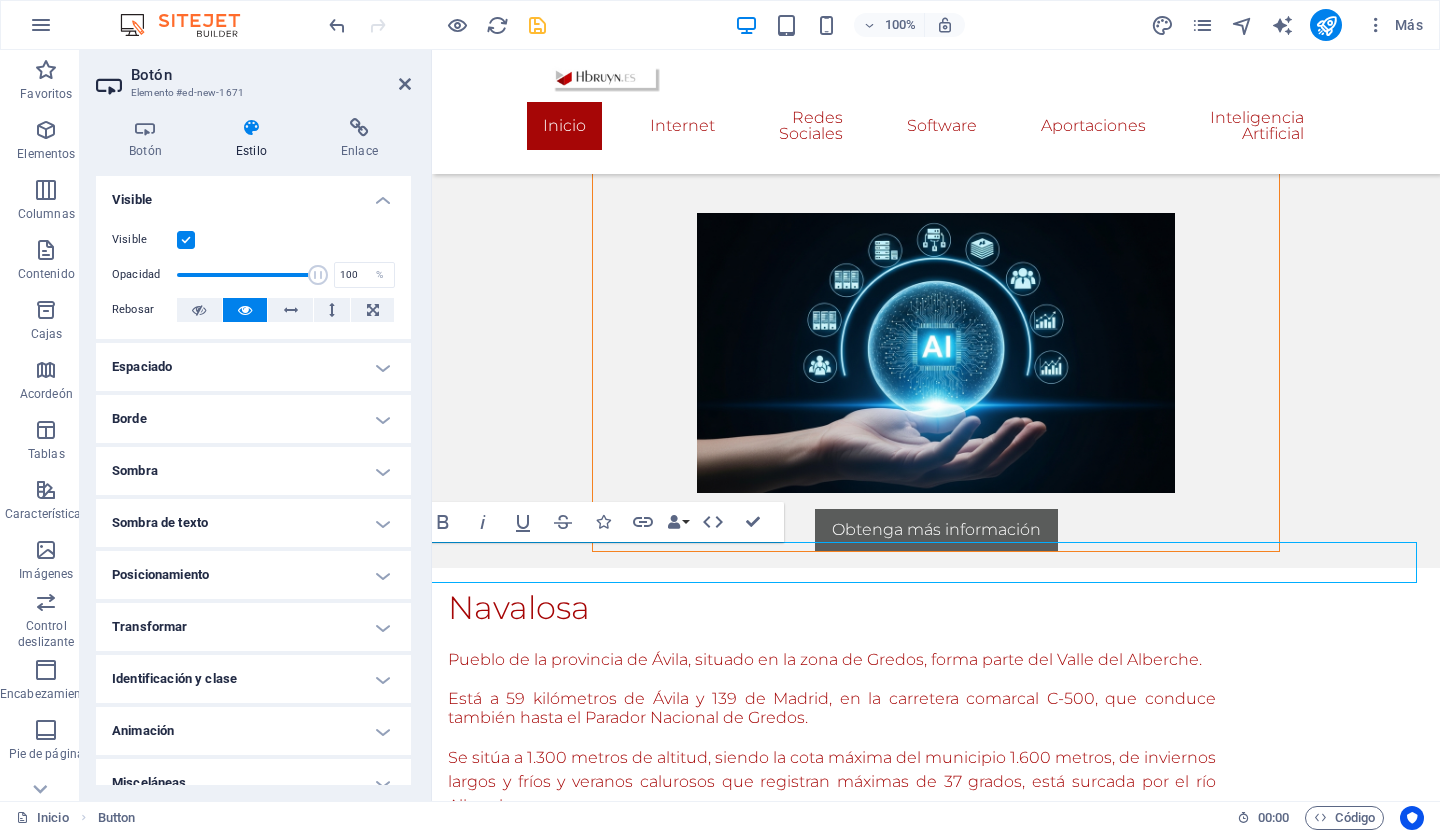 click on "Posicionamiento" at bounding box center (253, 575) 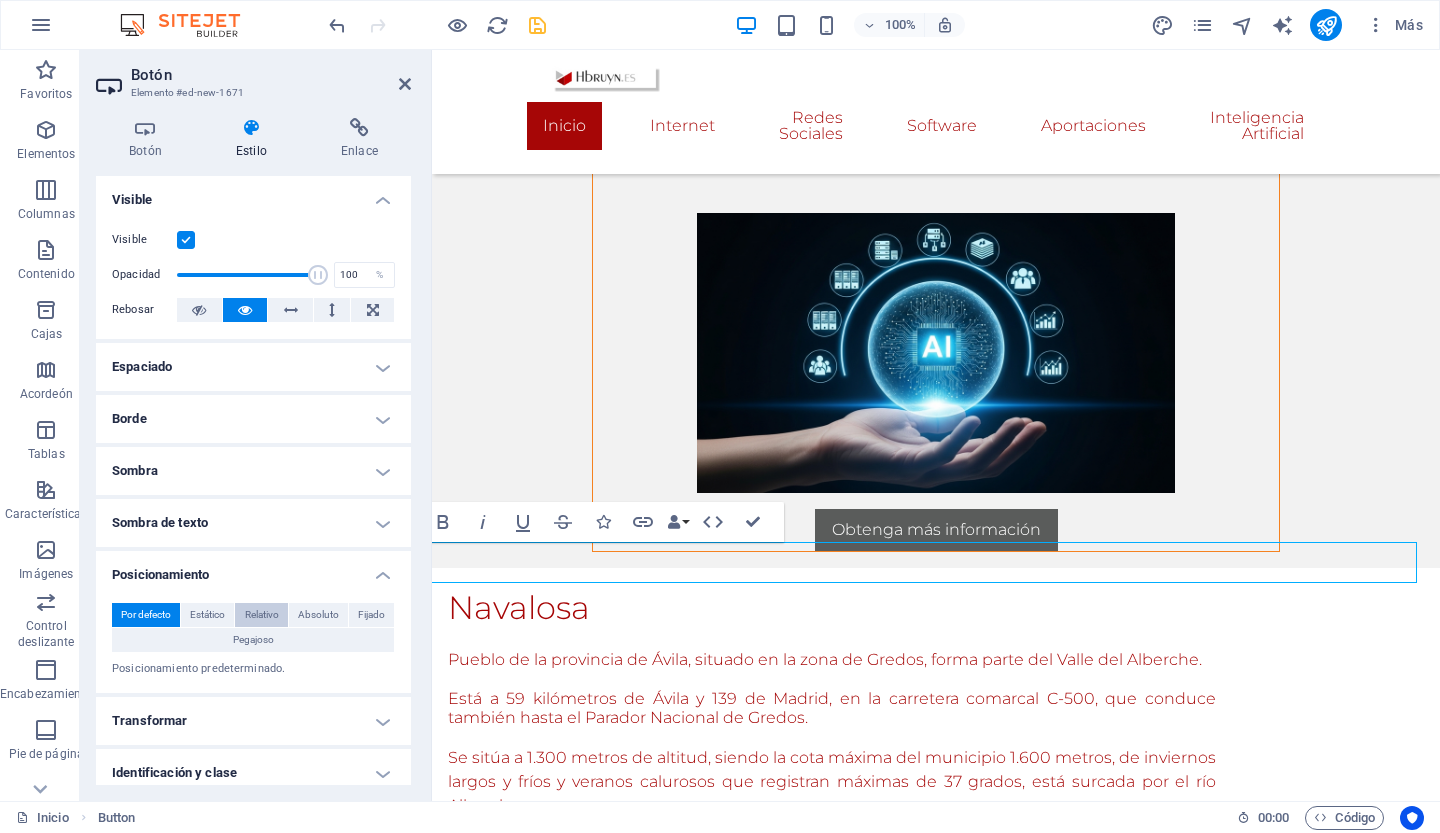 click on "Relativo" at bounding box center (262, 615) 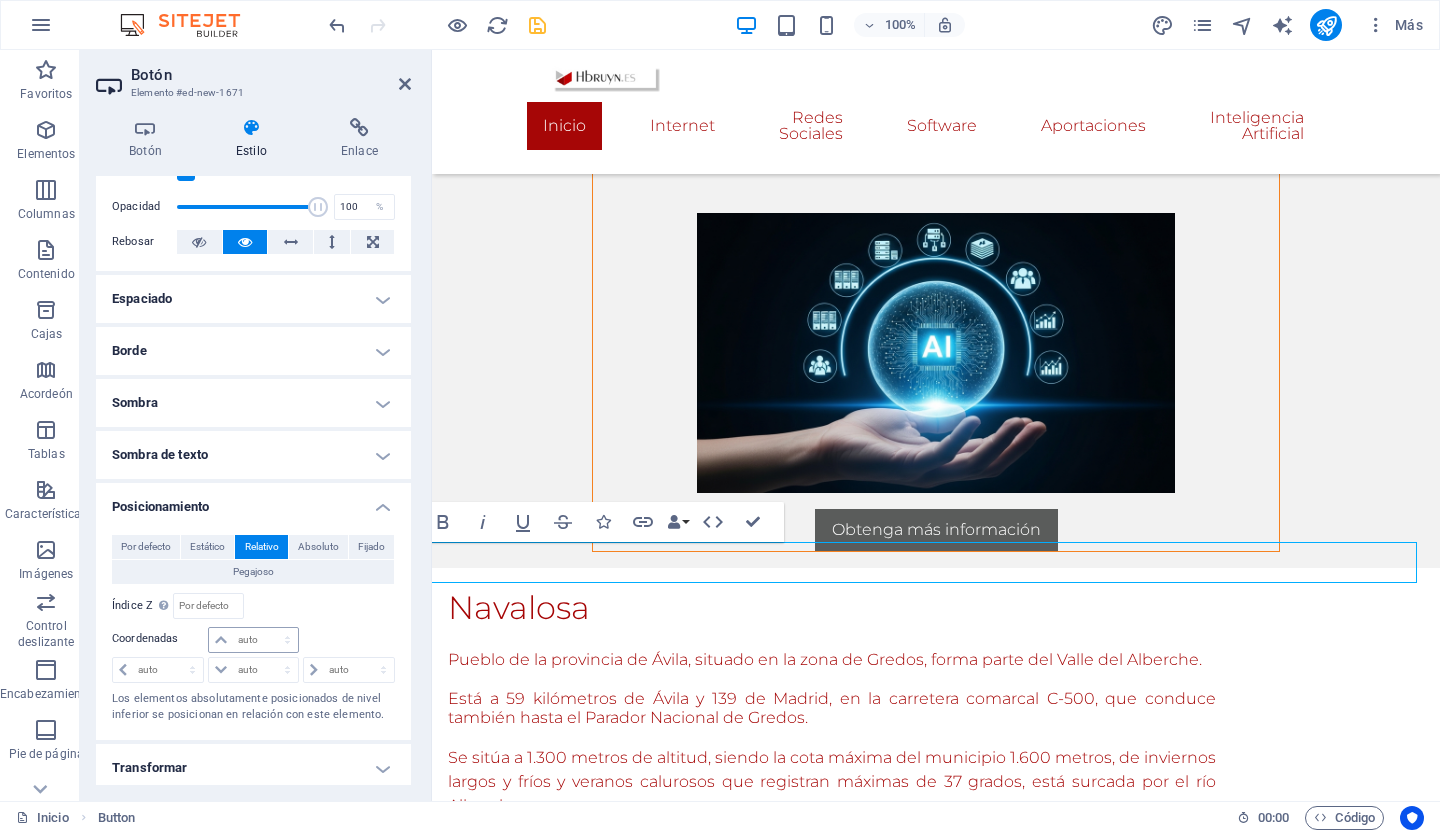 scroll, scrollTop: 78, scrollLeft: 0, axis: vertical 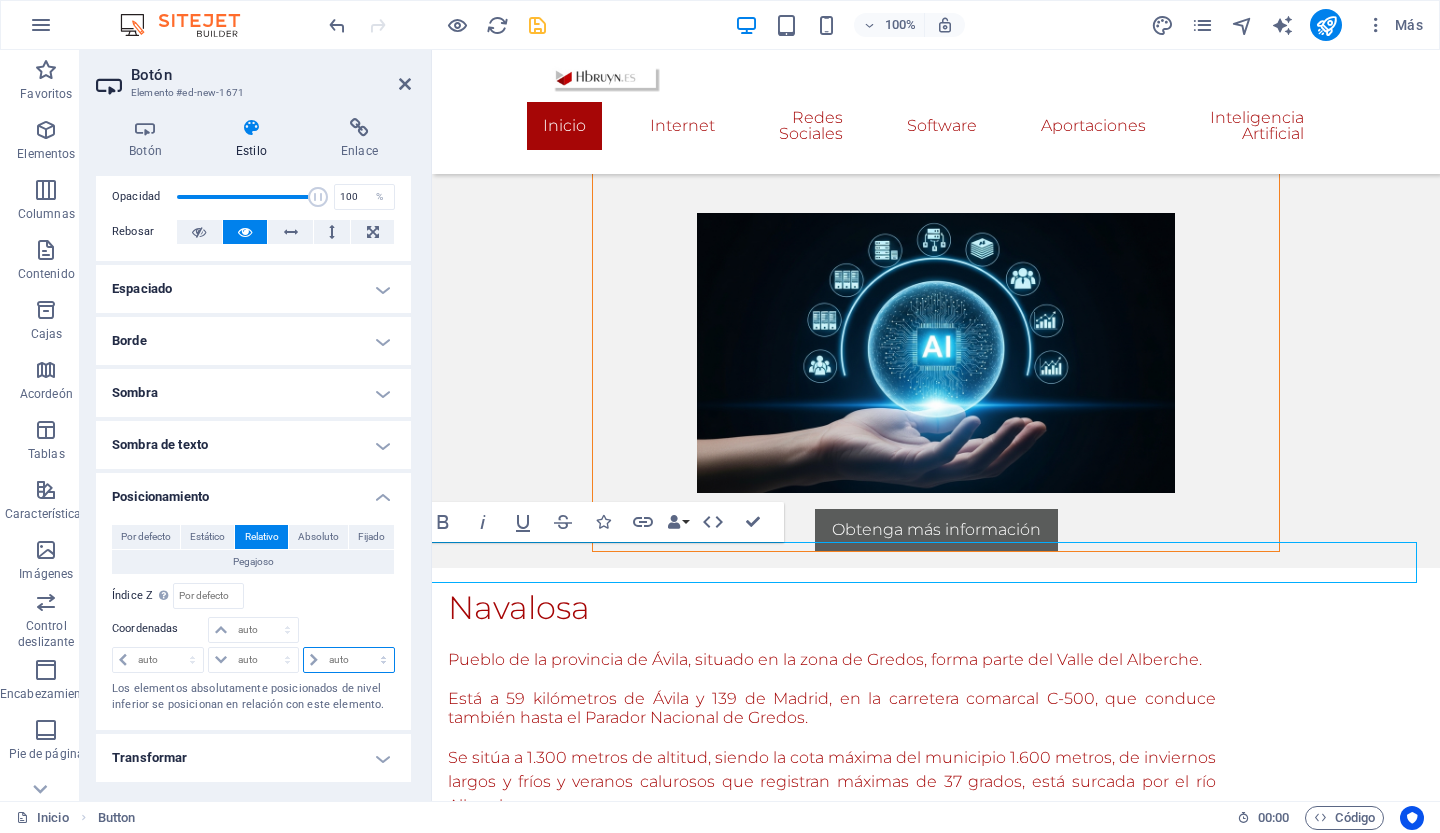click on "auto píxeles movimiento rápido del ojo % ellos" at bounding box center [349, 660] 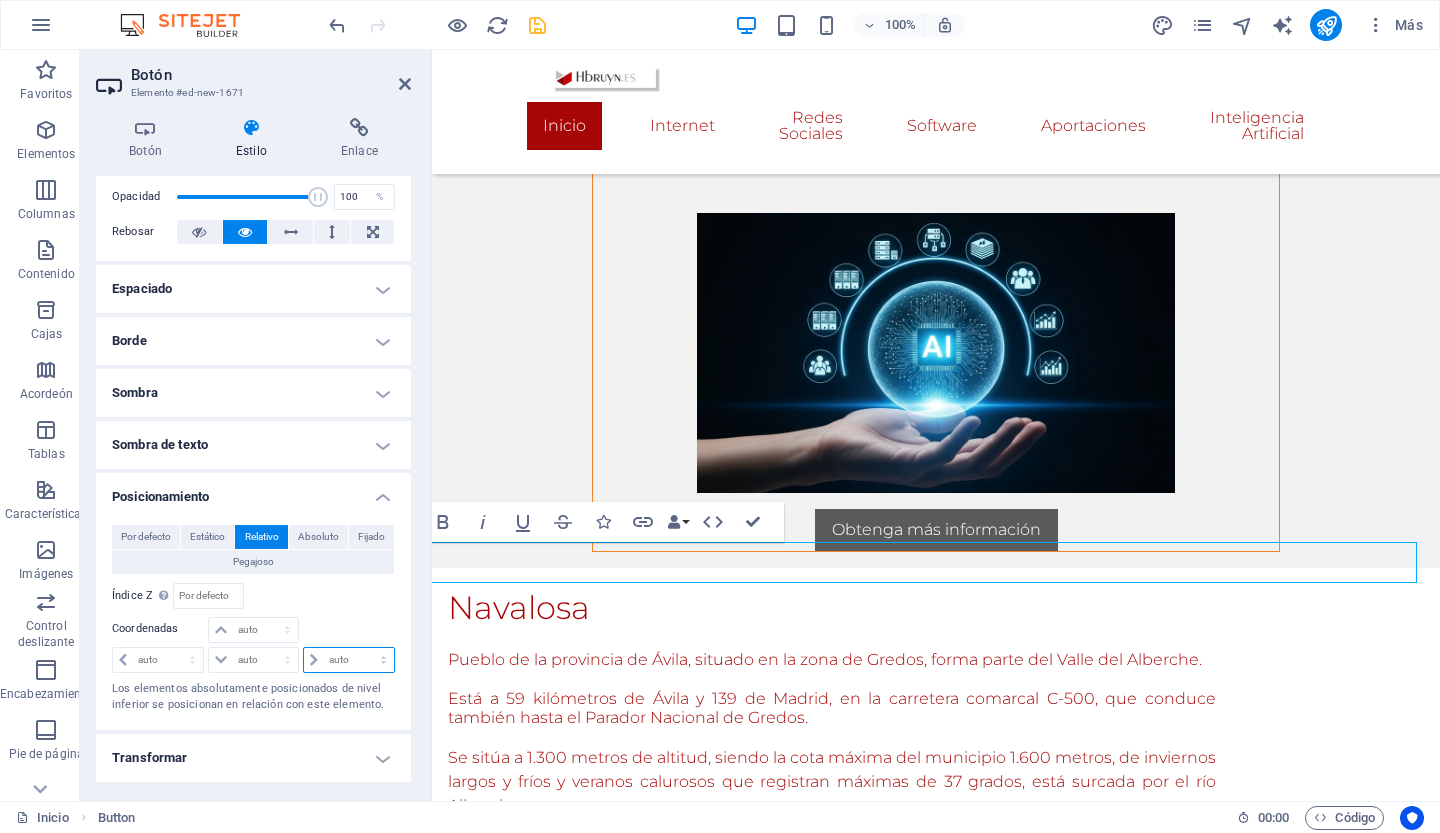 select on "px" 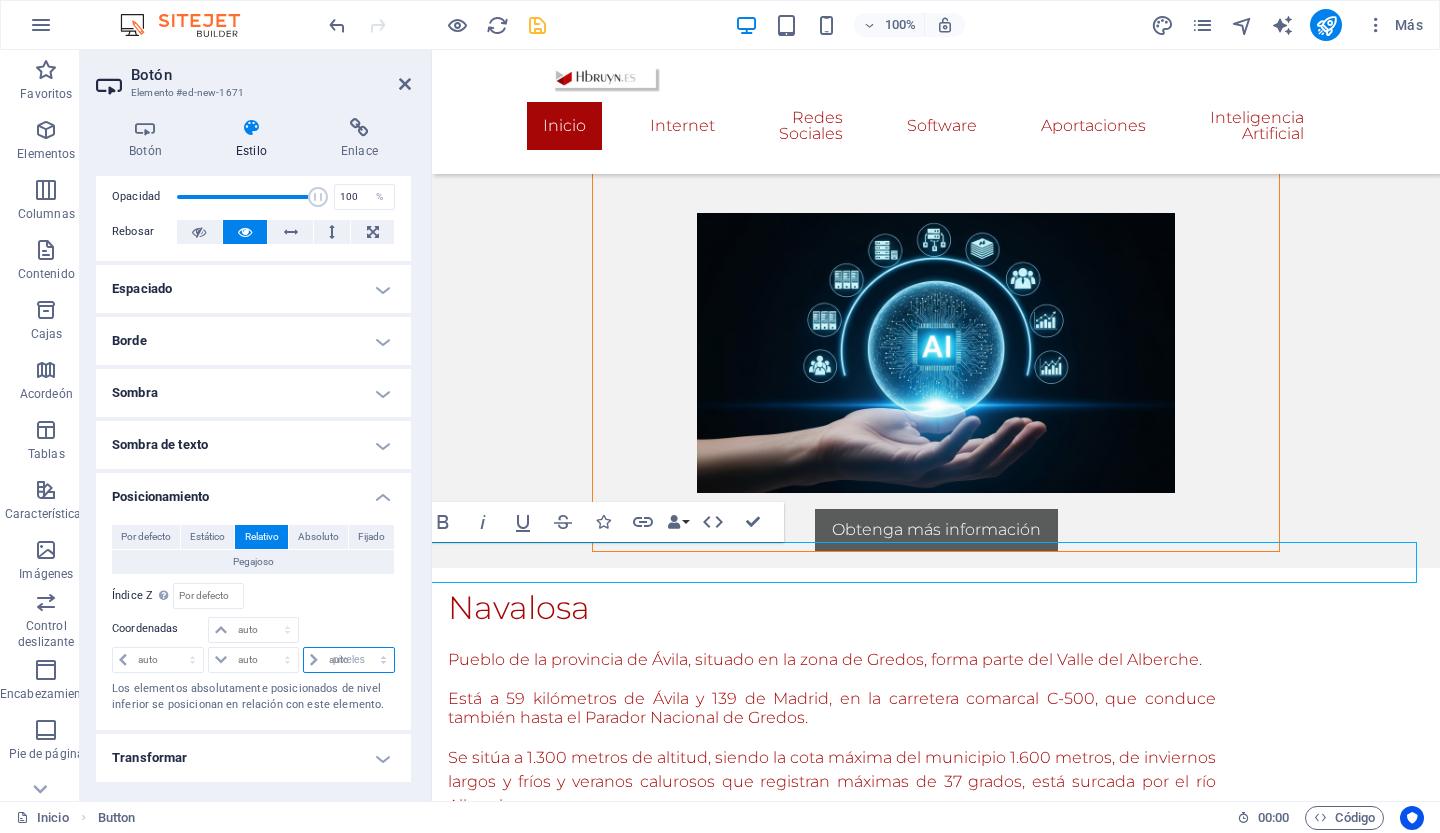 click on "auto píxeles movimiento rápido del ojo % ellos" at bounding box center (349, 660) 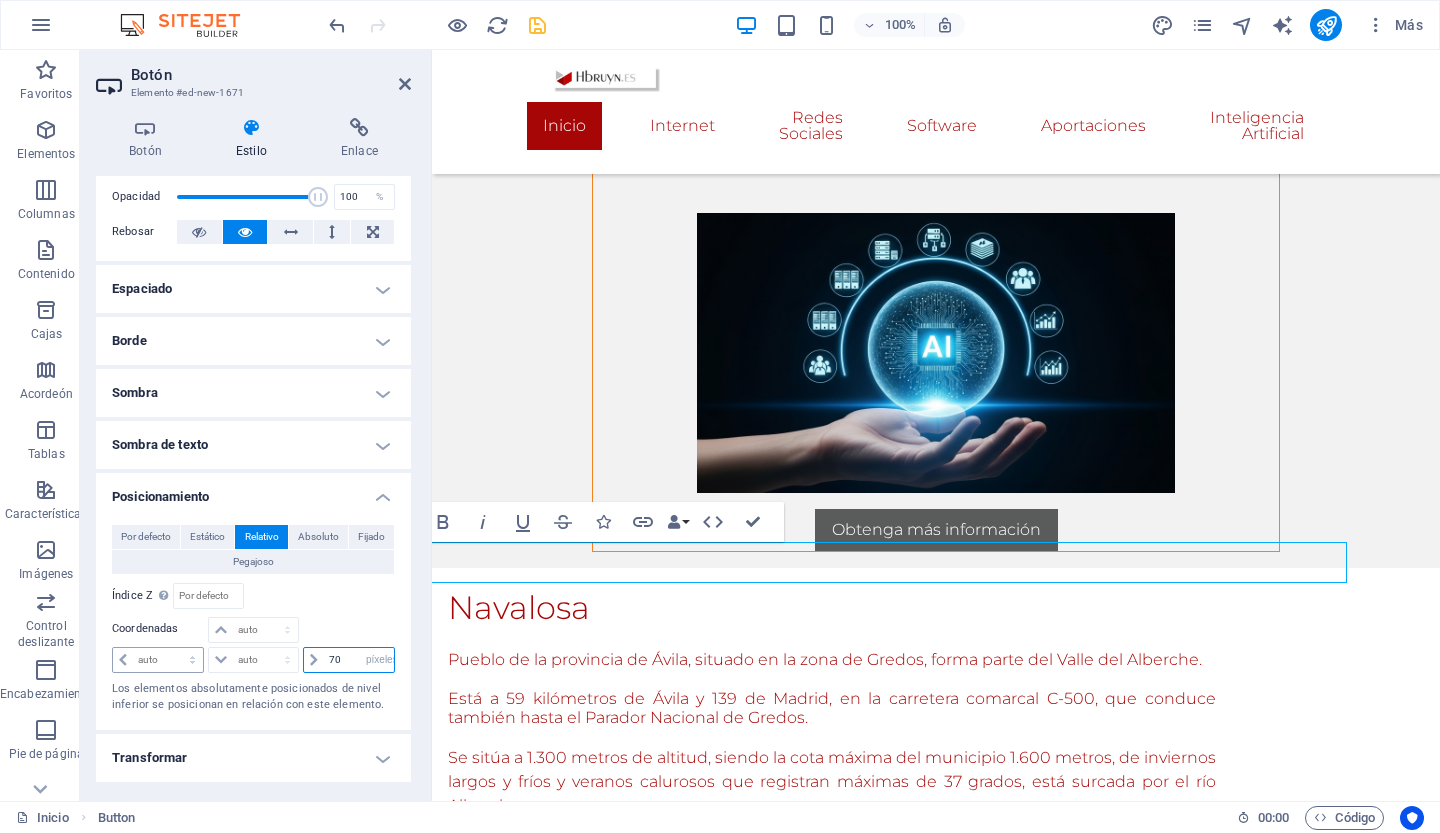 type on "70" 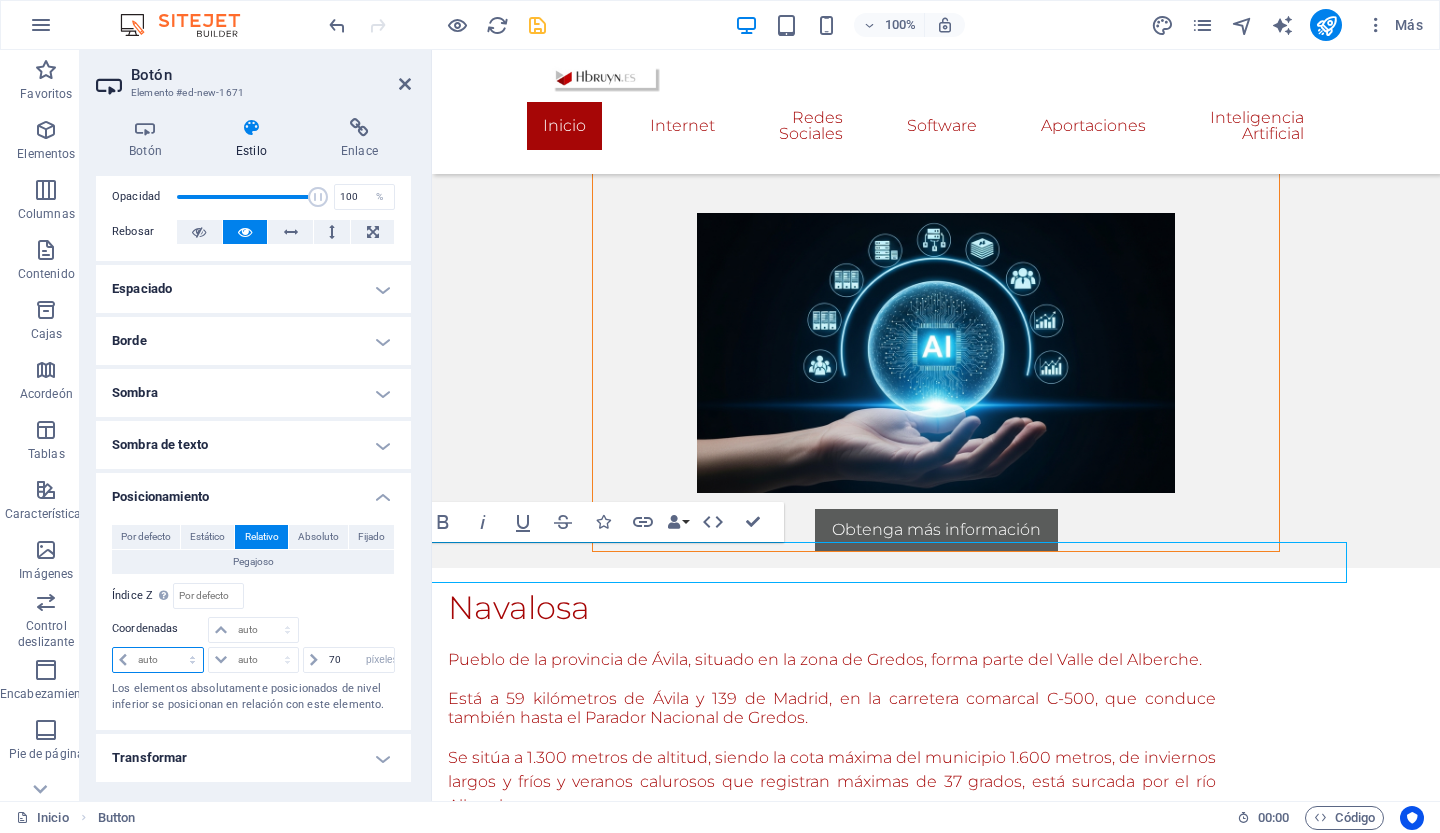 click on "auto píxeles movimiento rápido del ojo % ellos" at bounding box center (158, 660) 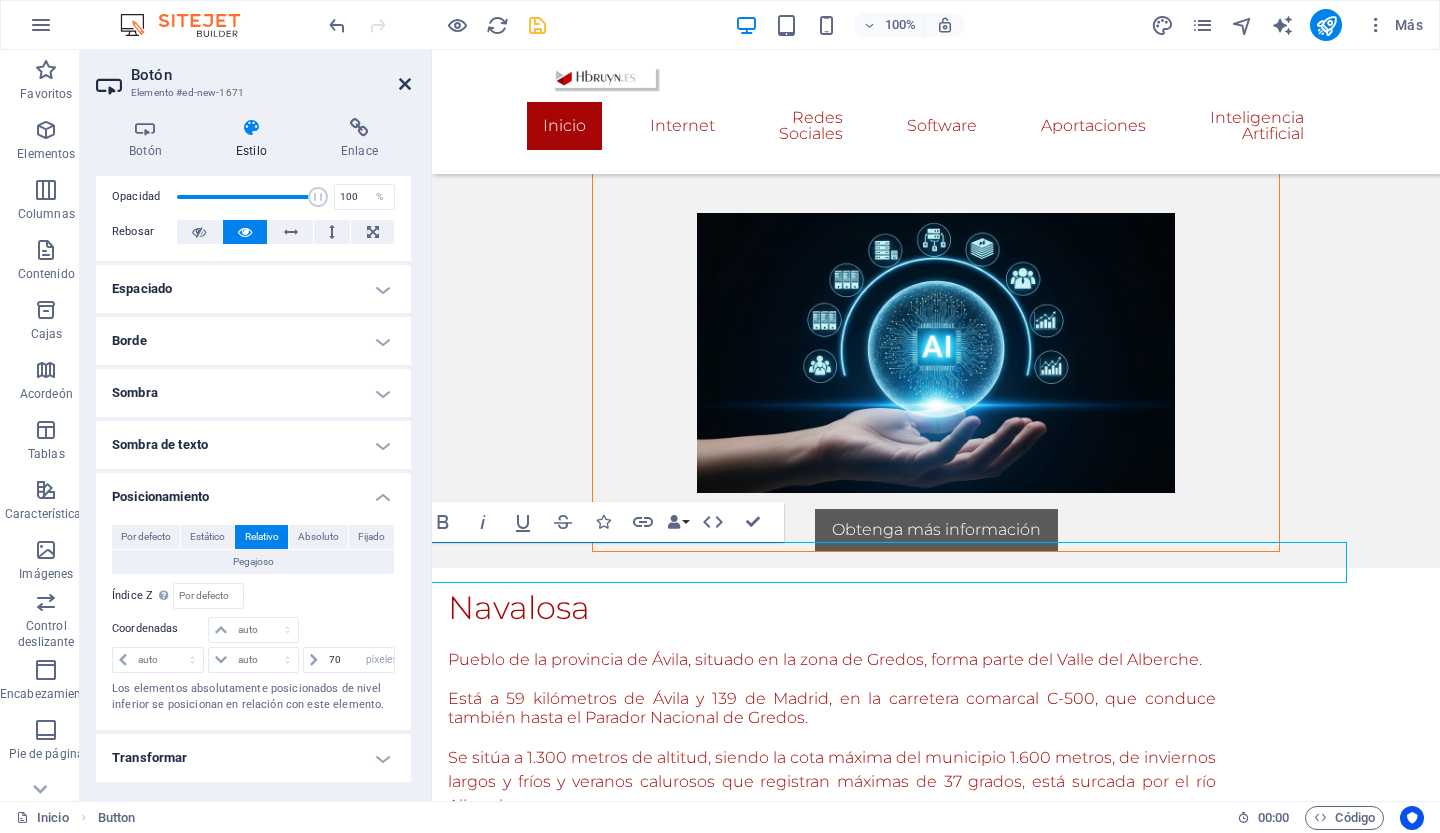 click at bounding box center (405, 84) 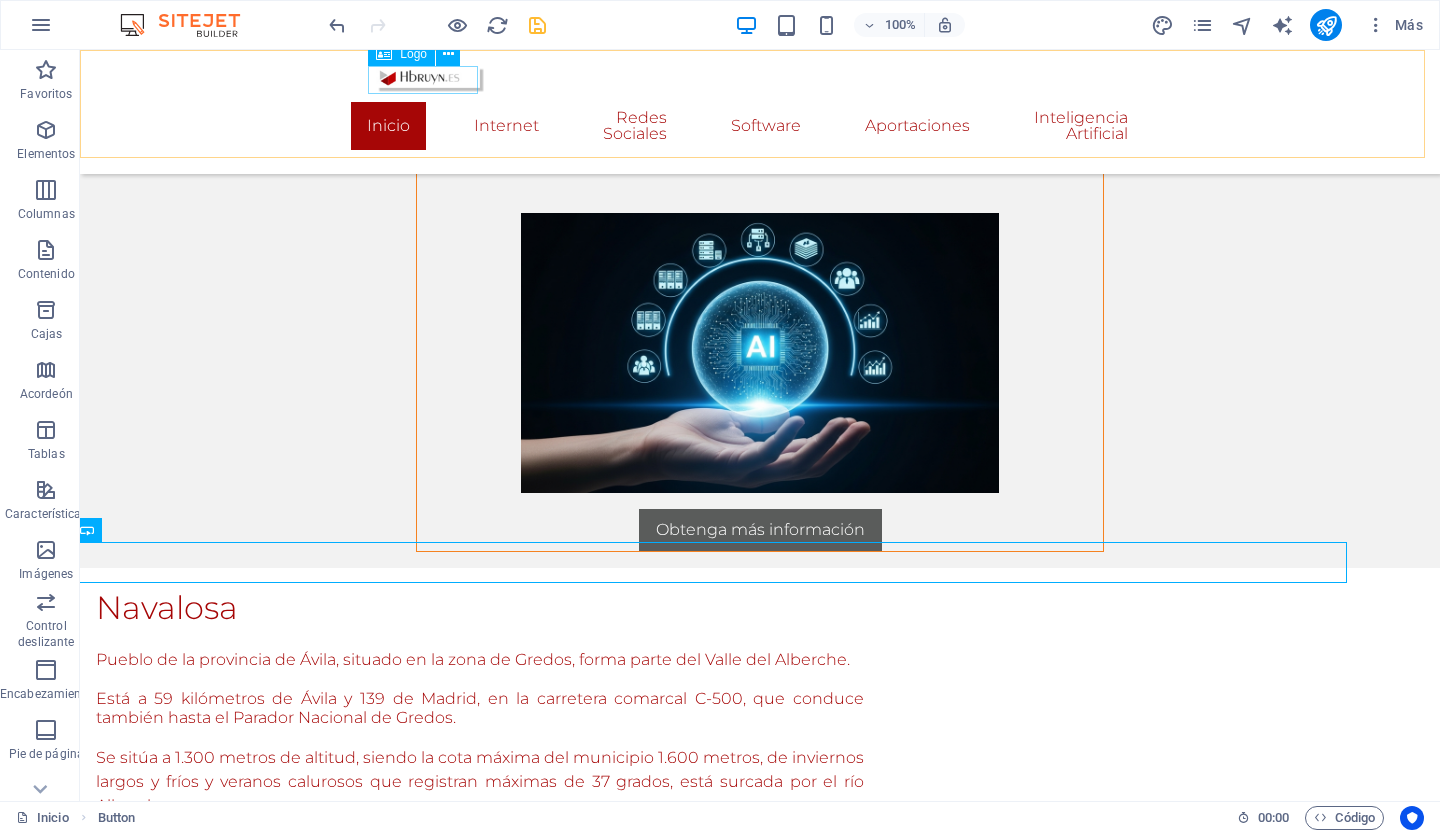 scroll, scrollTop: 2842, scrollLeft: 0, axis: vertical 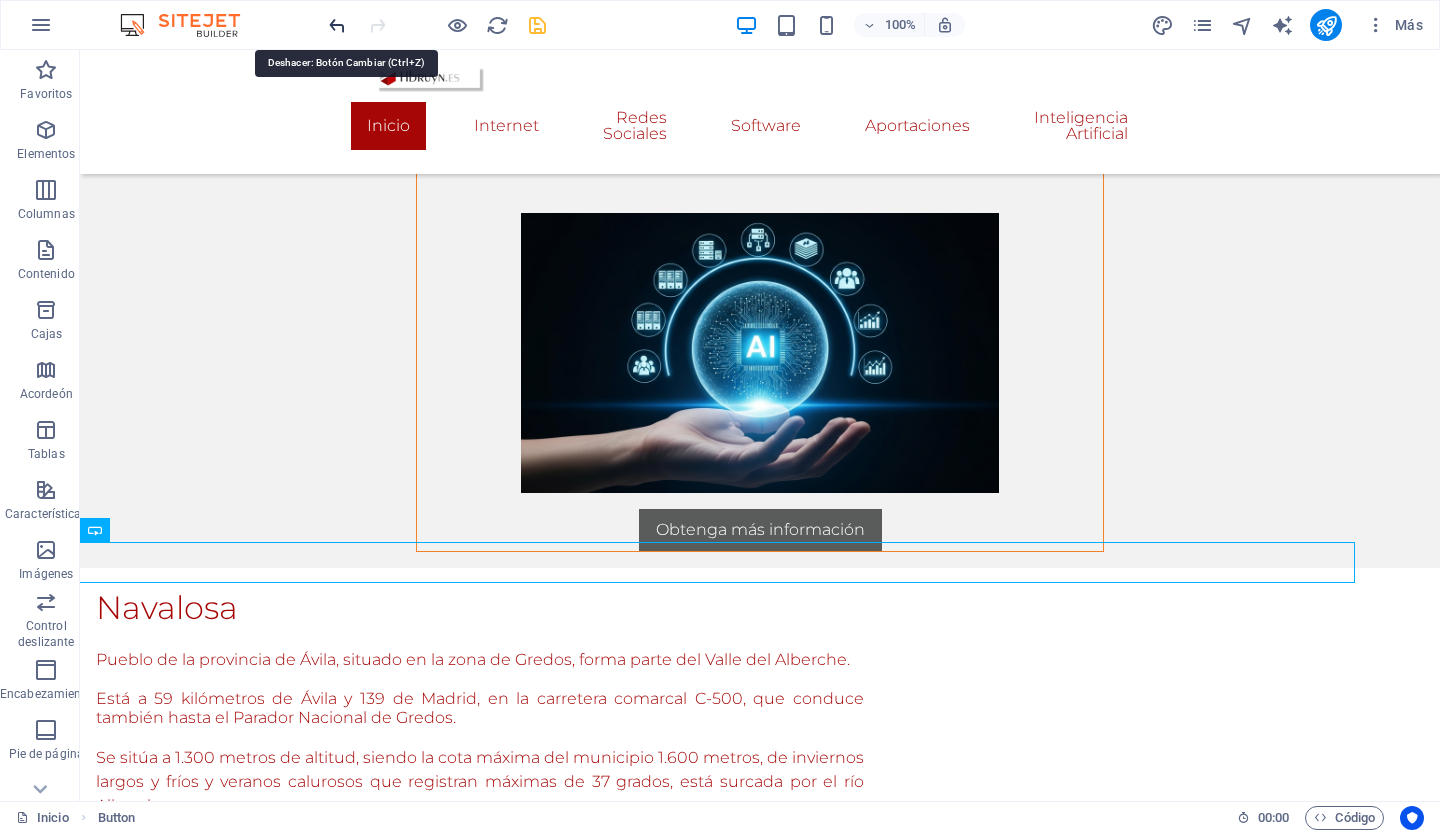 click at bounding box center [337, 25] 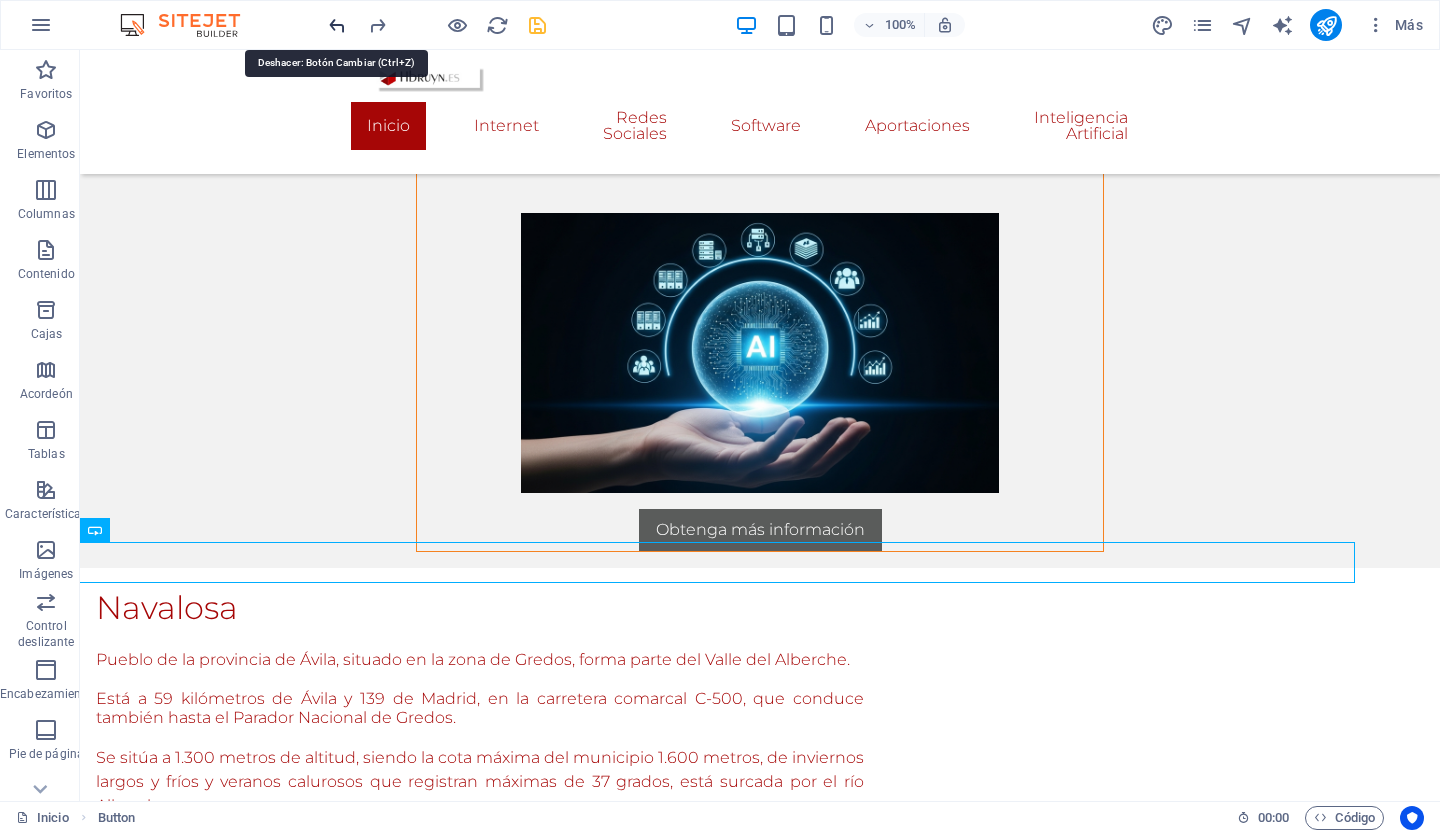 click at bounding box center [337, 25] 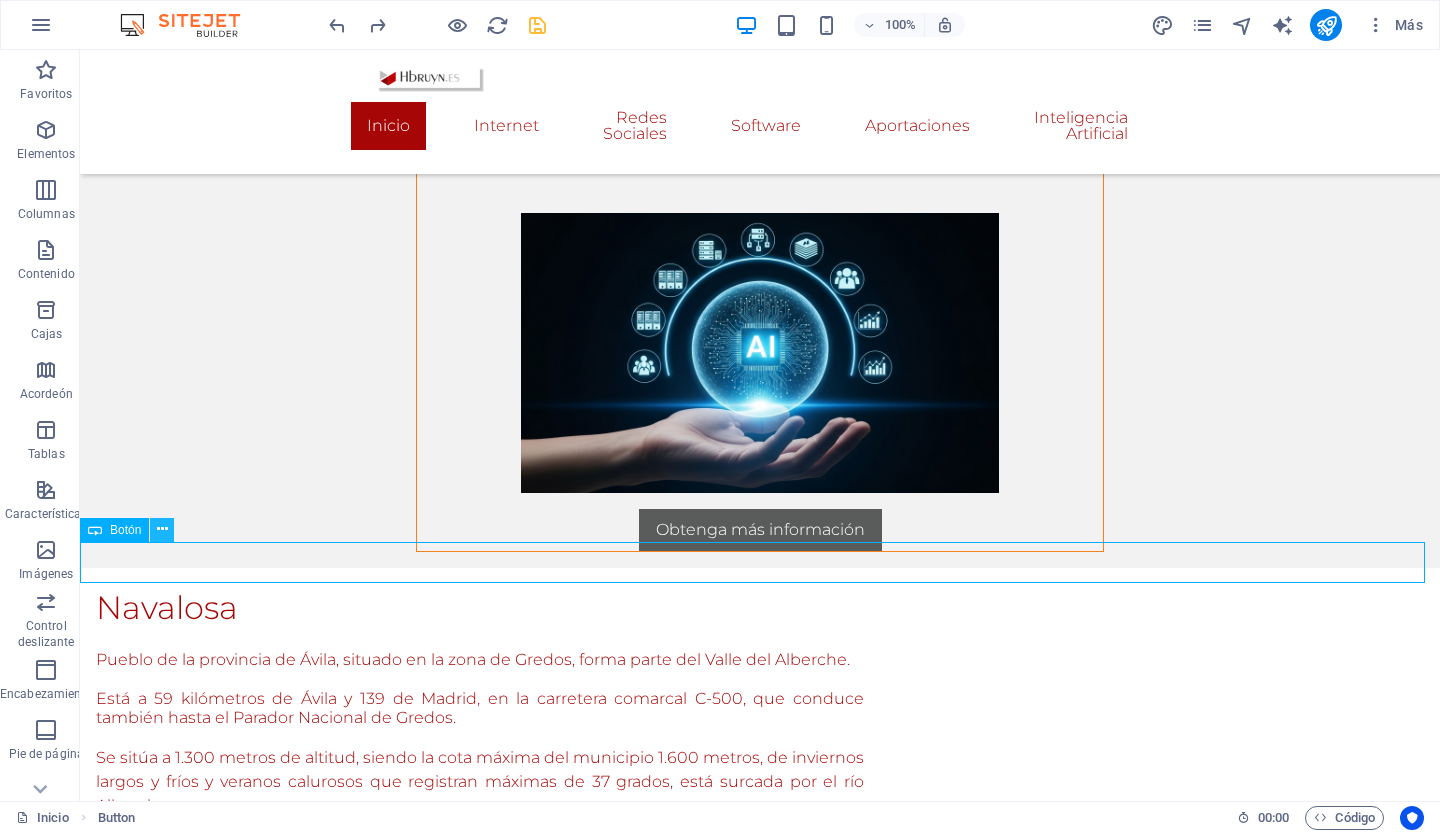 click at bounding box center [162, 529] 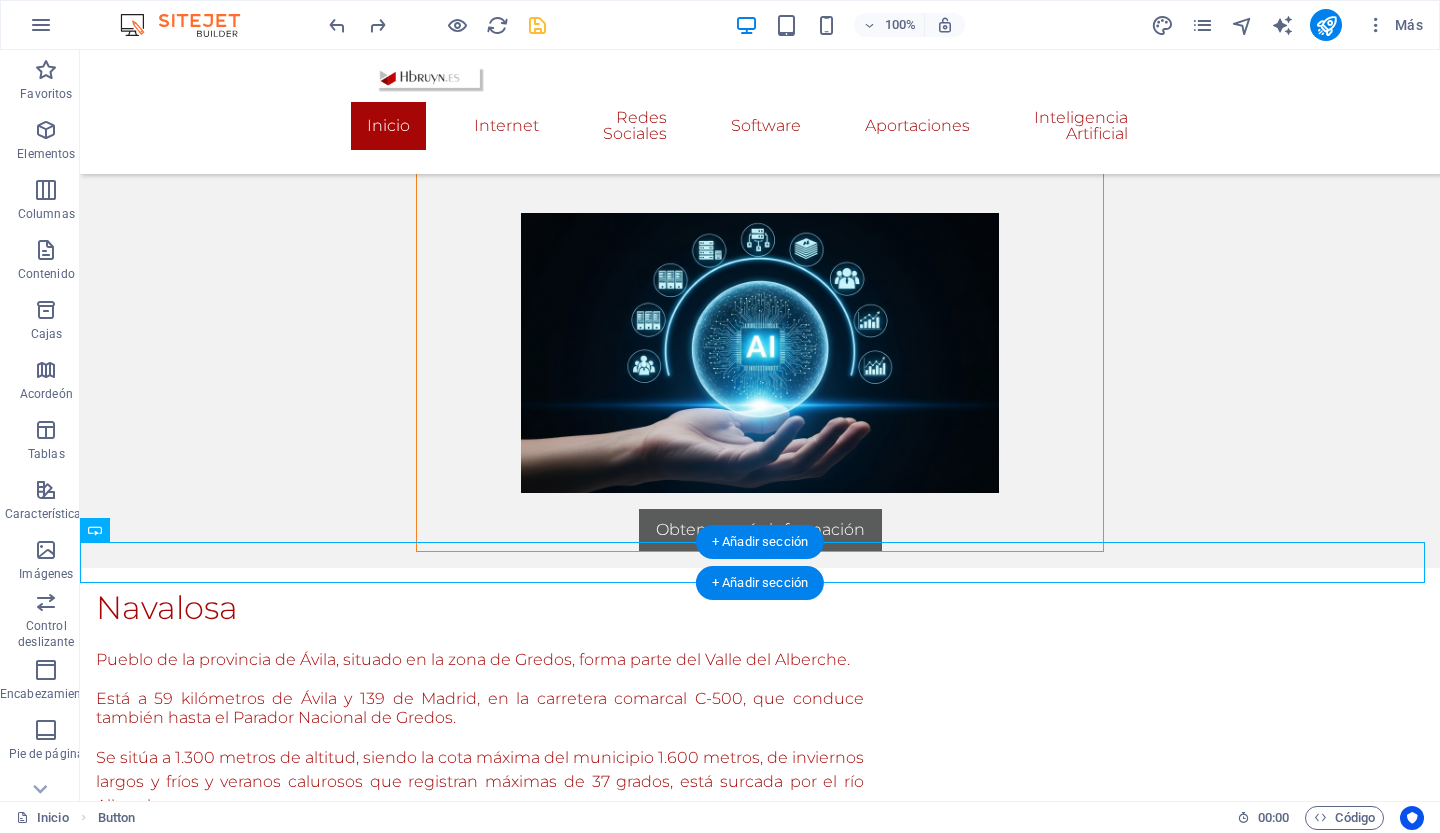 drag, startPoint x: 172, startPoint y: 584, endPoint x: 450, endPoint y: 581, distance: 278.01617 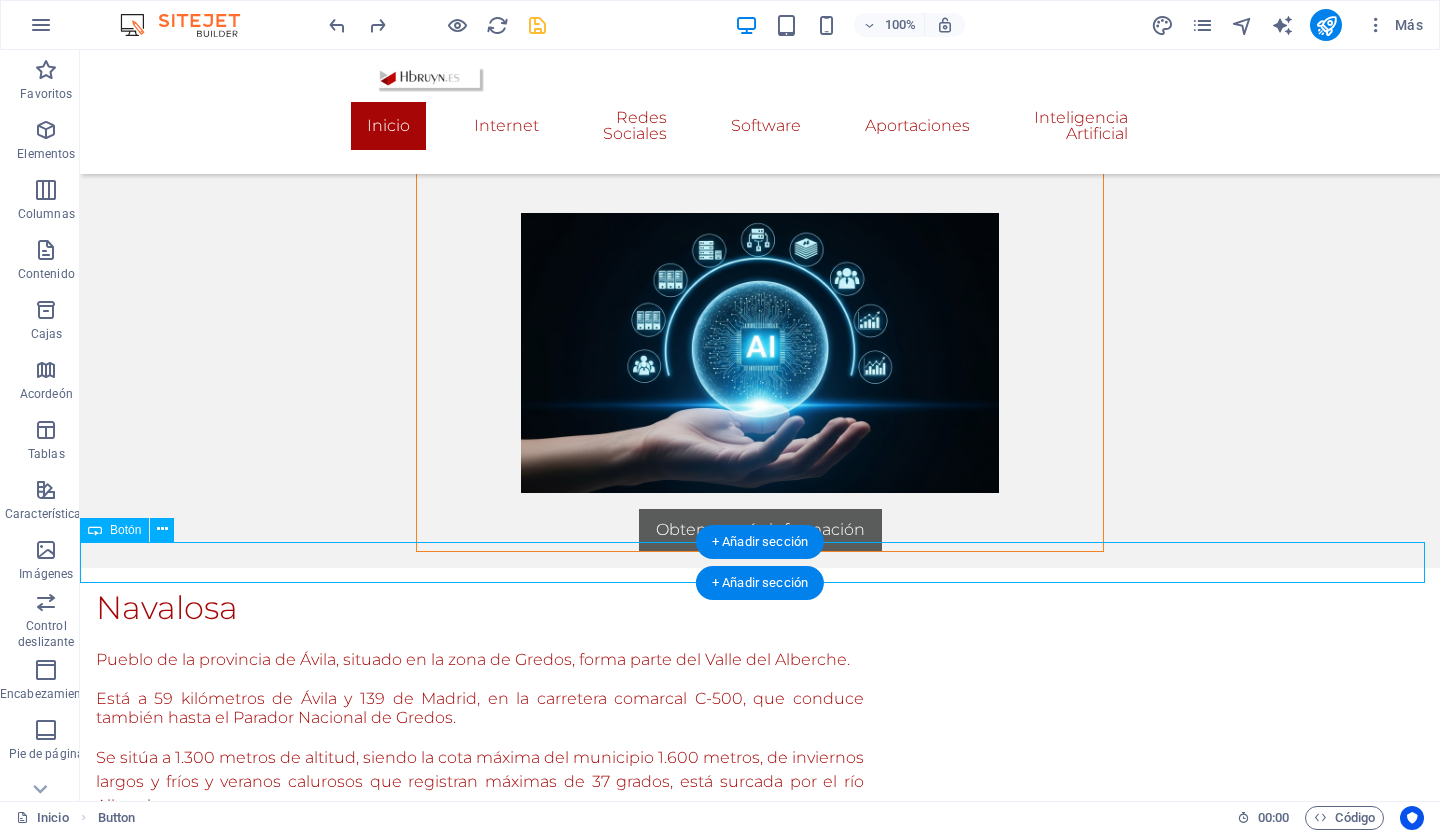 click on "Etiqueta del botón" at bounding box center (760, 971) 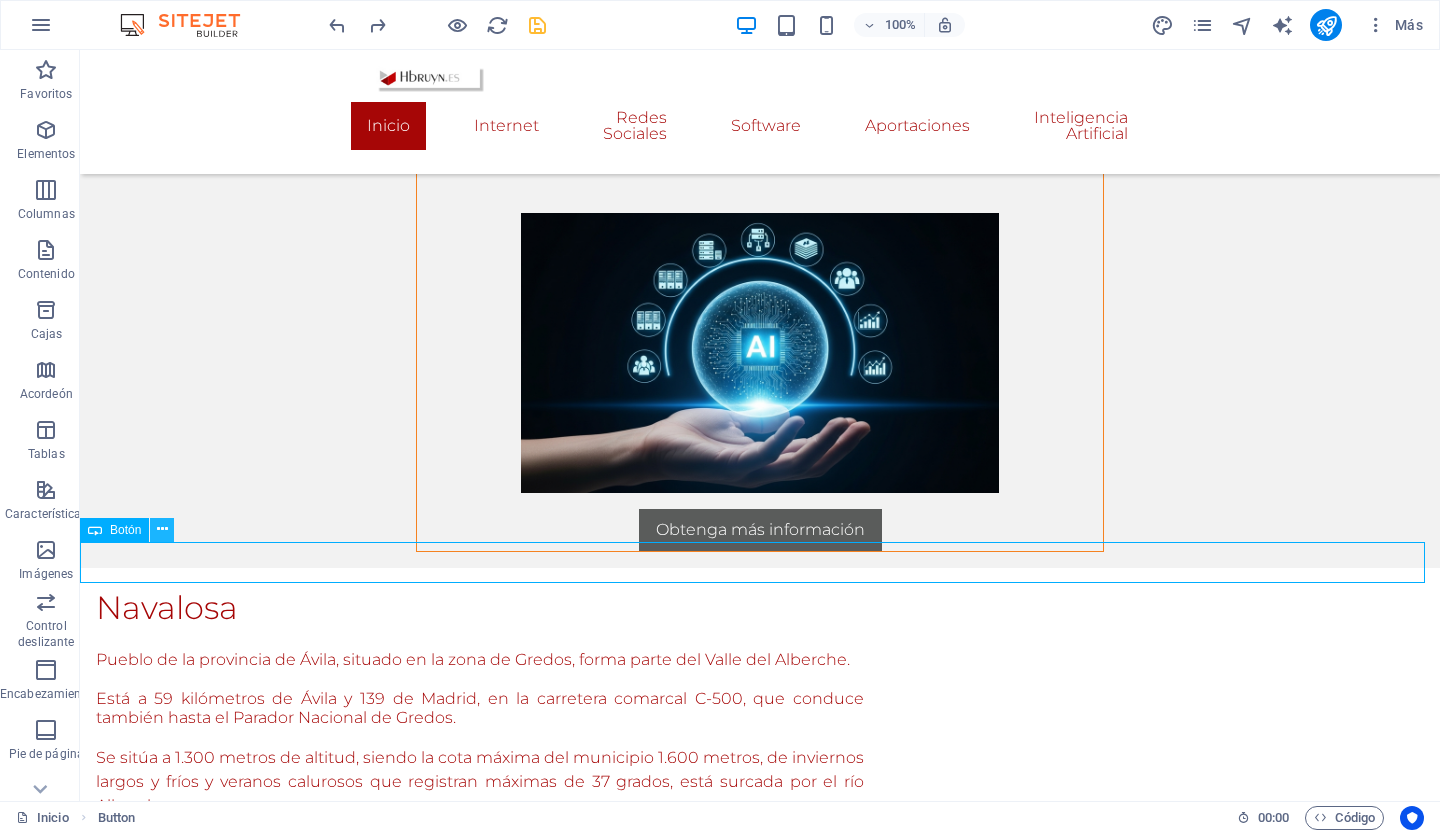 click at bounding box center (162, 529) 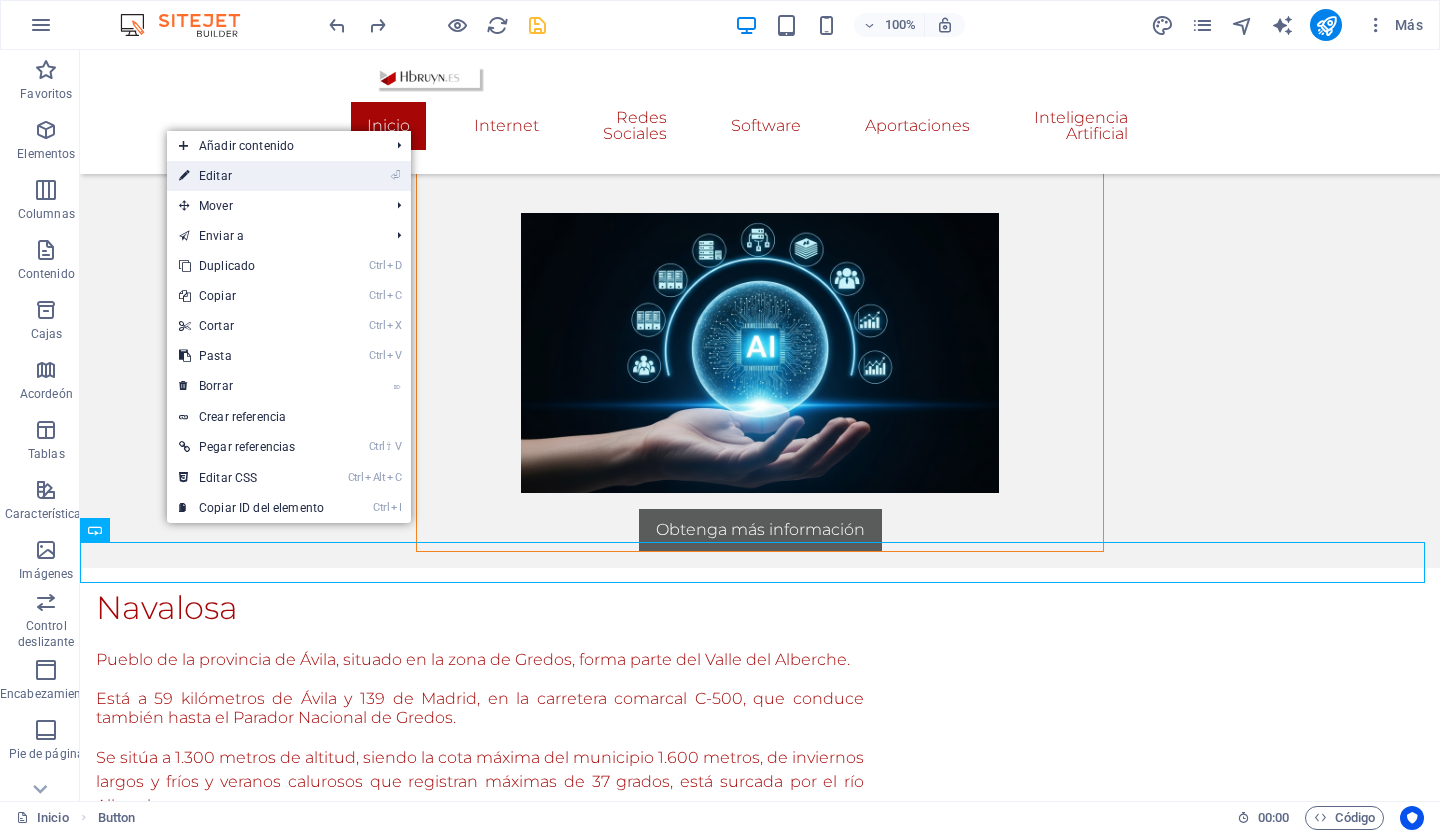 click on "Editar" at bounding box center (215, 176) 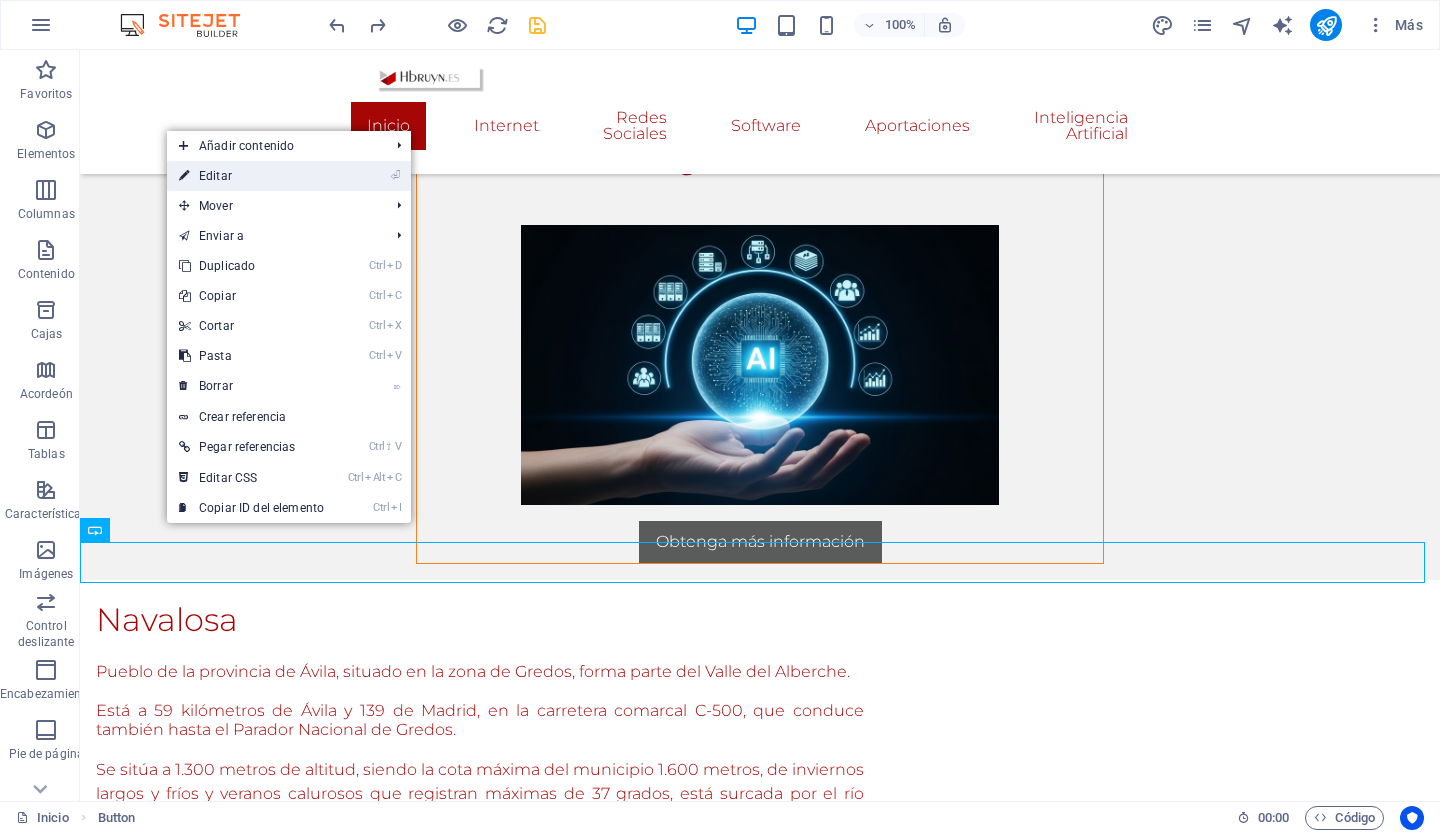 select on "px" 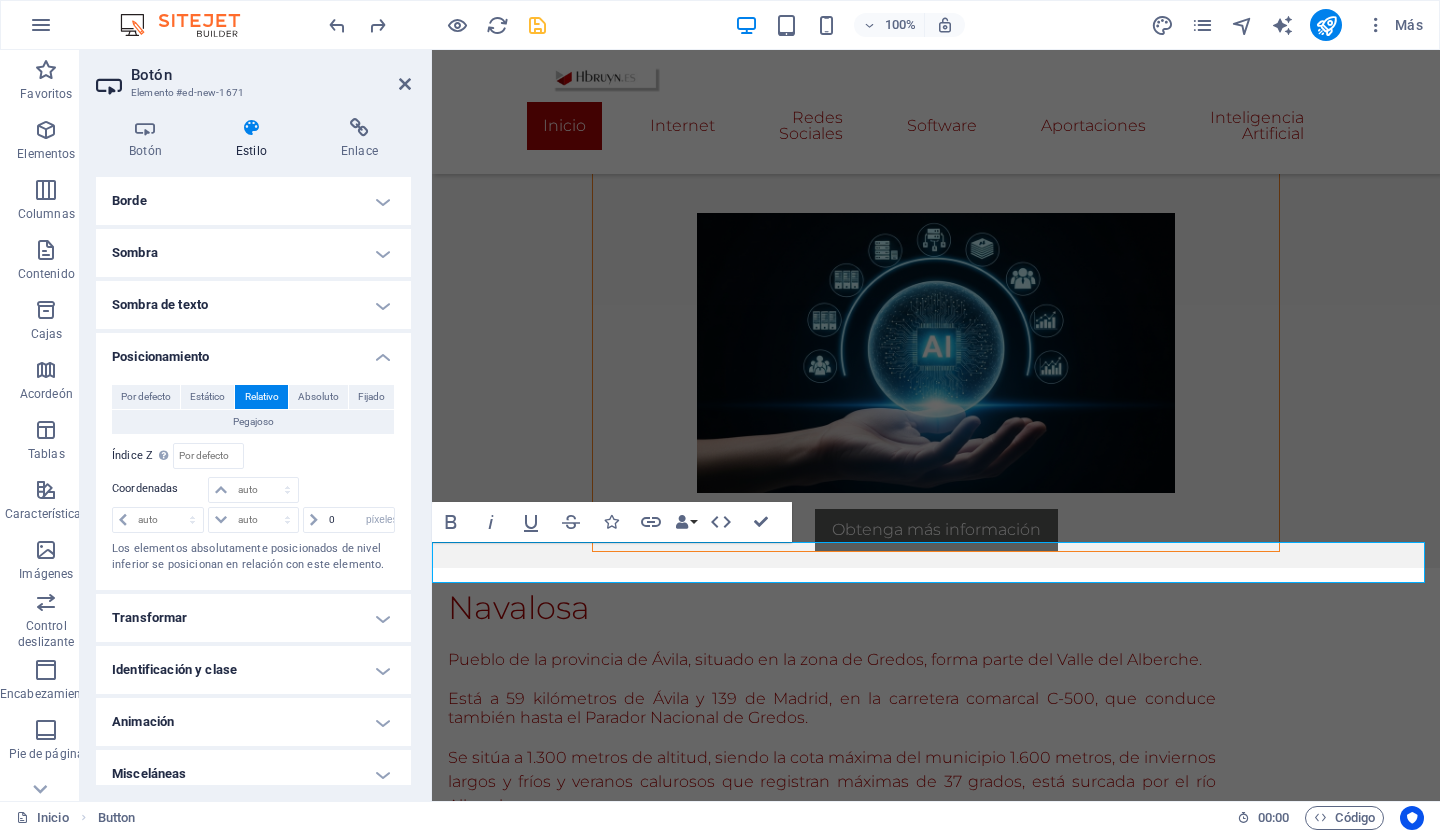 scroll, scrollTop: 228, scrollLeft: 0, axis: vertical 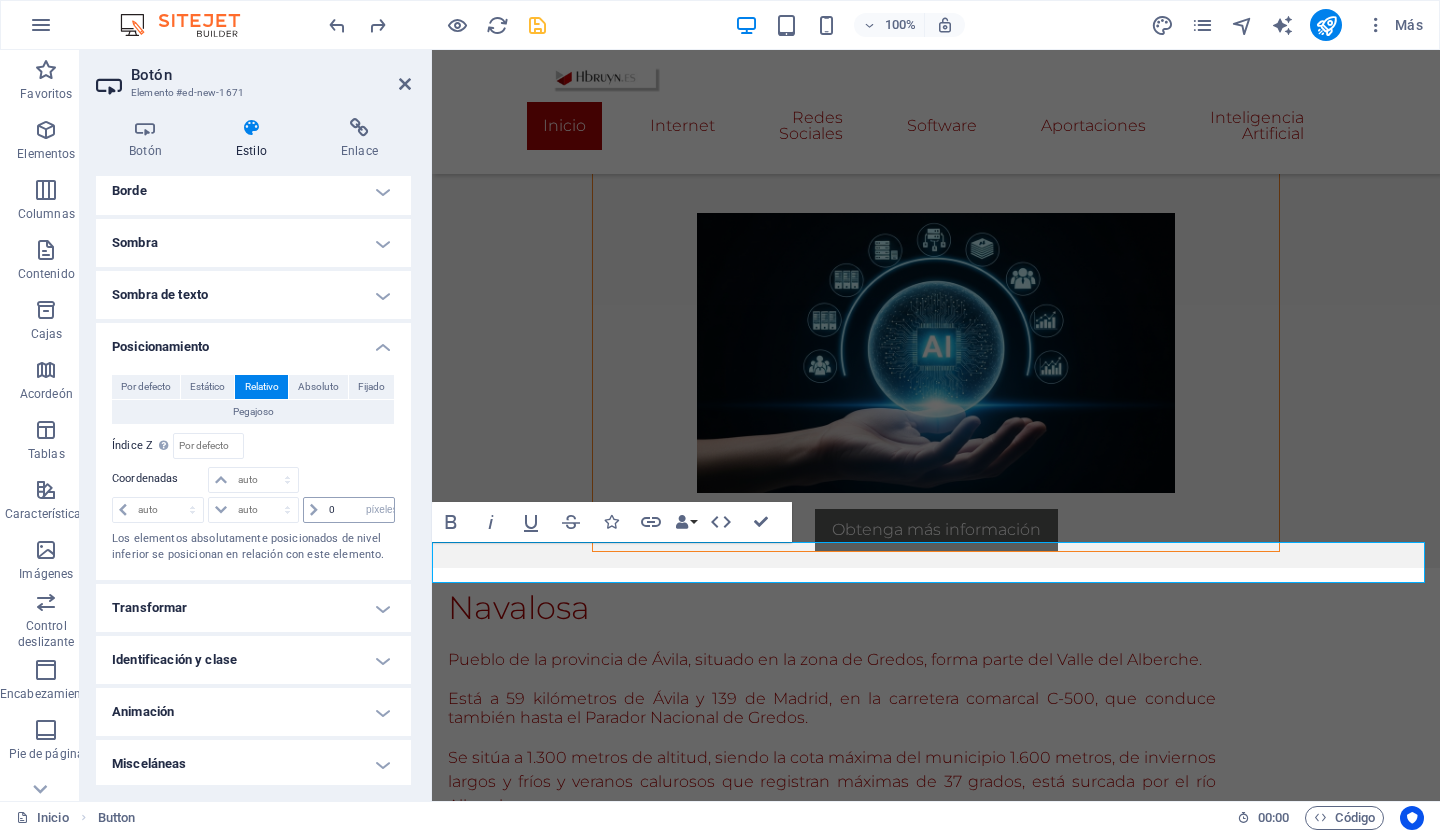 click at bounding box center [314, 510] 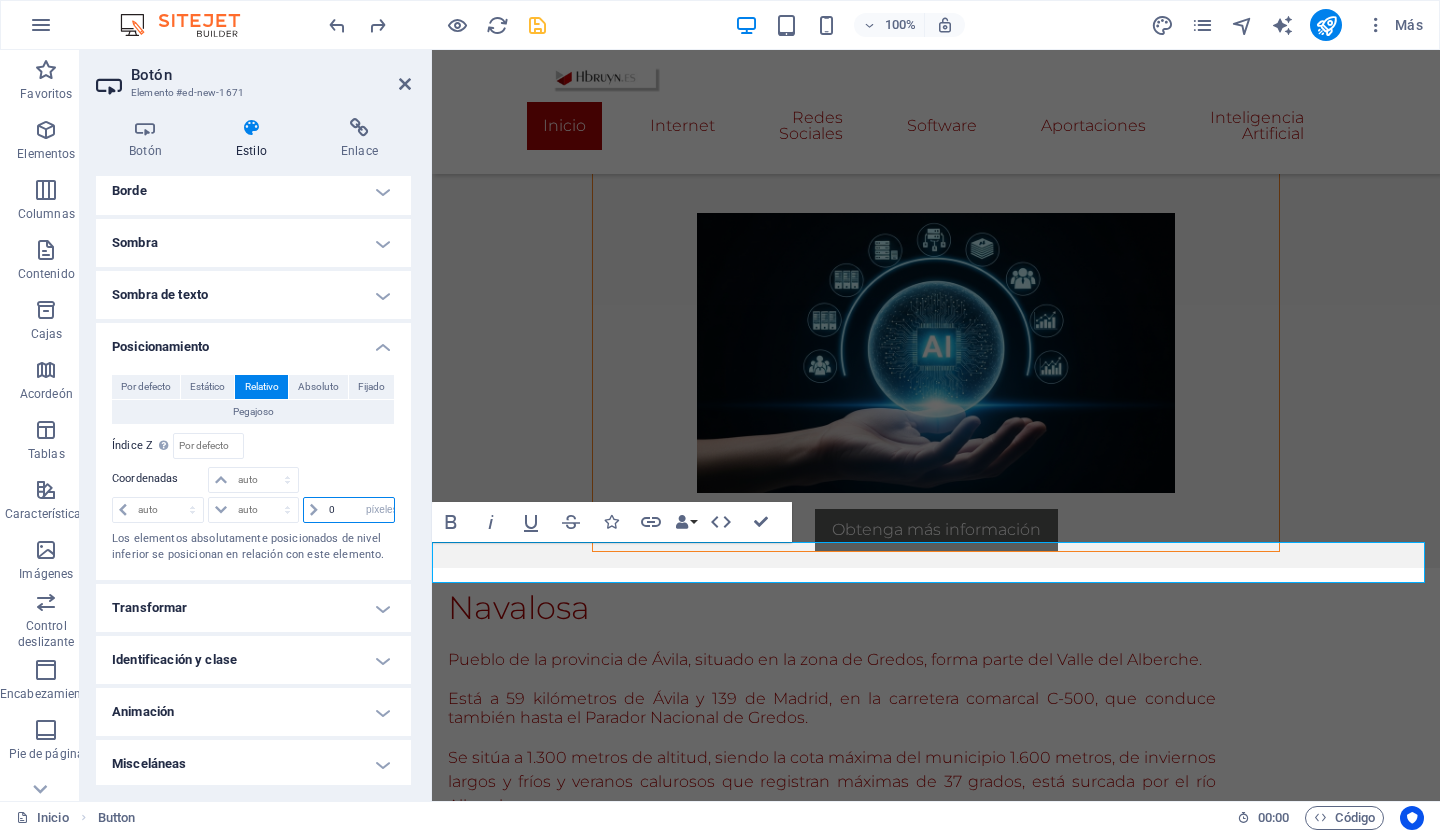 click on "0" at bounding box center [359, 510] 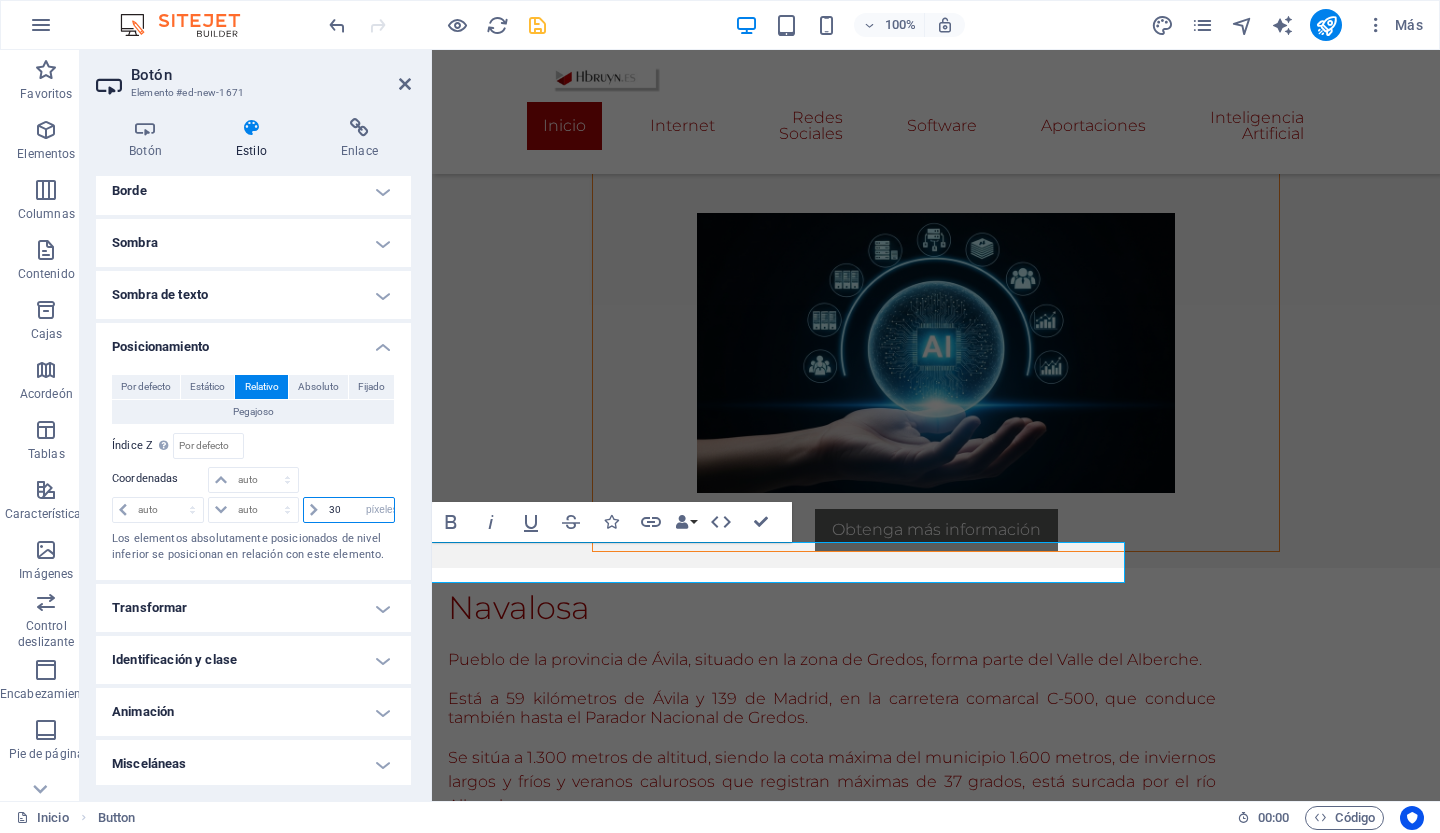 type on "3" 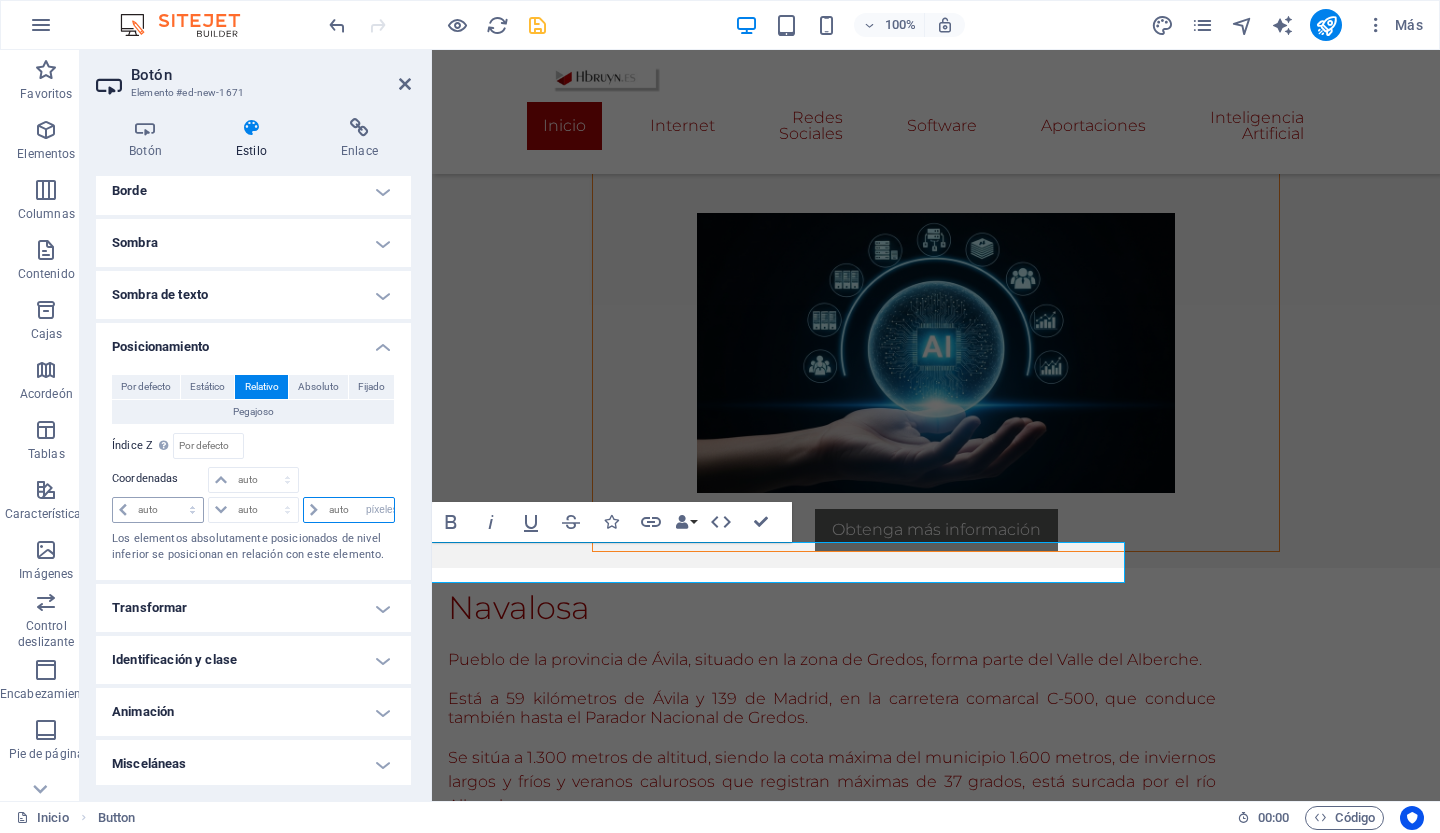 type 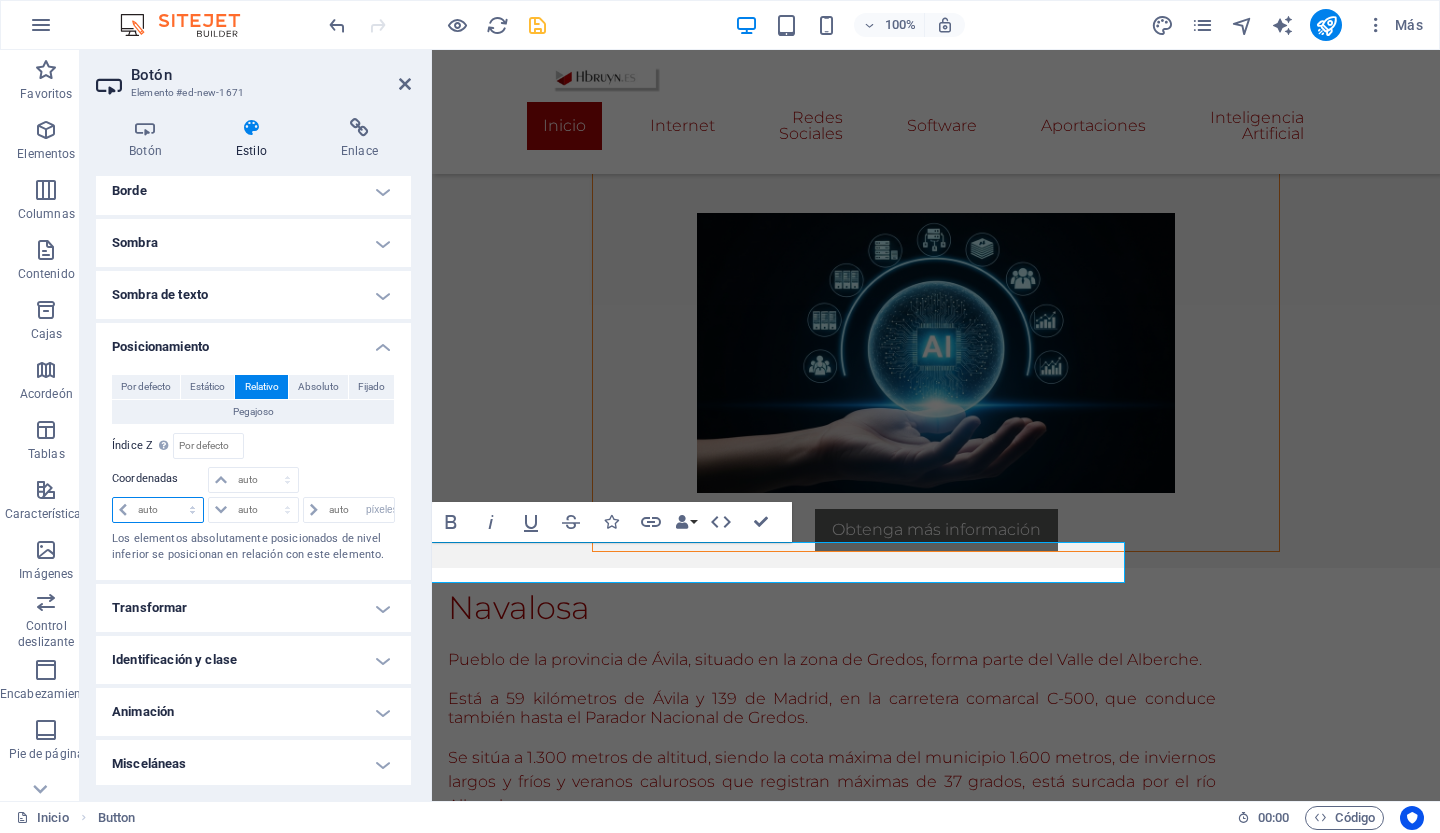 click on "auto píxeles movimiento rápido del ojo % ellos" at bounding box center (158, 510) 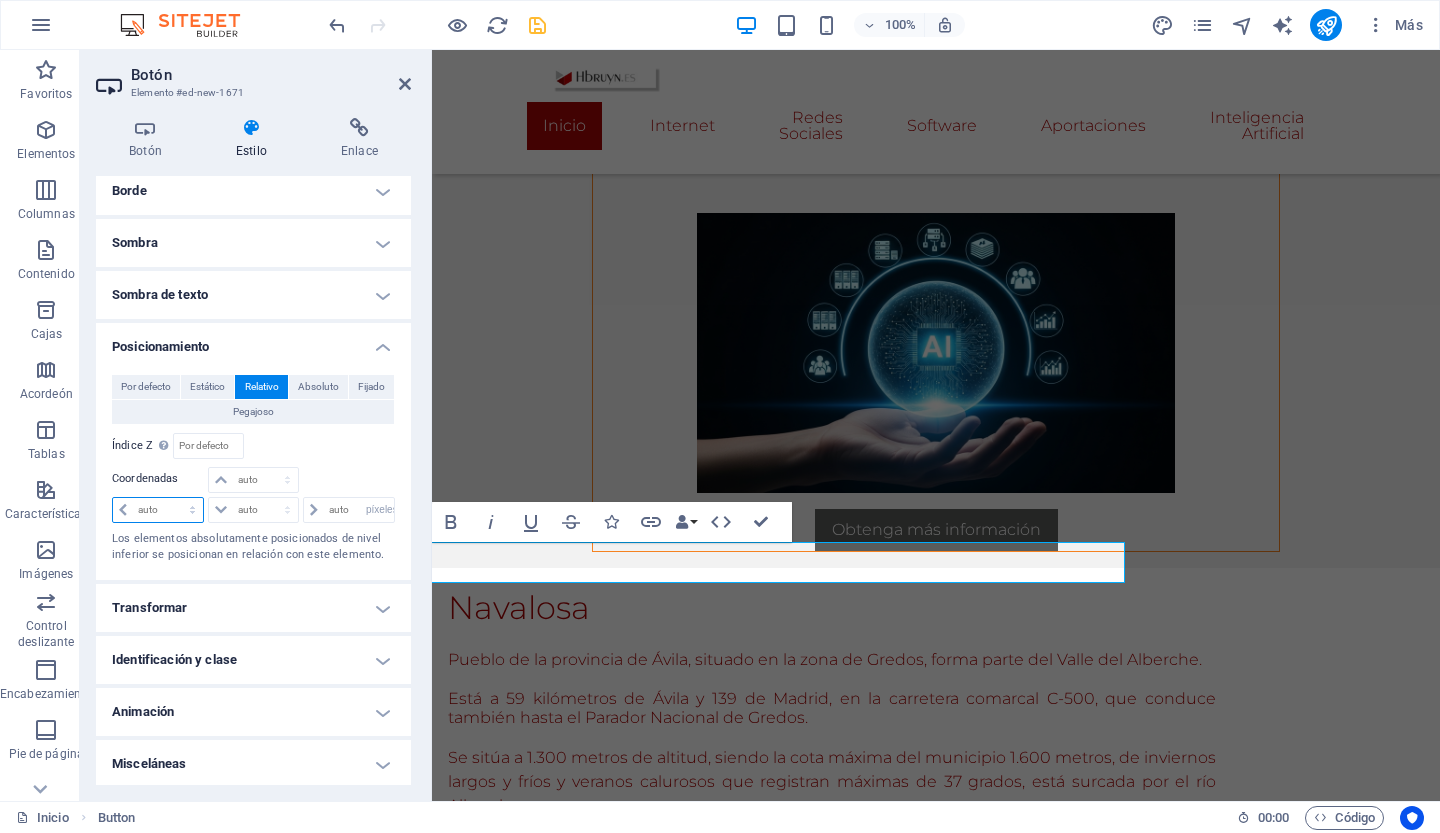 select on "px" 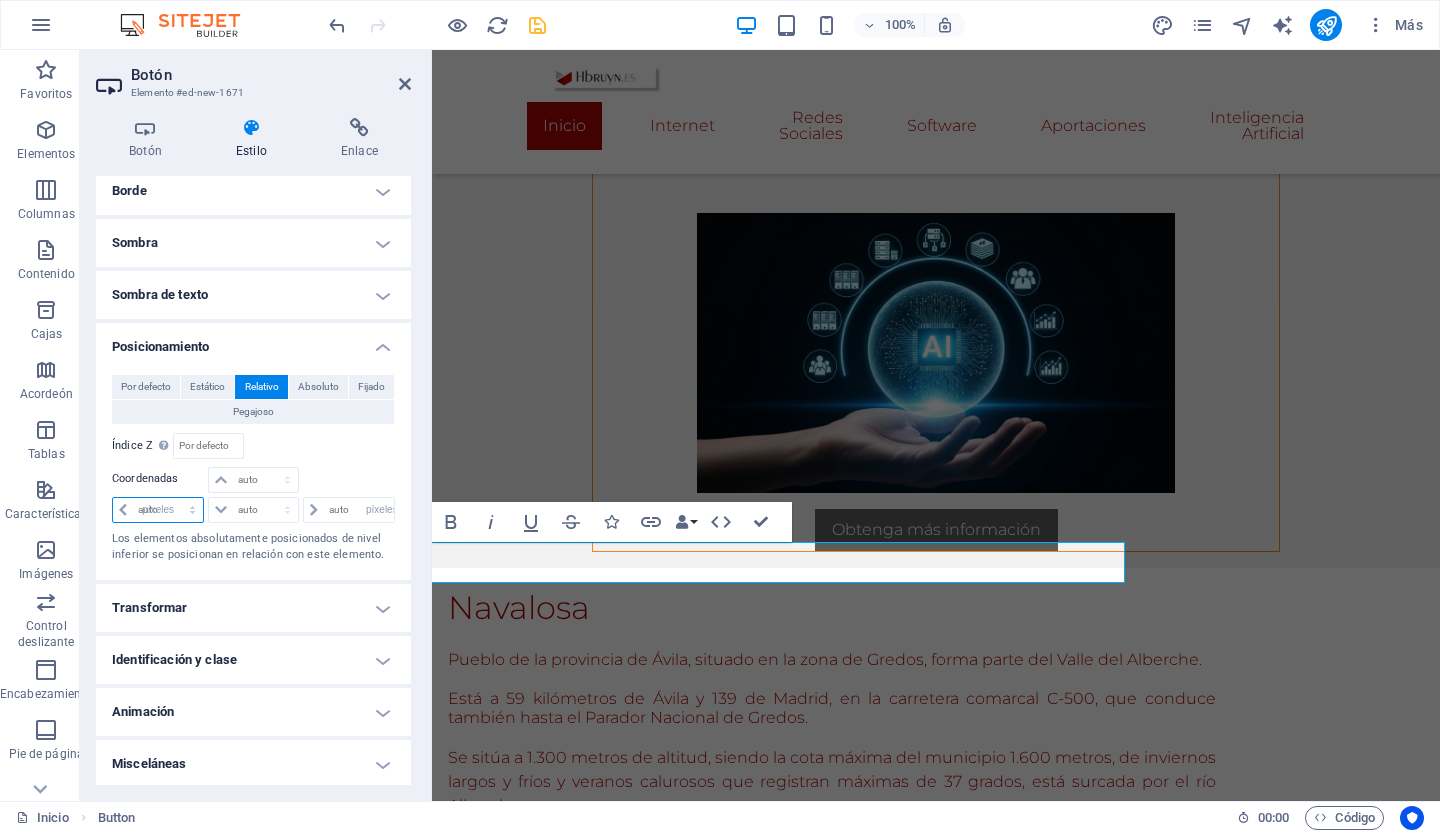 click on "auto píxeles movimiento rápido del ojo % ellos" at bounding box center (158, 510) 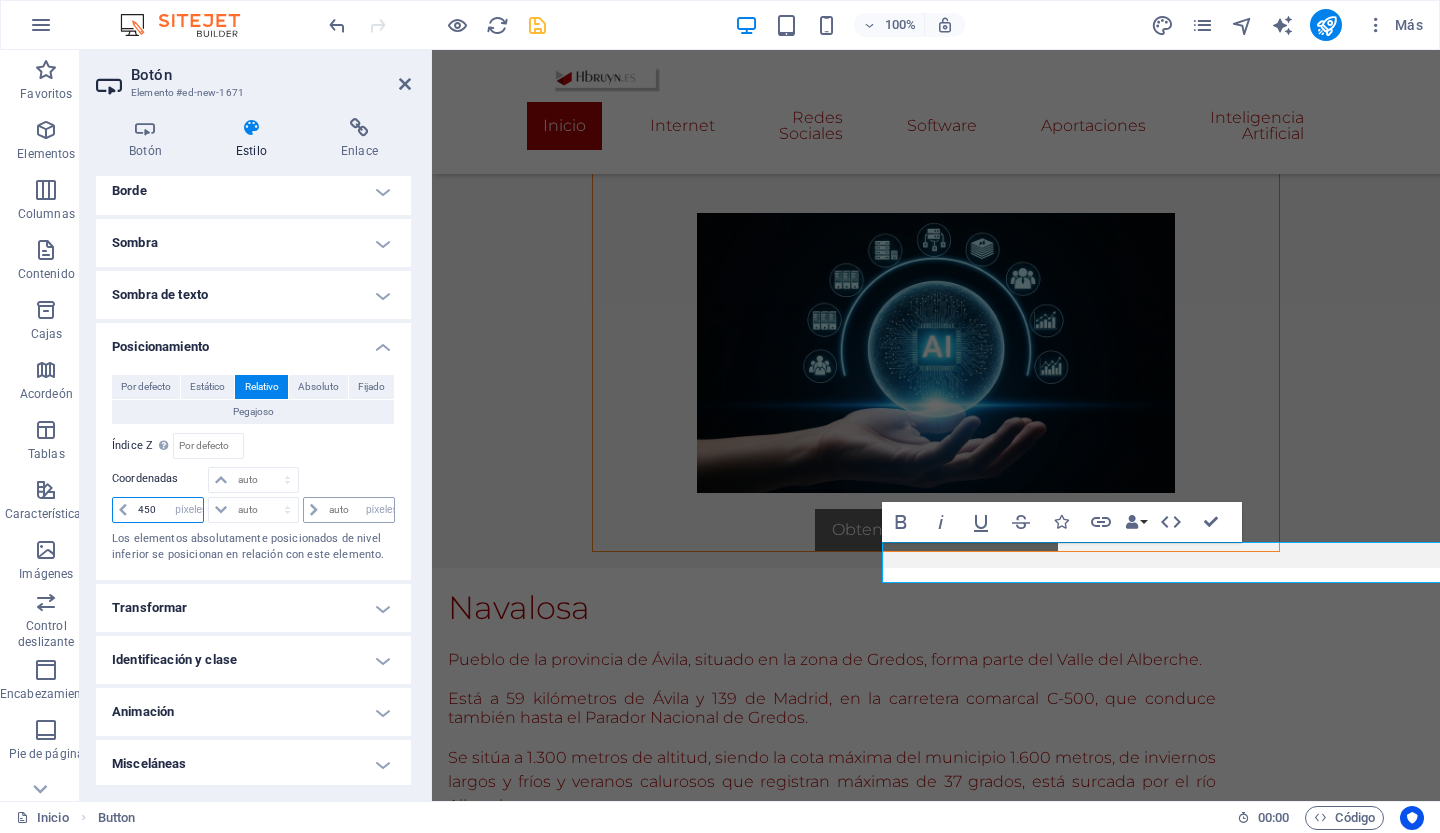type on "450" 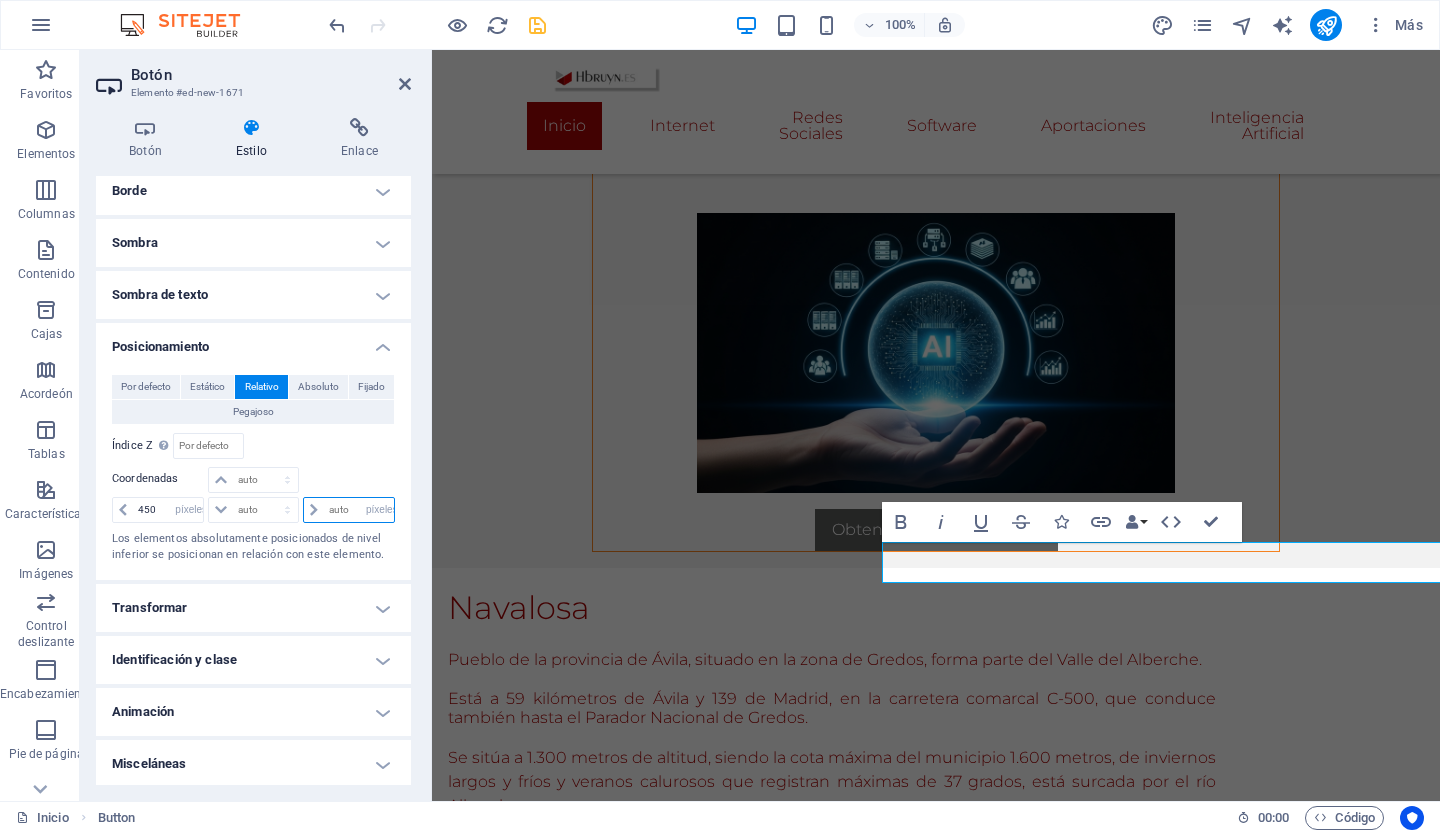 click at bounding box center [359, 510] 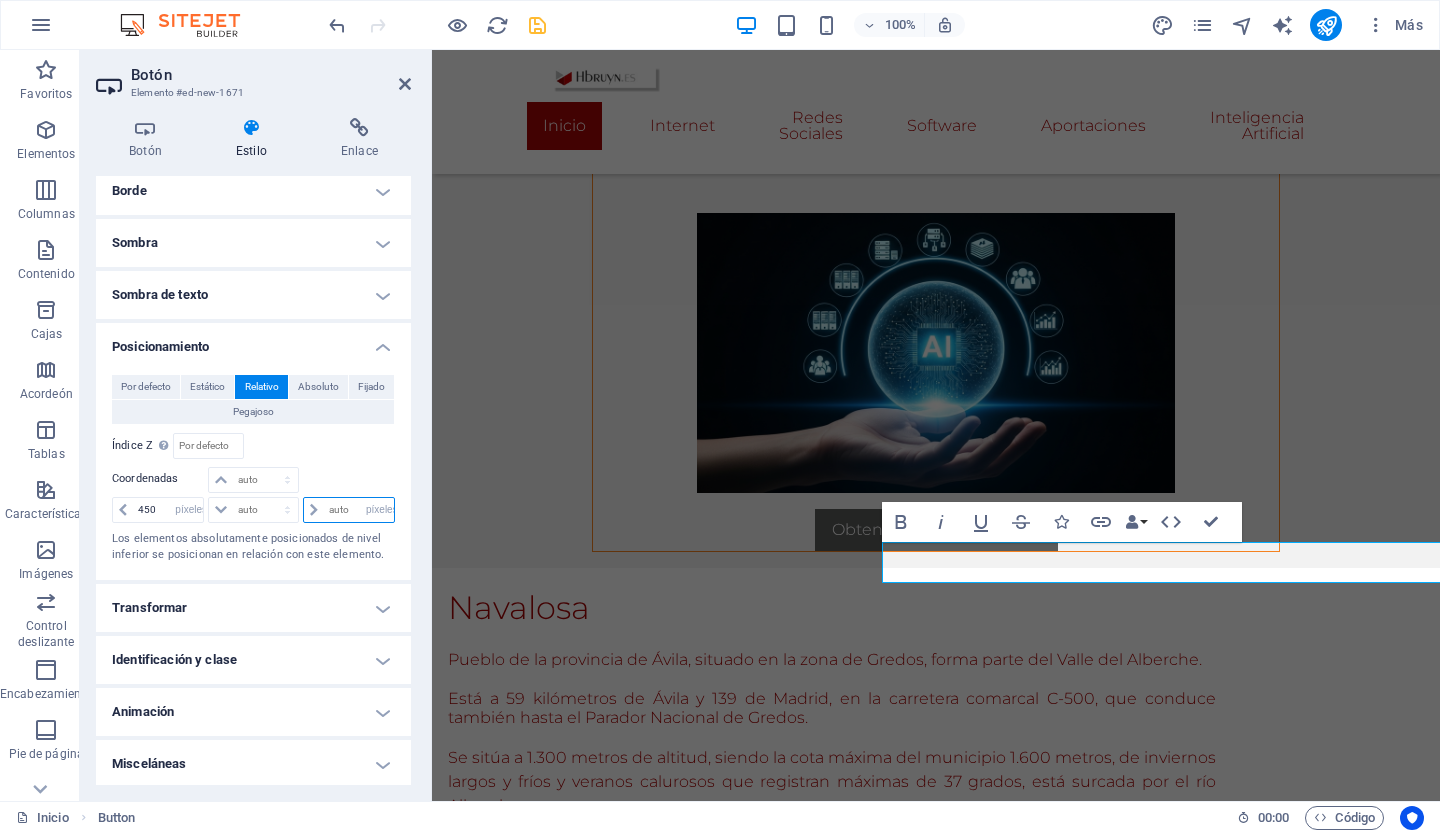 click at bounding box center (359, 510) 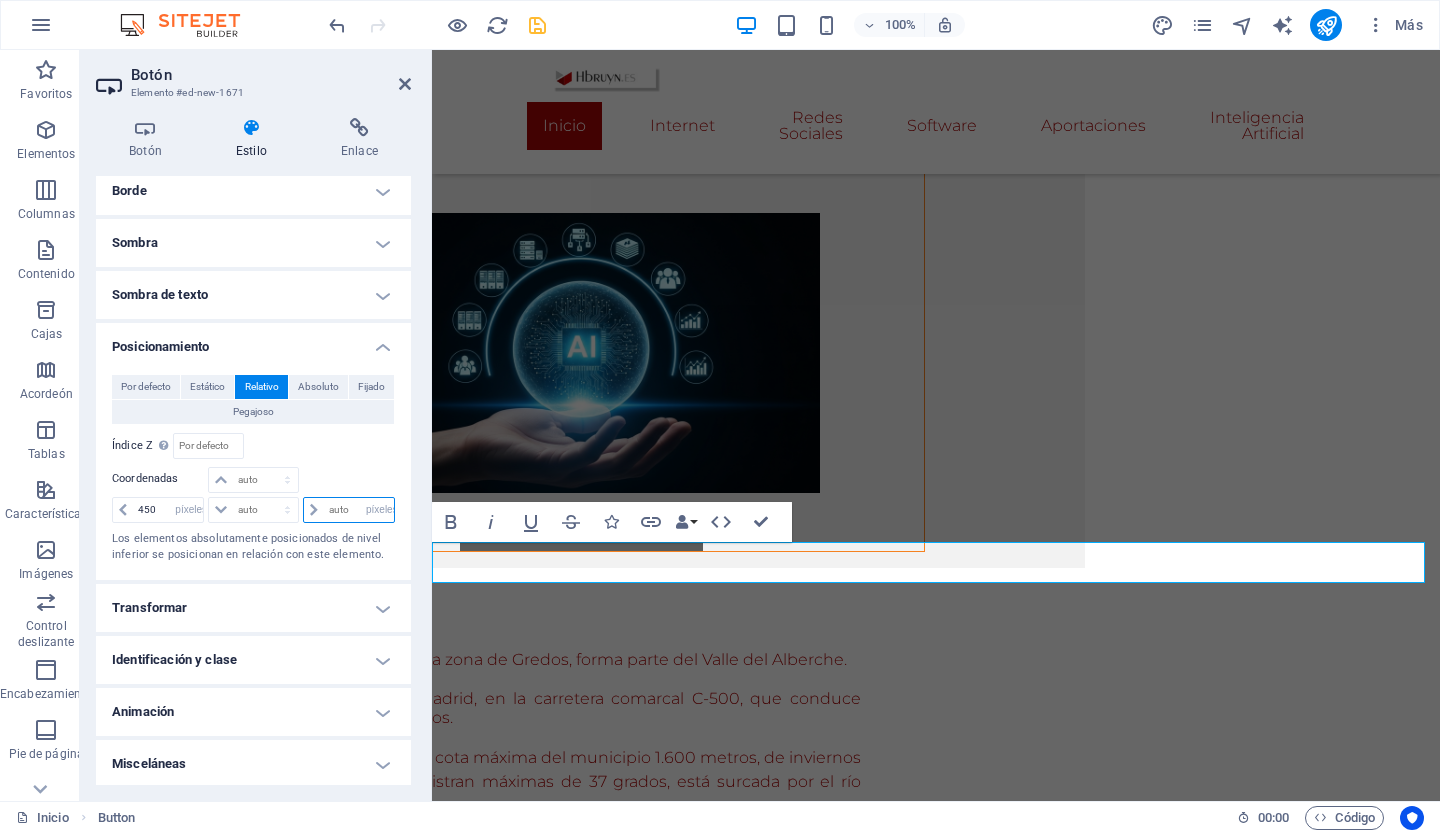 scroll, scrollTop: 2830, scrollLeft: 450, axis: both 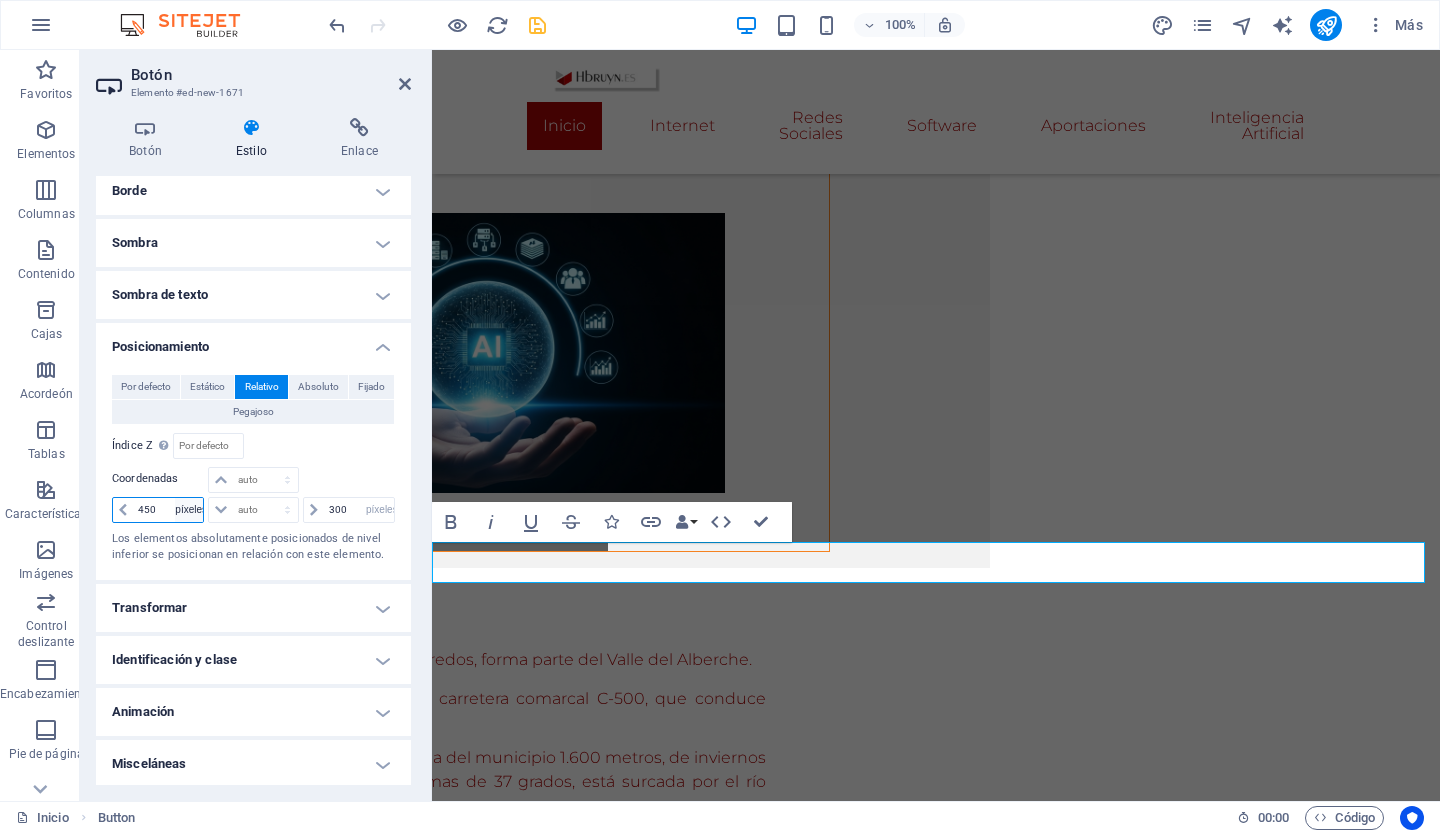 click on "auto píxeles movimiento rápido del ojo % ellos" at bounding box center [189, 510] 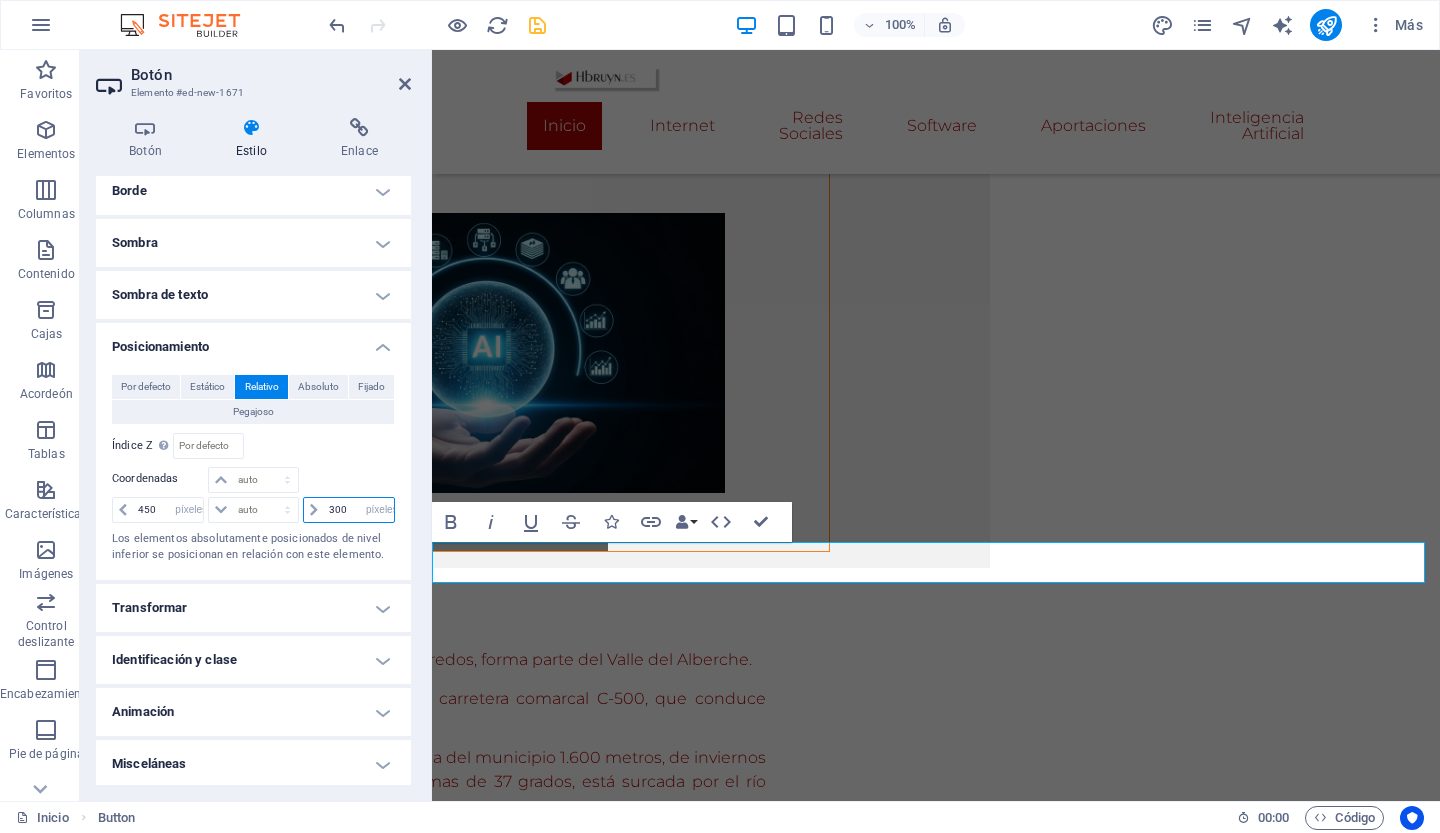 click on "300" at bounding box center (359, 510) 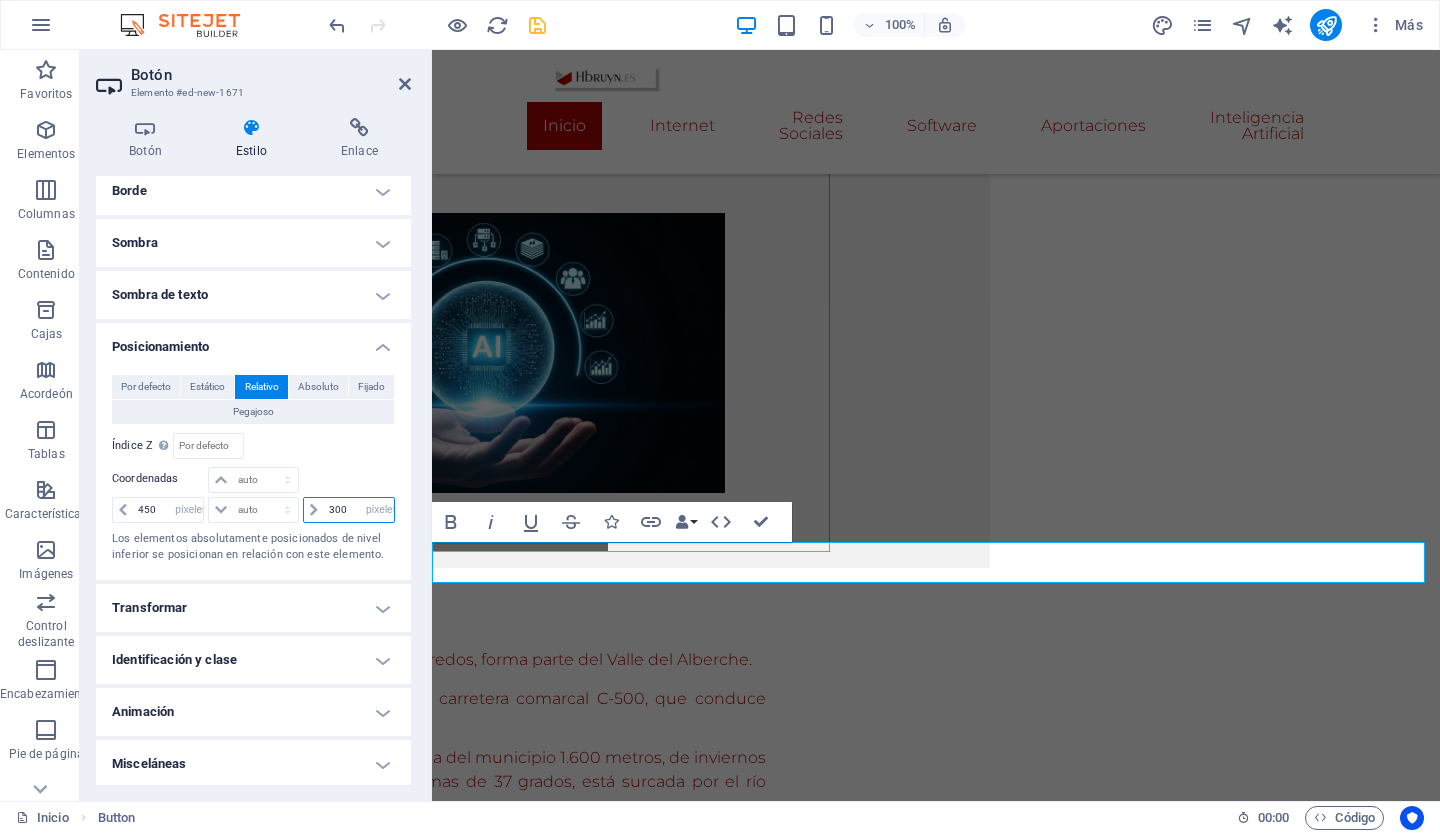 click on "300" at bounding box center (359, 510) 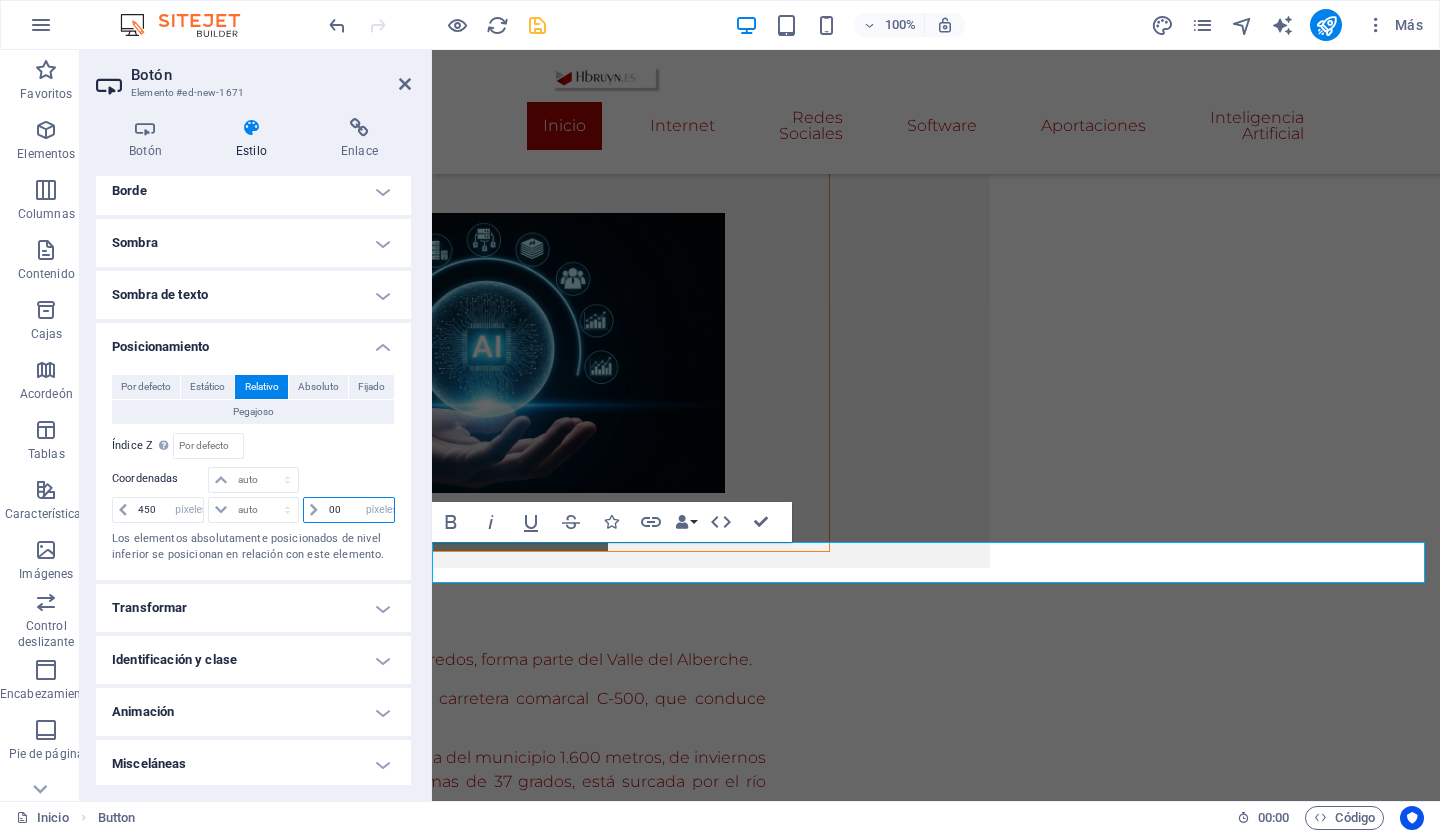 type on "0" 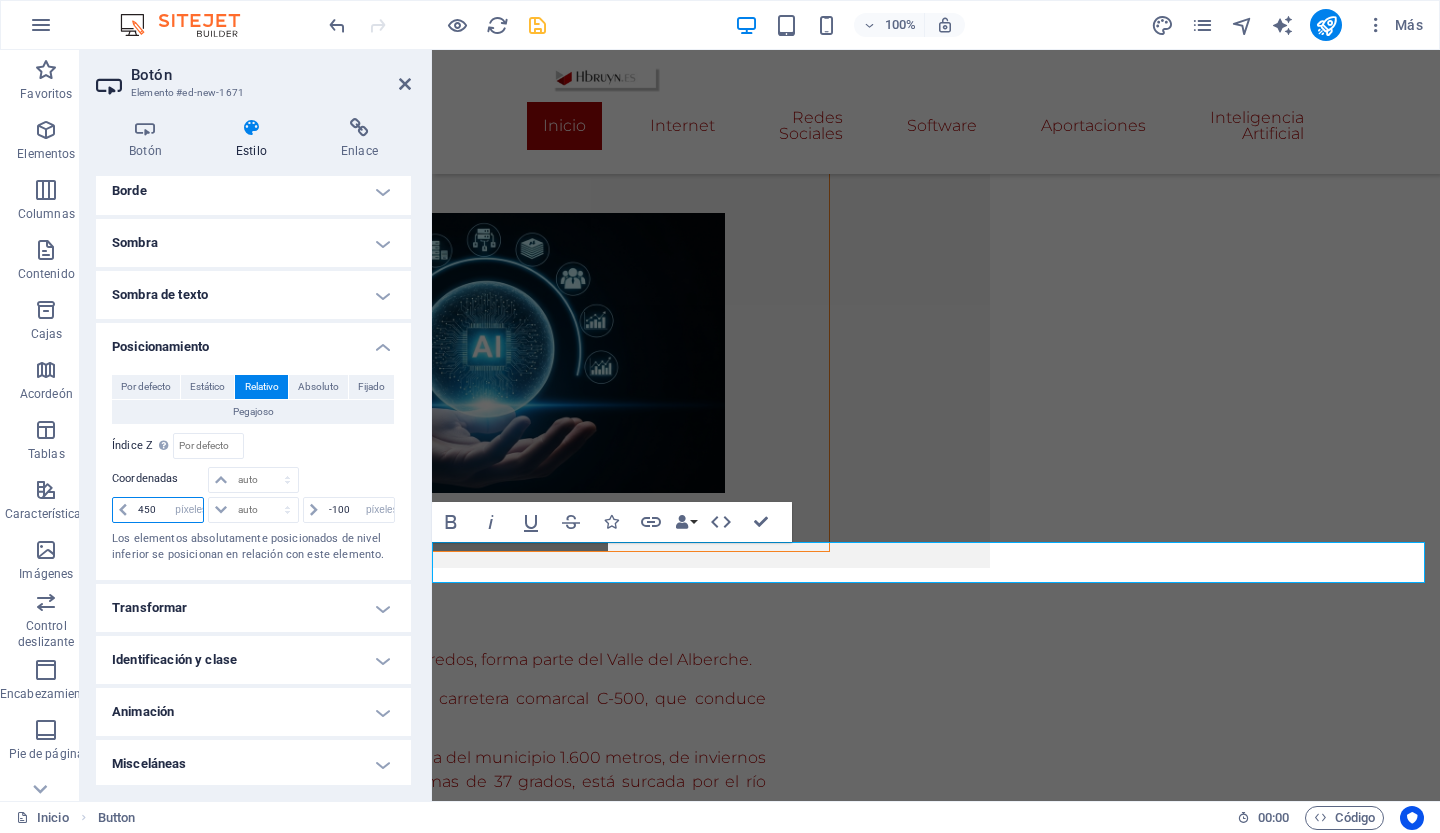 click on "450" at bounding box center [168, 510] 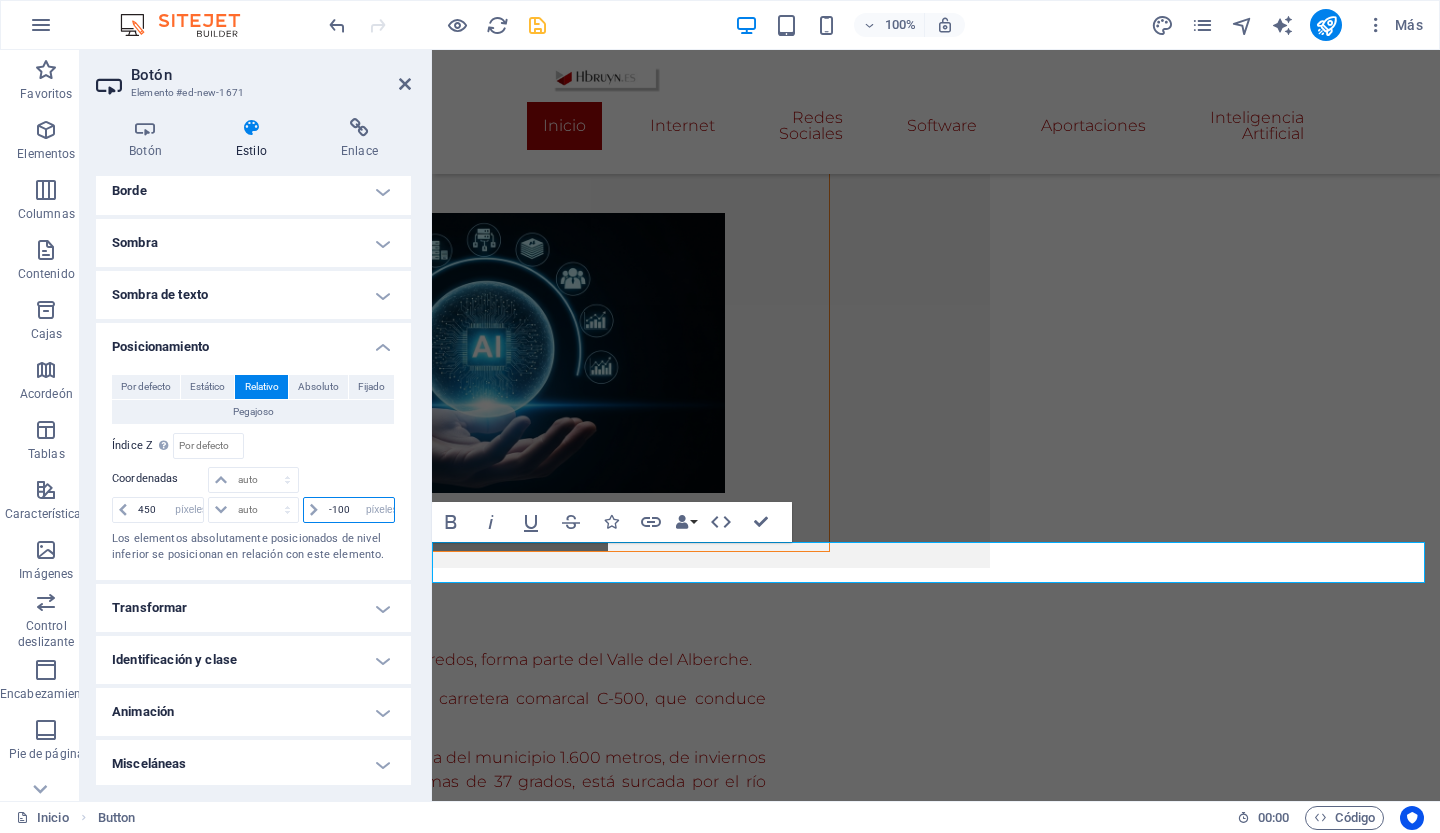 click on "-100" at bounding box center (359, 510) 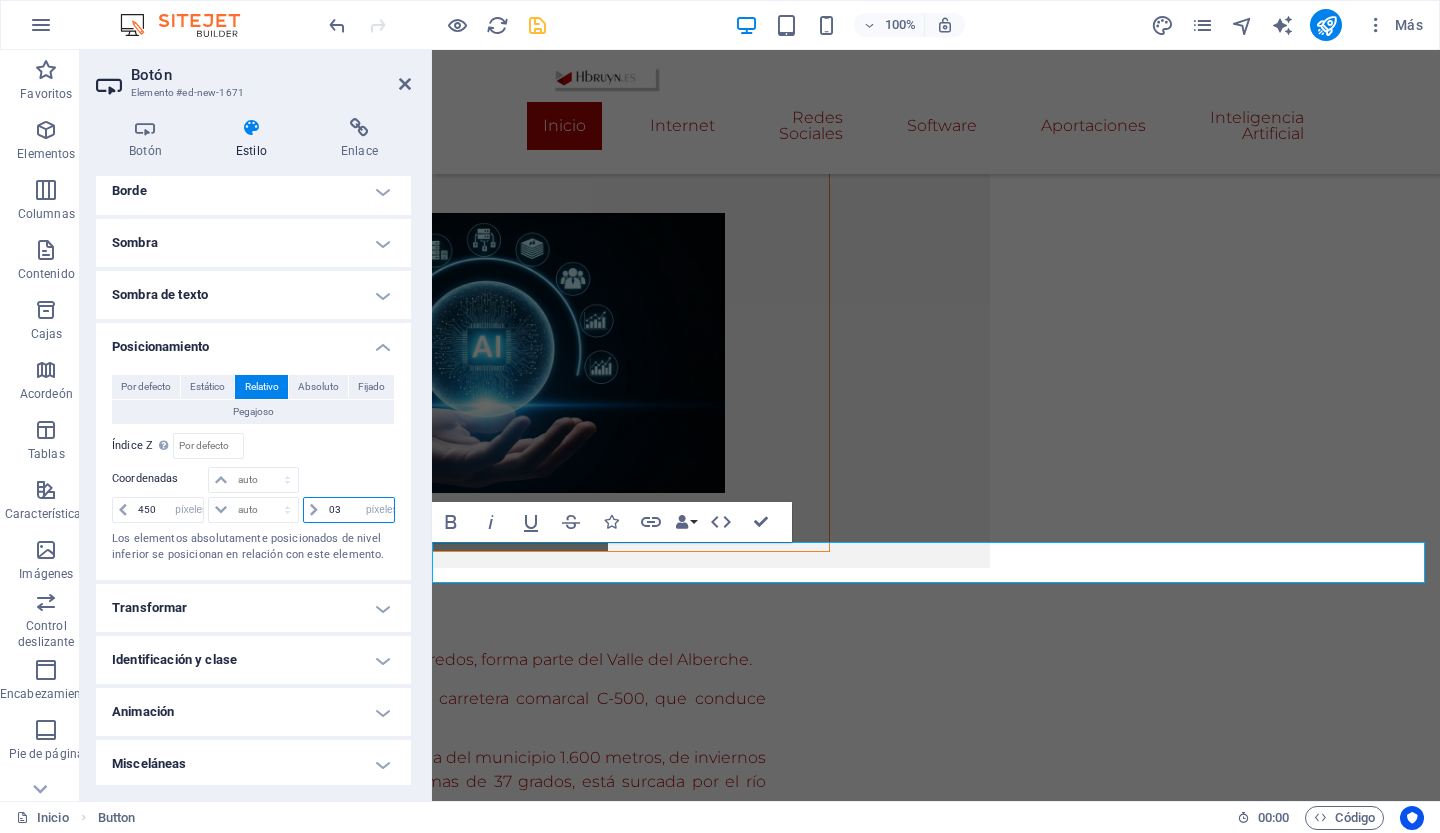 type on "3" 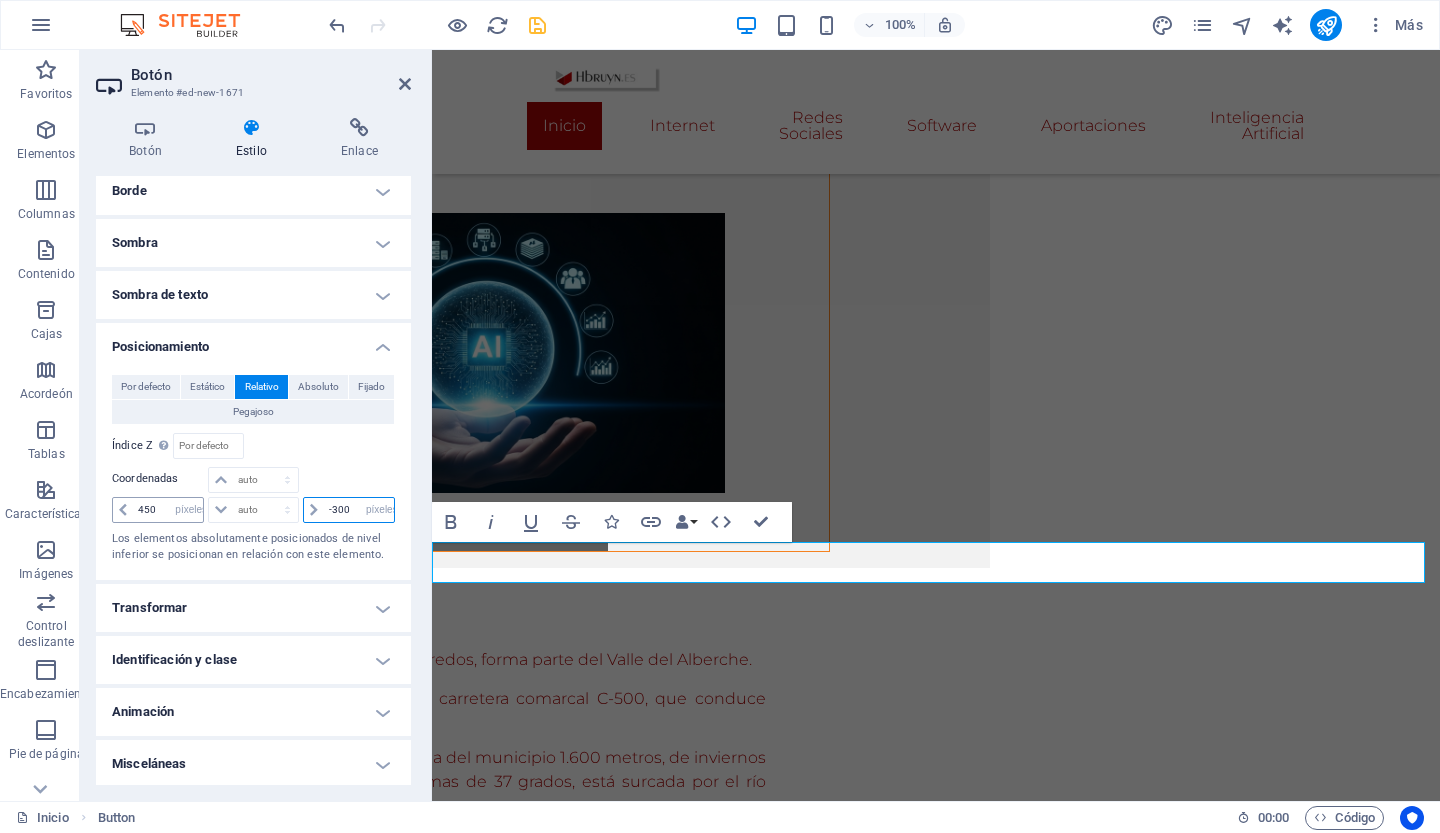 type on "-300" 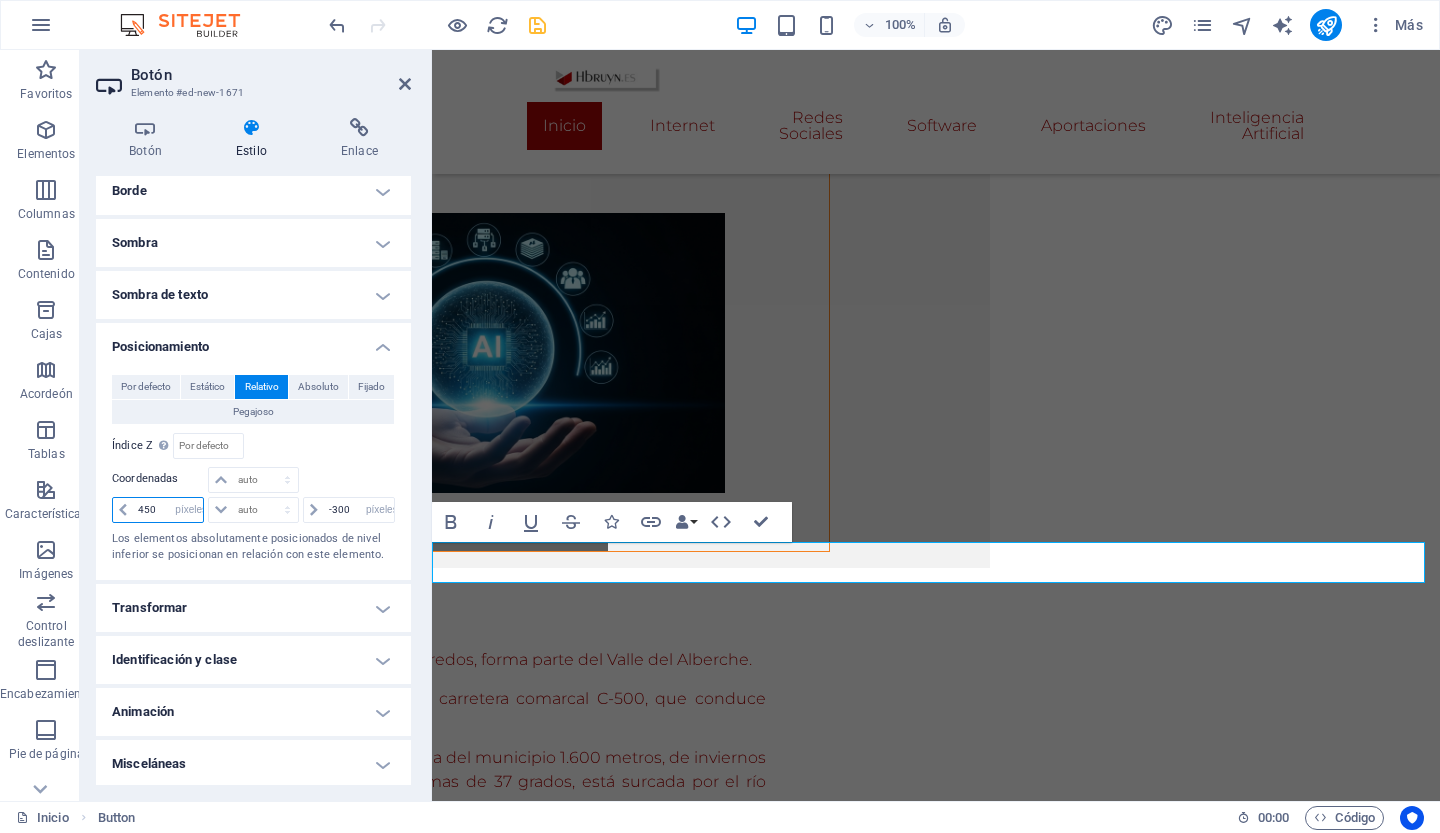 click on "450" at bounding box center [168, 510] 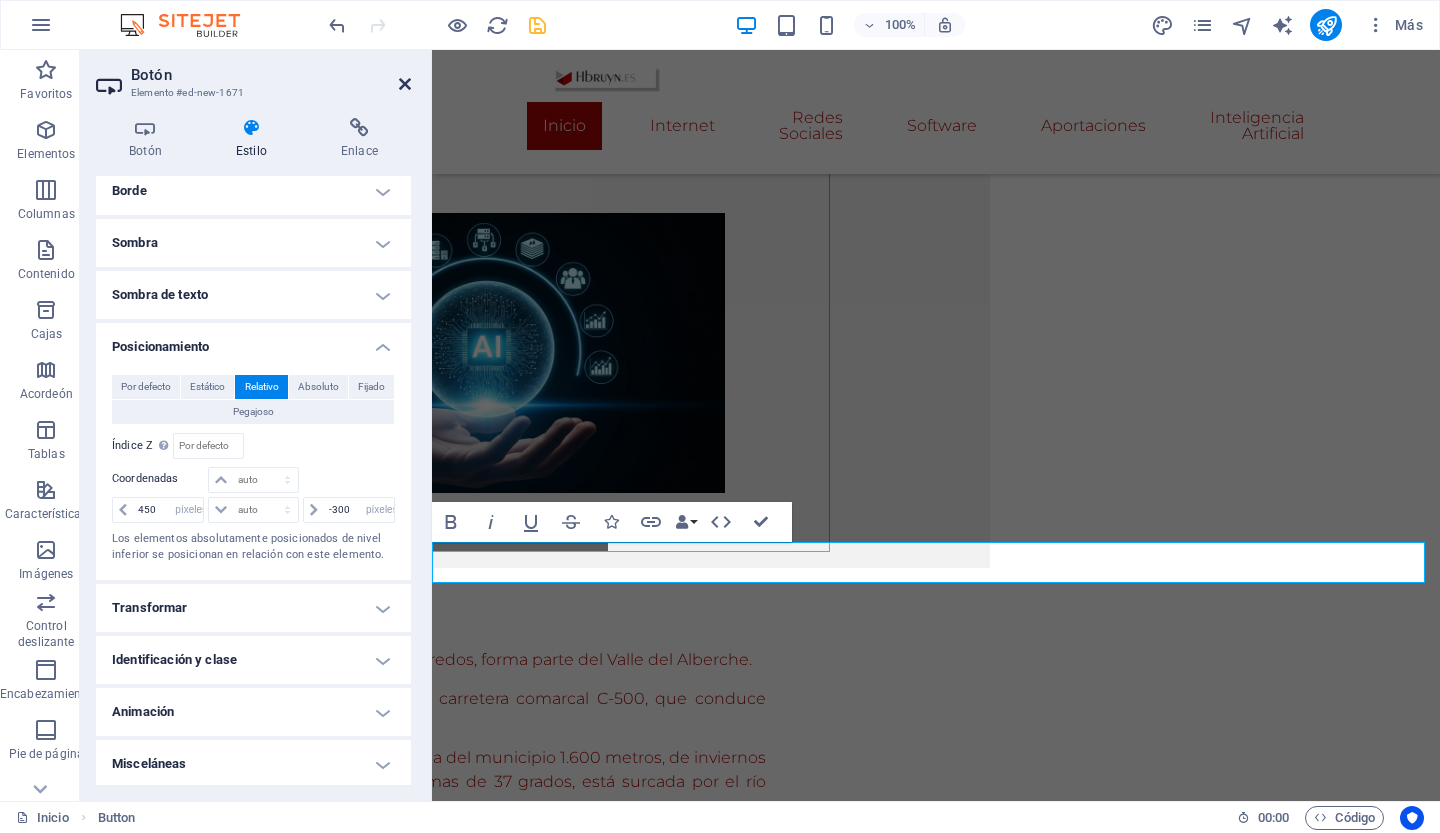 click at bounding box center [405, 84] 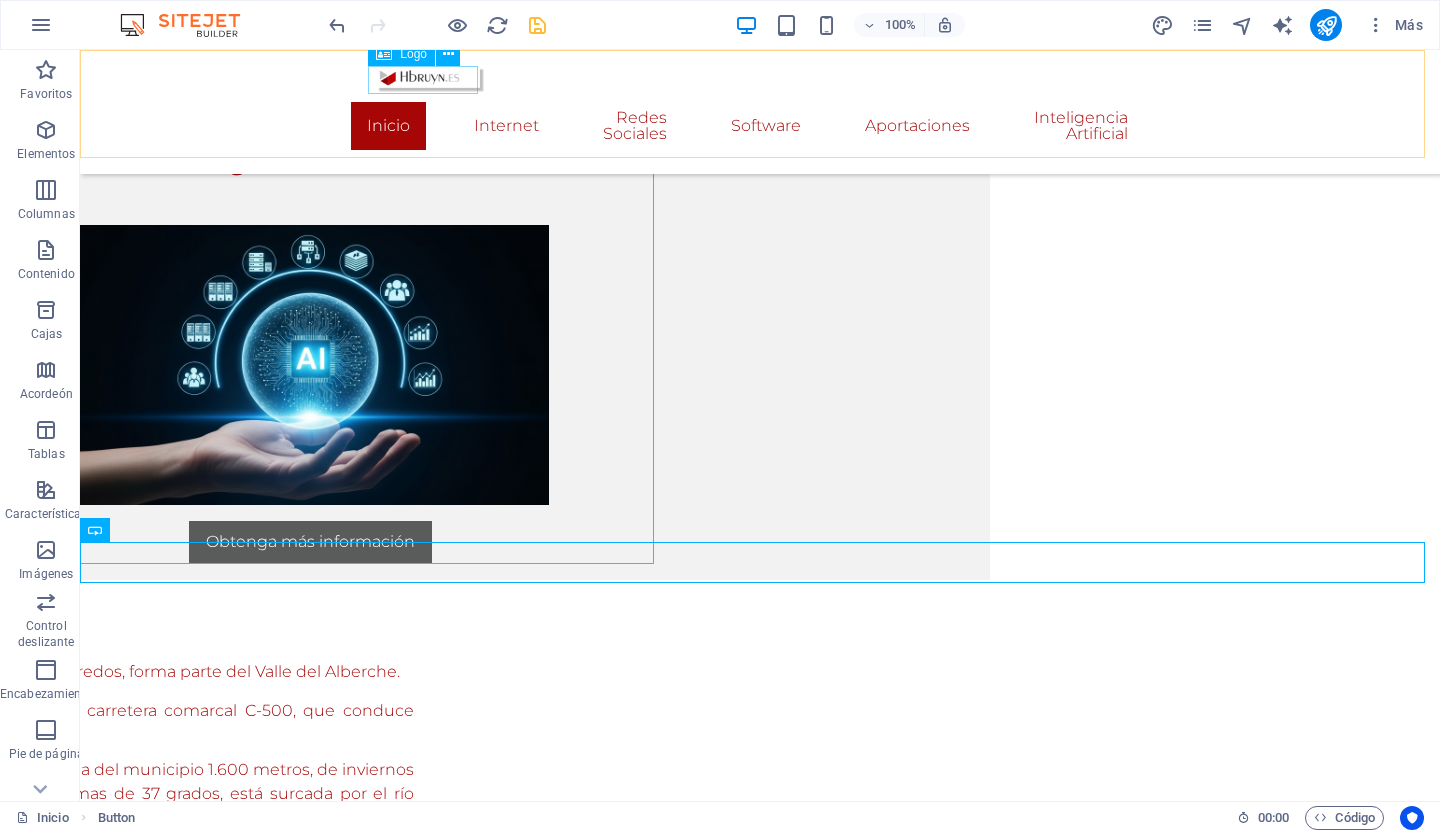 scroll, scrollTop: 2842, scrollLeft: 450, axis: both 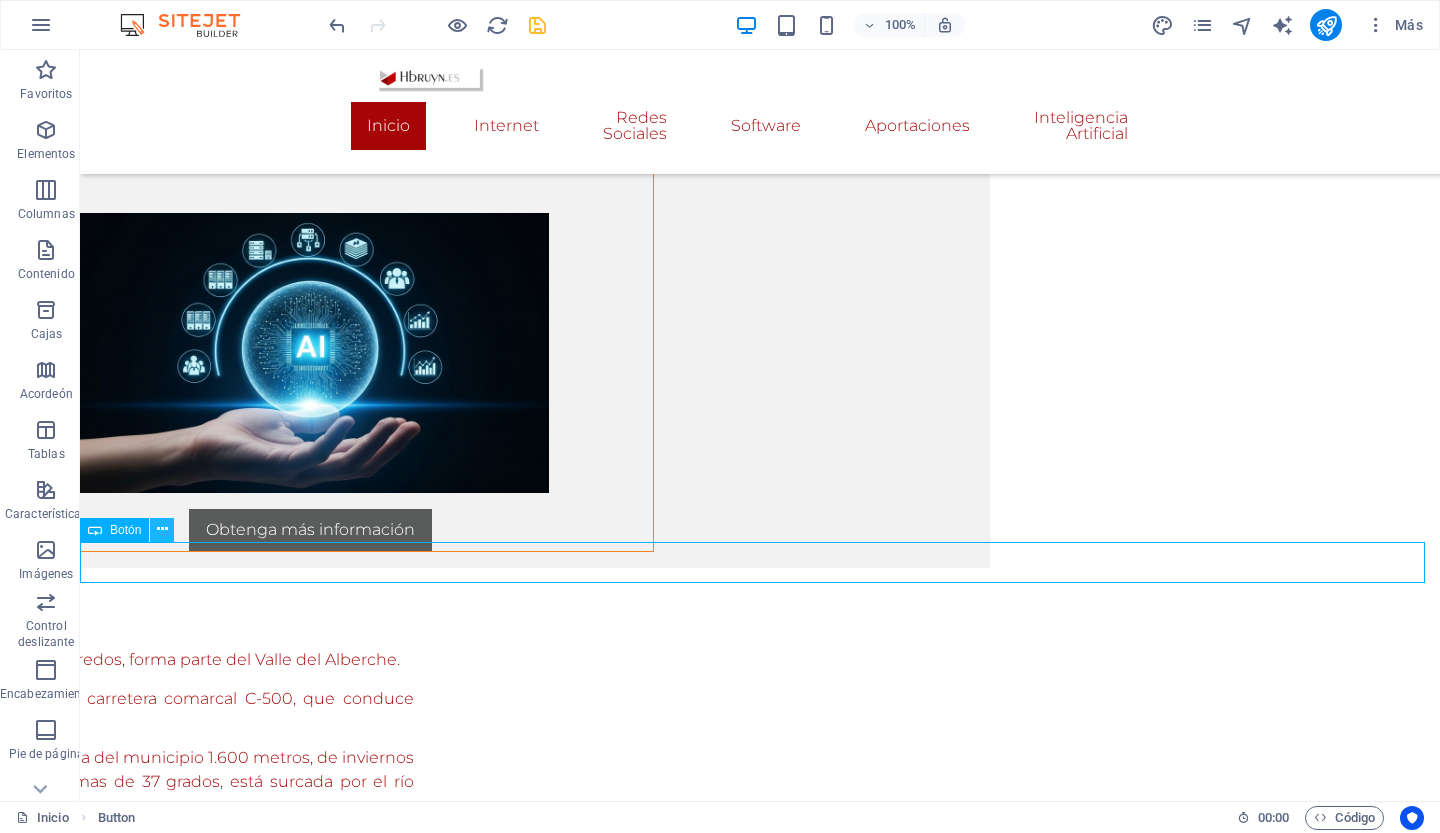 click at bounding box center [162, 529] 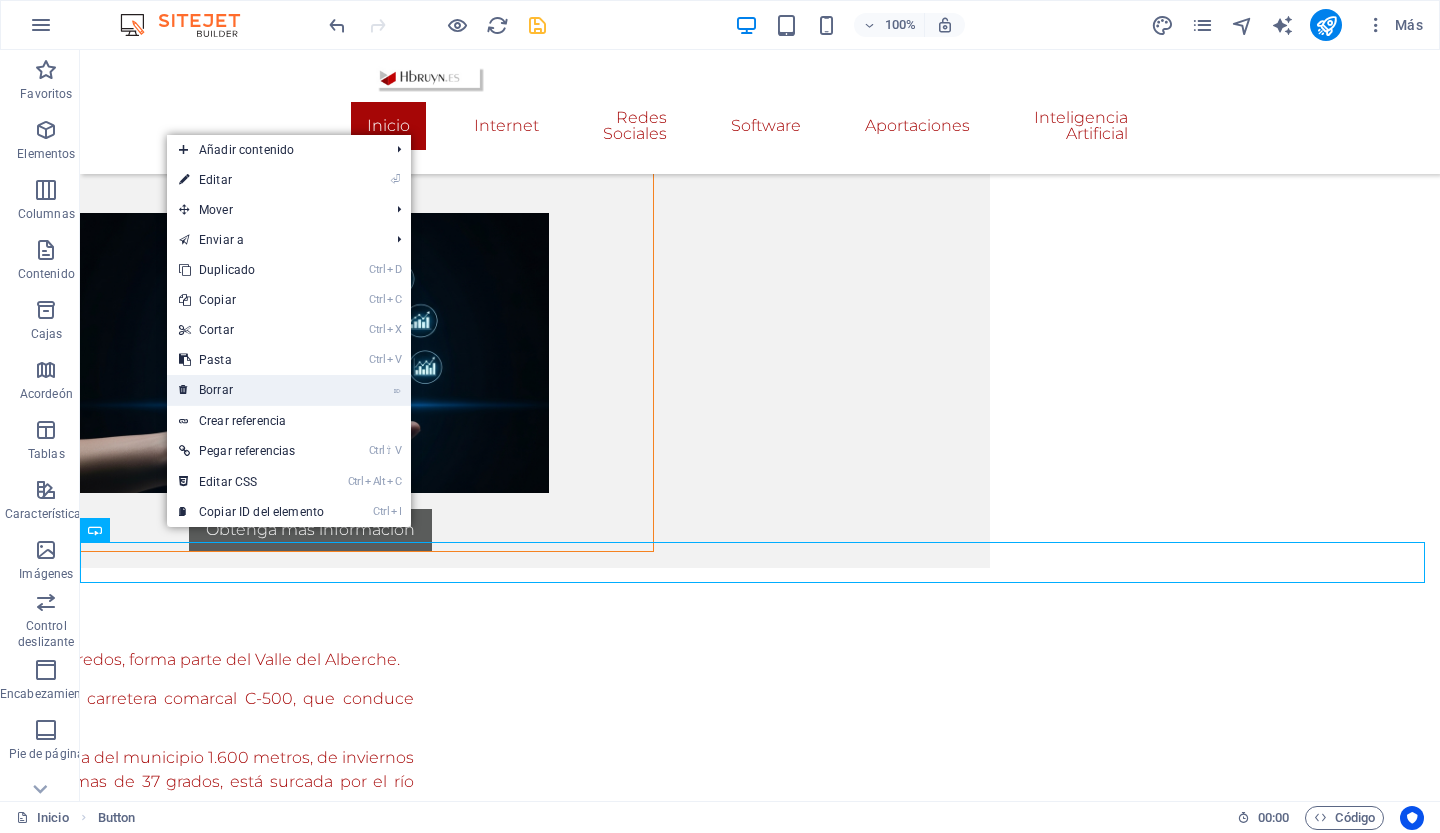 click on "Borrar" at bounding box center (216, 390) 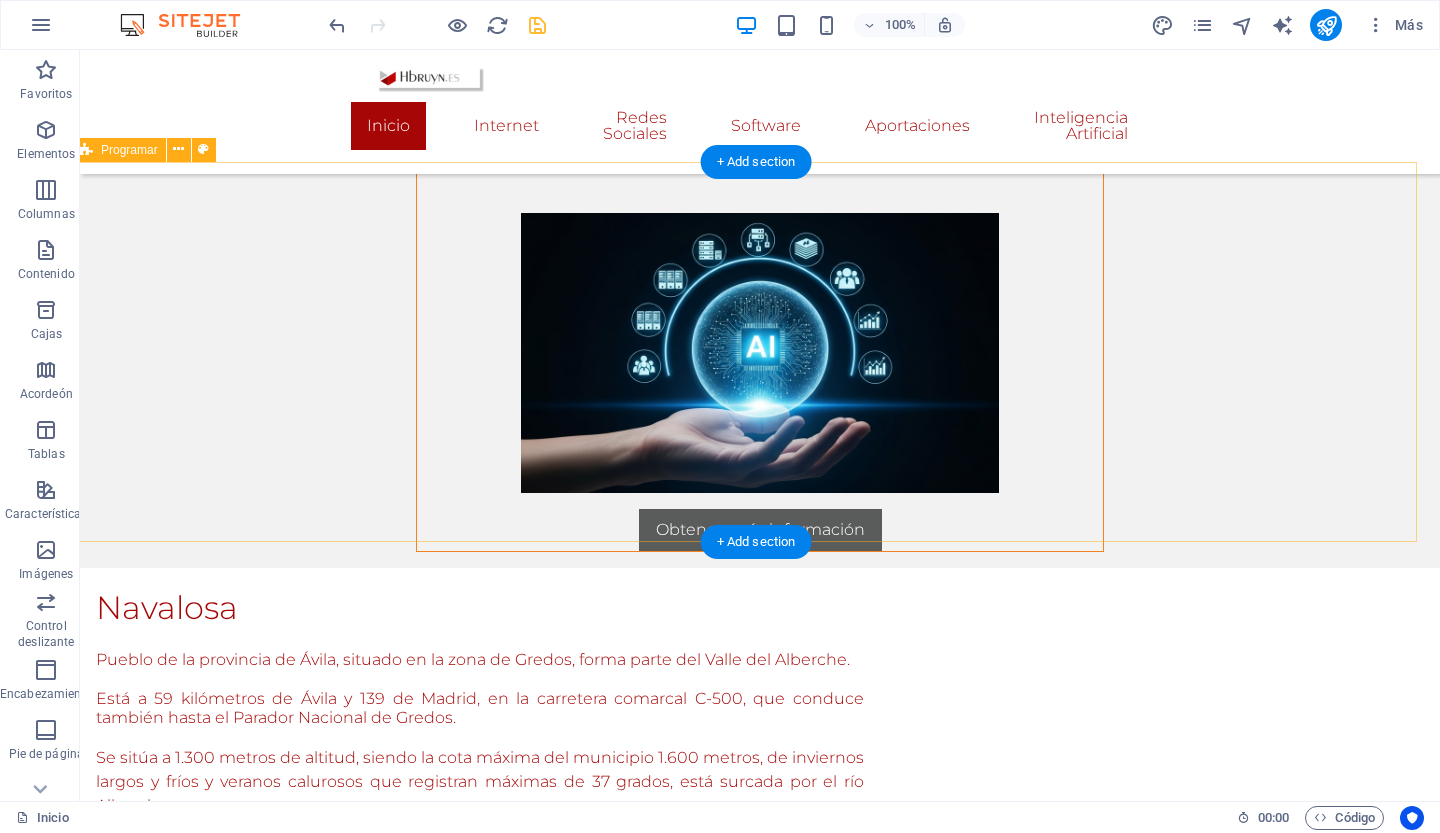 scroll, scrollTop: 2842, scrollLeft: 8, axis: both 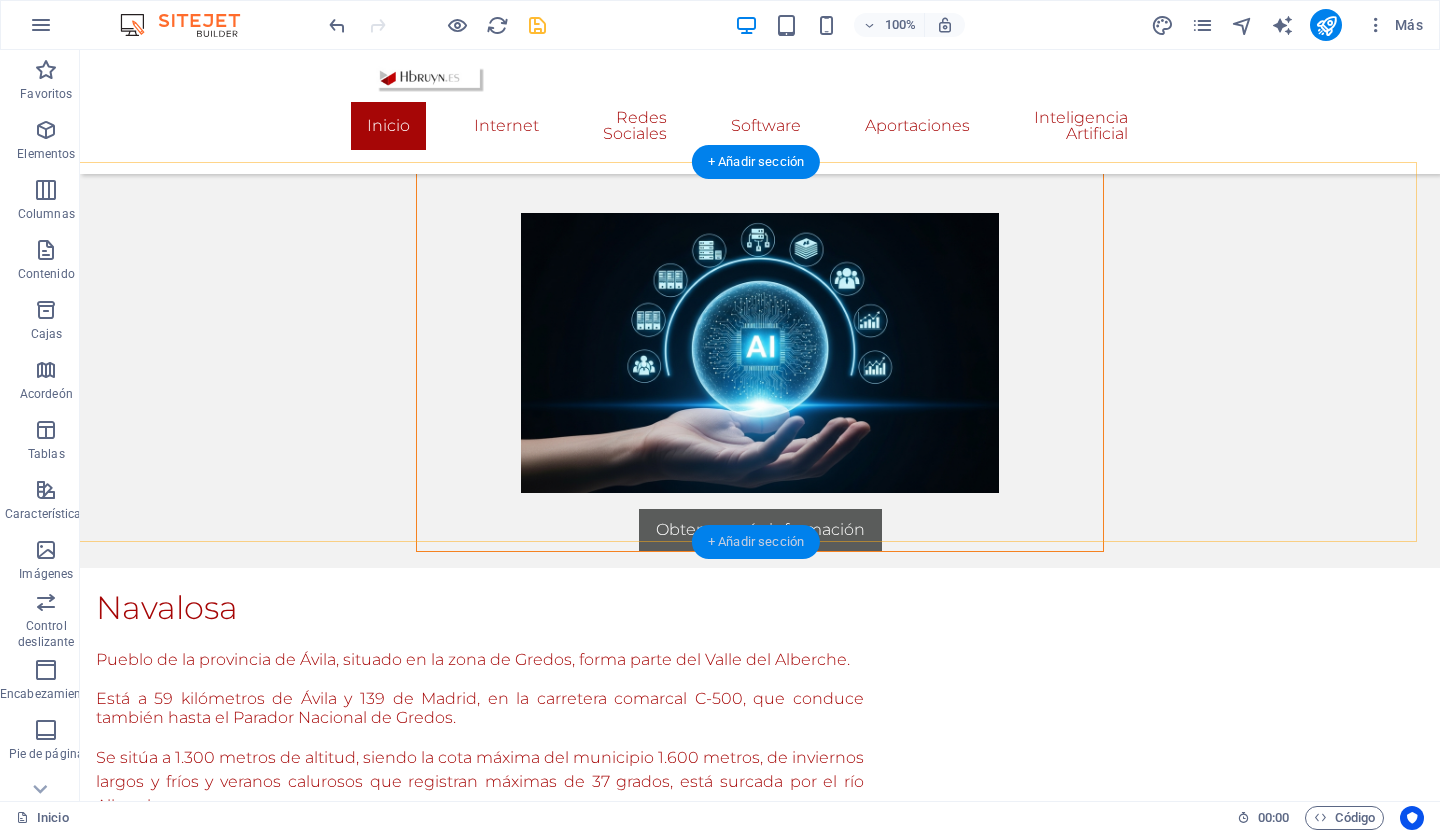 click on "+ Añadir sección" at bounding box center [756, 541] 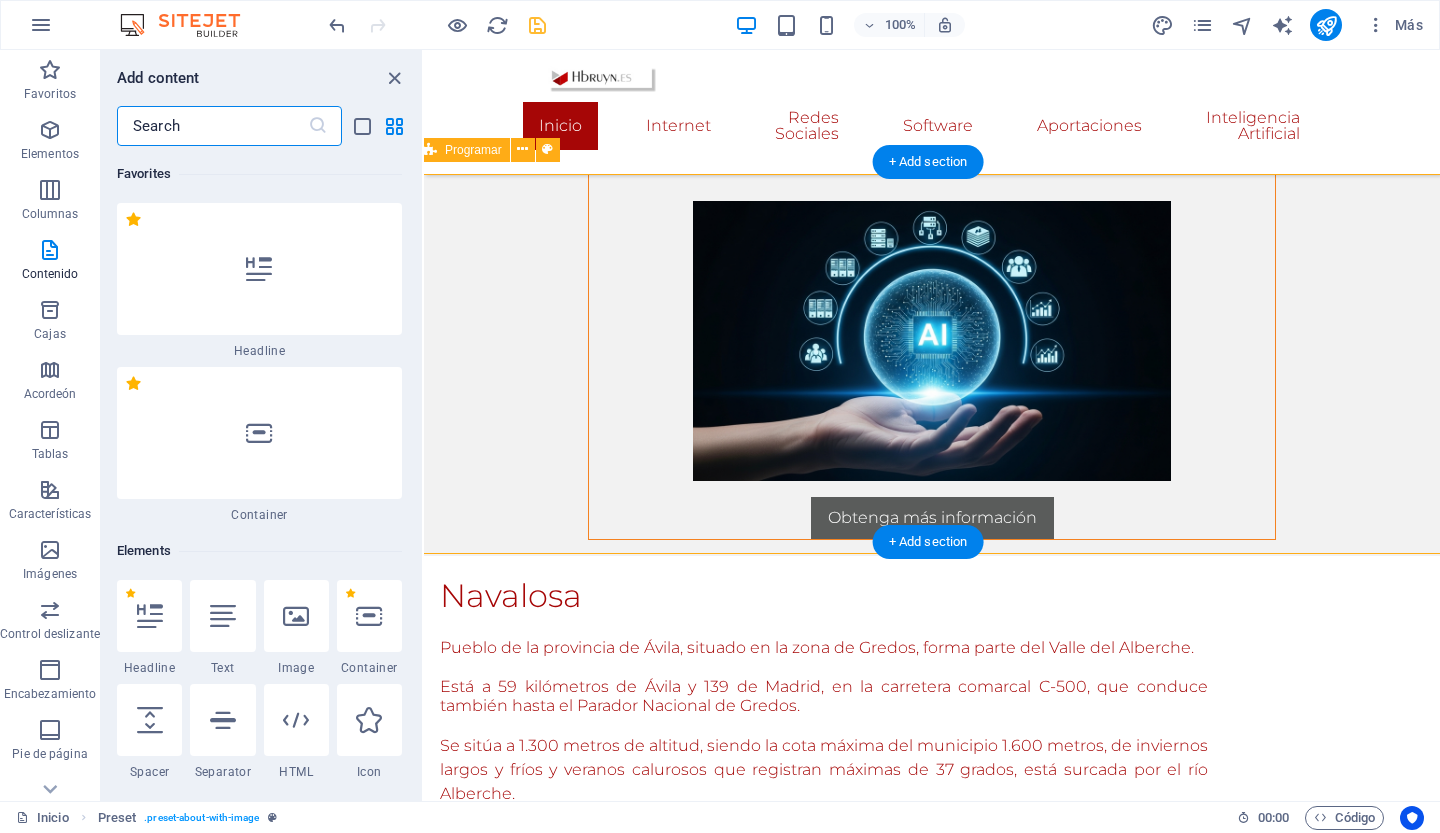 scroll, scrollTop: 2830, scrollLeft: 8, axis: both 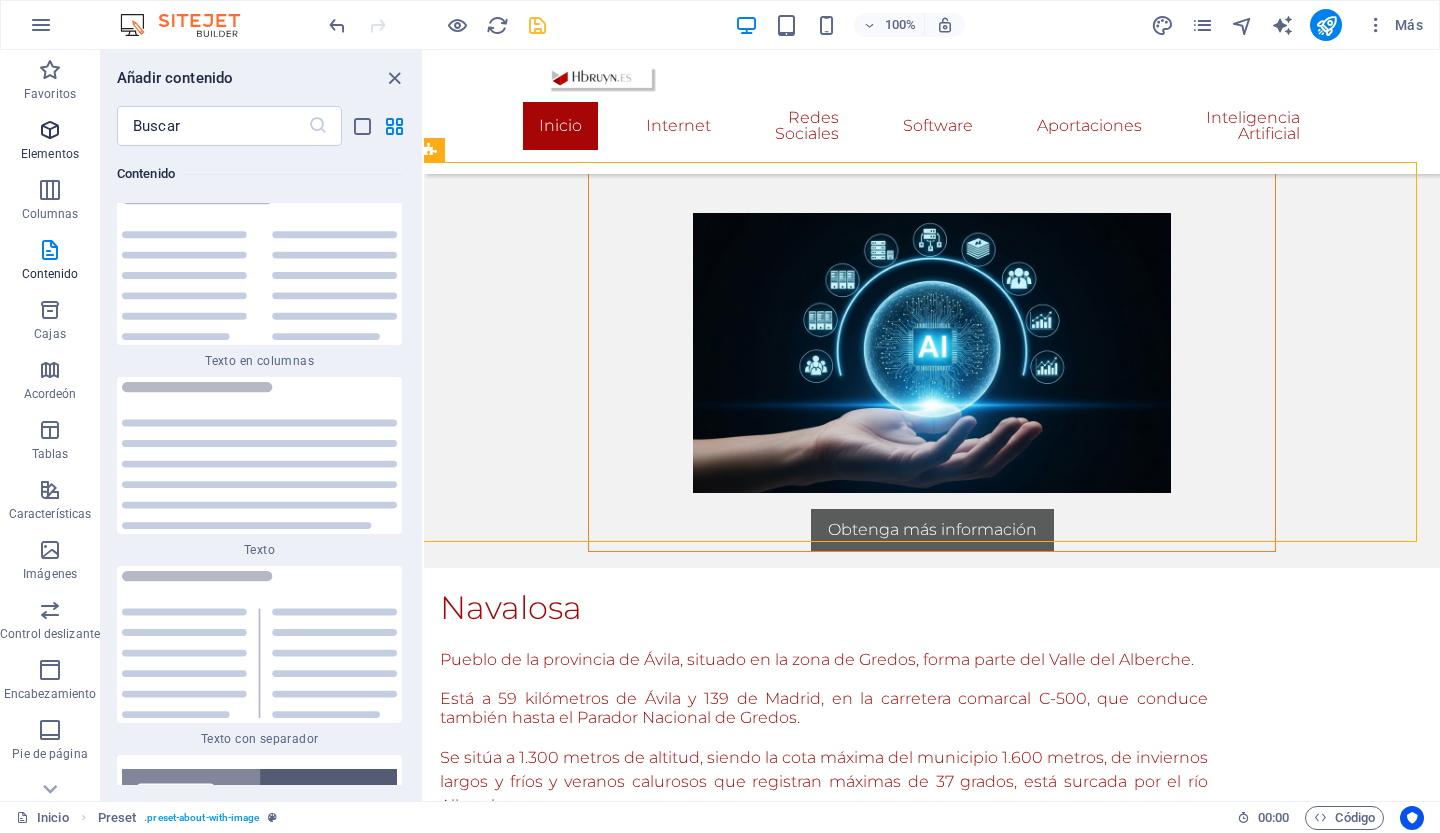 click at bounding box center [50, 130] 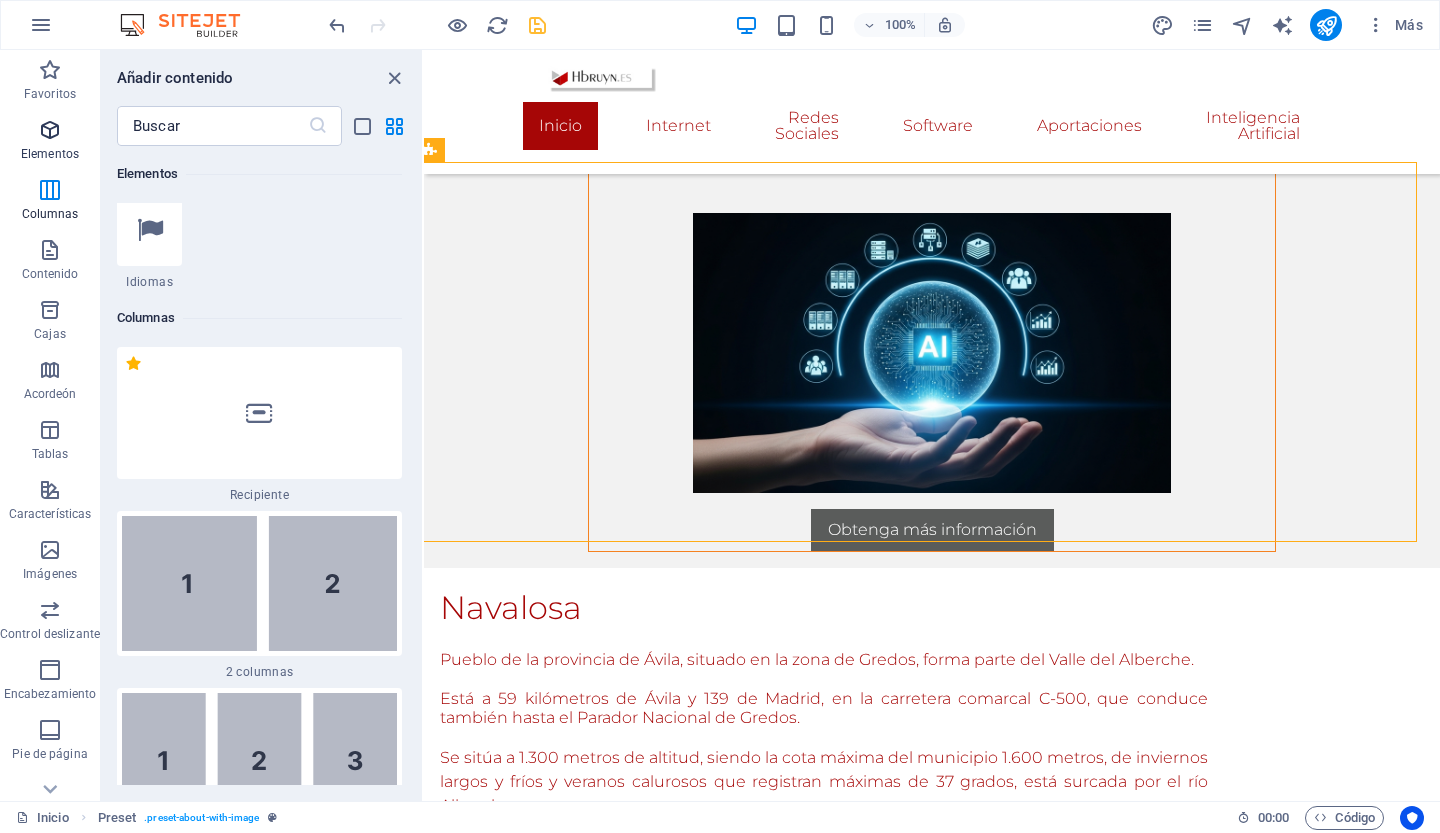 scroll, scrollTop: 377, scrollLeft: 0, axis: vertical 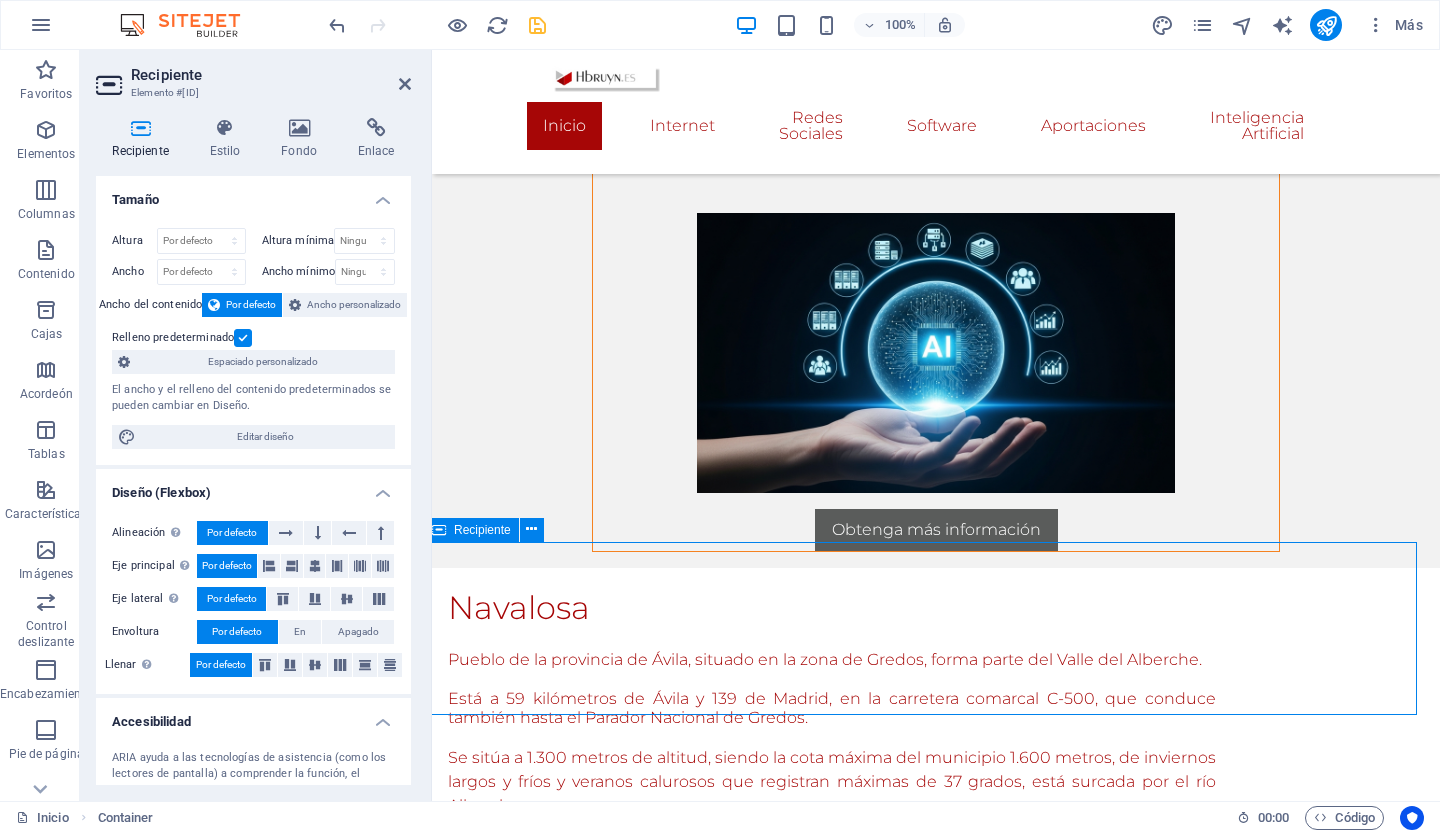 click on "Añadir elementos" at bounding box center (865, 1066) 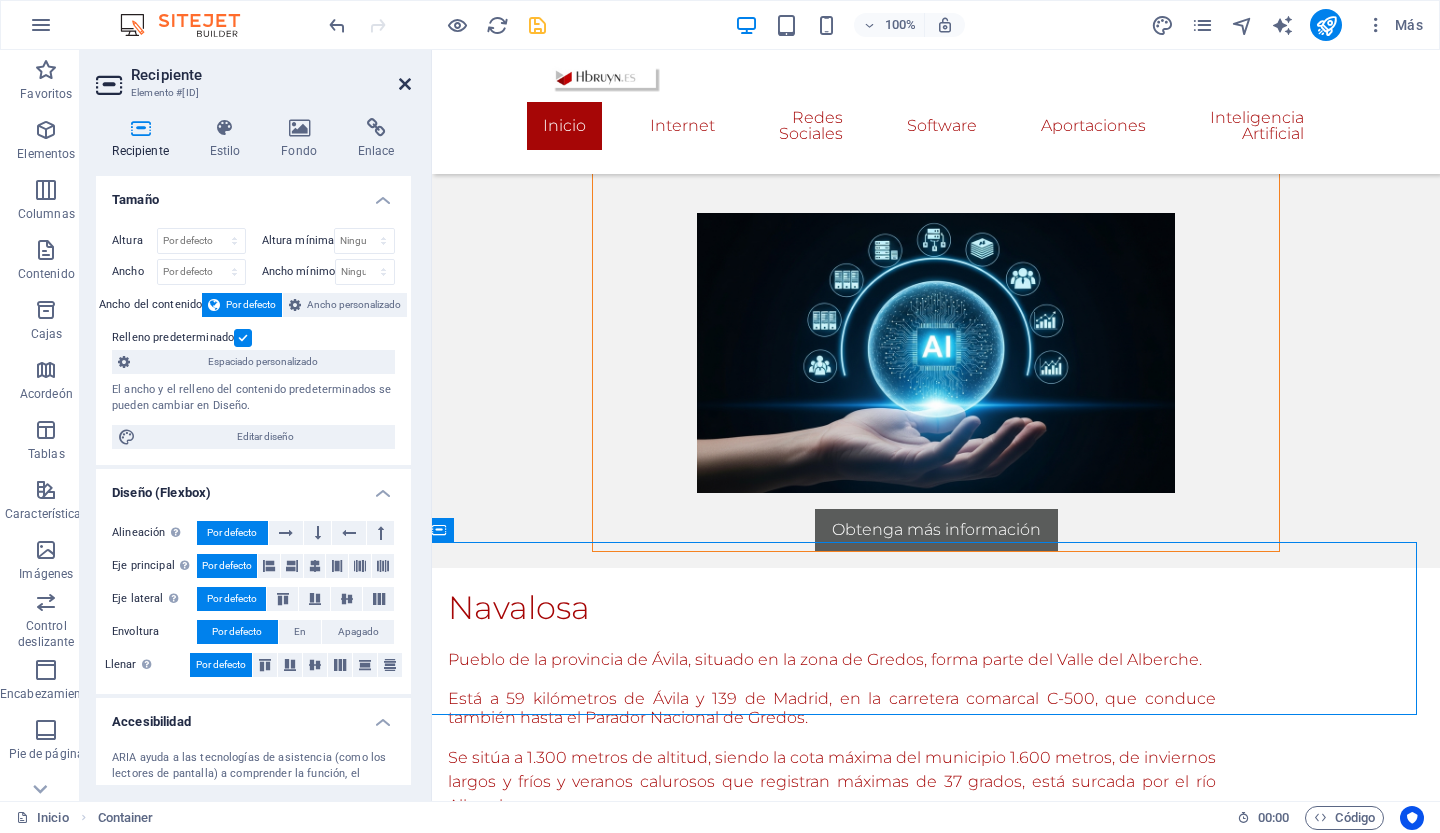 click at bounding box center (405, 84) 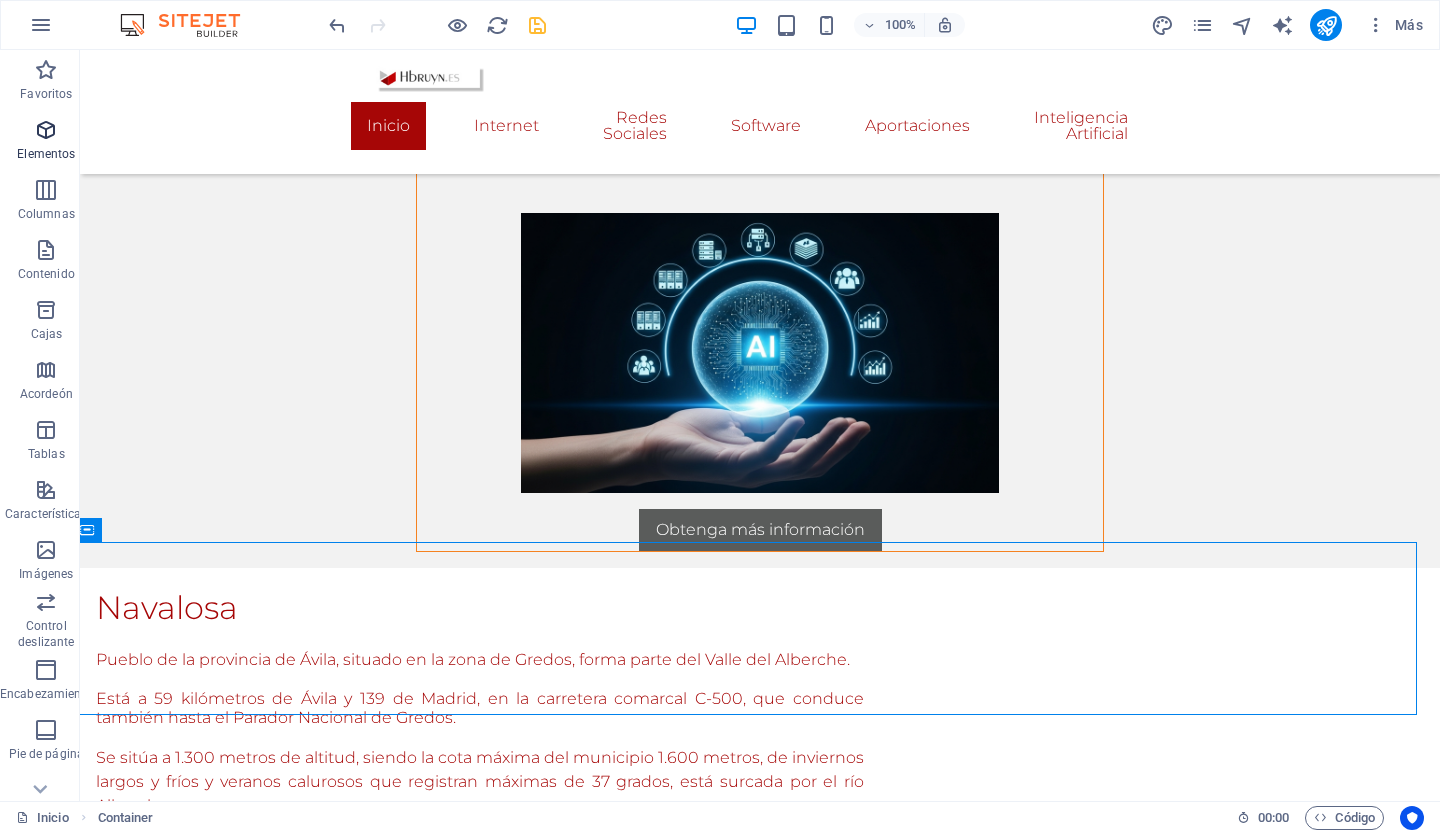 click at bounding box center [46, 130] 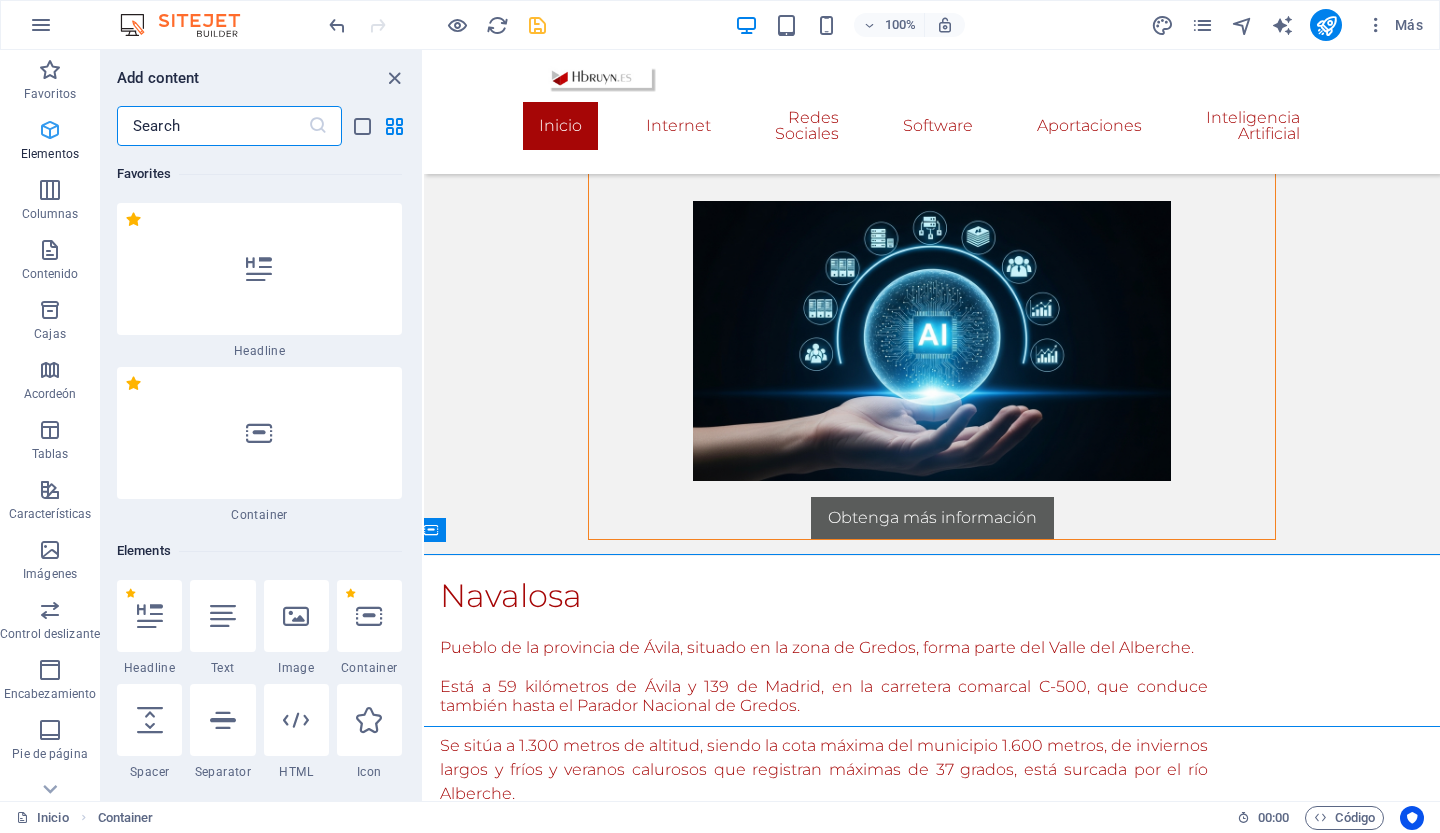 scroll, scrollTop: 2830, scrollLeft: 8, axis: both 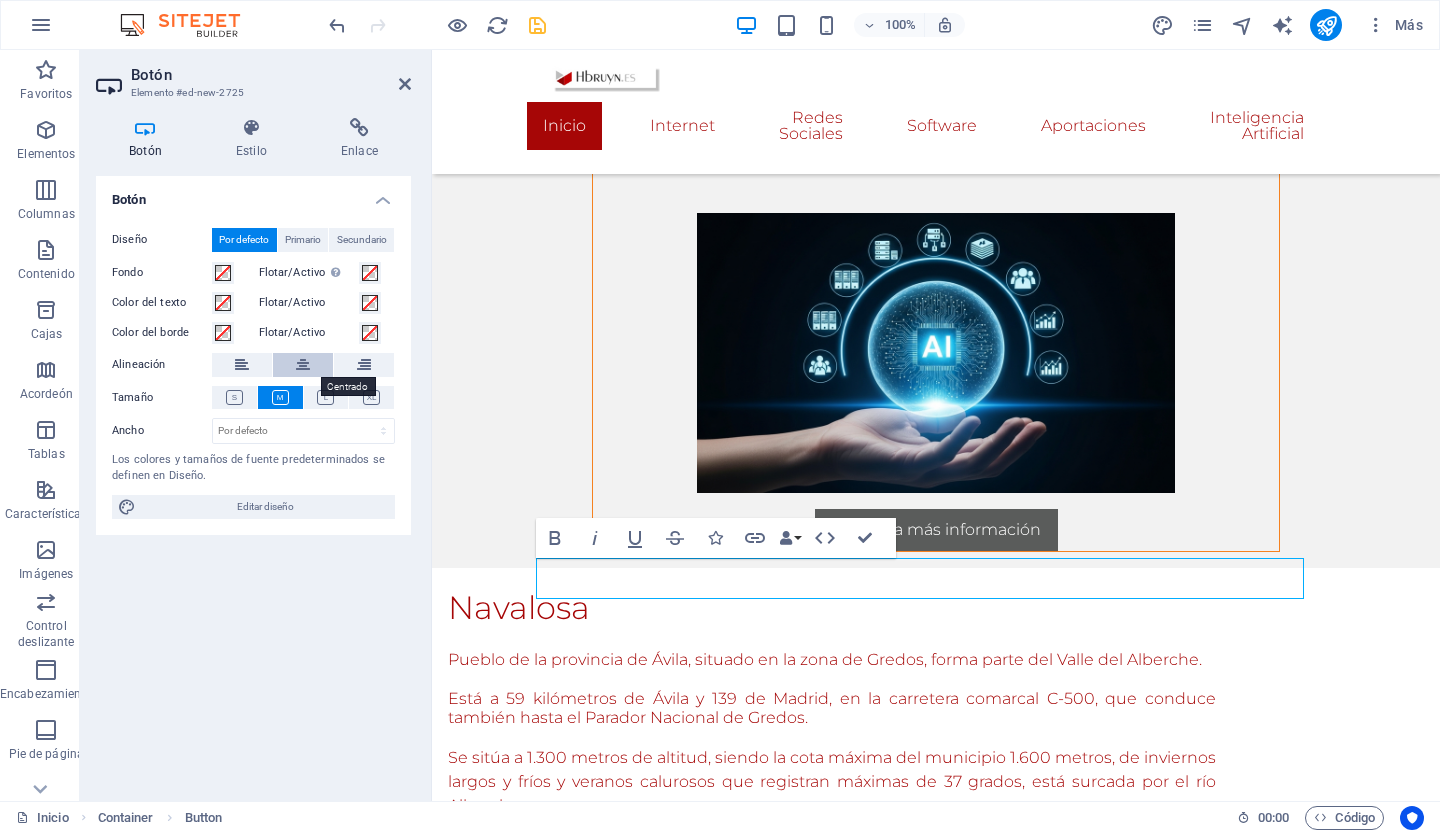 click at bounding box center (303, 365) 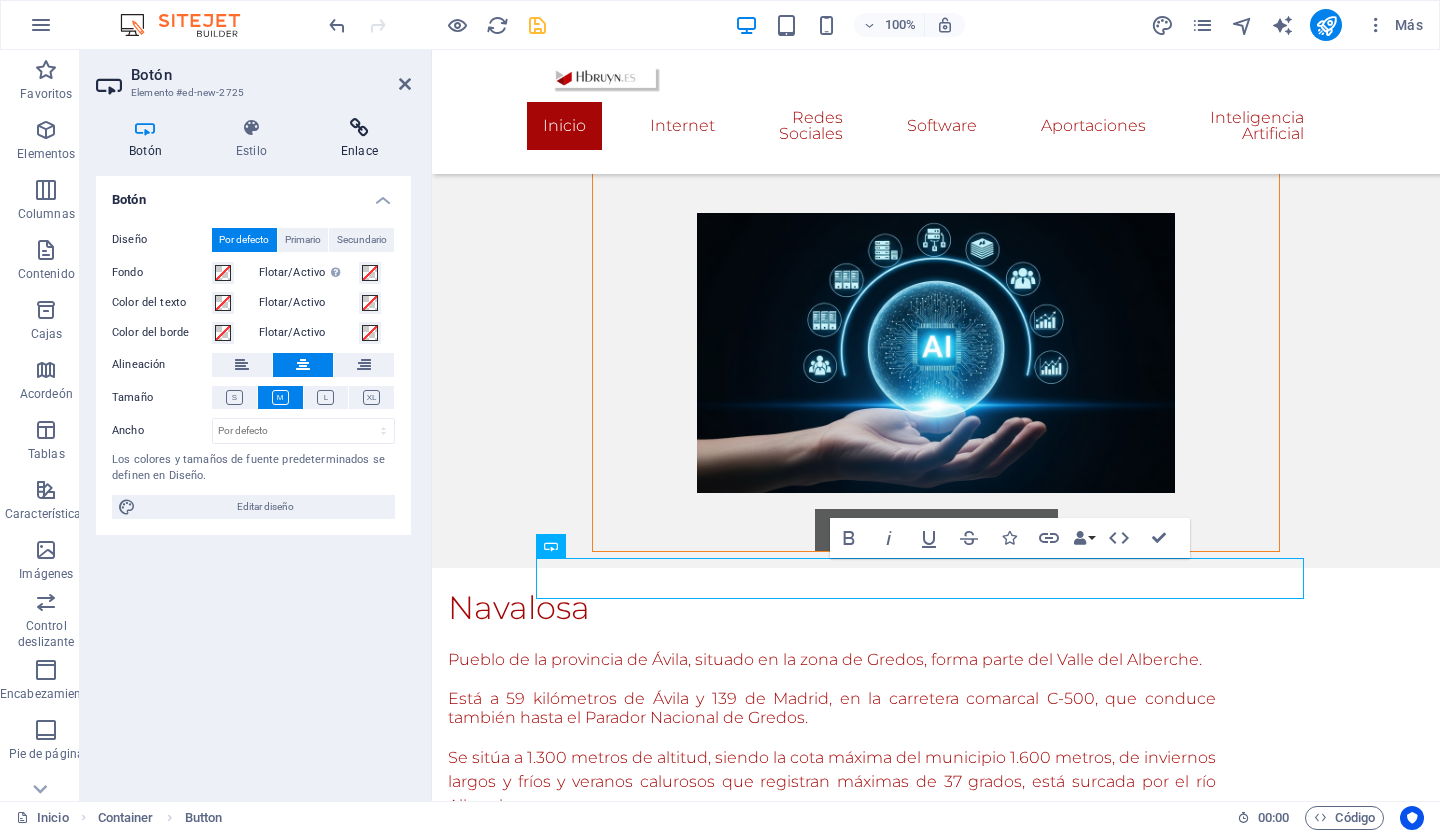 click at bounding box center (359, 128) 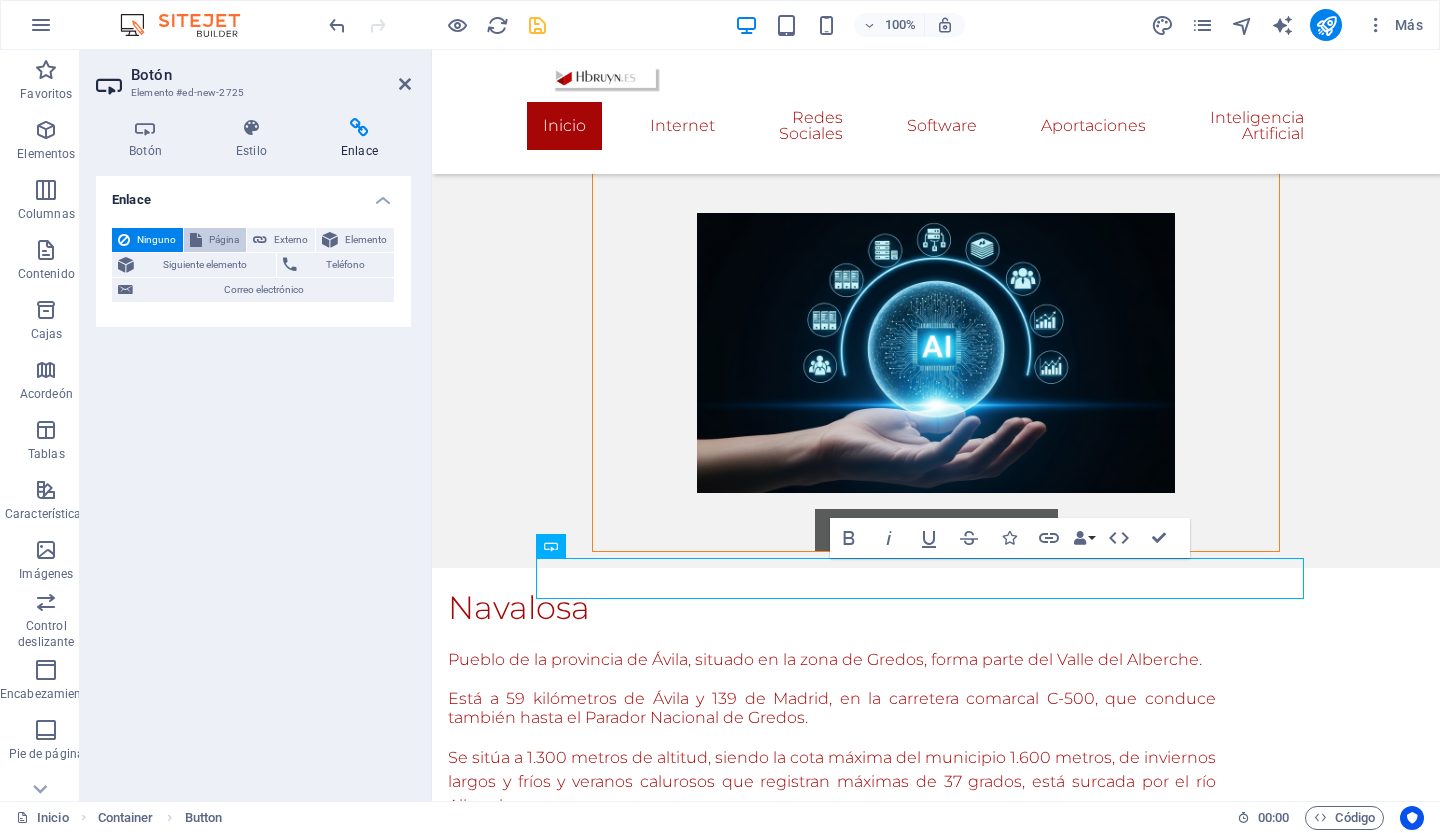 click on "Página" at bounding box center [224, 239] 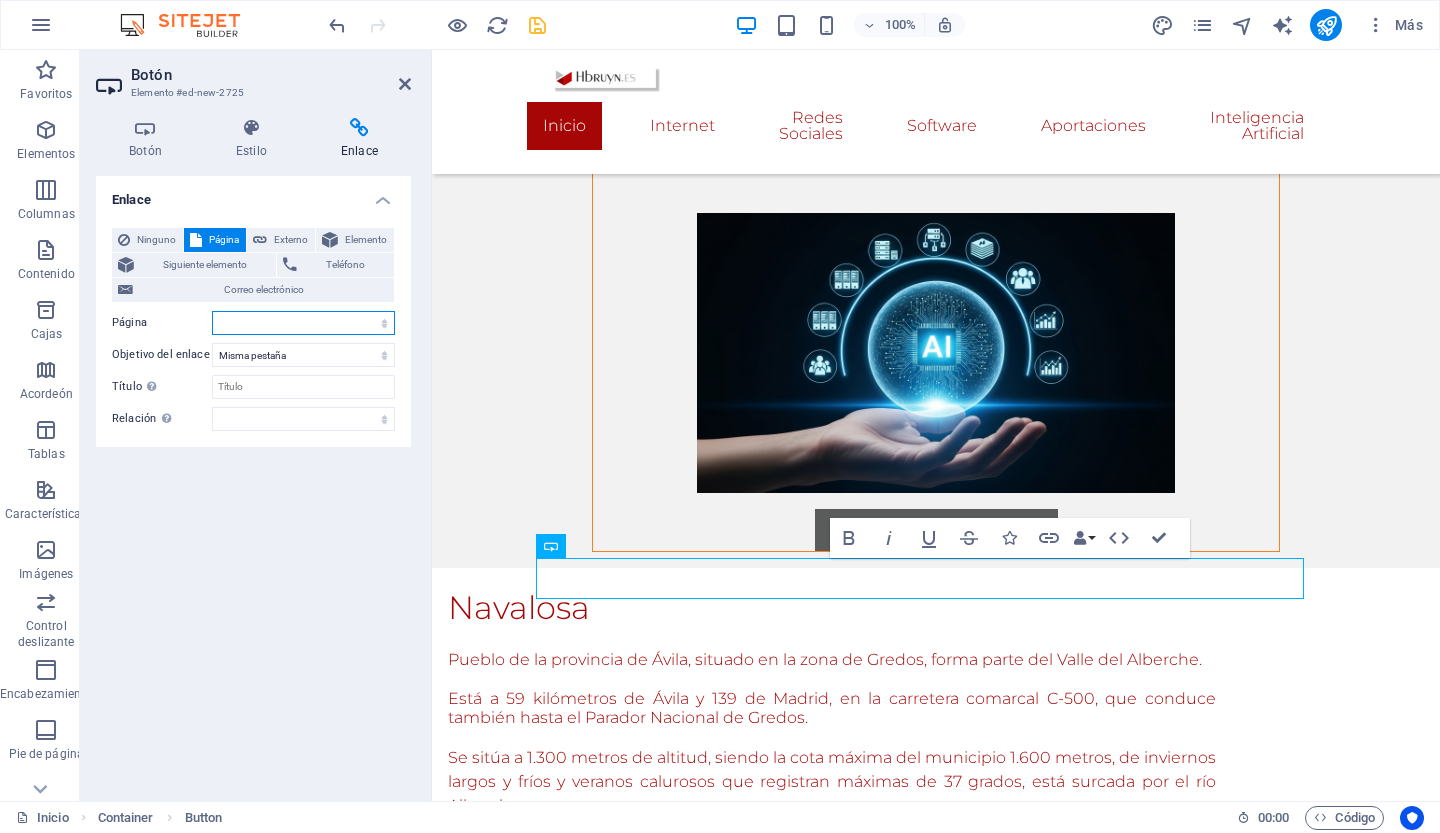 click on "Inicio Internet -- Buscadores -- Navegadores -- Datos curiosos -- web -- navegación -- Seguro de granja o rancho -- Seguro de viaje -- Seguro de viaje a largo plazo -- Seguro de Incapacidad -- Seguro de vehículos Redes Sociales Software Aportaciones -- Comunicación no verbal -- Navalosa Inteligencia Artificial" at bounding box center [303, 323] 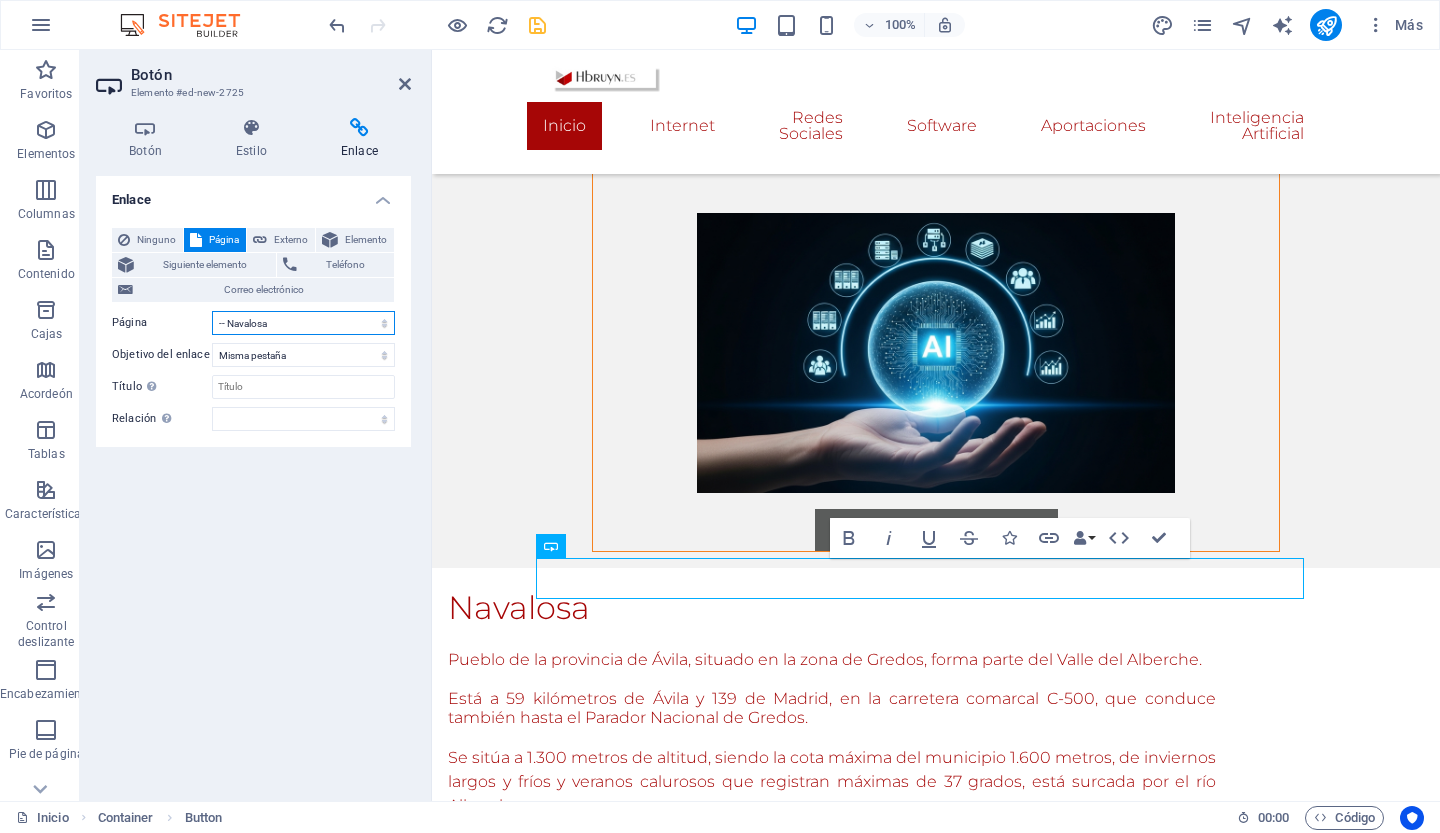 click on "Inicio Internet -- Buscadores -- Navegadores -- Datos curiosos -- web -- navegación -- Seguro de granja o rancho -- Seguro de viaje -- Seguro de viaje a largo plazo -- Seguro de Incapacidad -- Seguro de vehículos Redes Sociales Software Aportaciones -- Comunicación no verbal -- Navalosa Inteligencia Artificial" at bounding box center [303, 323] 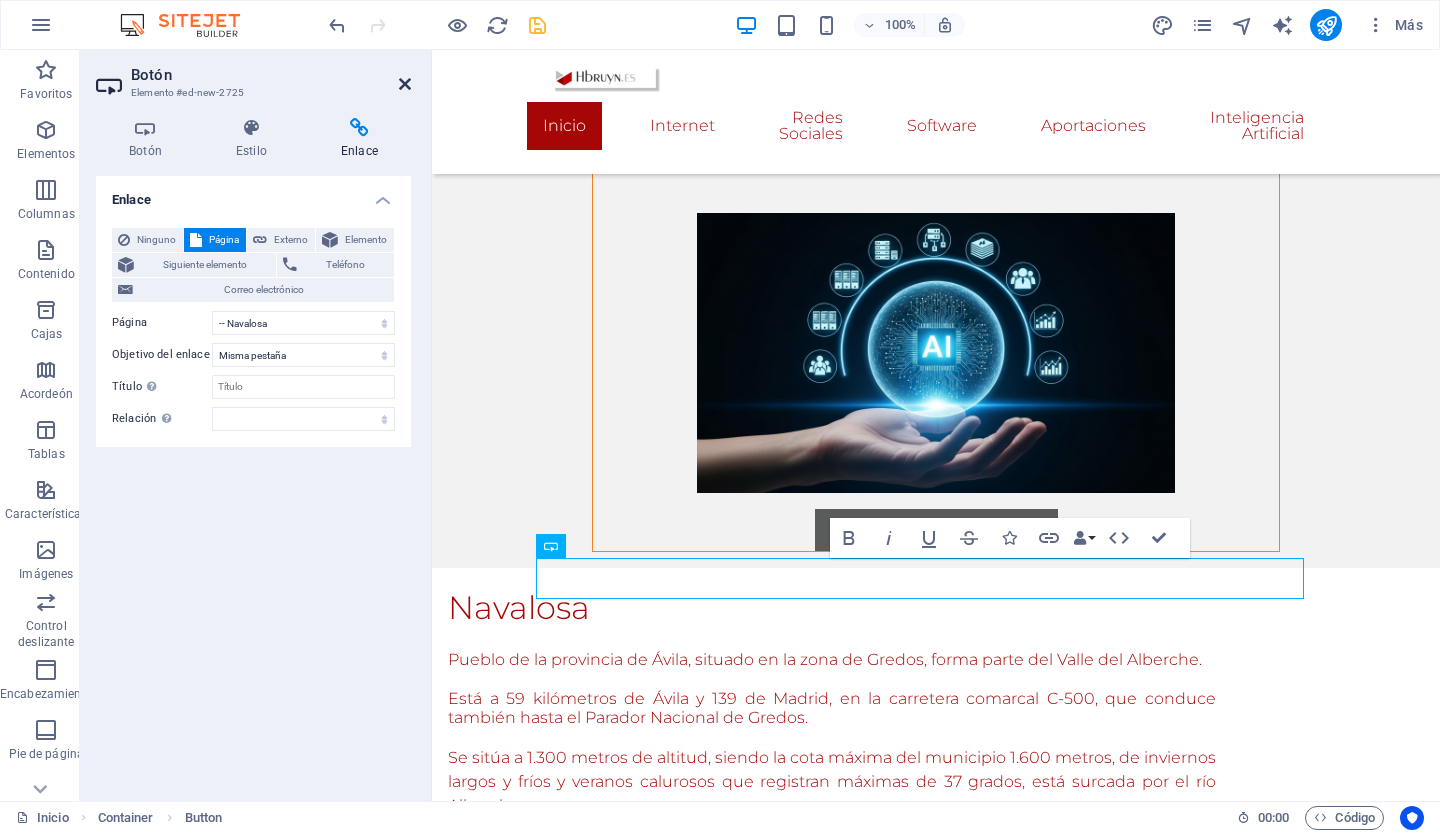 click at bounding box center (405, 84) 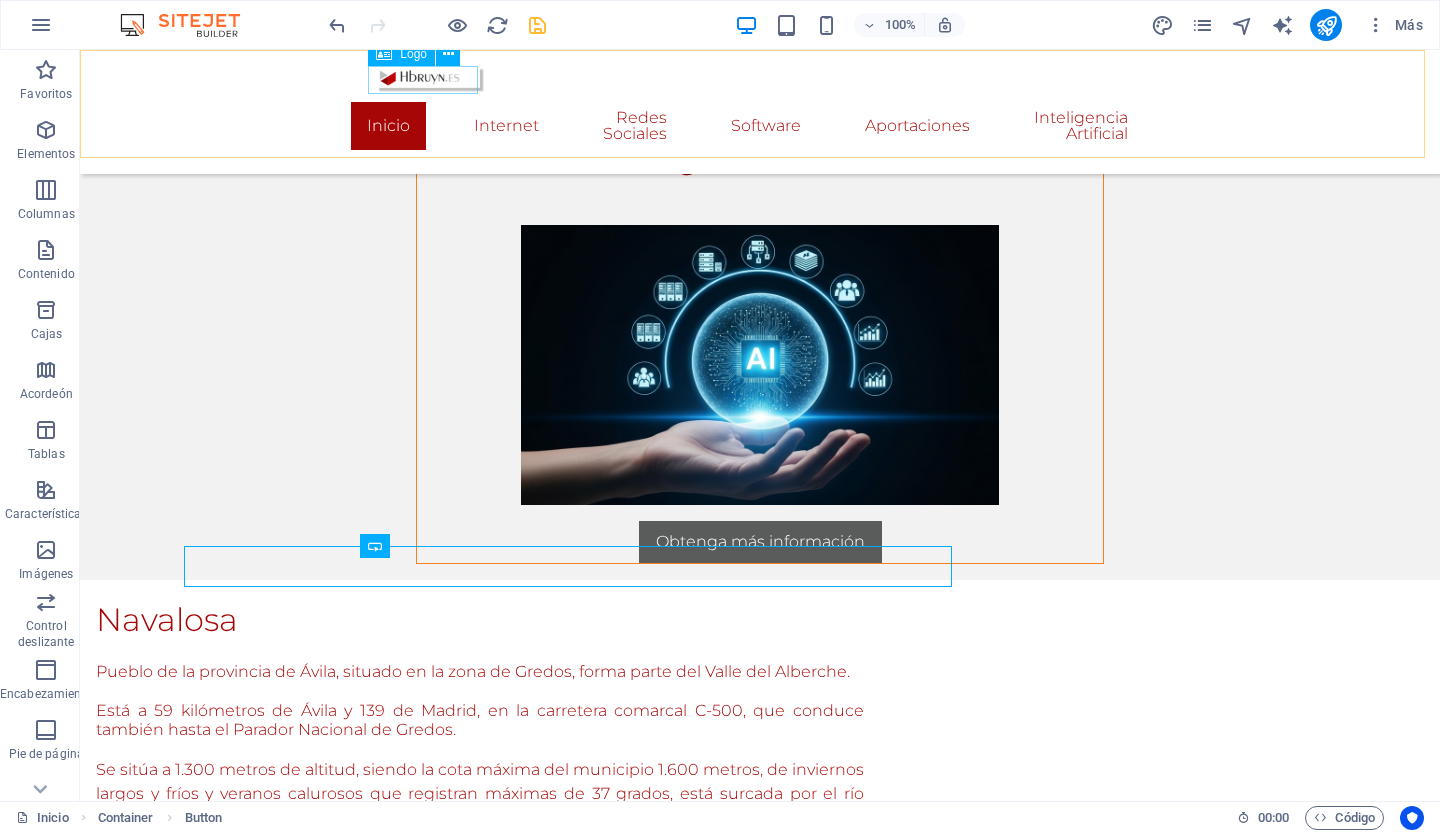 scroll, scrollTop: 2842, scrollLeft: 8, axis: both 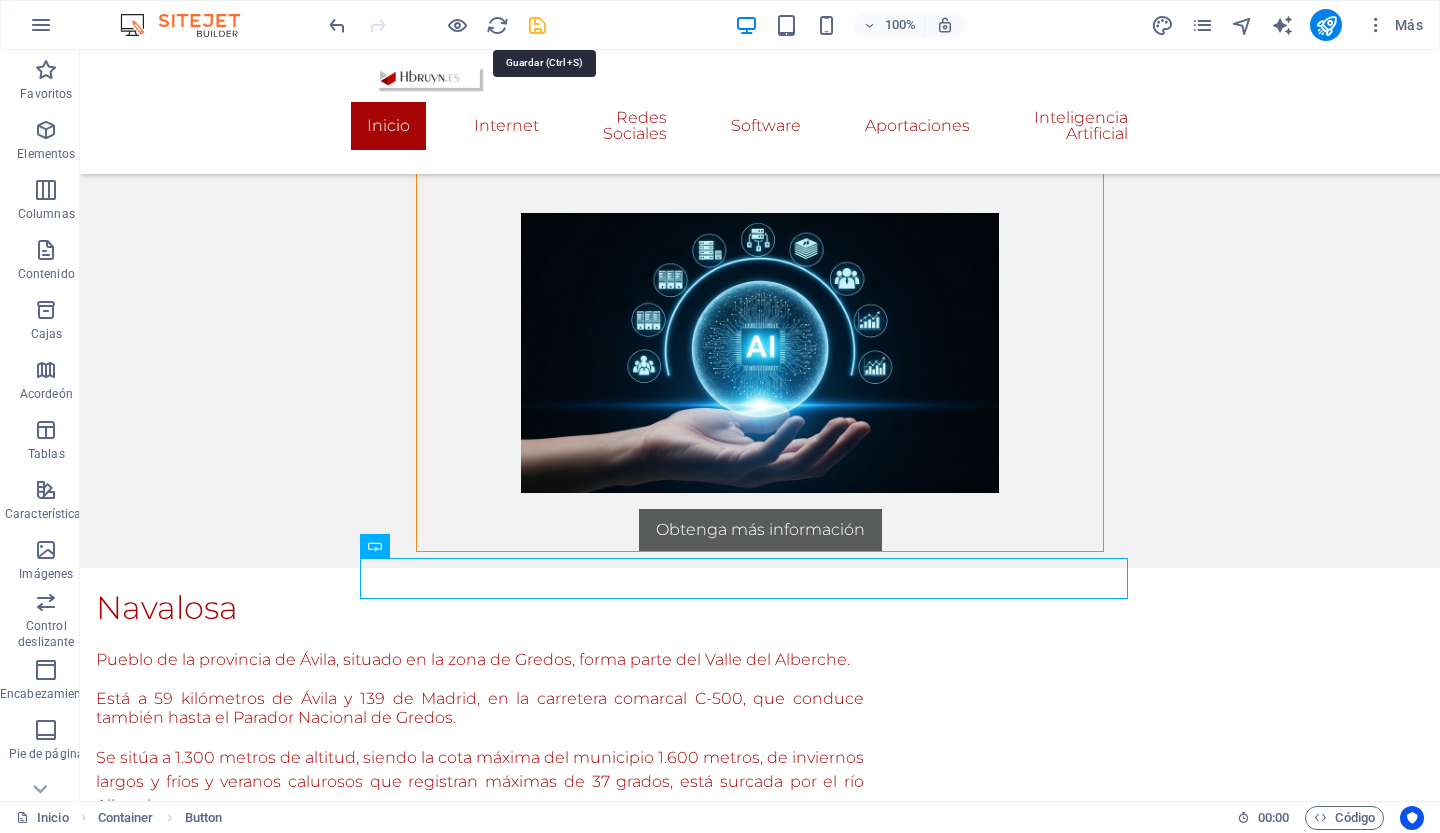 click at bounding box center (537, 25) 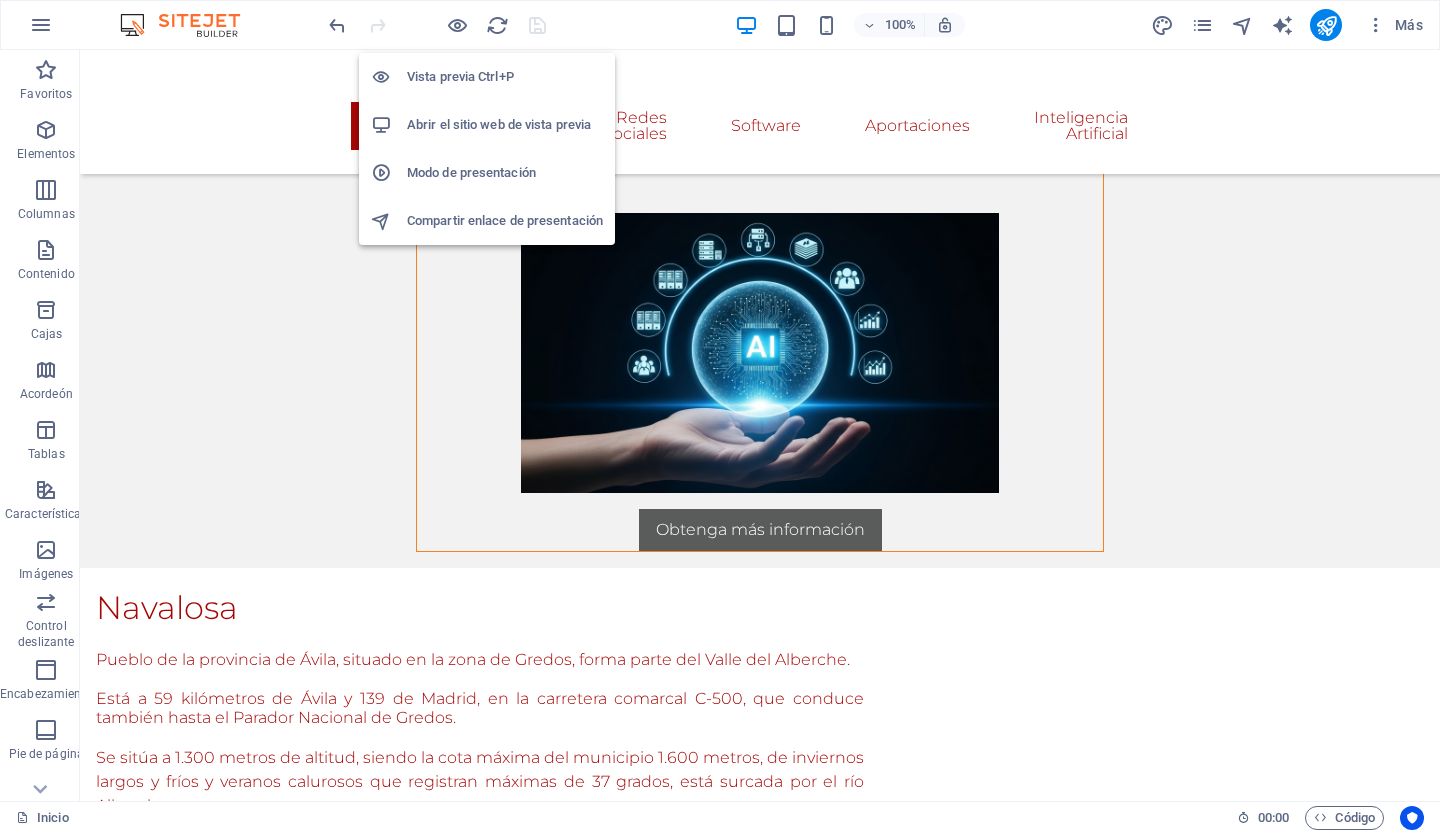 click on "Abrir el sitio web de vista previa" at bounding box center [499, 124] 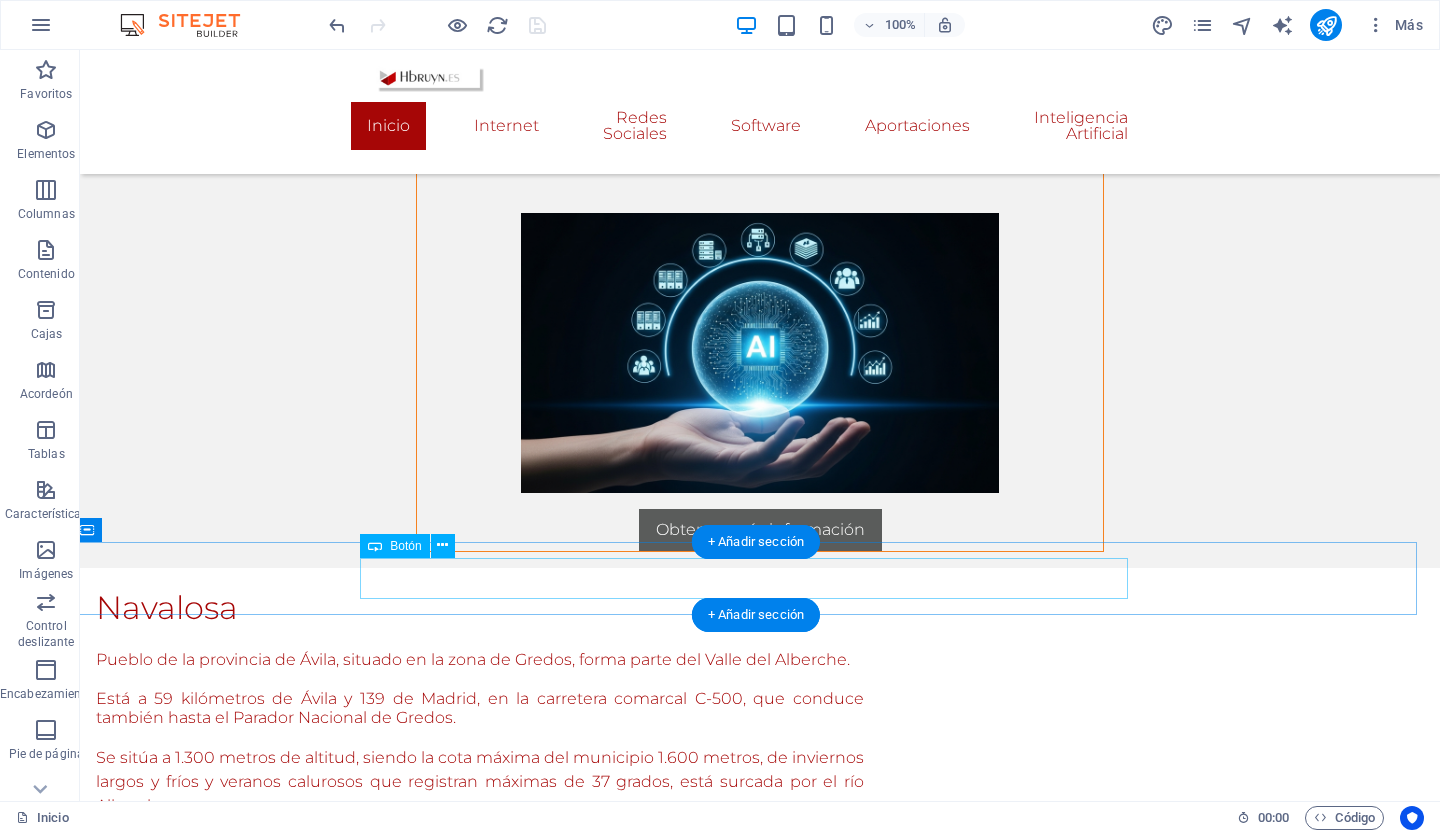 click on "Etiqueta del botón" at bounding box center (760, 987) 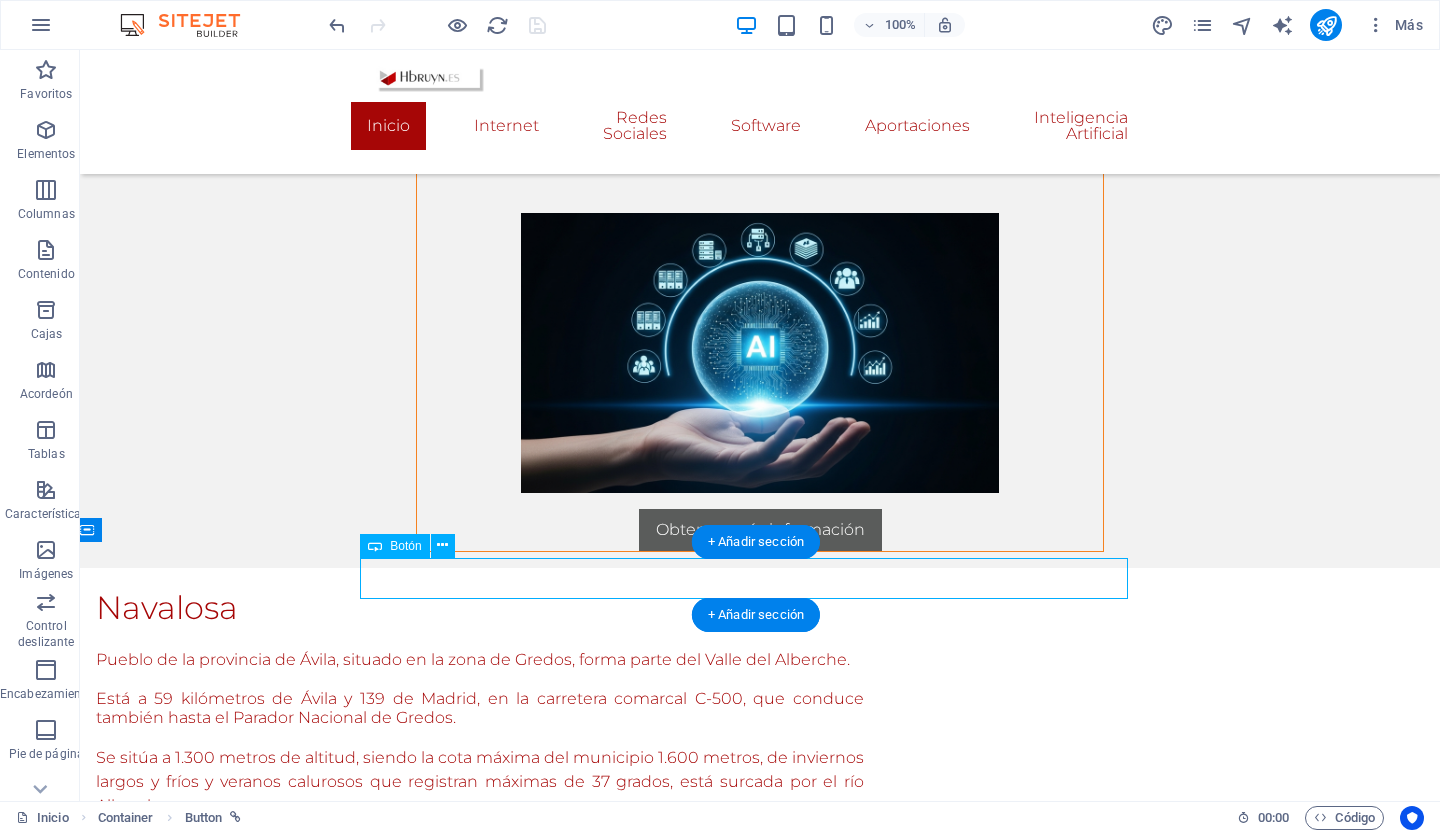 click on "Etiqueta del botón" at bounding box center [760, 987] 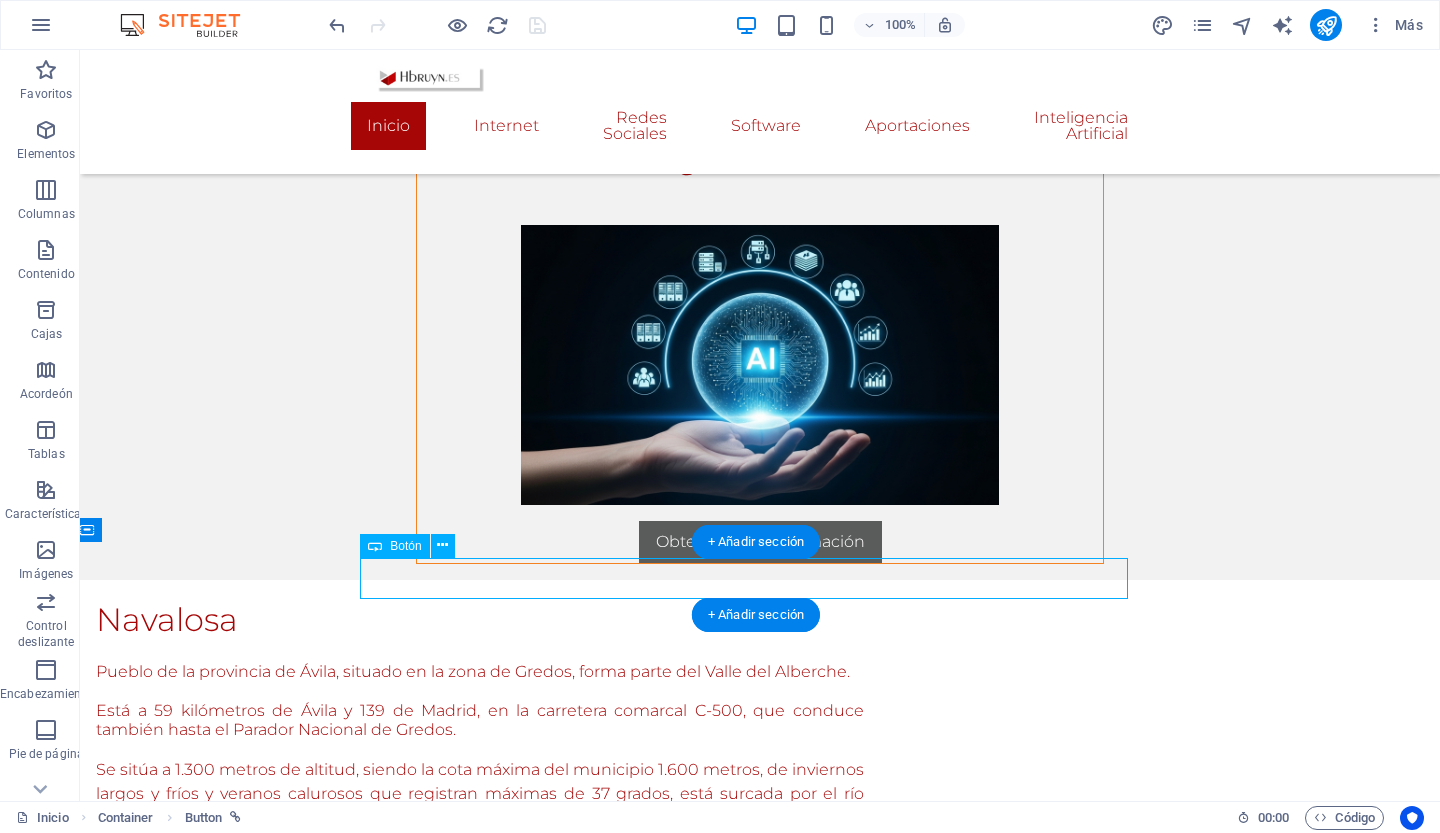 select on "16" 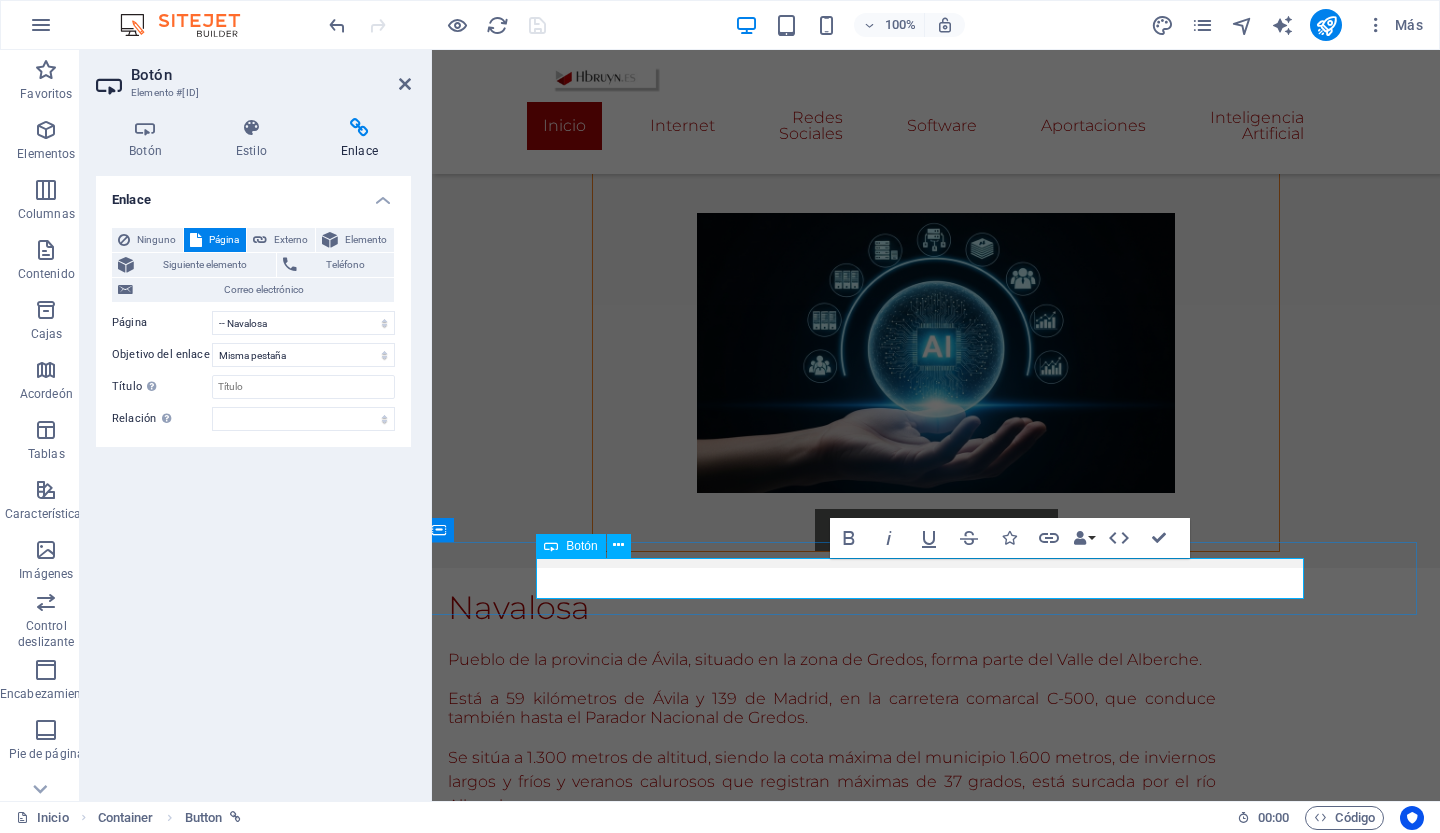 type 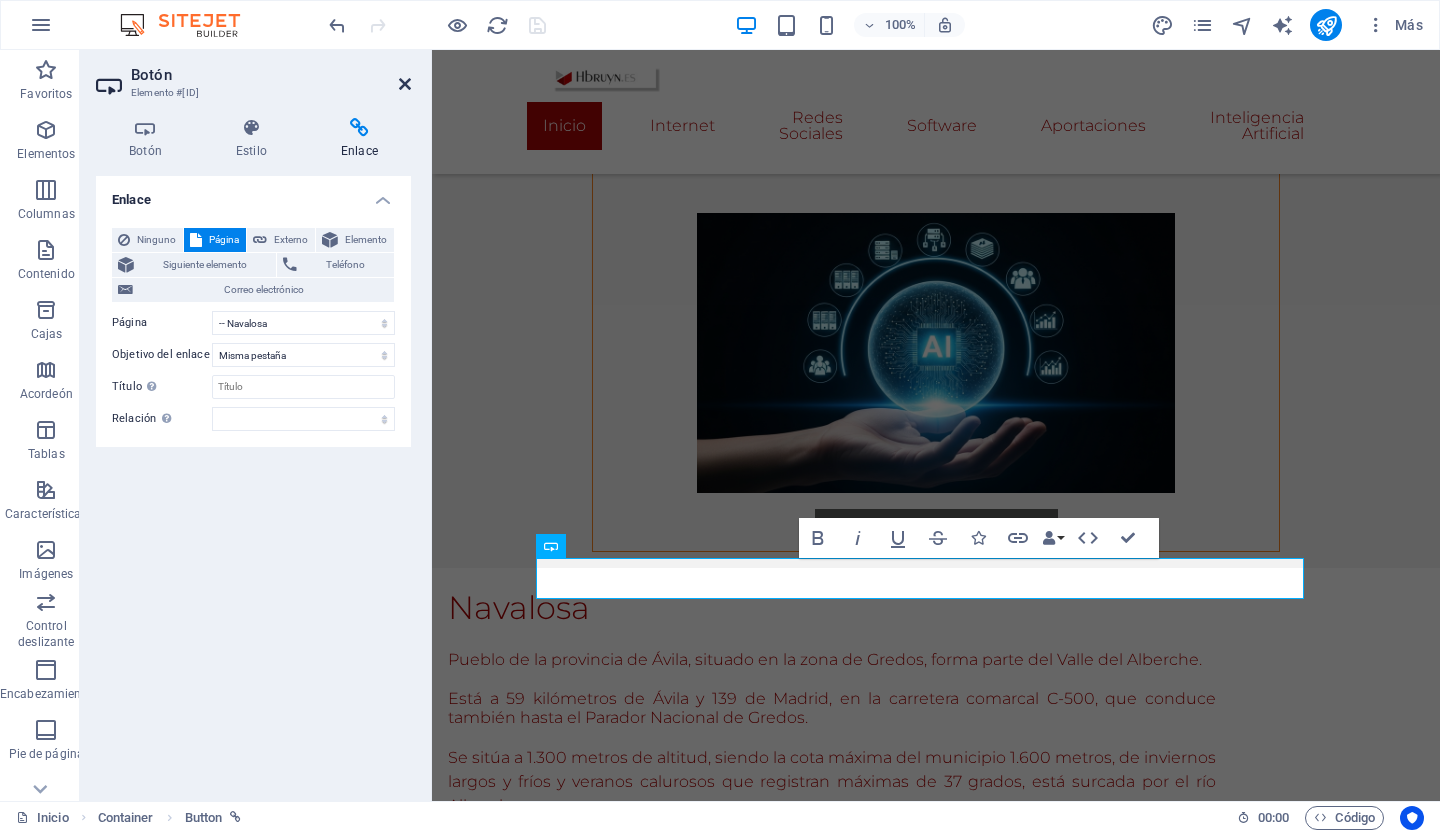 click at bounding box center [405, 84] 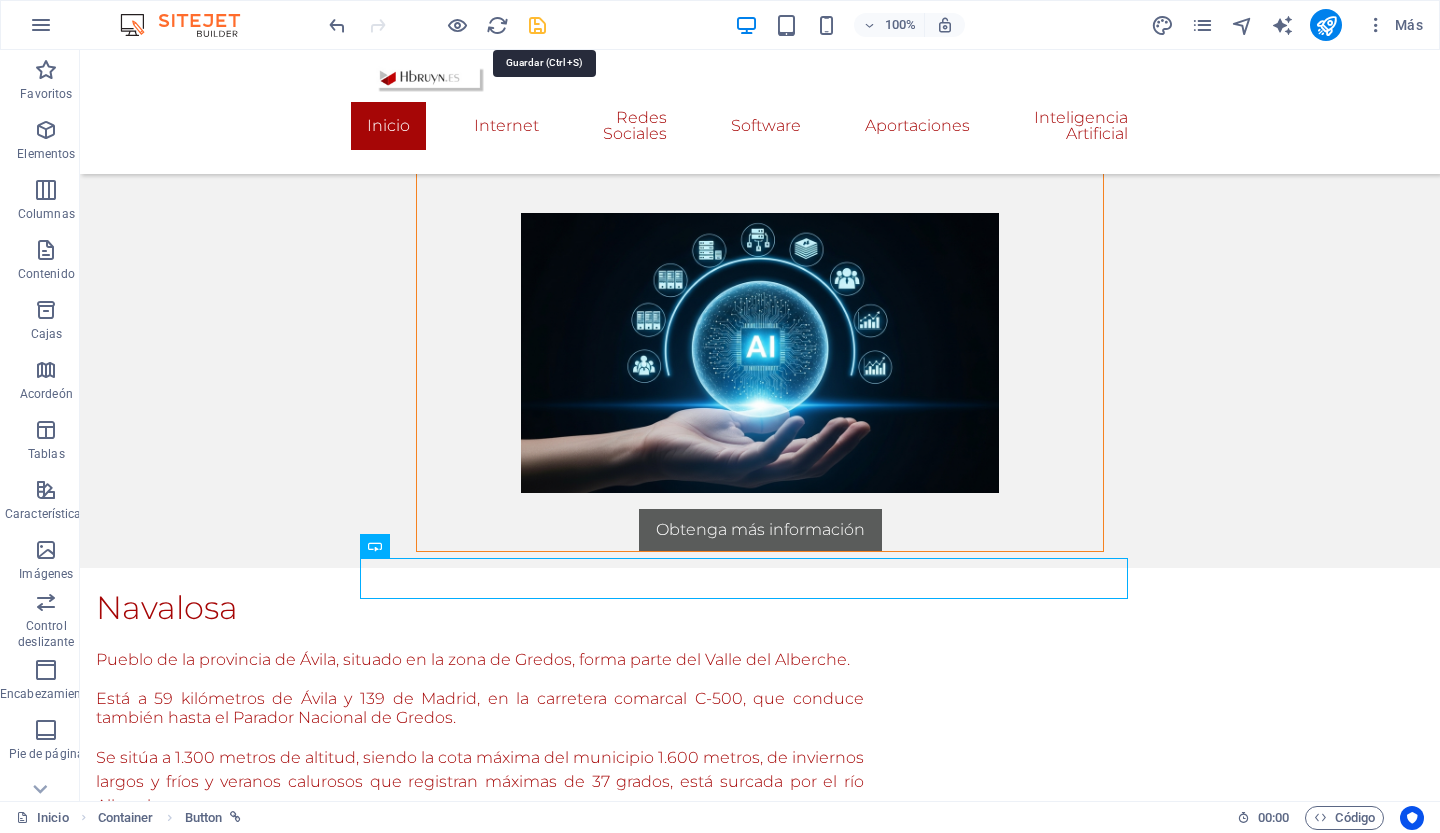 click at bounding box center (537, 25) 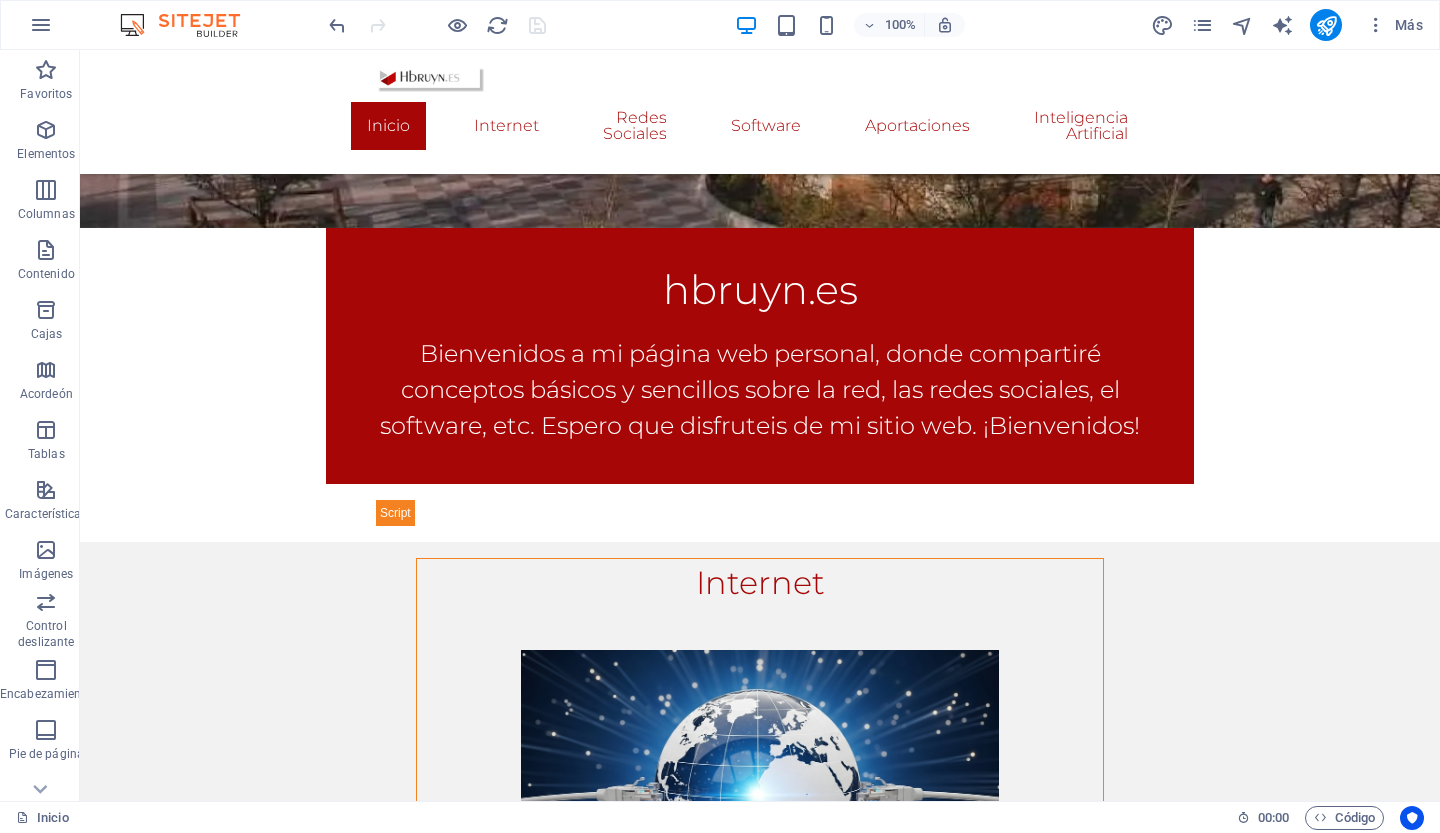 scroll, scrollTop: 598, scrollLeft: 8, axis: both 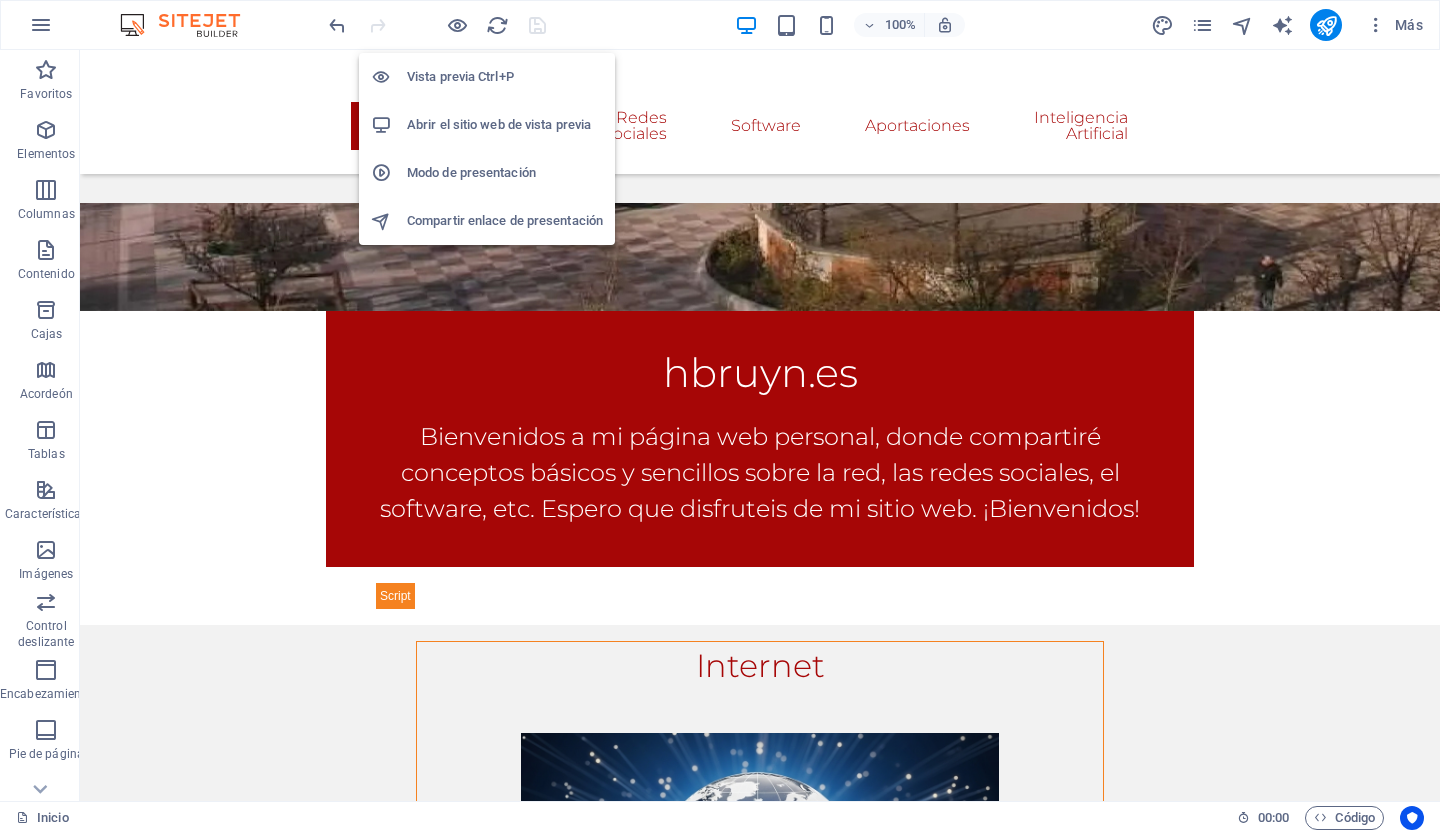 click on "Abrir el sitio web de vista previa" at bounding box center (499, 124) 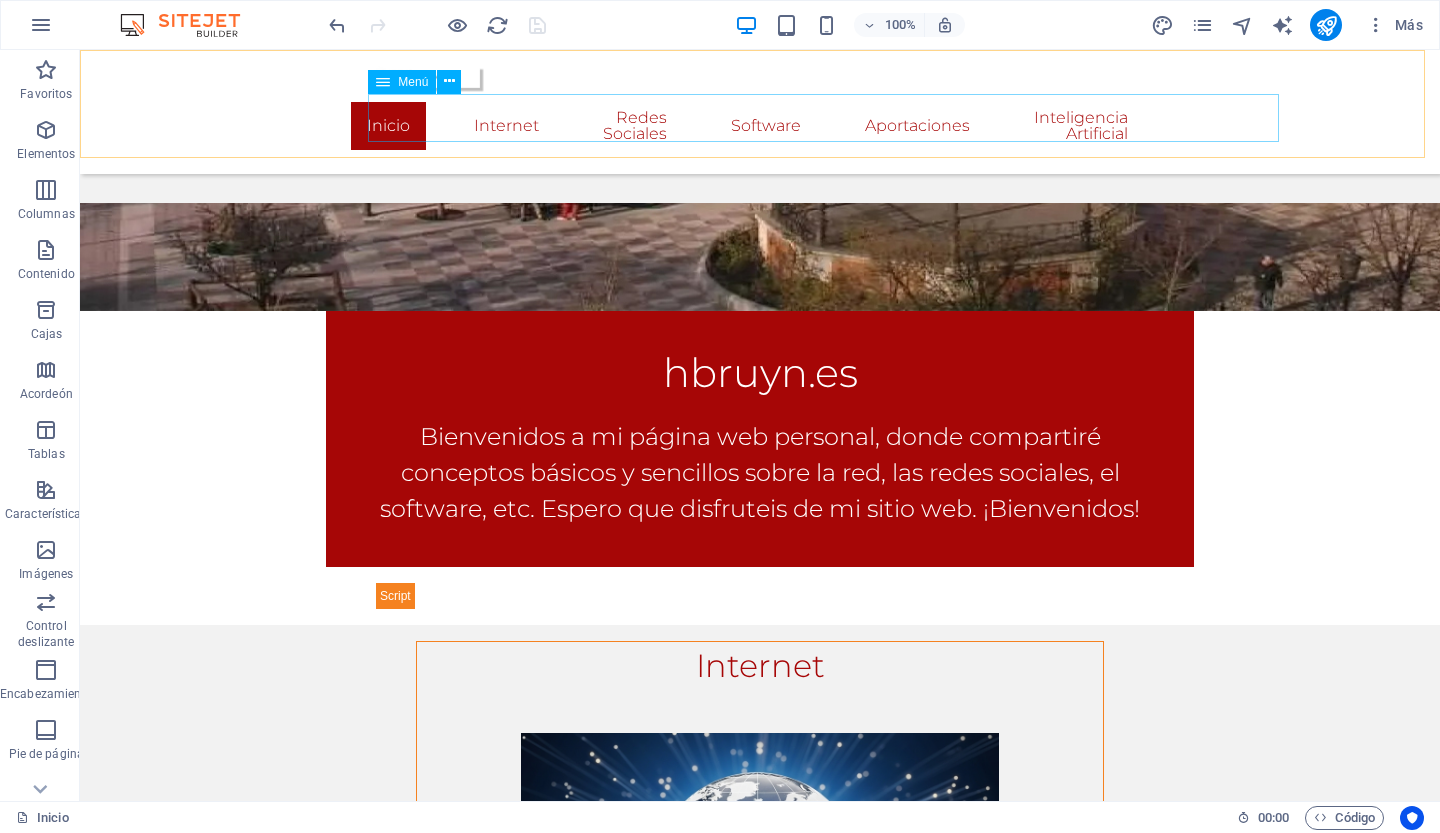 click on "Inicio Internet Buscadores Navegadores Datos curiosos web navegación Redes Sociales Software Aportaciones Comunicación no verbal Navalosa Inteligencia Artificial" at bounding box center [760, 126] 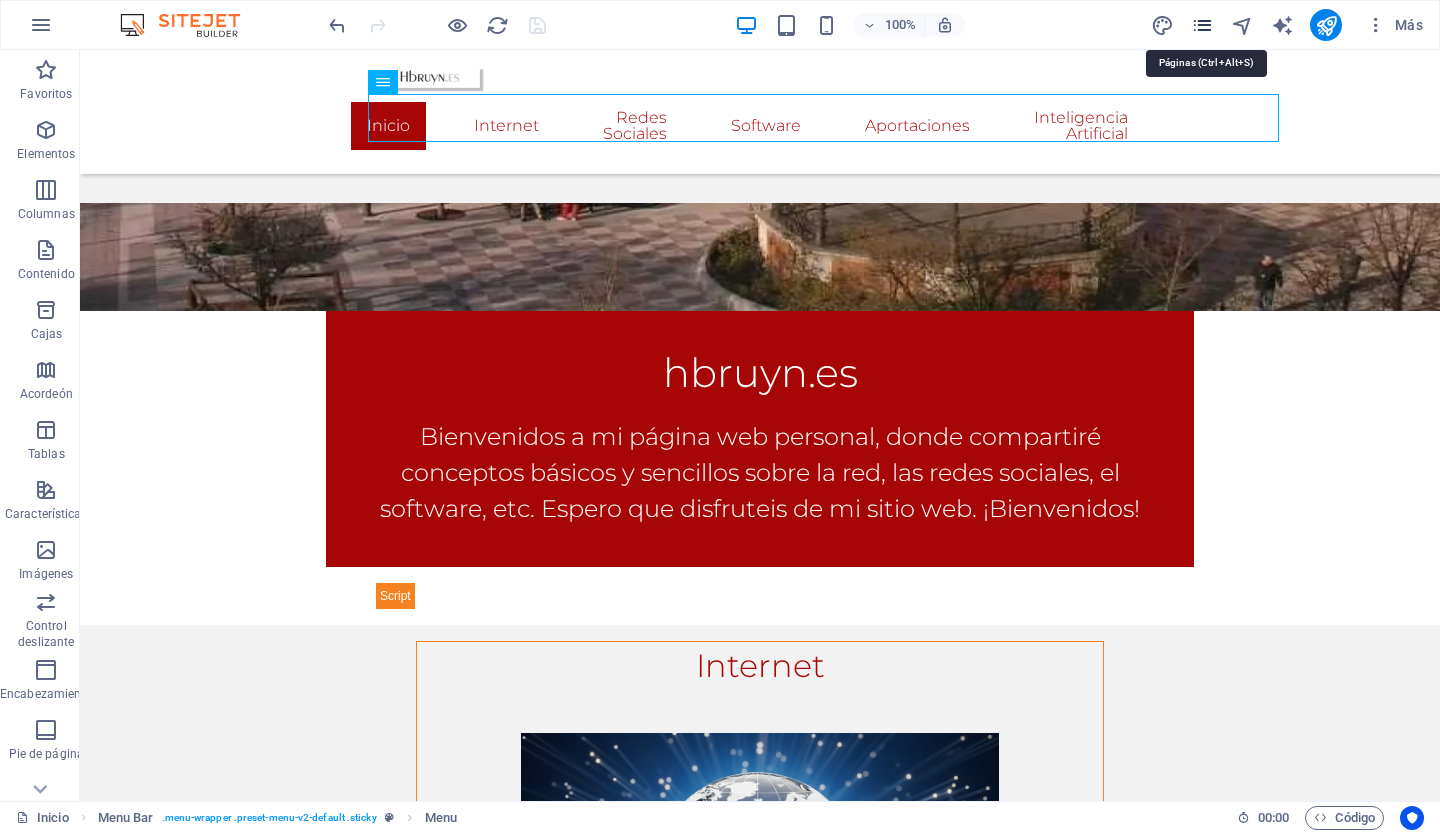 click at bounding box center [1202, 25] 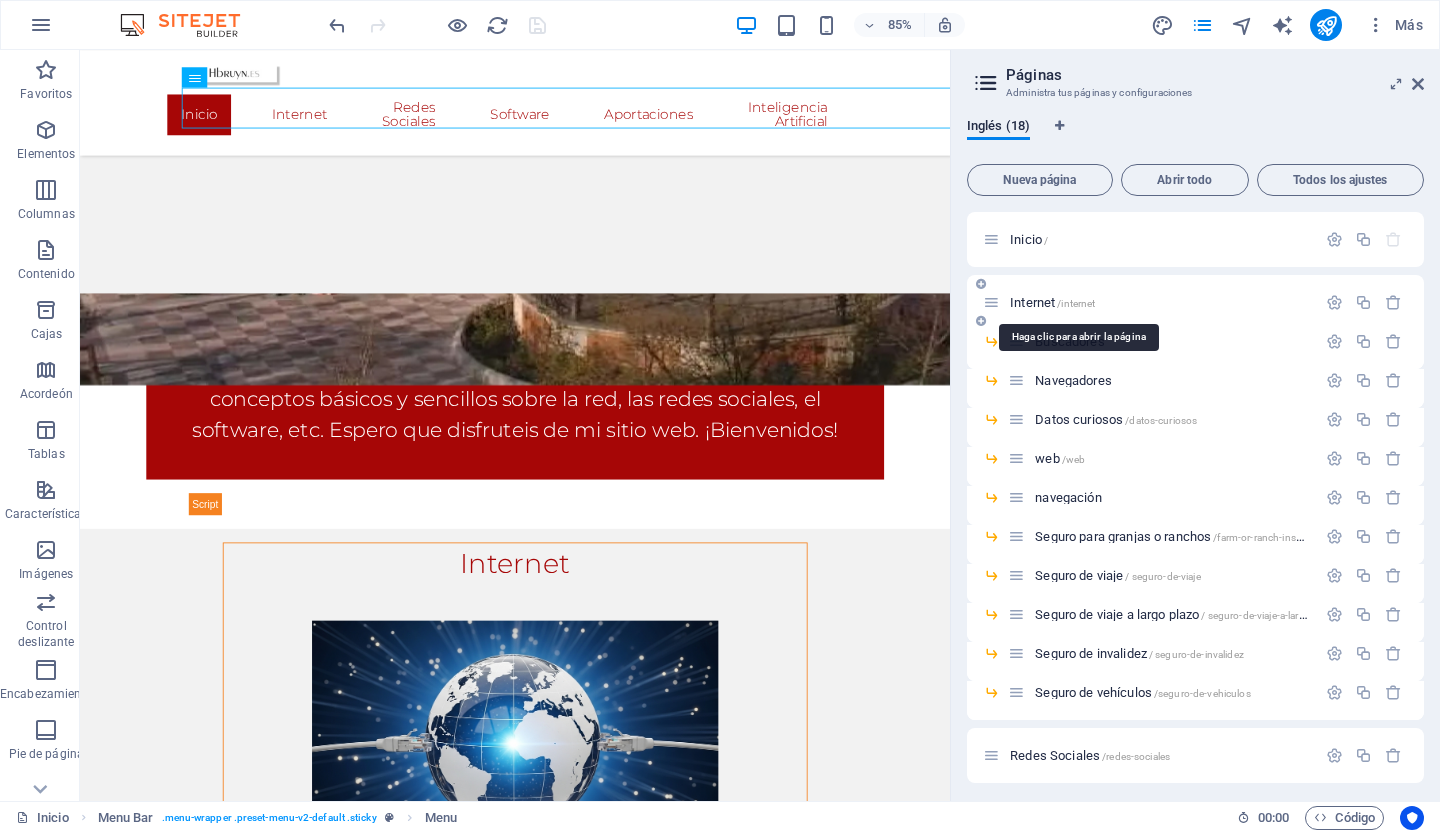 click on "Internet" at bounding box center [1032, 302] 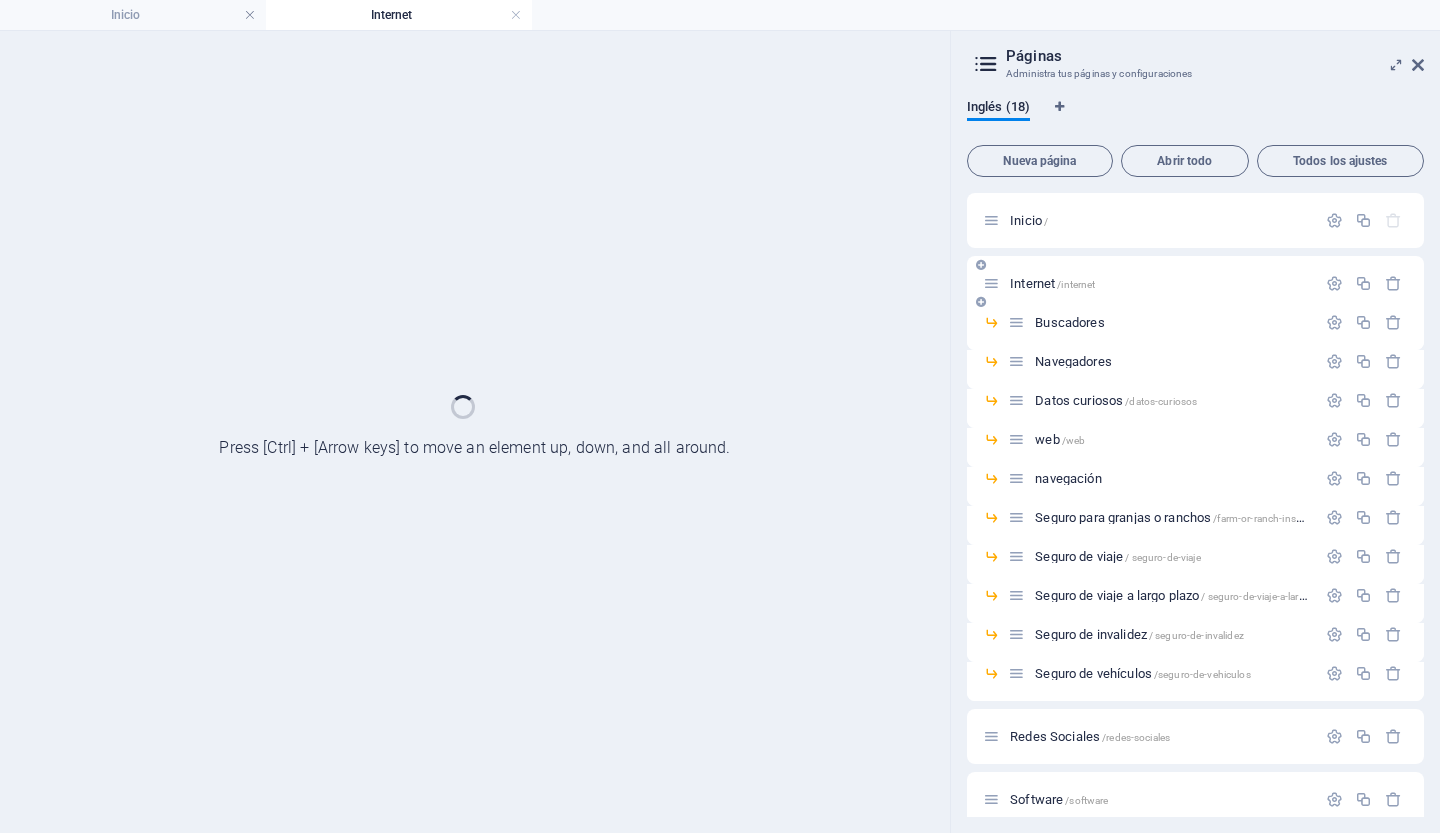 scroll, scrollTop: 0, scrollLeft: 0, axis: both 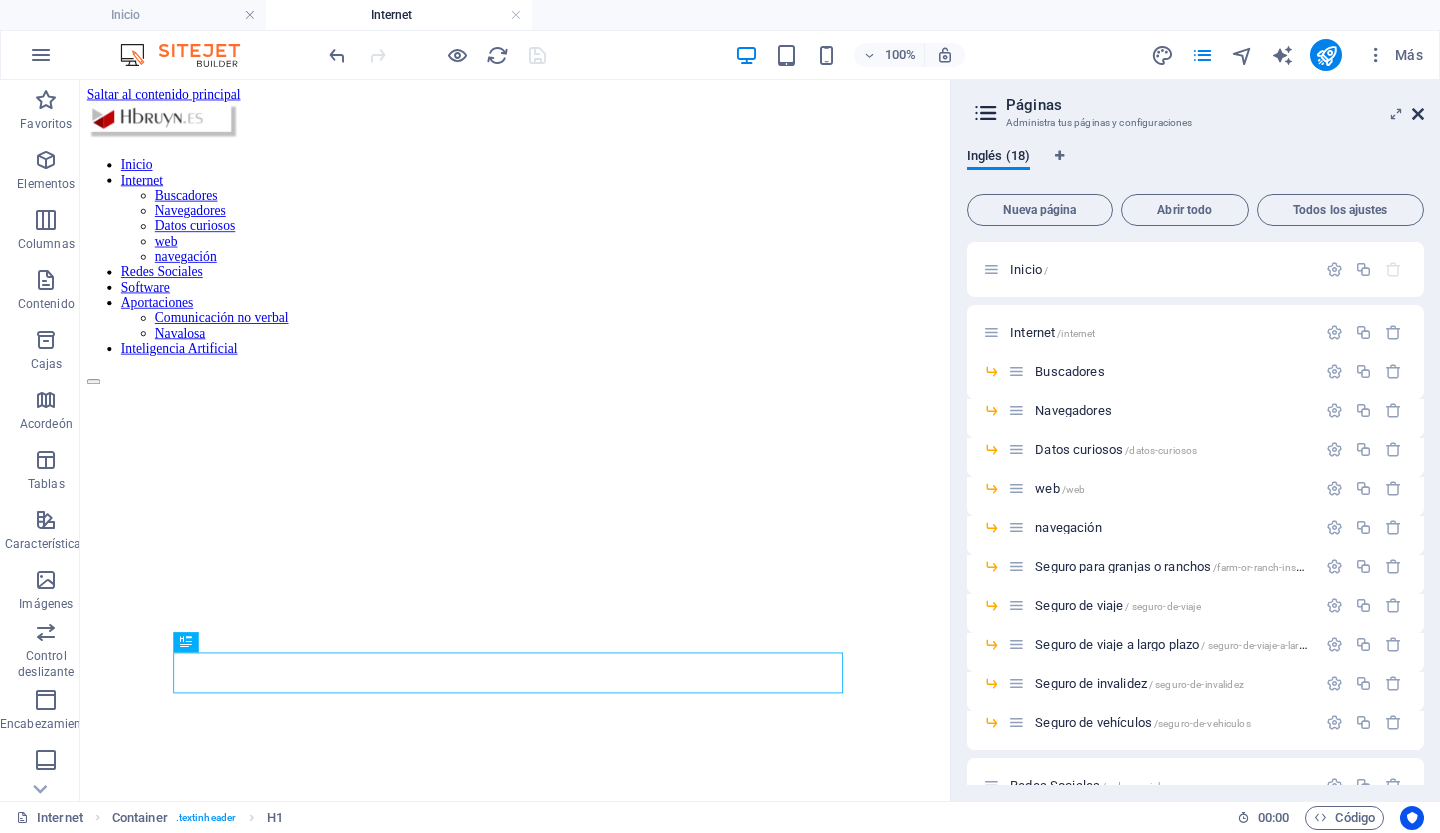 click at bounding box center [1418, 114] 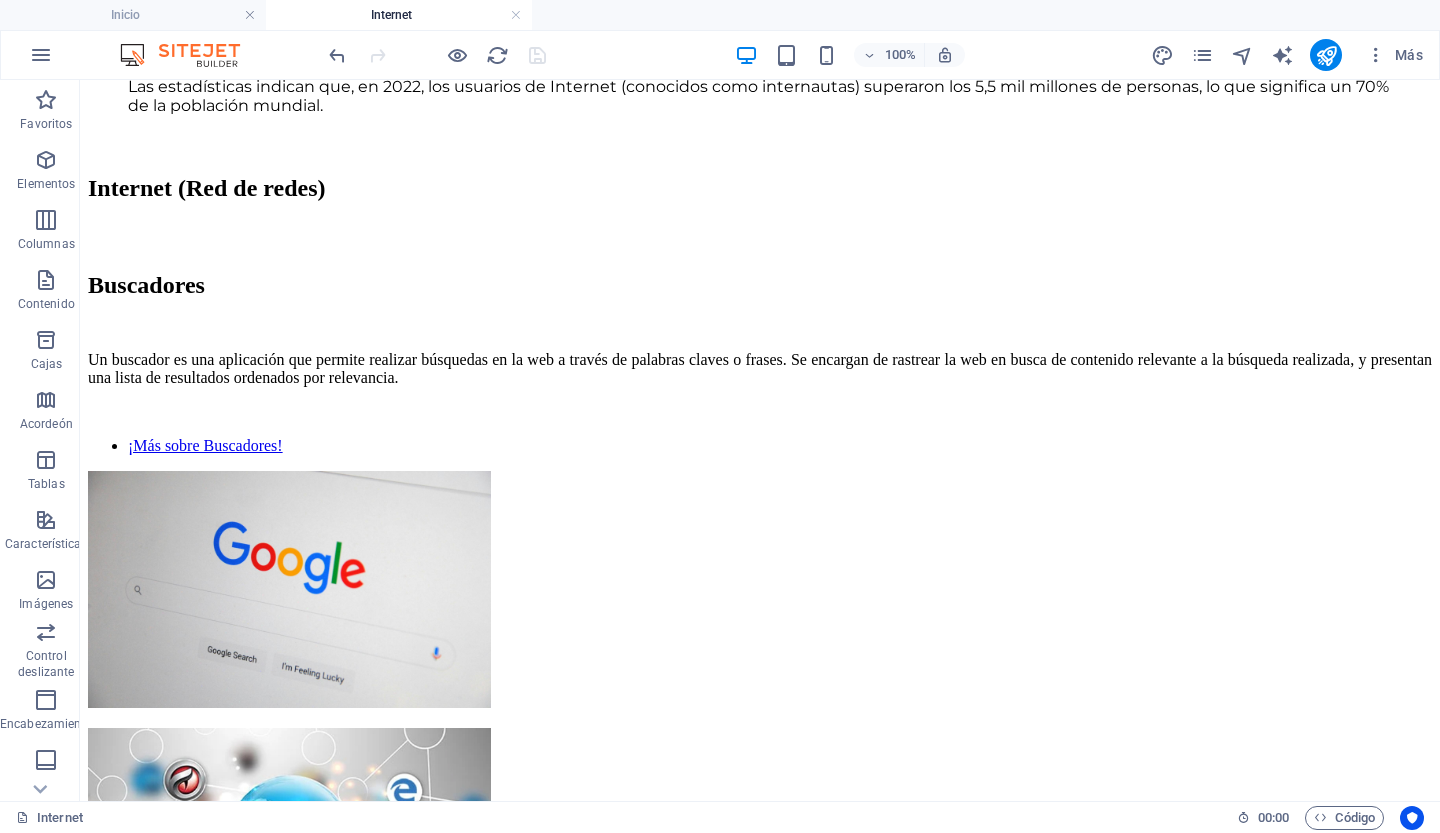 scroll, scrollTop: 1544, scrollLeft: 0, axis: vertical 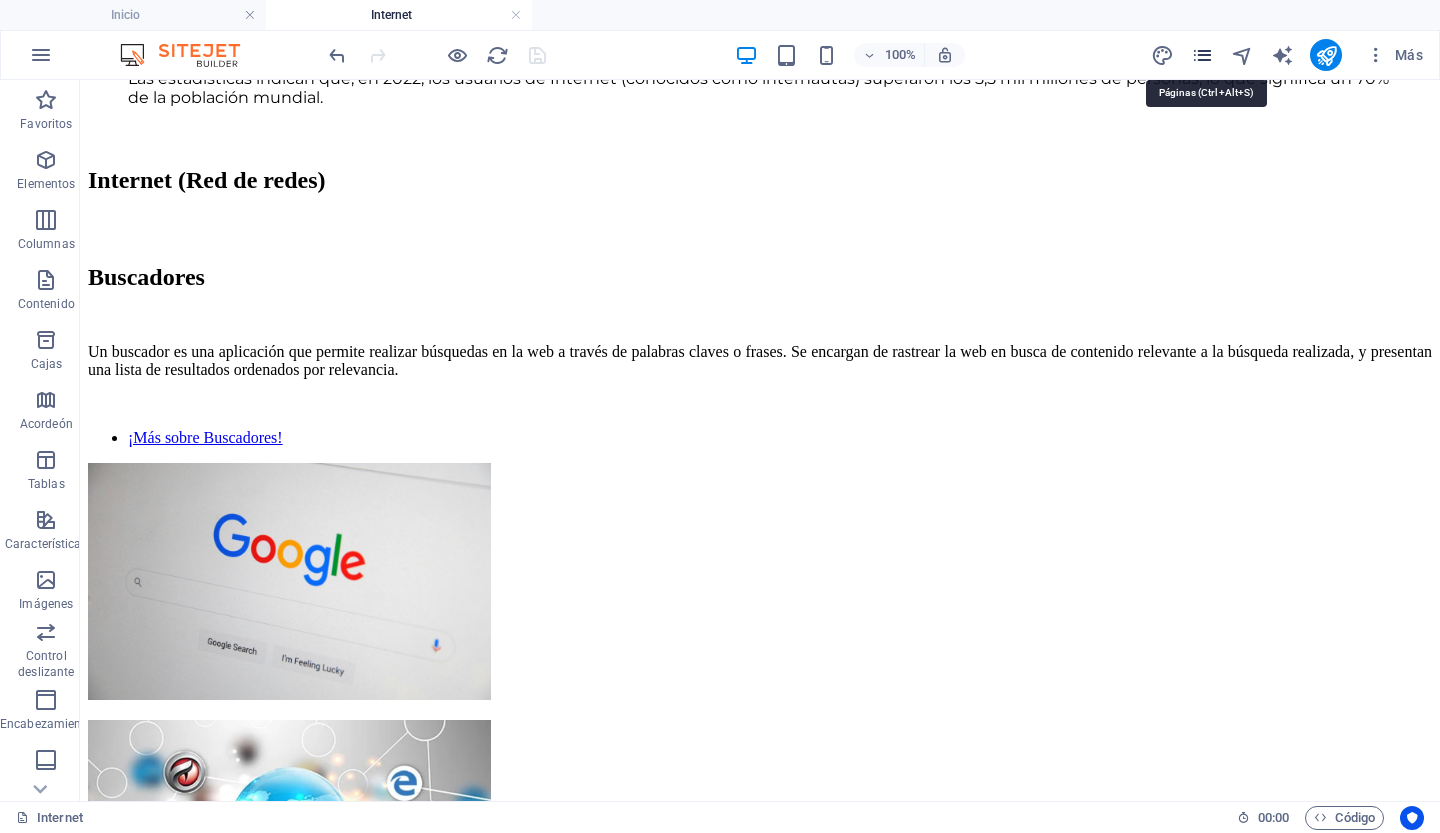 click at bounding box center (1202, 55) 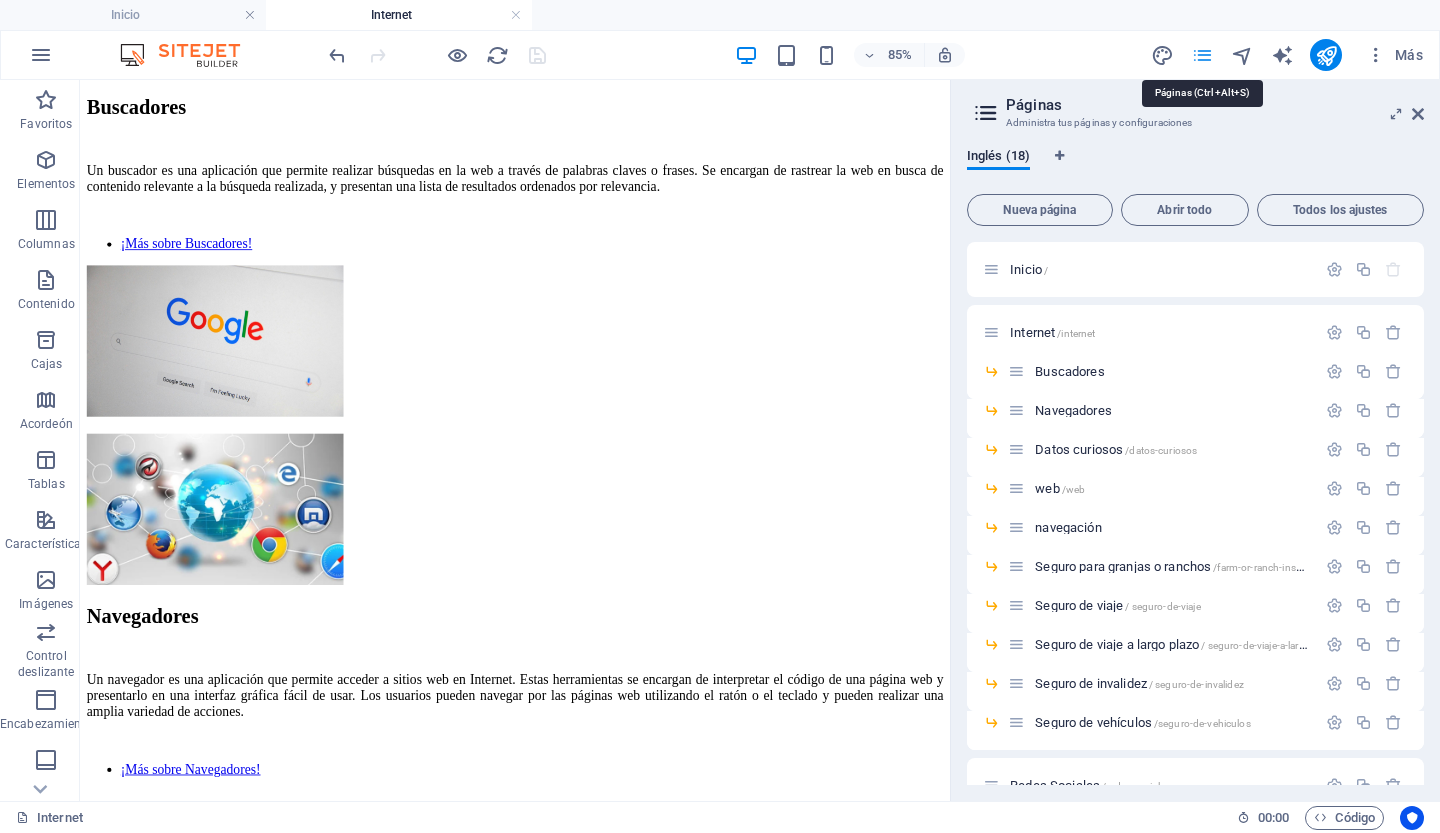 scroll, scrollTop: 2070, scrollLeft: 0, axis: vertical 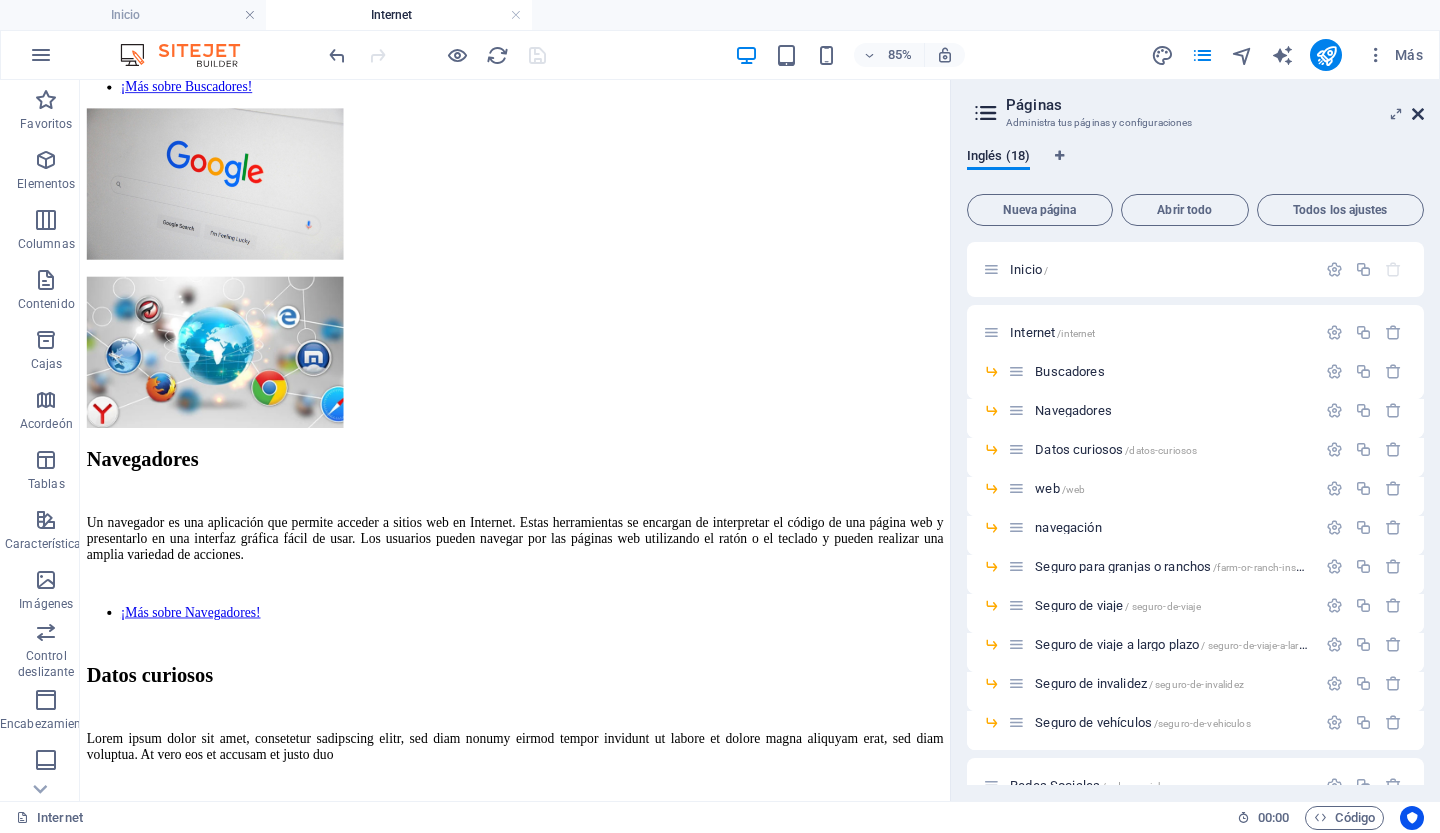 click at bounding box center [1418, 114] 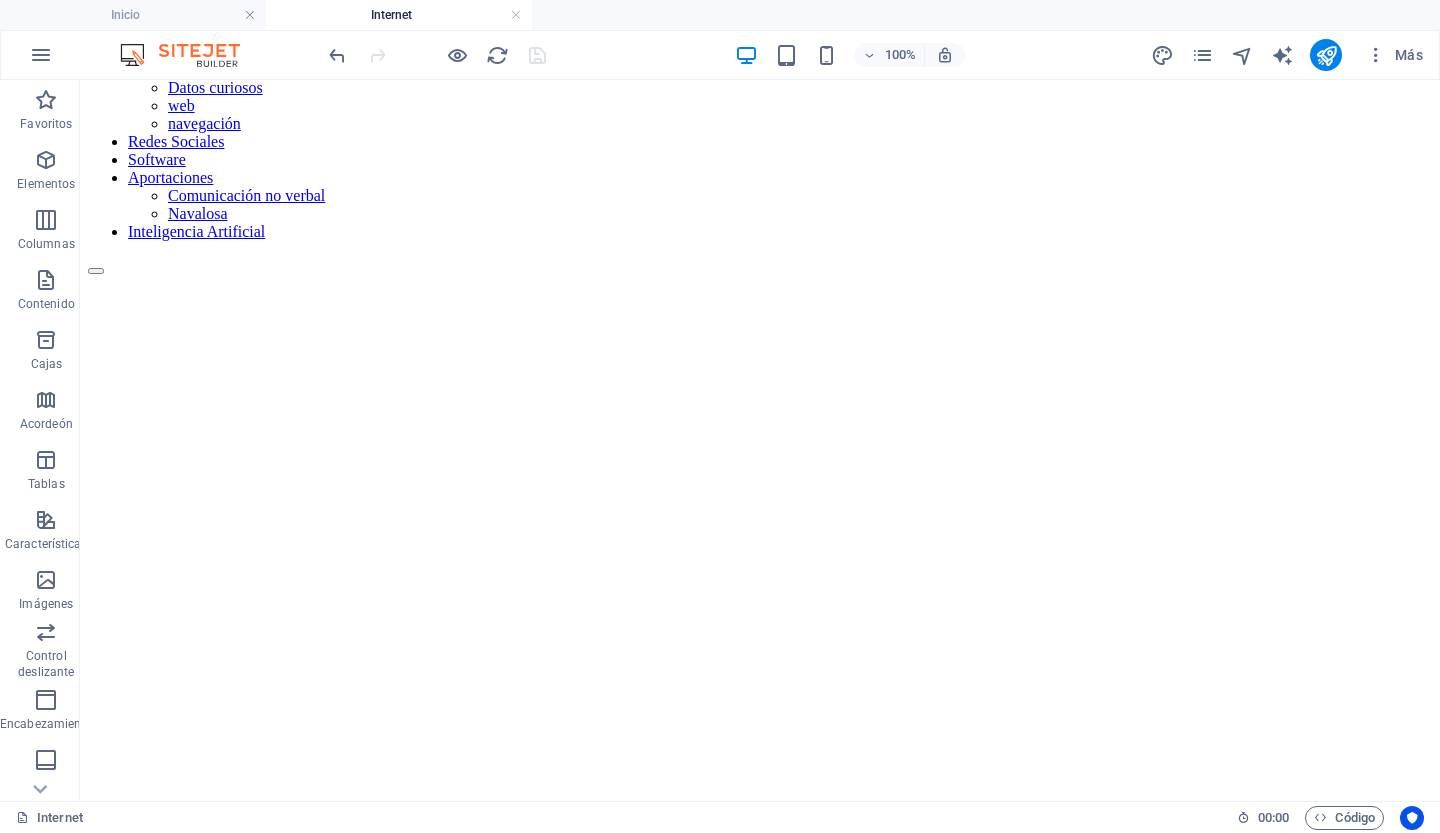 scroll, scrollTop: 164, scrollLeft: 0, axis: vertical 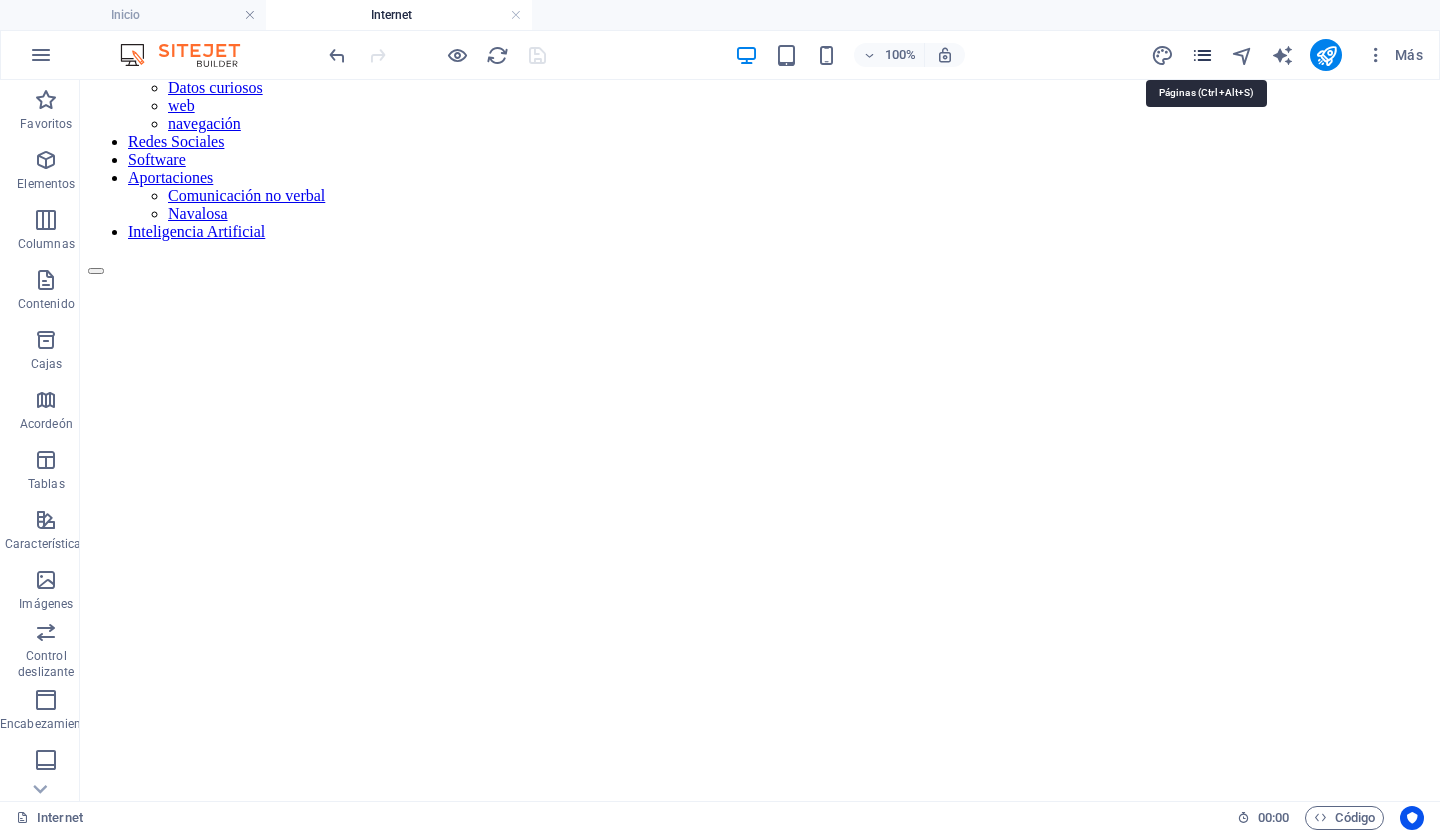 click at bounding box center (1202, 55) 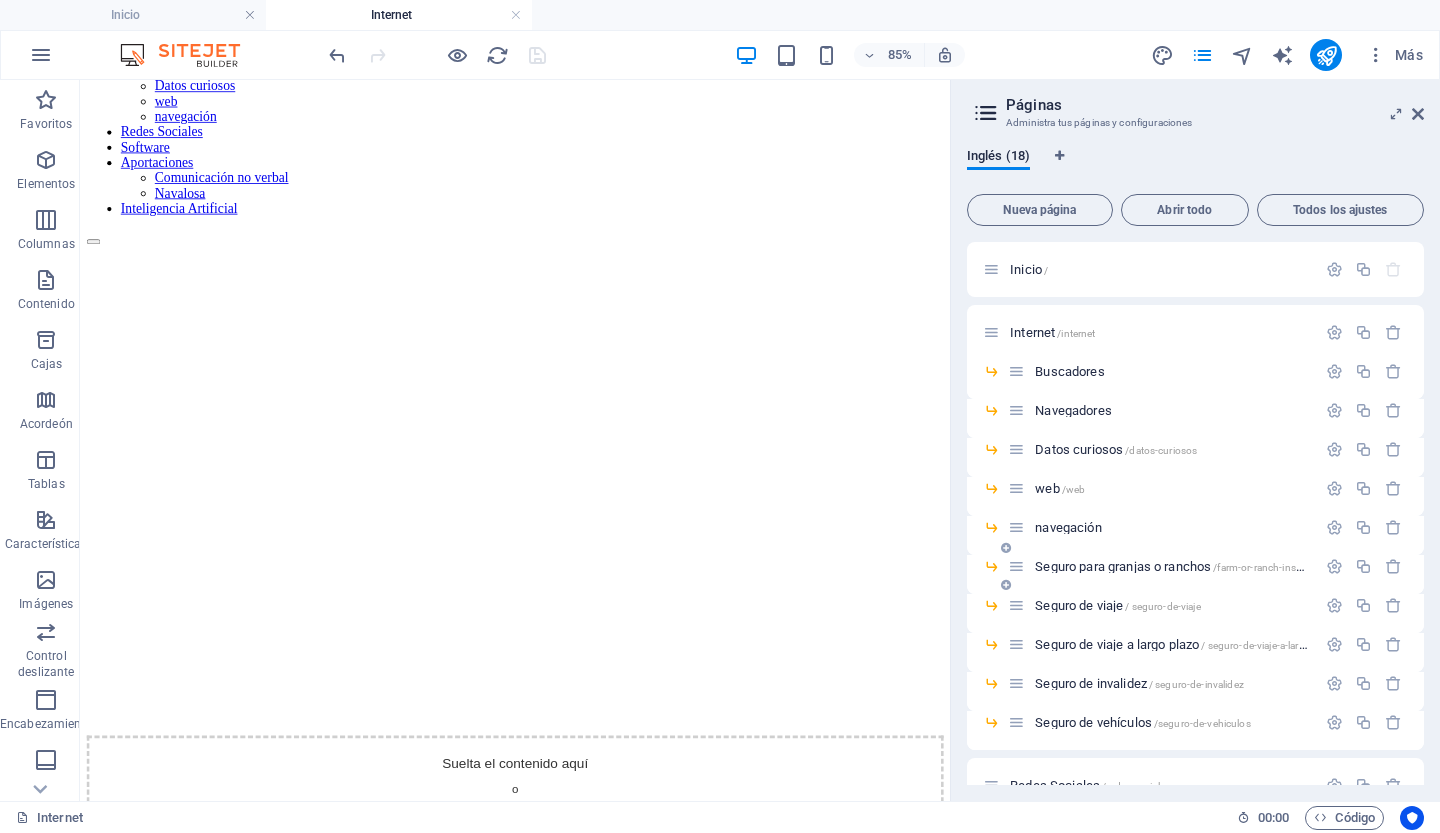 click on "Seguro para granjas o ranchos" at bounding box center (1123, 566) 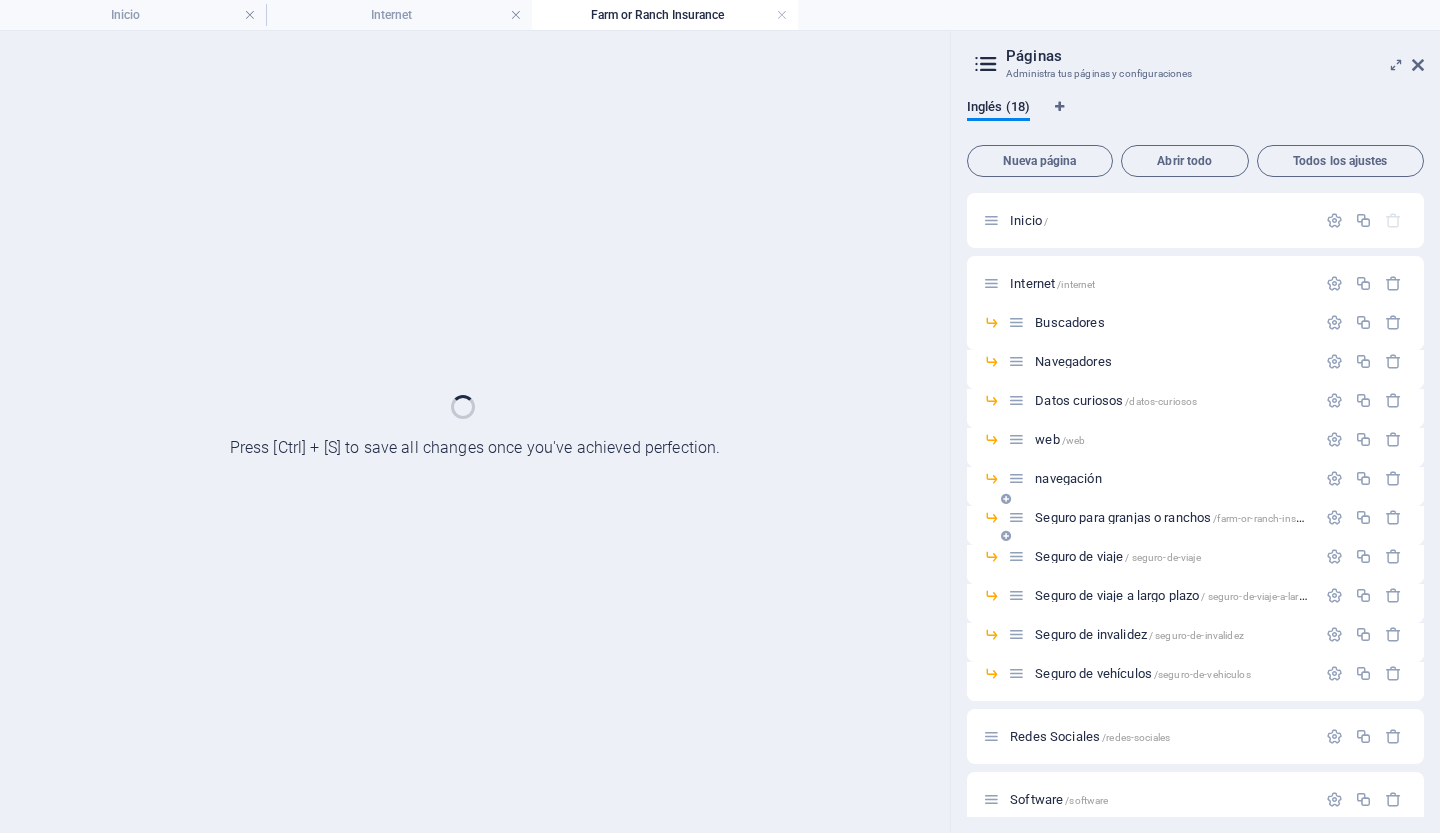 scroll, scrollTop: 0, scrollLeft: 0, axis: both 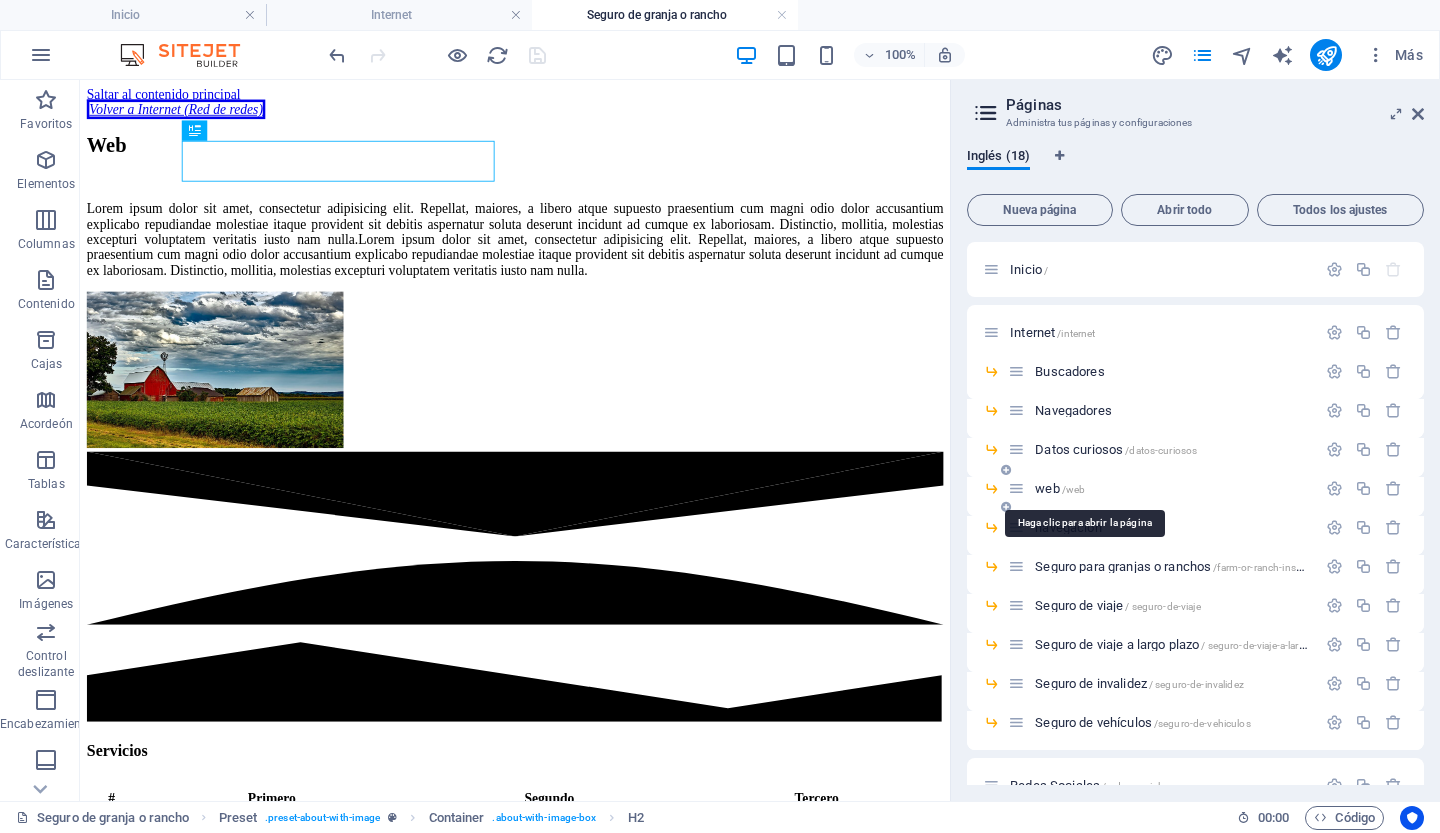 click on "web" at bounding box center [1047, 488] 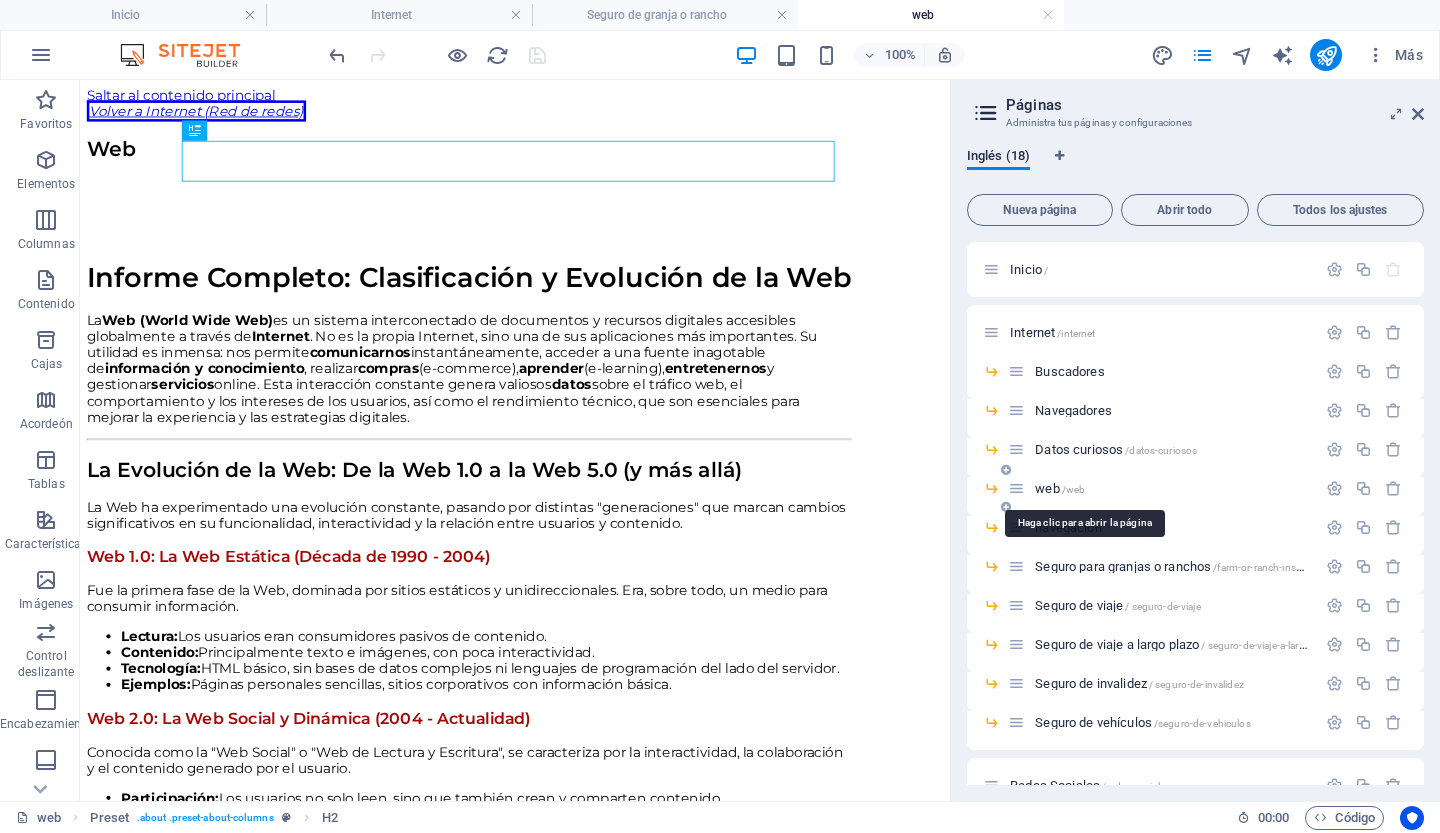 scroll, scrollTop: 0, scrollLeft: 0, axis: both 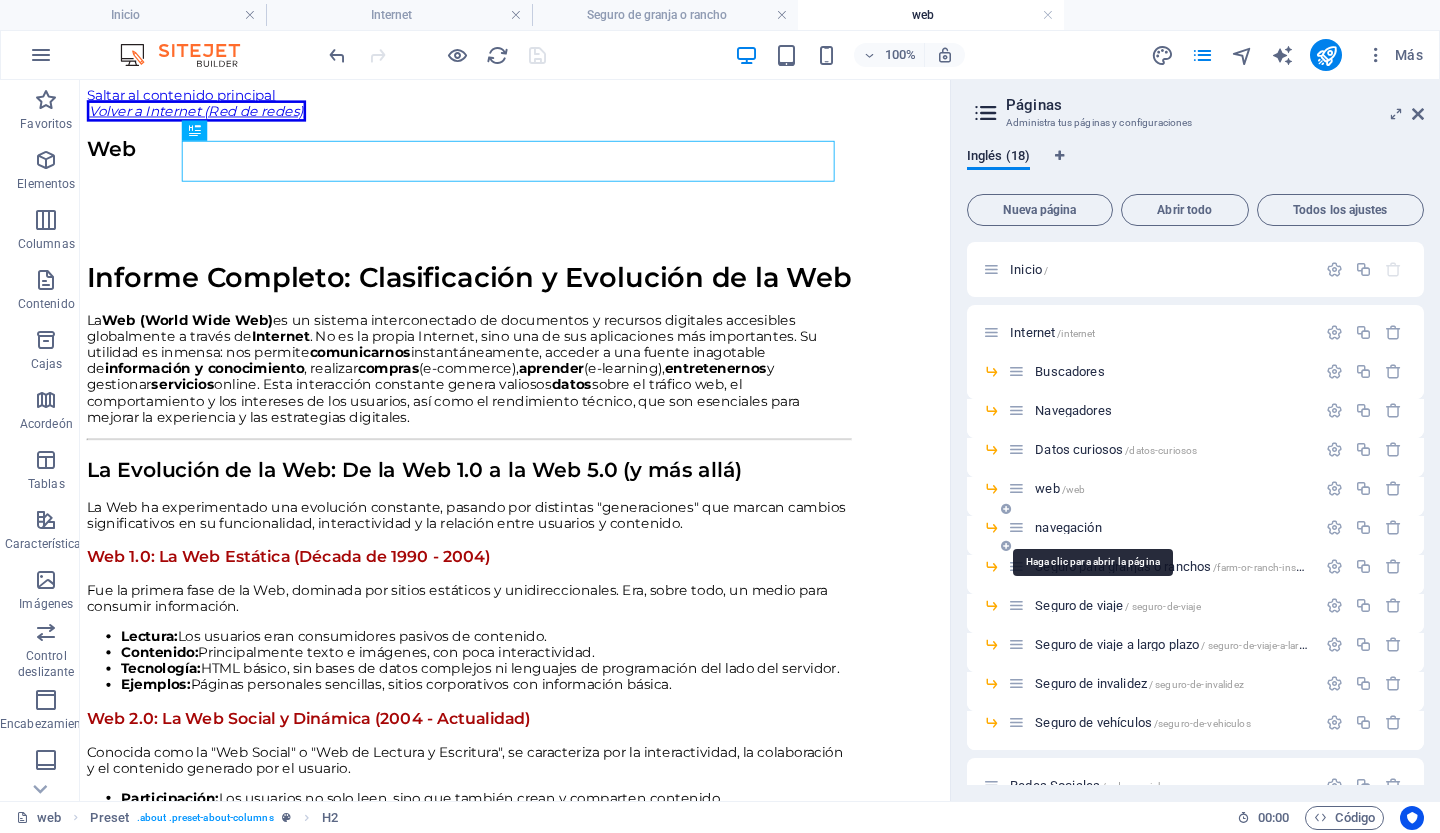 click on "navegación" at bounding box center [1068, 527] 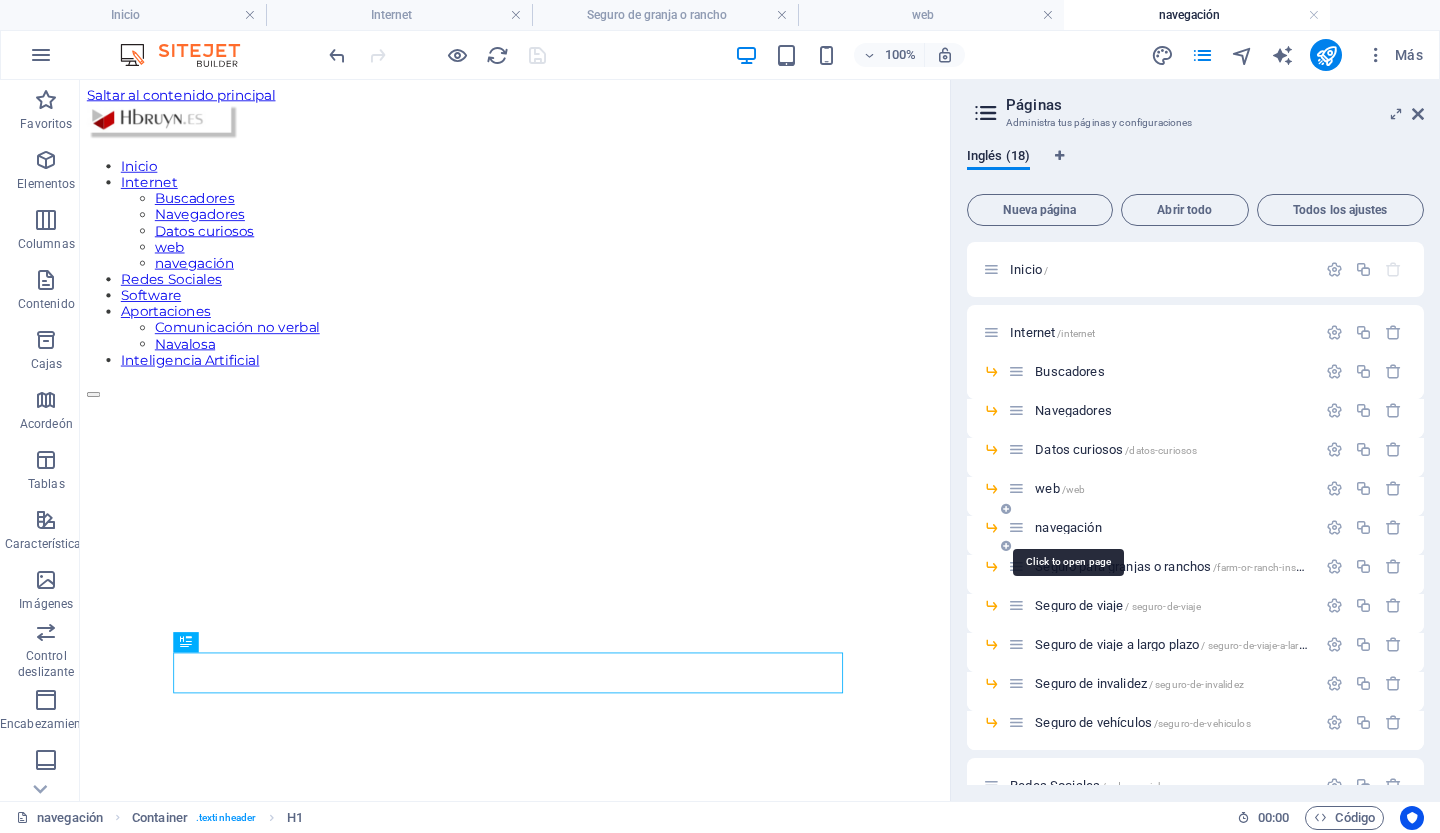 scroll, scrollTop: 0, scrollLeft: 0, axis: both 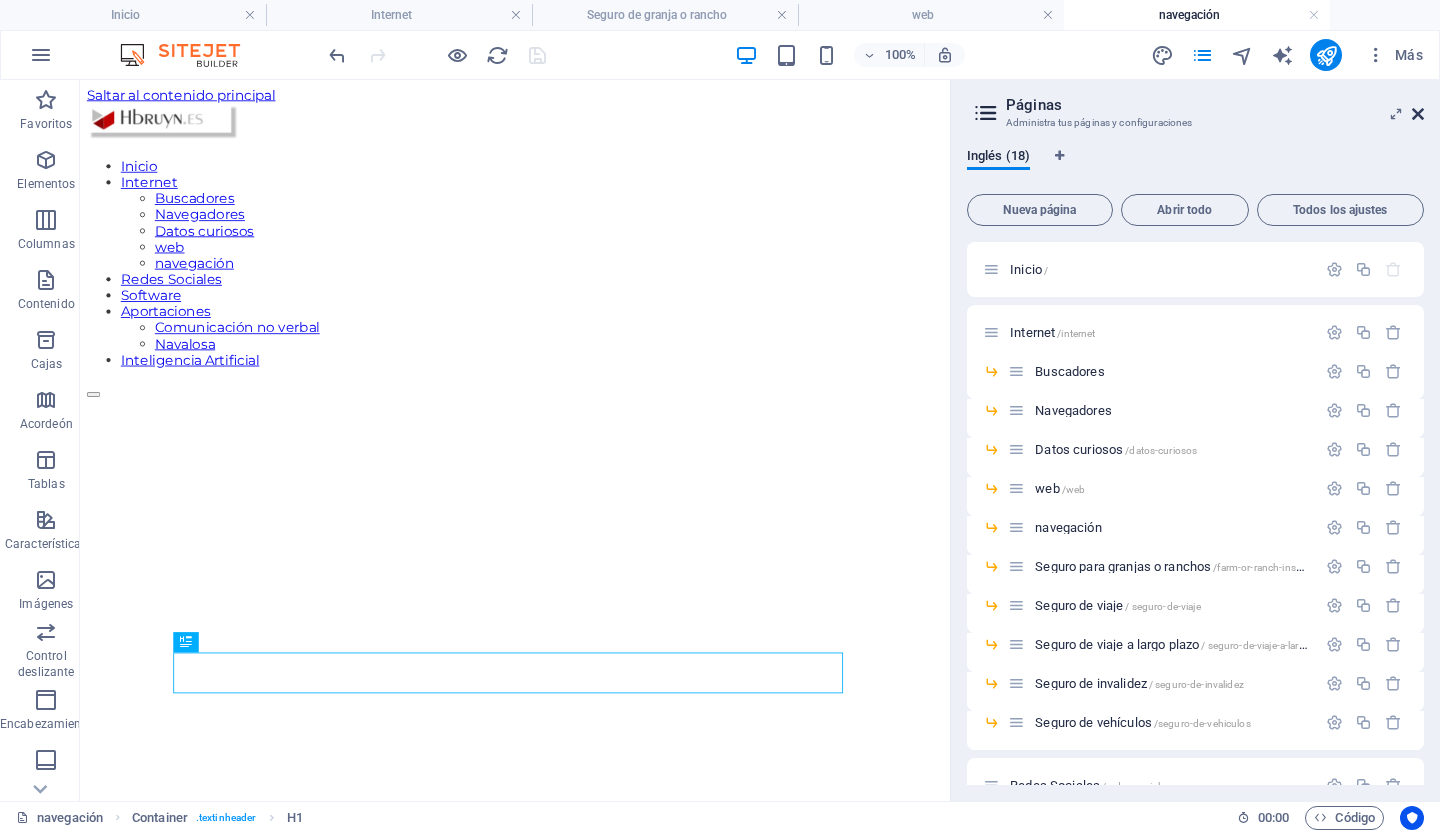 click at bounding box center [1418, 114] 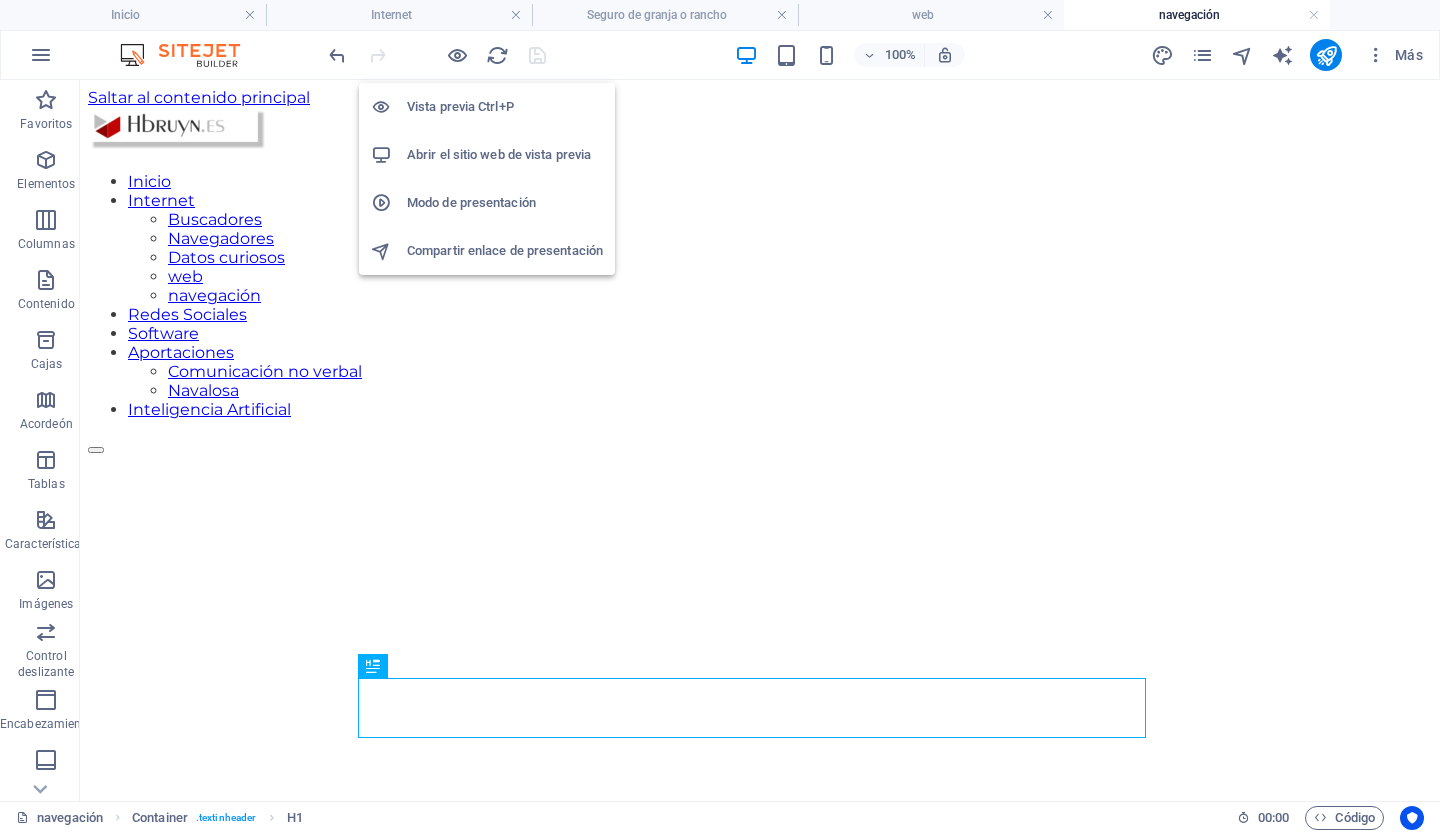 click on "Vista previa Ctrl+P" at bounding box center (460, 106) 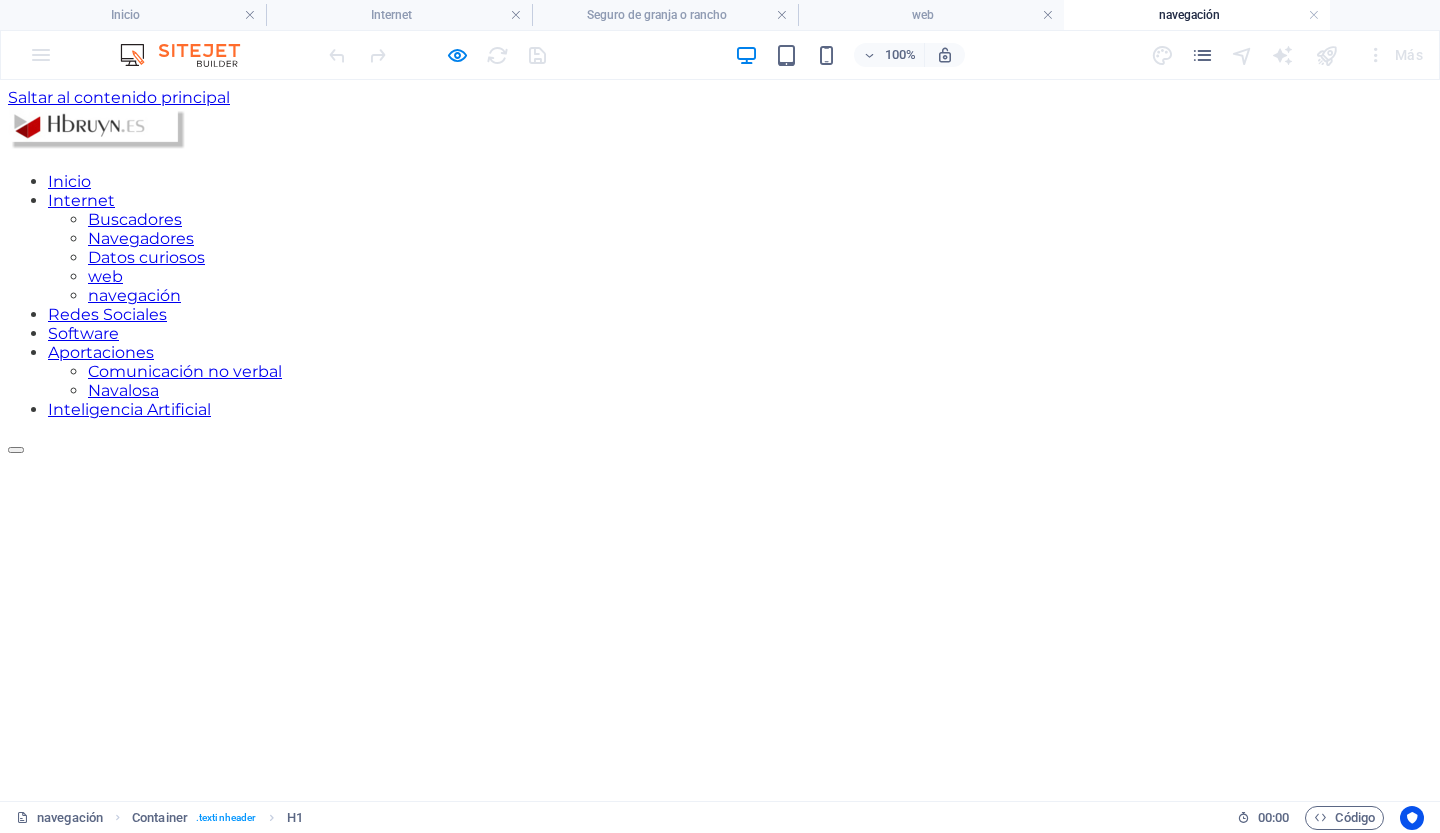click on "Suelta el contenido aquí o  Añadir elementos  Pegar portapapeles" at bounding box center (720, 1031) 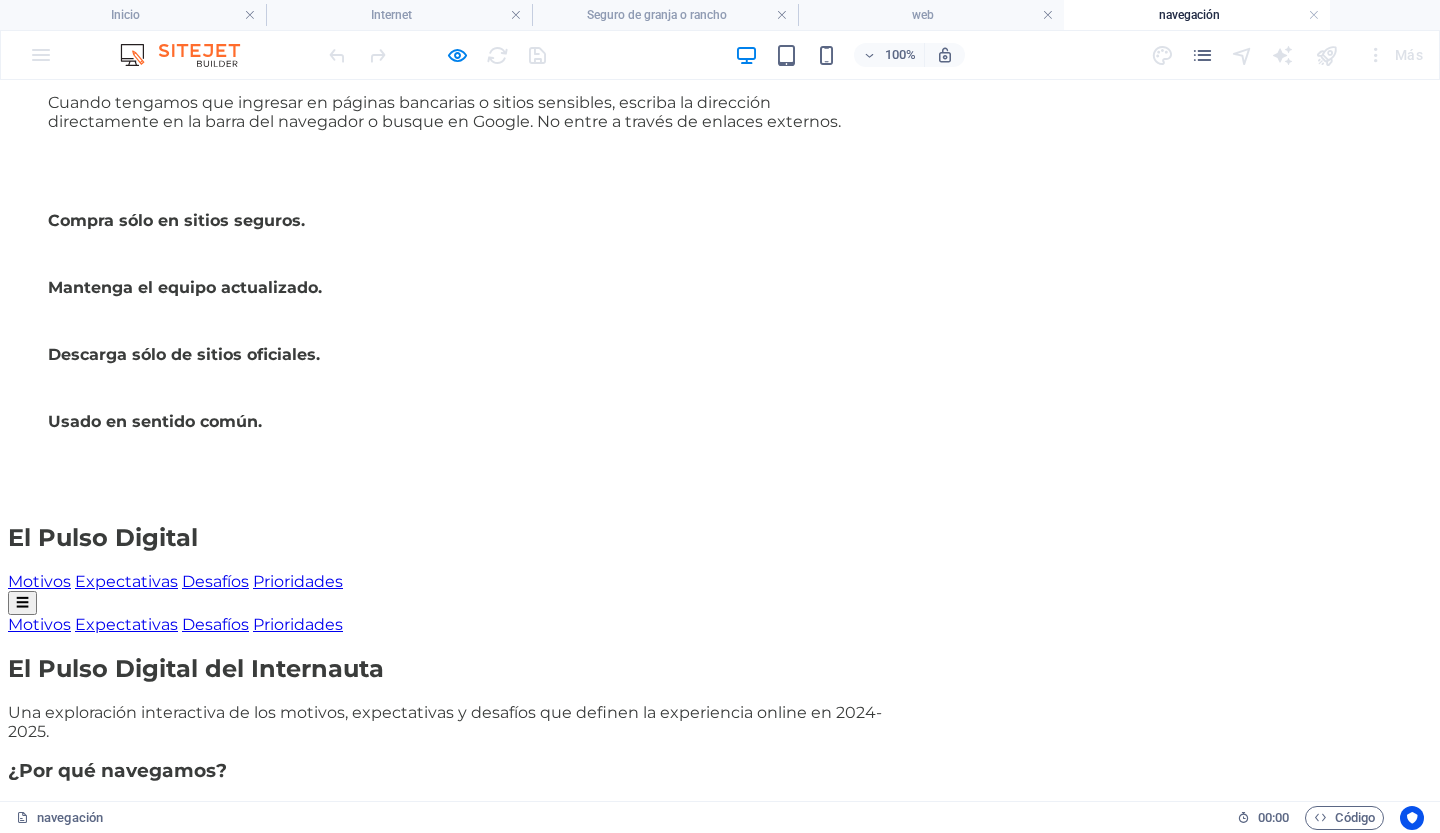 scroll, scrollTop: 0, scrollLeft: 0, axis: both 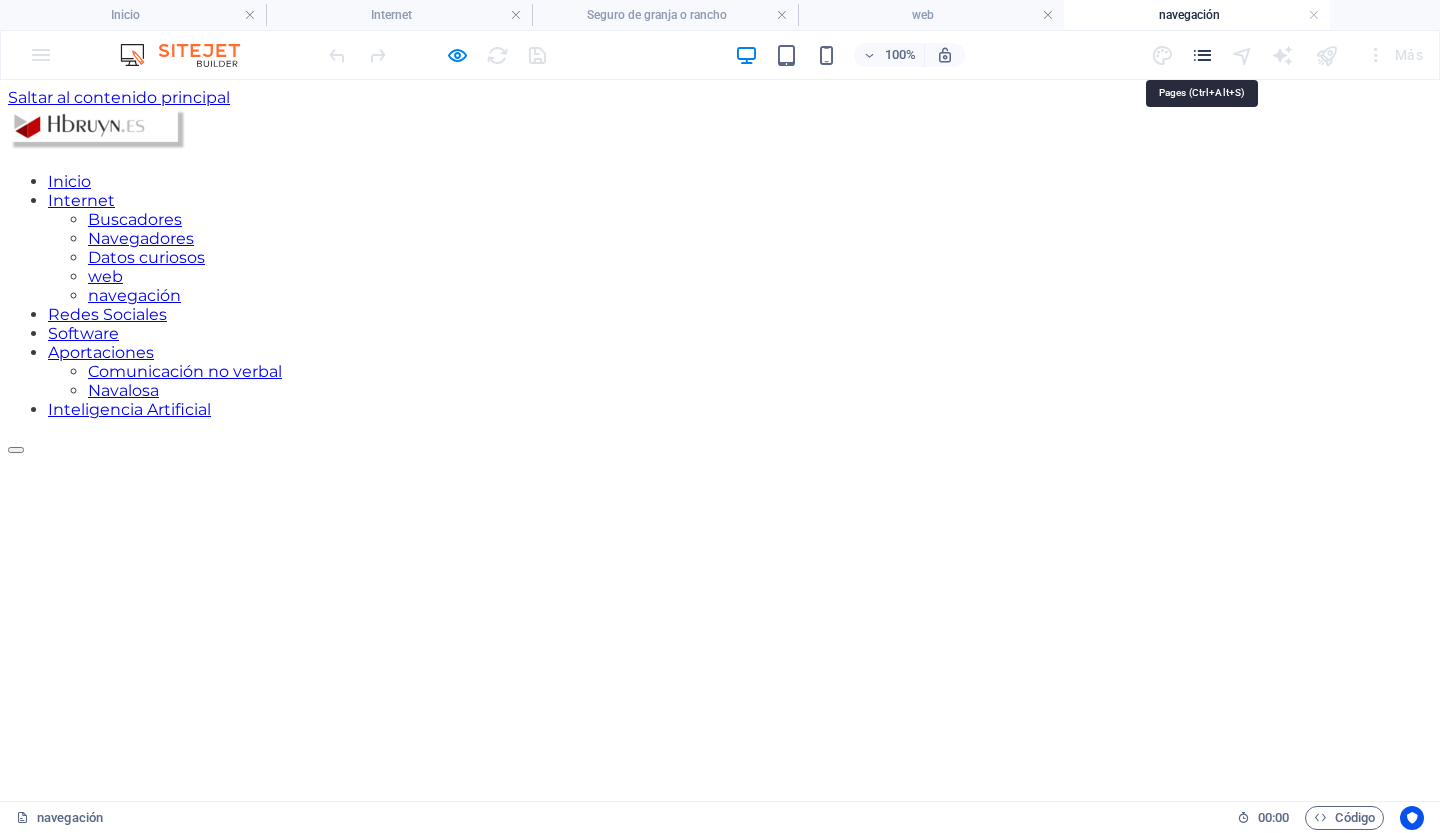 click at bounding box center (1202, 55) 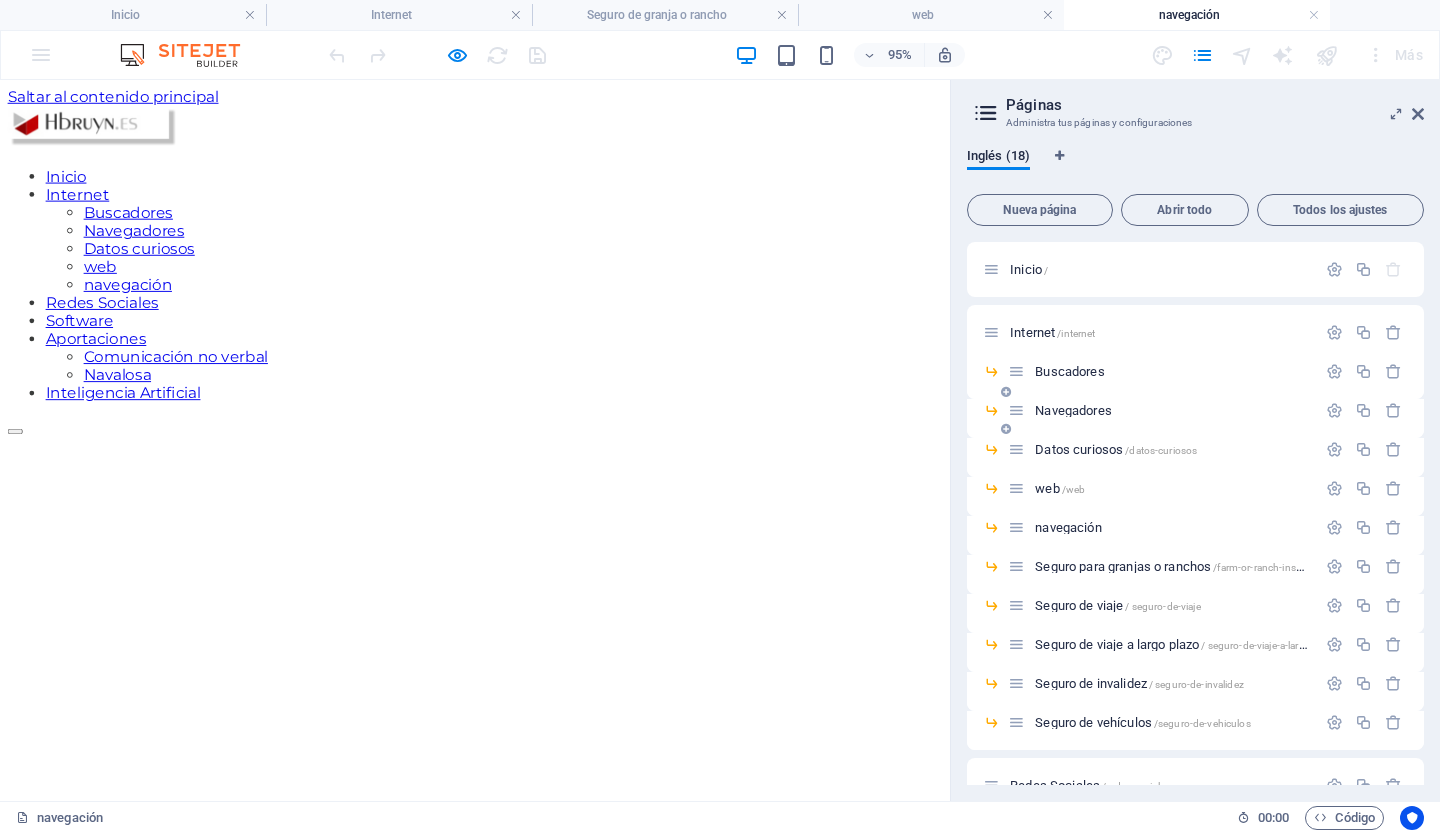 click on "Navegadores" at bounding box center (1073, 410) 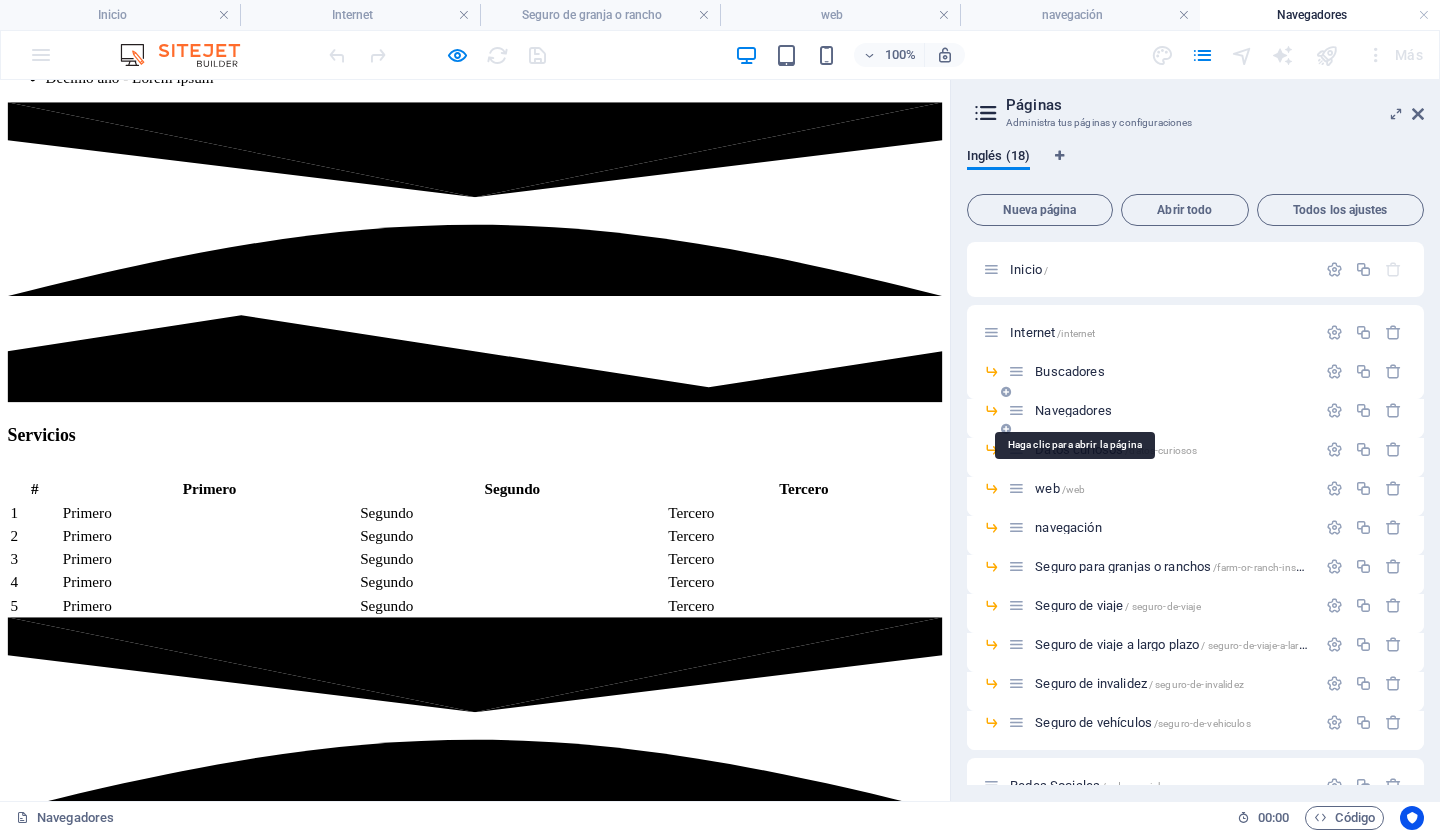 scroll, scrollTop: 0, scrollLeft: 0, axis: both 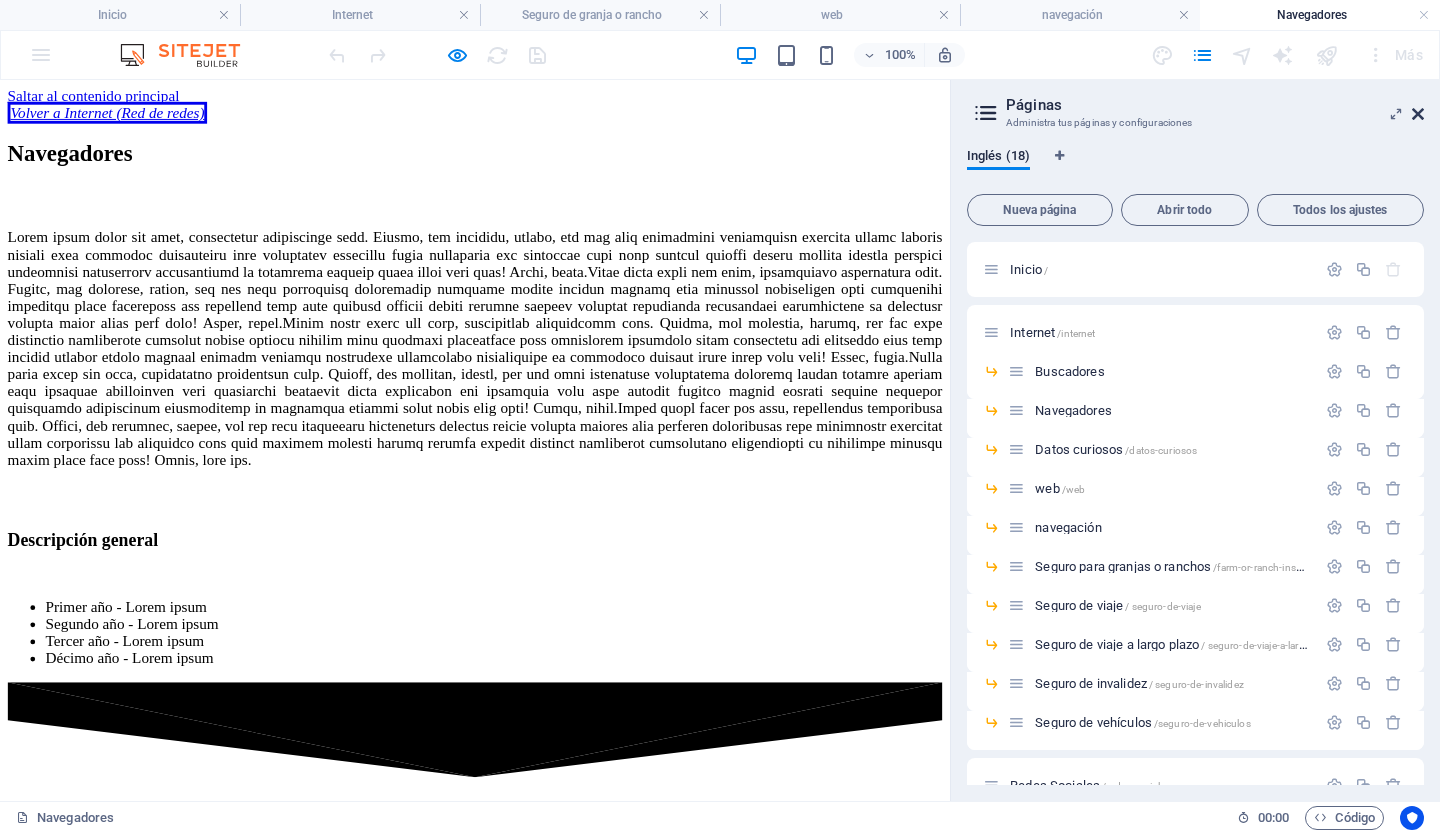 click at bounding box center (1418, 114) 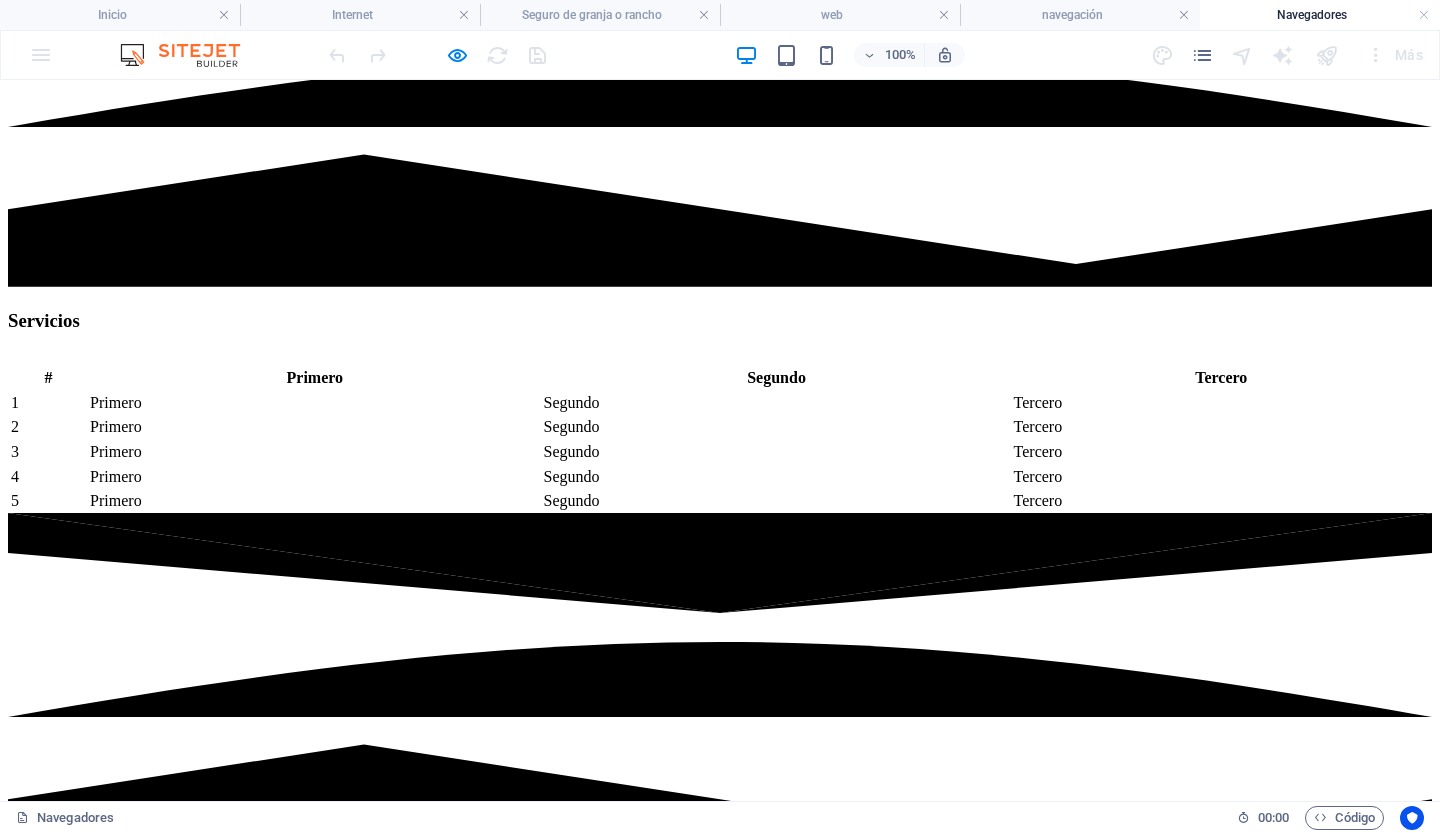 scroll, scrollTop: 0, scrollLeft: 0, axis: both 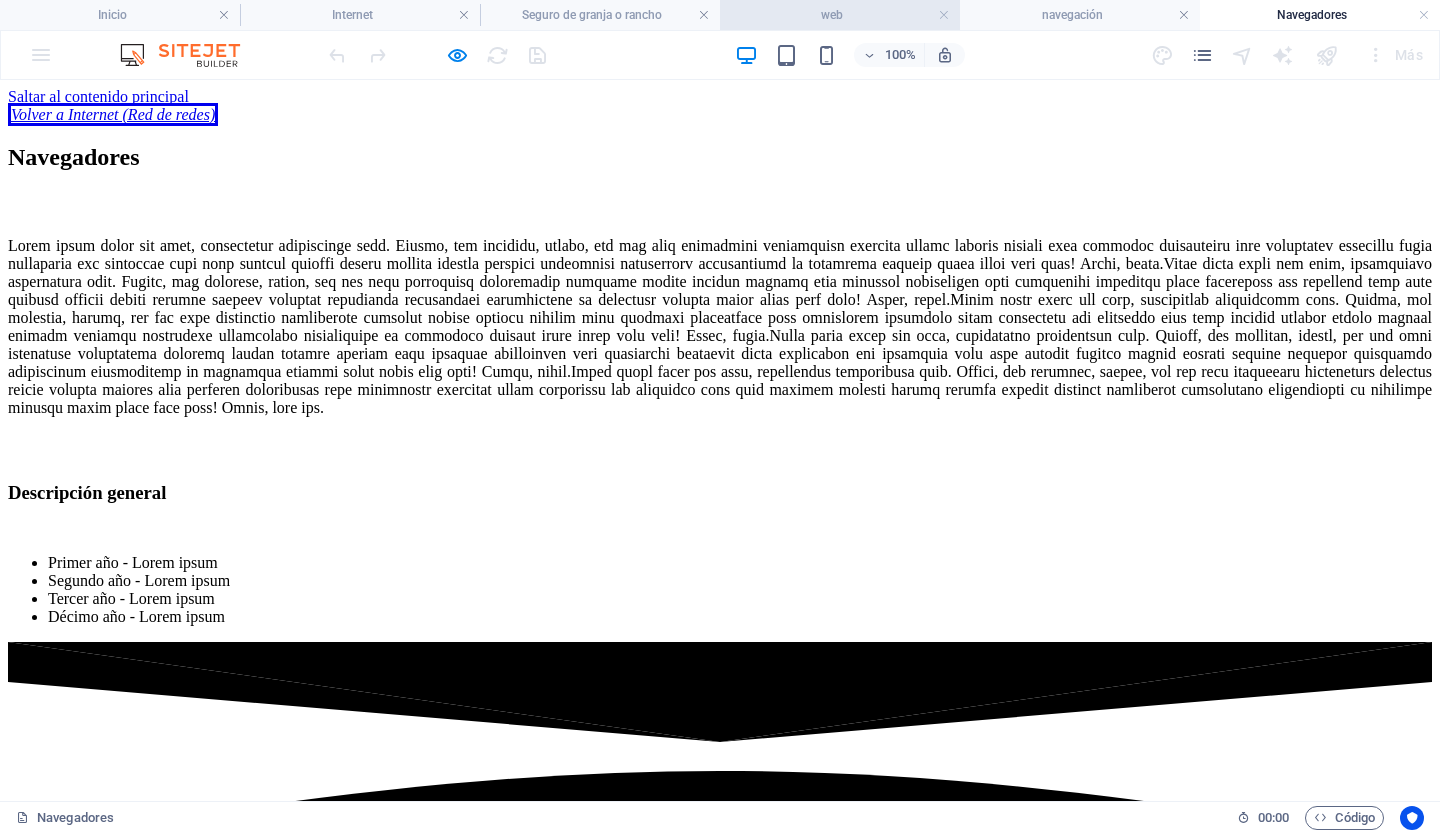 click on "web" at bounding box center [840, 15] 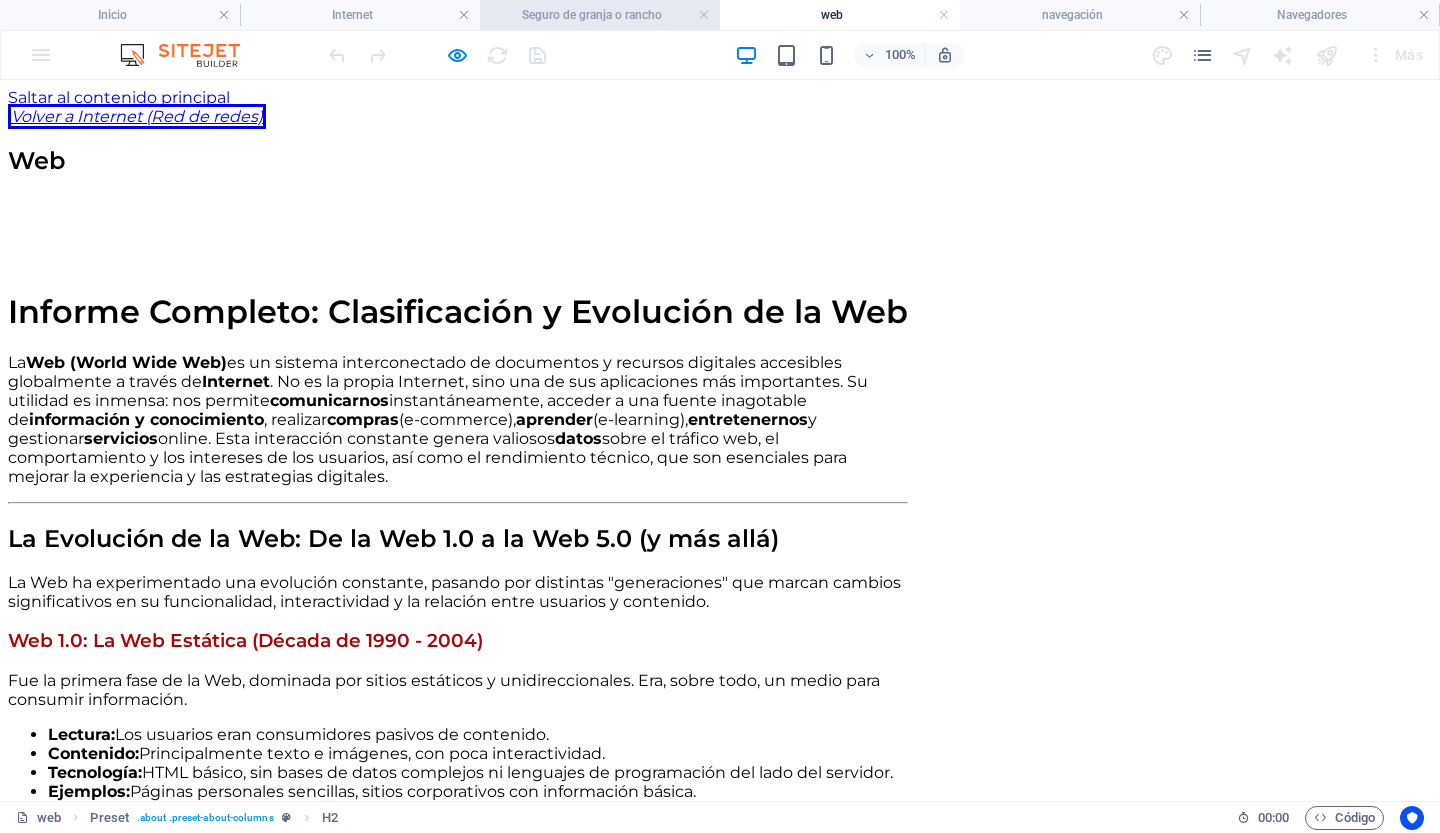 click on "Seguro de granja o rancho" at bounding box center (592, 15) 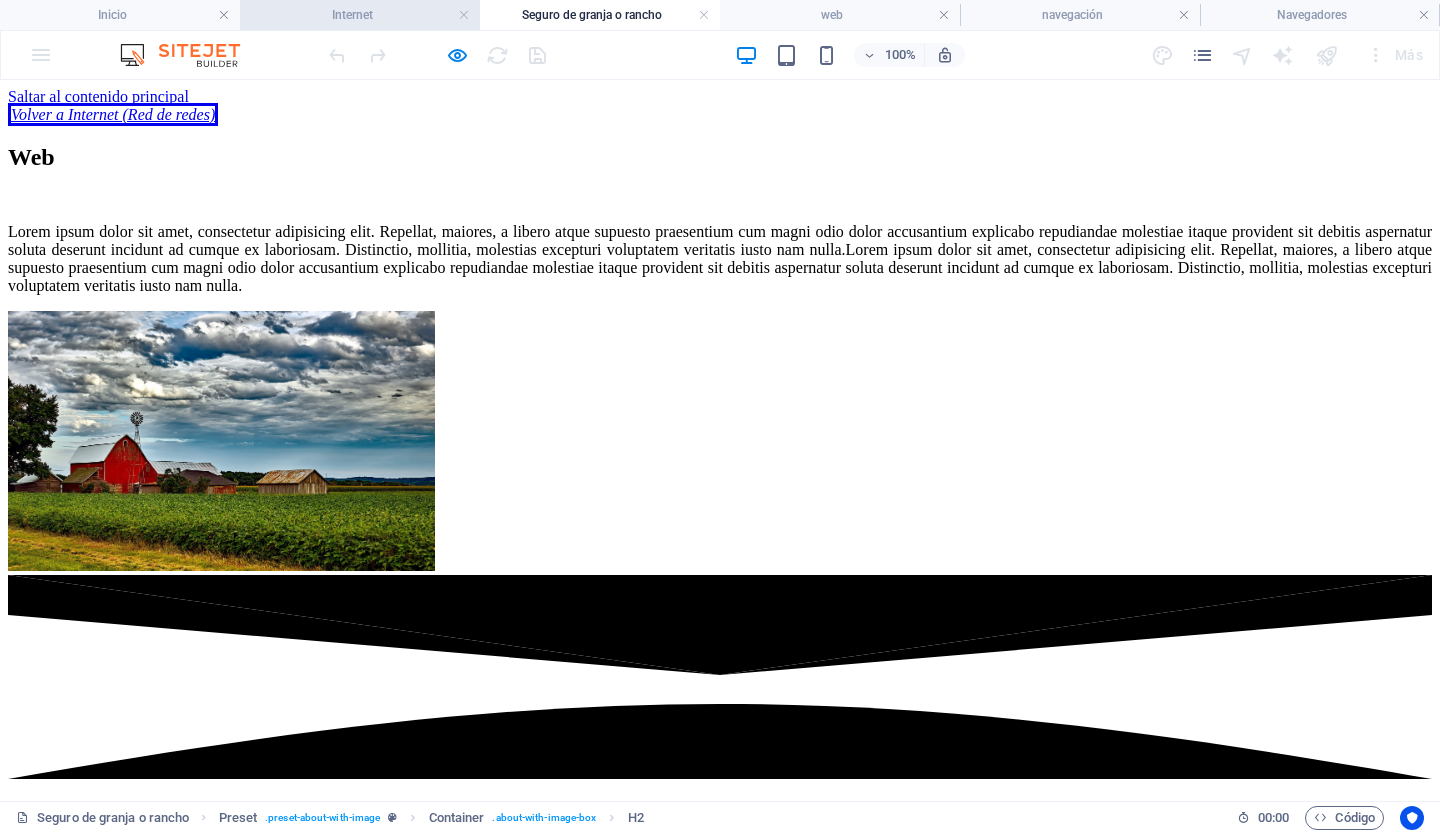click on "Internet" at bounding box center [360, 15] 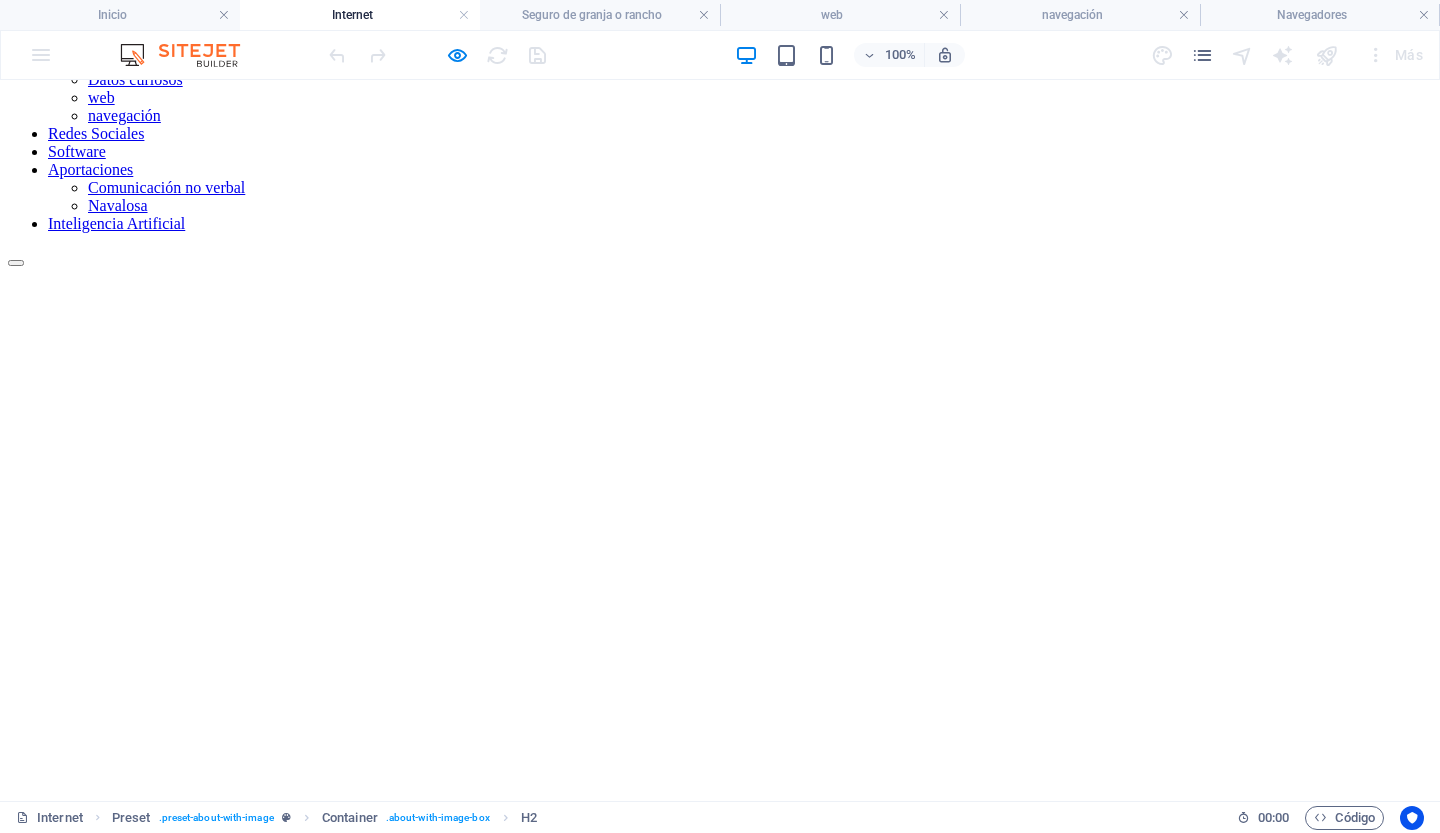 scroll, scrollTop: 0, scrollLeft: 0, axis: both 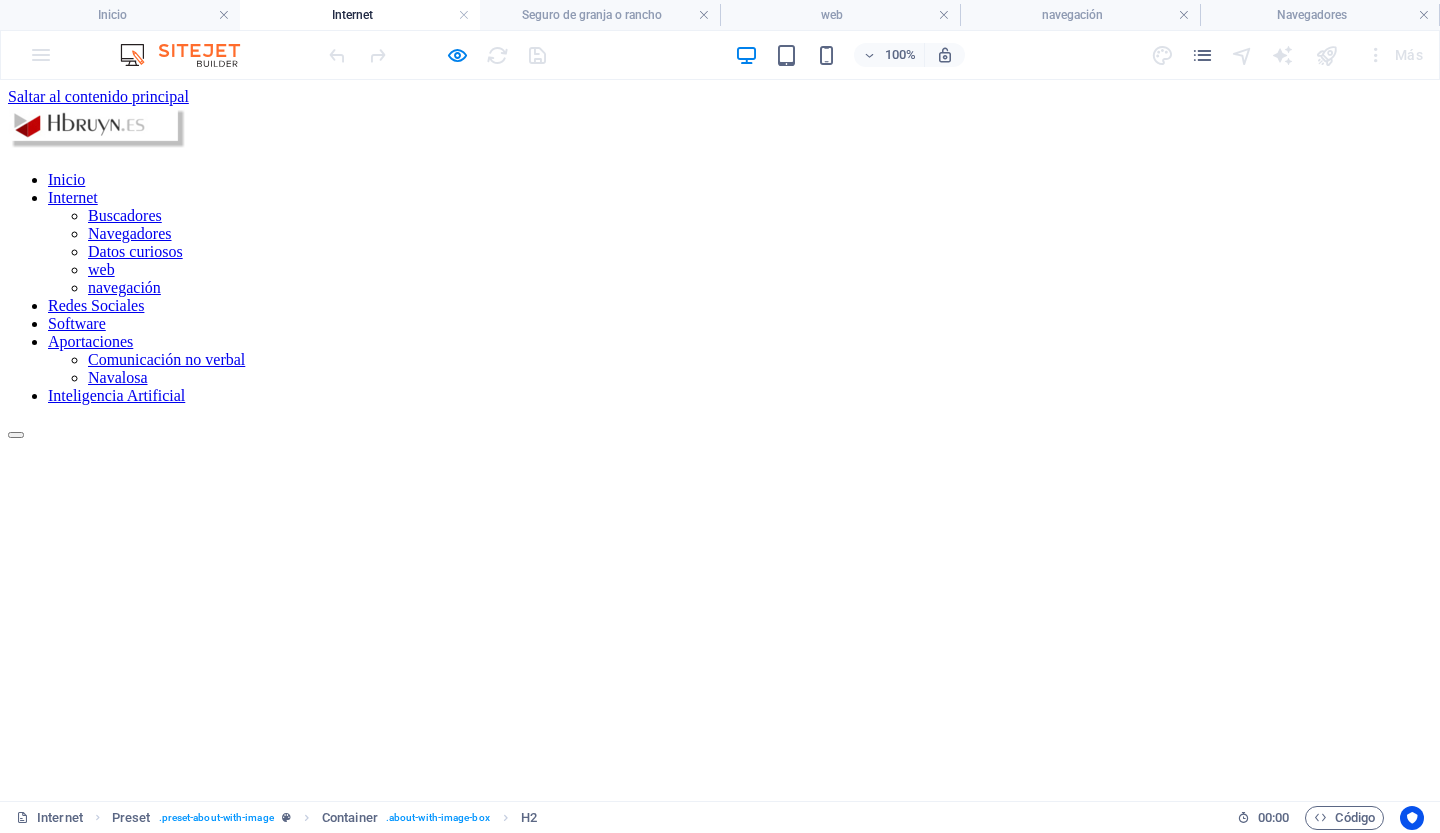 click on "Inicio Internet -- Buscadores -- Navegadores -- Datos curiosos -- web -- navegación -- Seguro de granja o rancho -- Seguro de viaje -- Seguro de viaje a largo plazo -- Seguro de Incapacidad -- Seguro de vehículos Redes Sociales Software Aportaciones -- Comunicación no verbal -- Navalosa Inteligencia Artificial Suelta el contenido aquí o  Añadir elementos  Pegar portapapeles Internet Internet es una red de redes que permite la interconexión descentralizada de computadoras a través de un conjunto de protocolos denominado TCP/IP. Tuvo sus orígenes en [YEAR], cuando una agencia del Departamento de Defensa de los Estados Unidos comenzó a buscar alternativas ante una eventual guerra atómica que pudiera incomunicar a las personas. Tres años más tarde se realizó la primera demostración pública del sistema ideado, gracias a que tres universidades de California y una de Utah lograron establecer una conexión conocida como  ARPANET  (Advanced Research Projects Agency Network). A diferencia de lo que suele pensarse, Internet y la World Wide Web no son sinónimos. La  WWW HTTP  (HyperText Transfer Protocol),            HTTPS Internet (Red de redes)" at bounding box center (720, 2708) 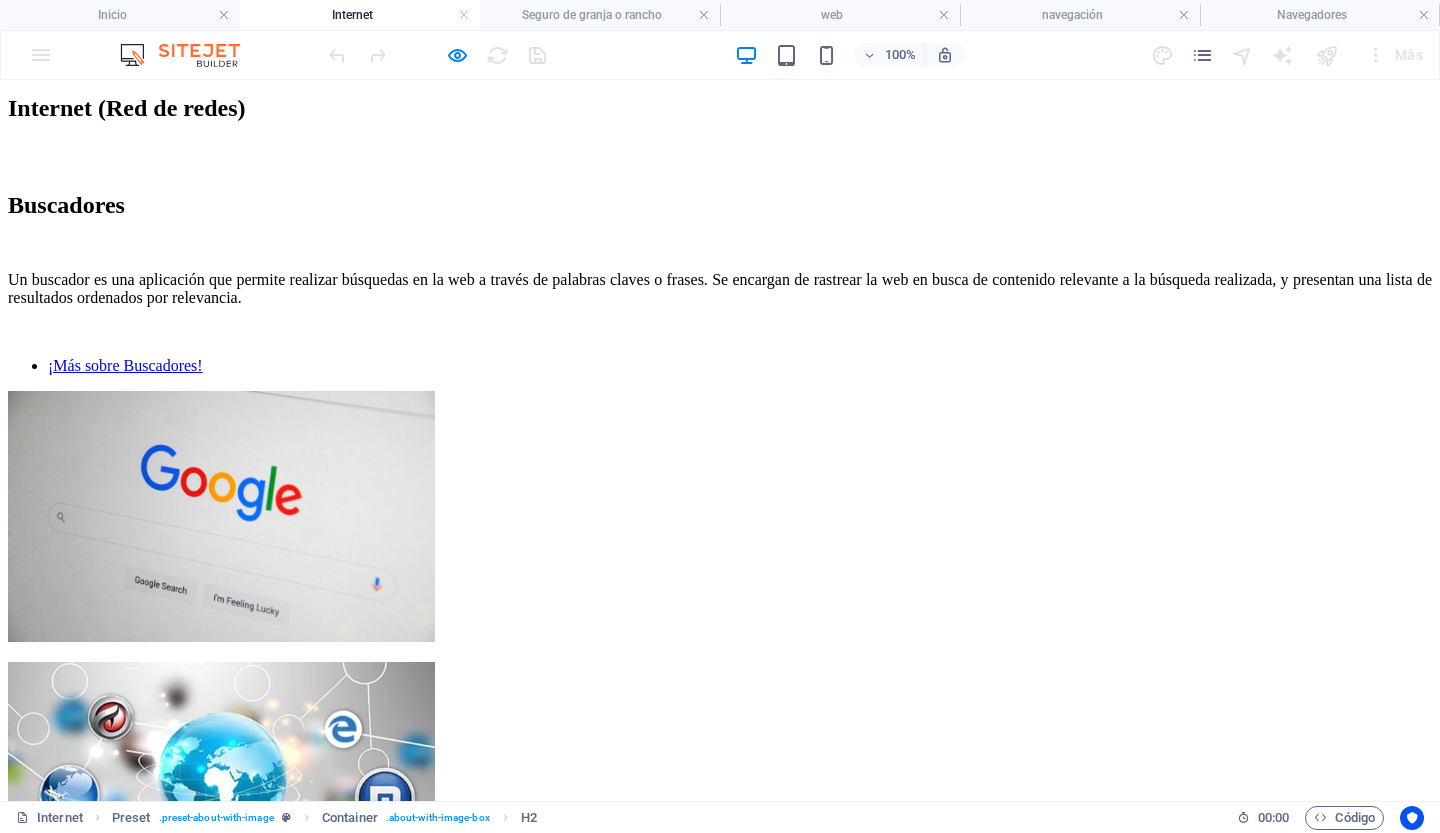 scroll, scrollTop: 1490, scrollLeft: 0, axis: vertical 